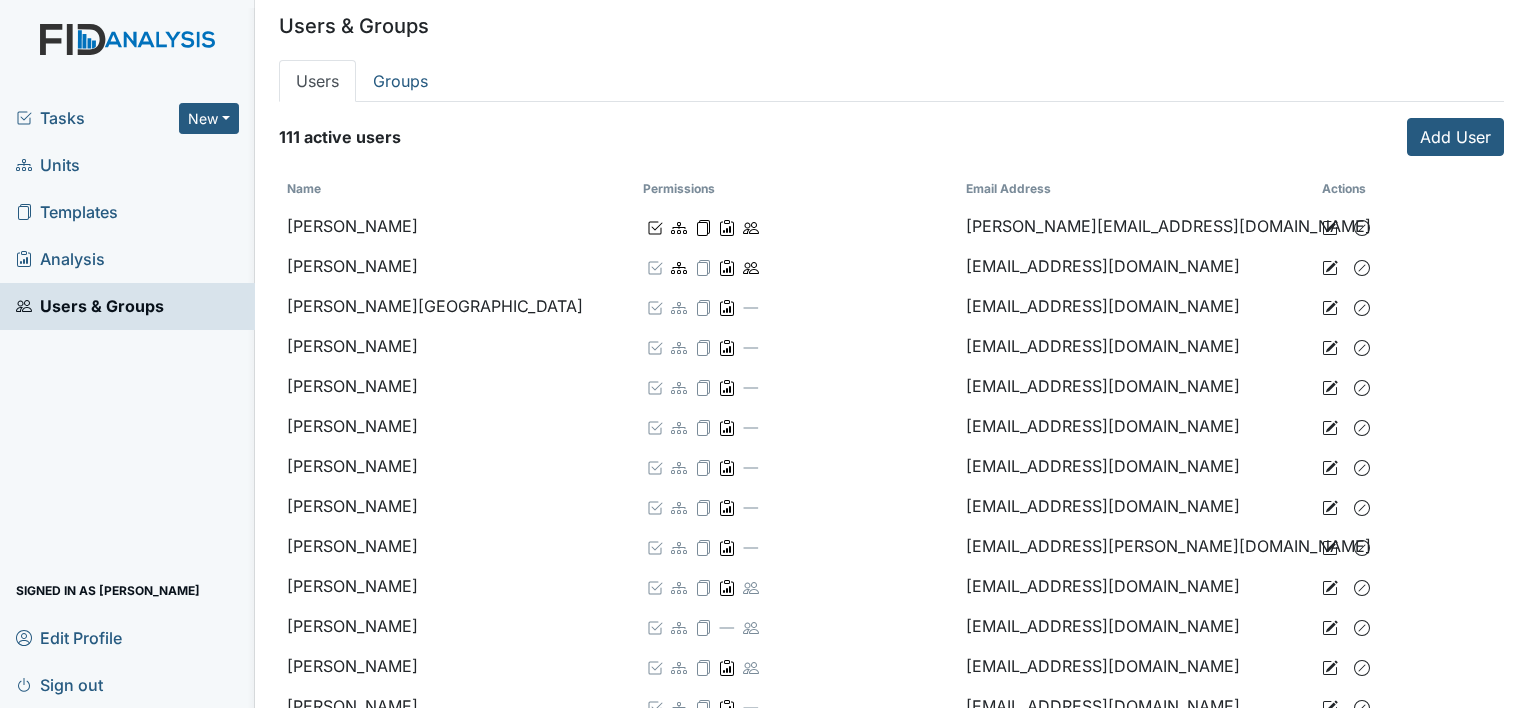 scroll, scrollTop: 0, scrollLeft: 0, axis: both 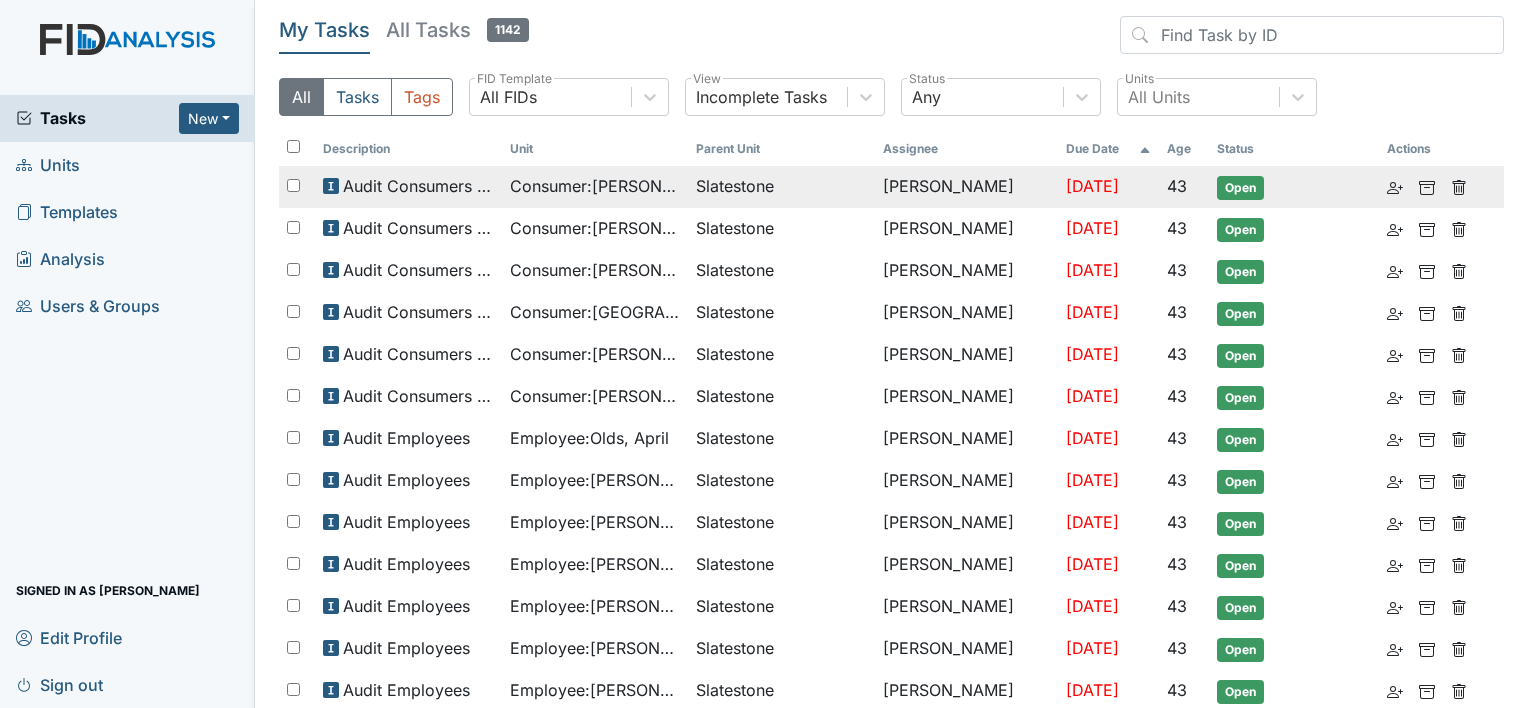 click on "Consumer :  Barfield, George" at bounding box center (595, 186) 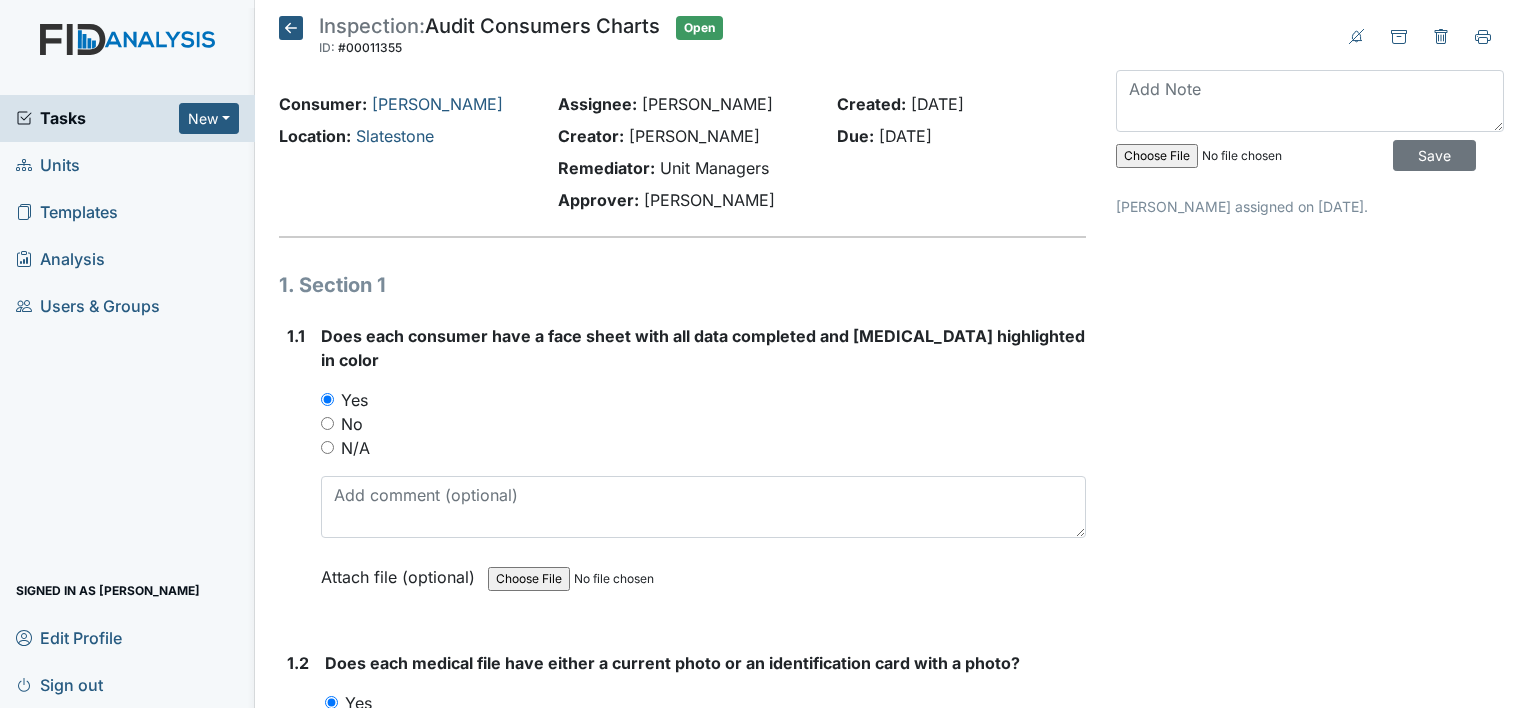 scroll, scrollTop: 0, scrollLeft: 0, axis: both 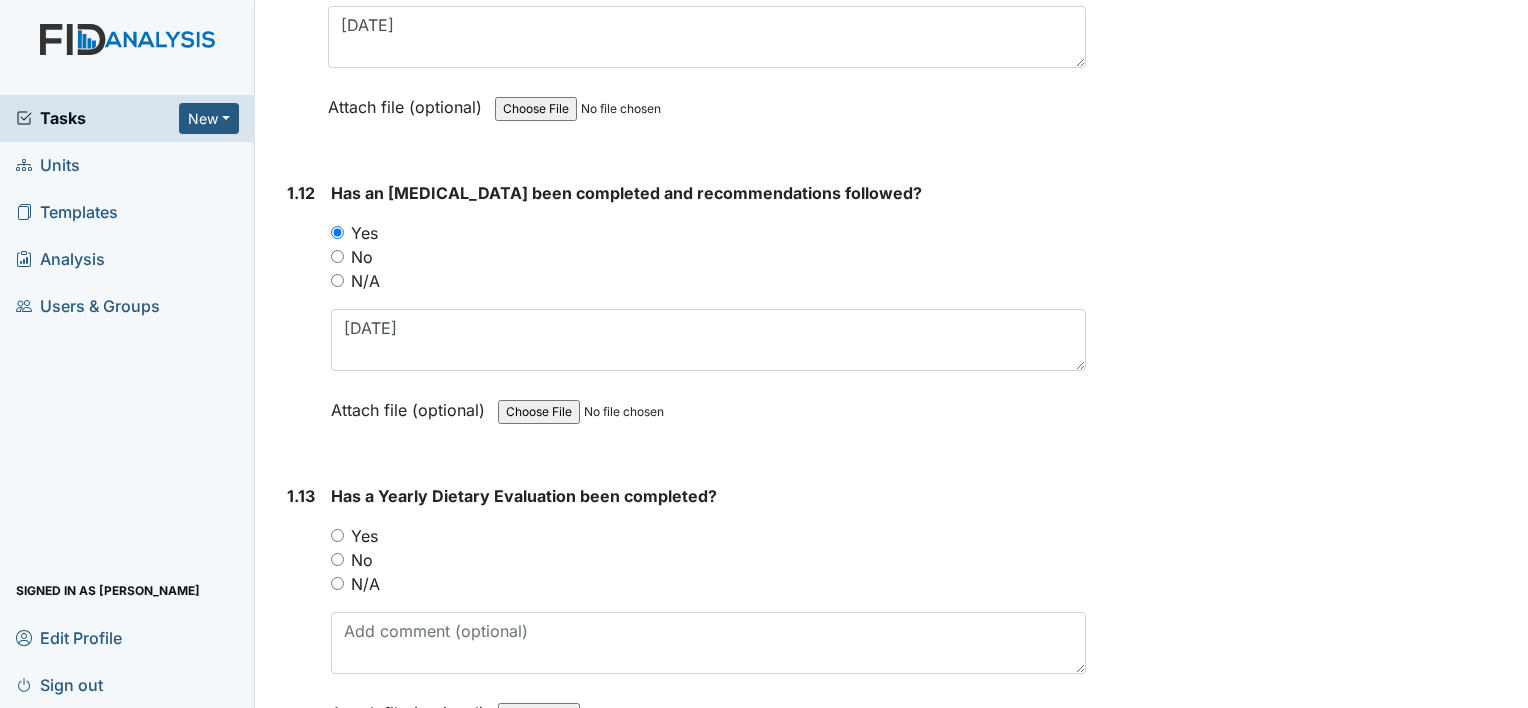 click on "Yes" at bounding box center (337, 535) 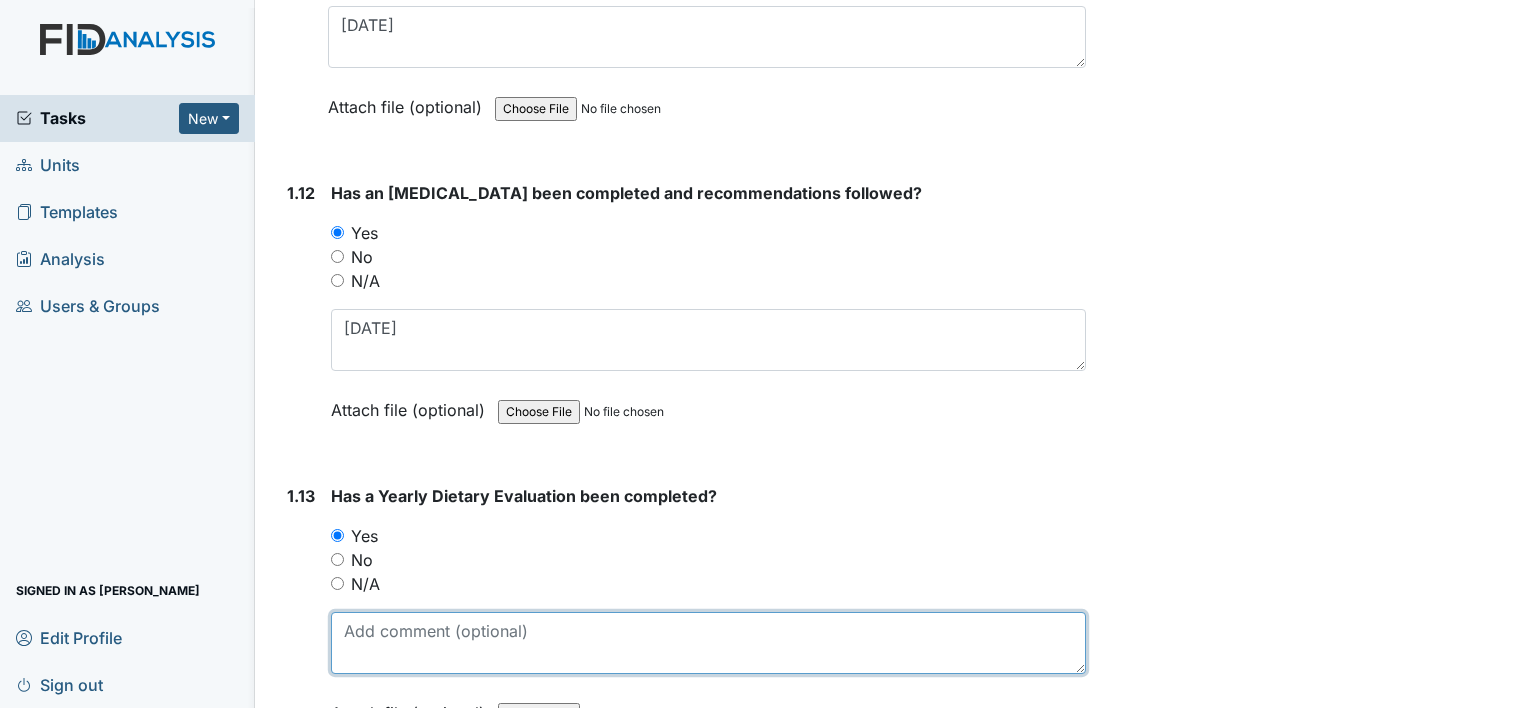 click at bounding box center (708, 643) 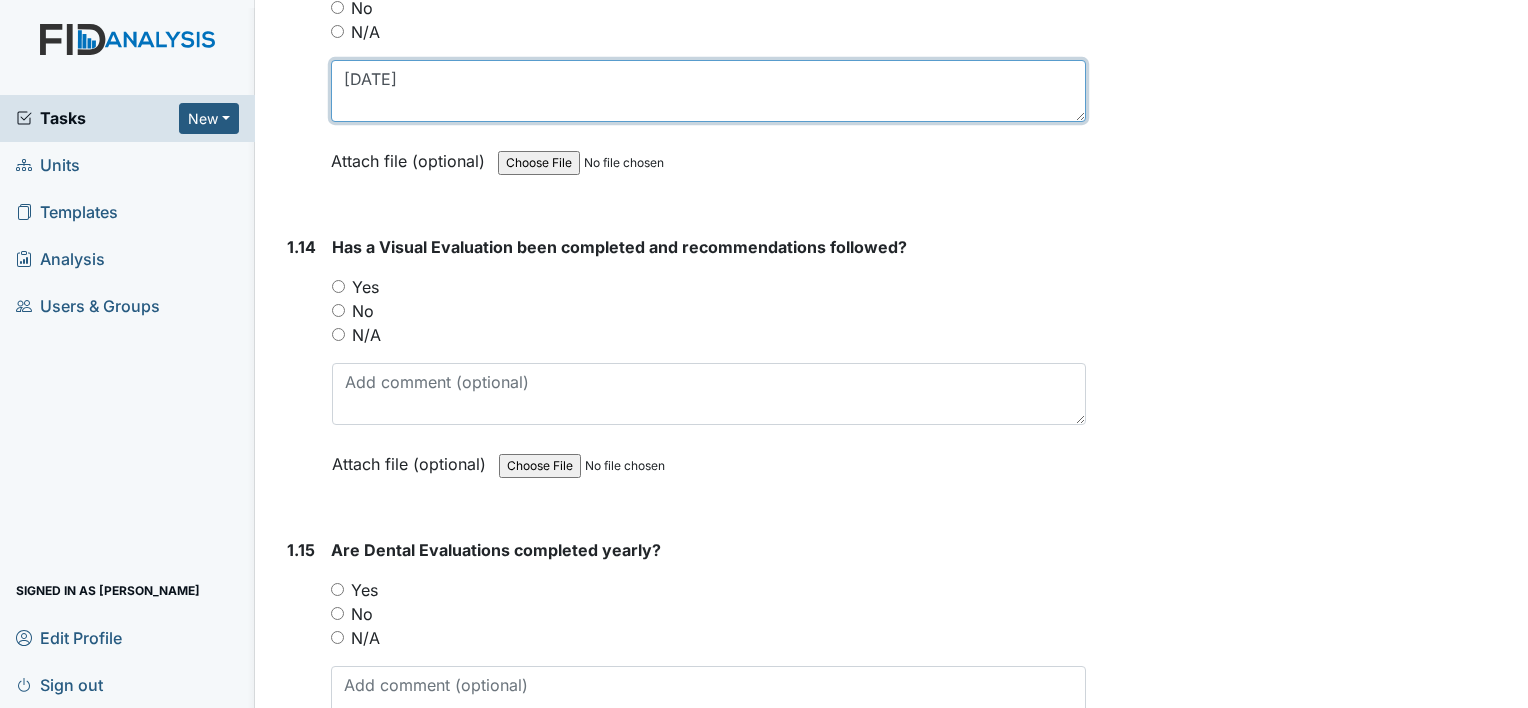 scroll, scrollTop: 4100, scrollLeft: 0, axis: vertical 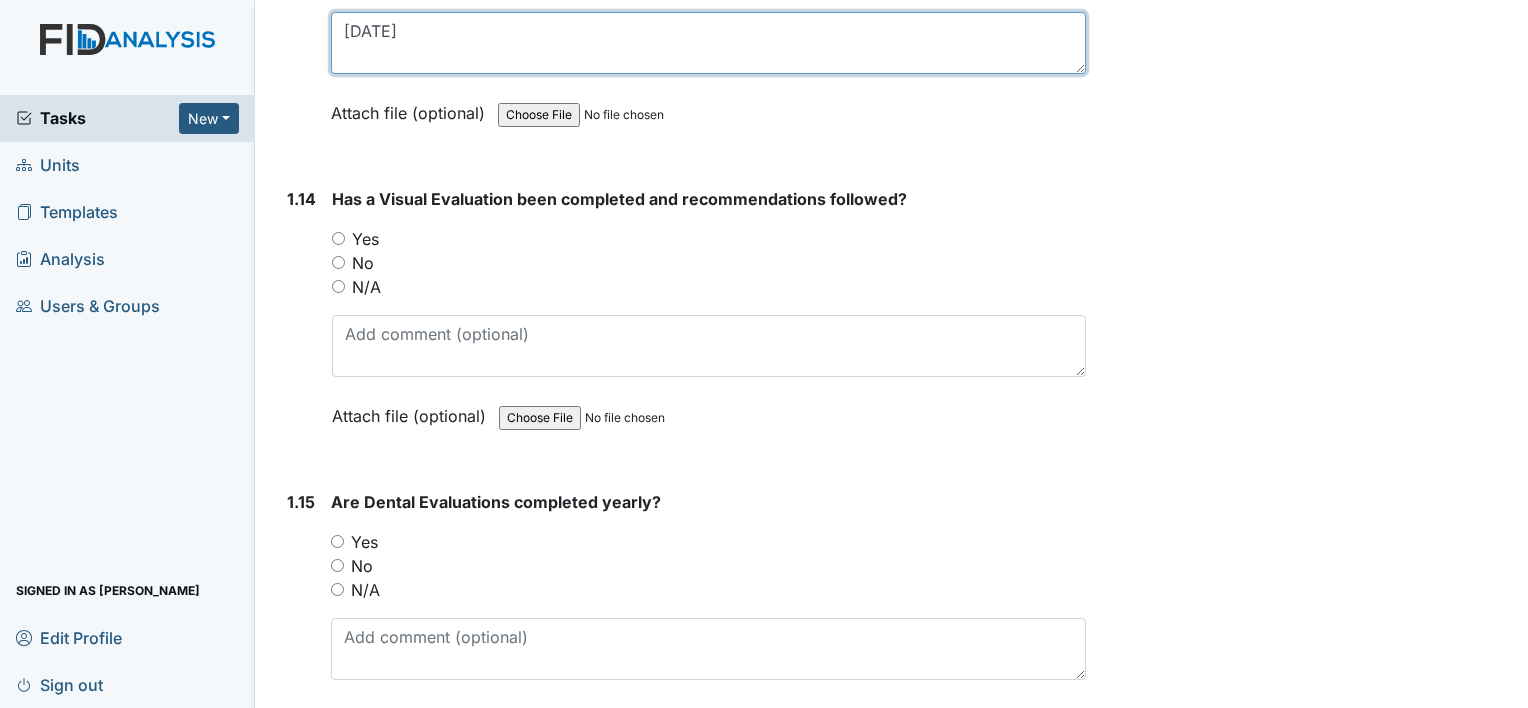 type on "12/30/24" 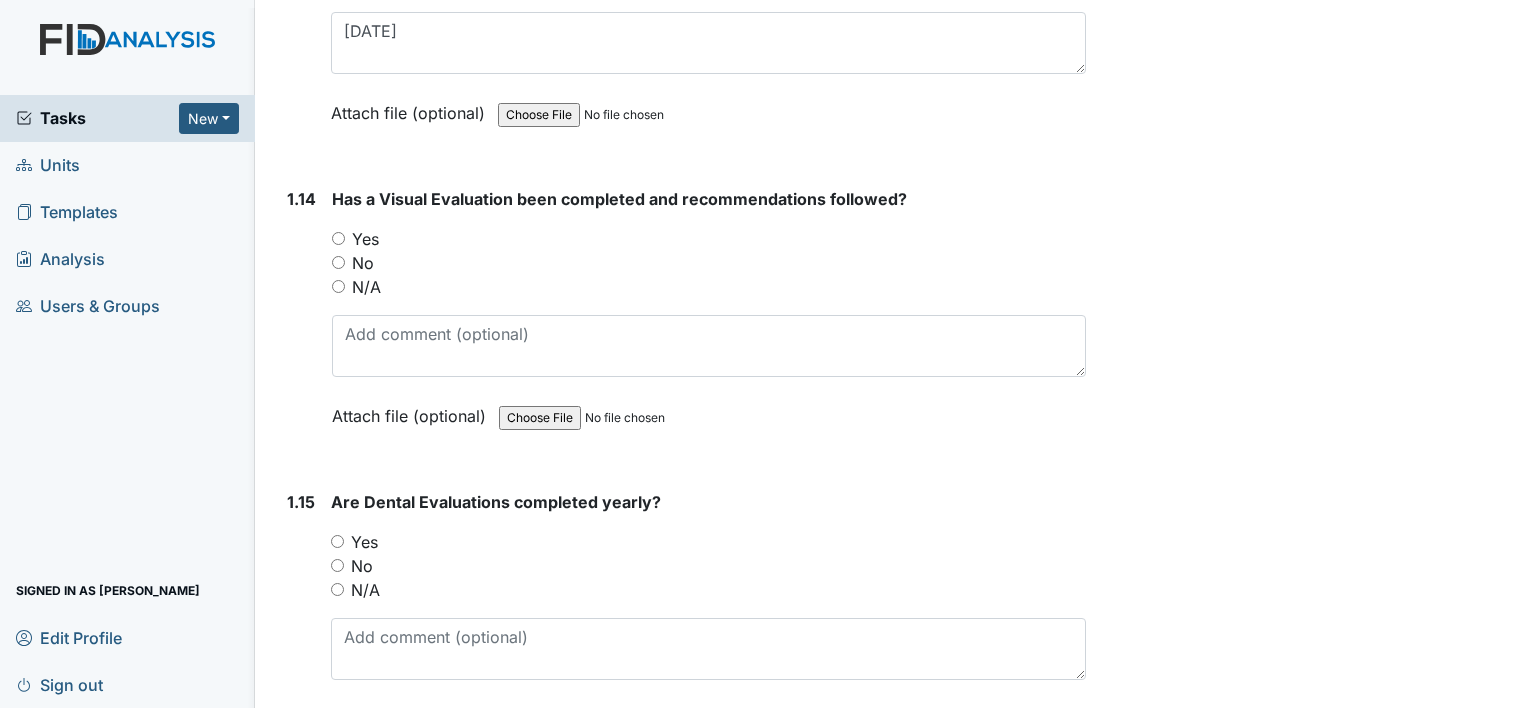 click on "Yes" at bounding box center [337, 541] 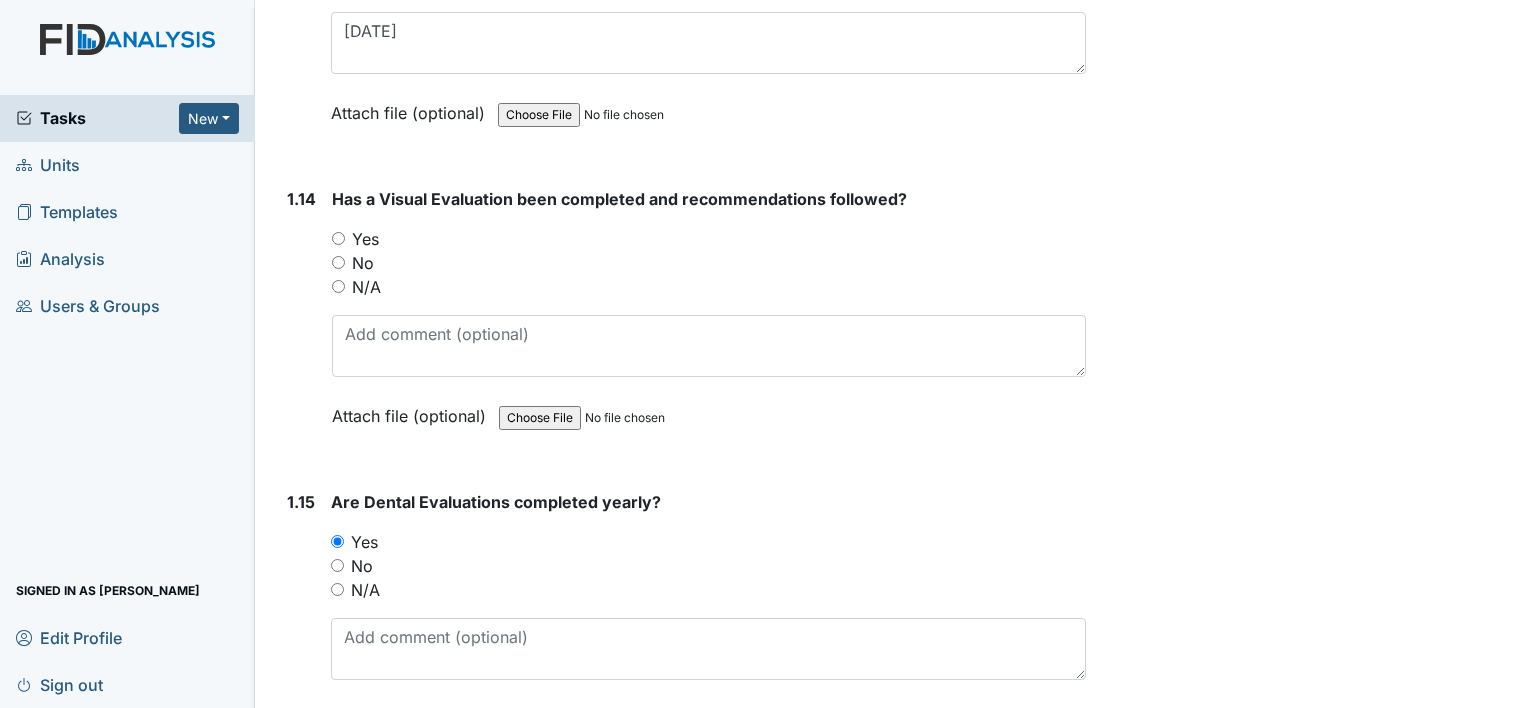 click on "Are Dental Evaluations completed yearly?
You must select one of the below options.
Yes
No
N/A
Attach file (optional)
You can upload .pdf, .txt, .jpg, .jpeg, .png, .csv, .xls, or .doc files under 100MB." at bounding box center [708, 617] 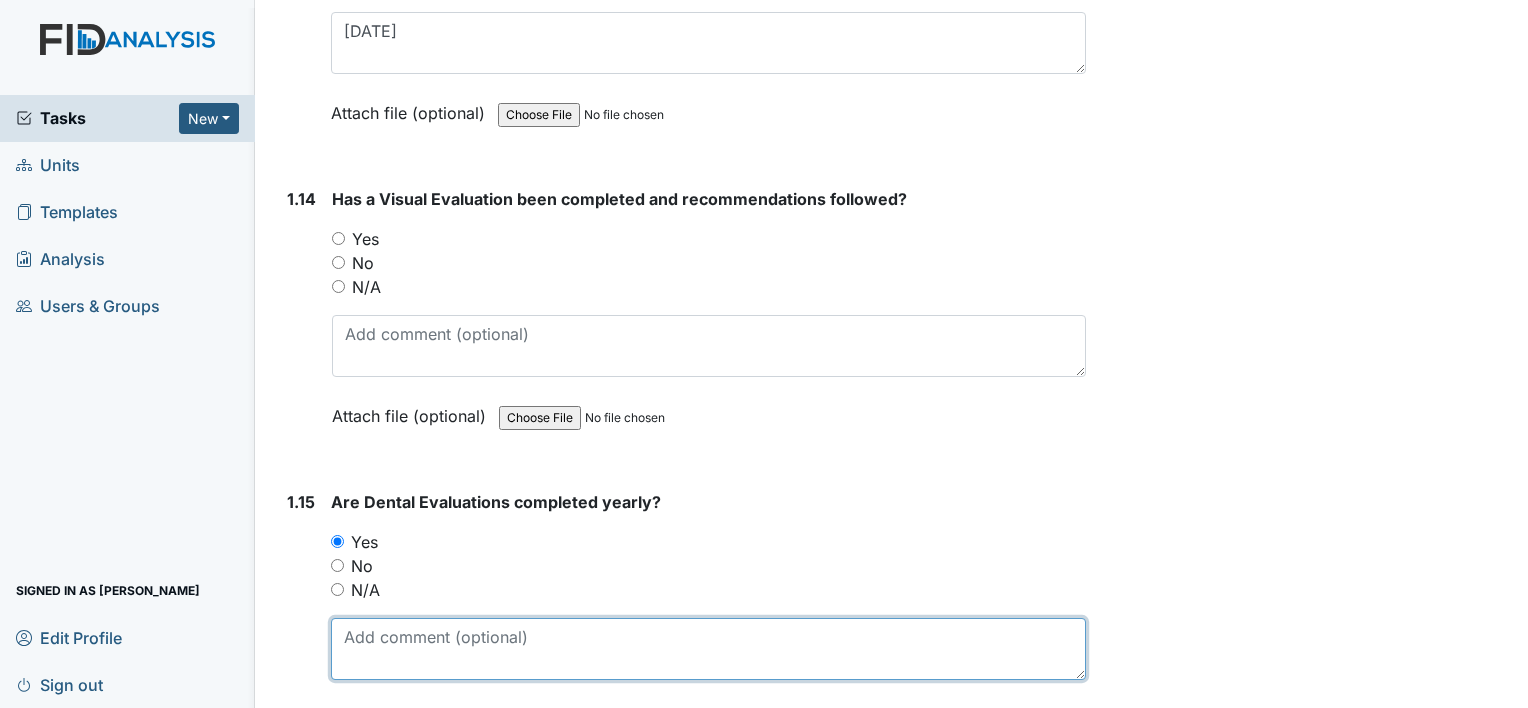 click at bounding box center (708, 649) 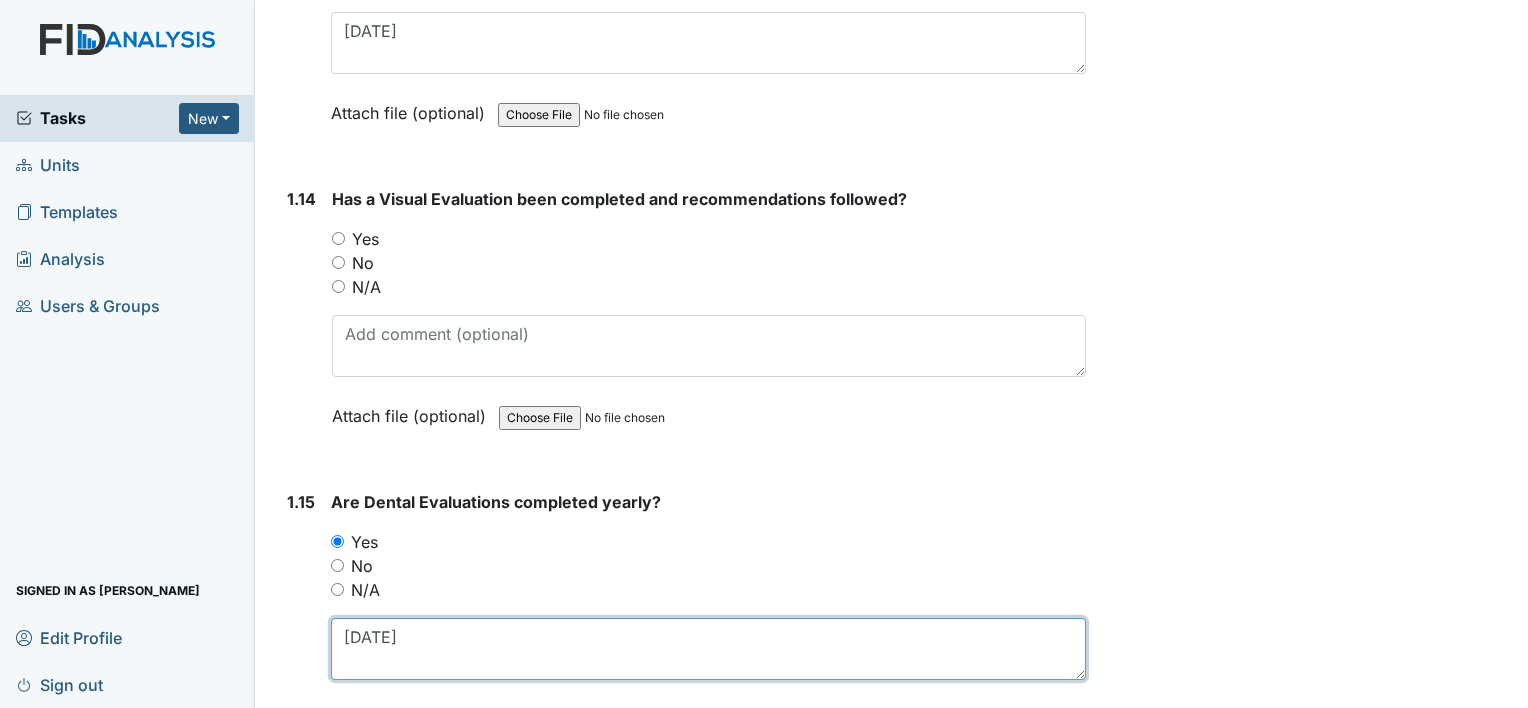 type on "06/06/25" 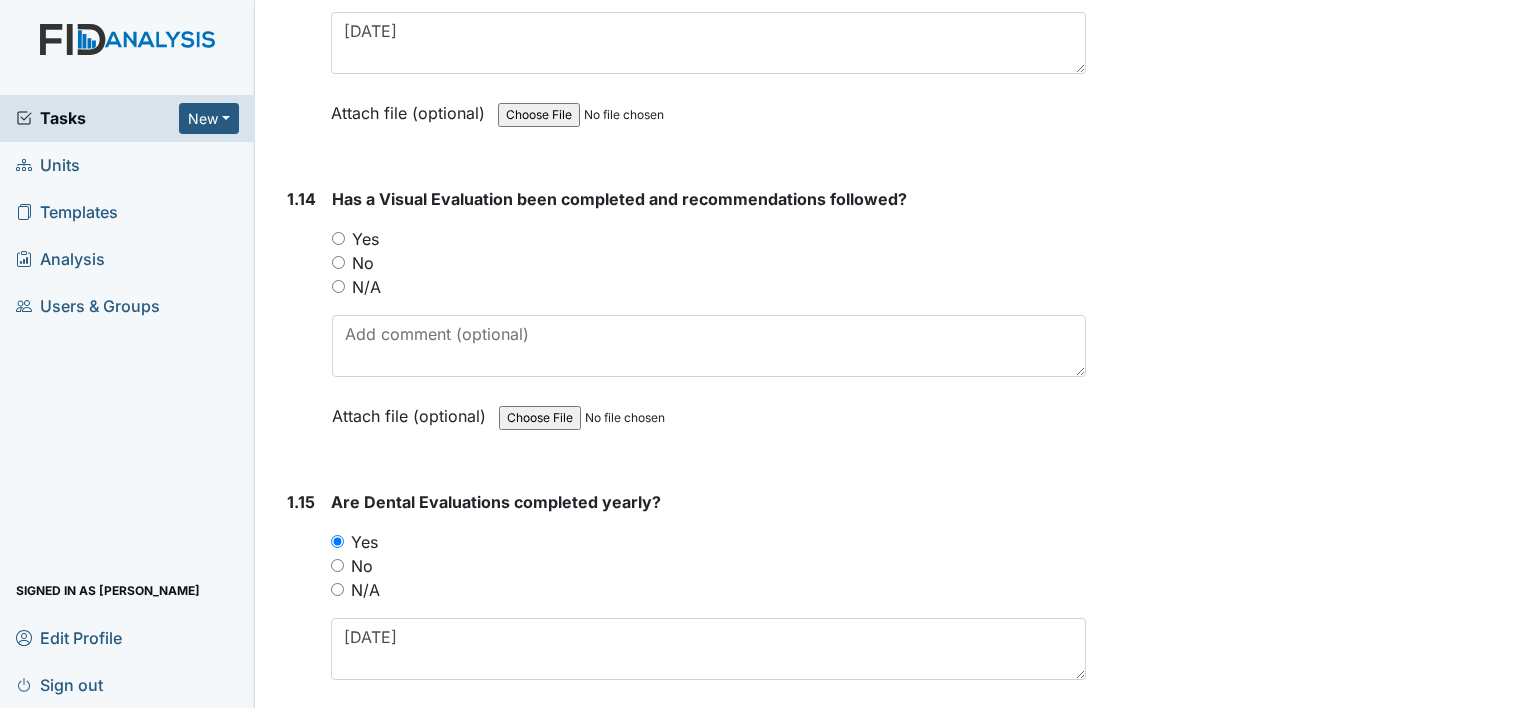 click on "Yes" at bounding box center (338, 238) 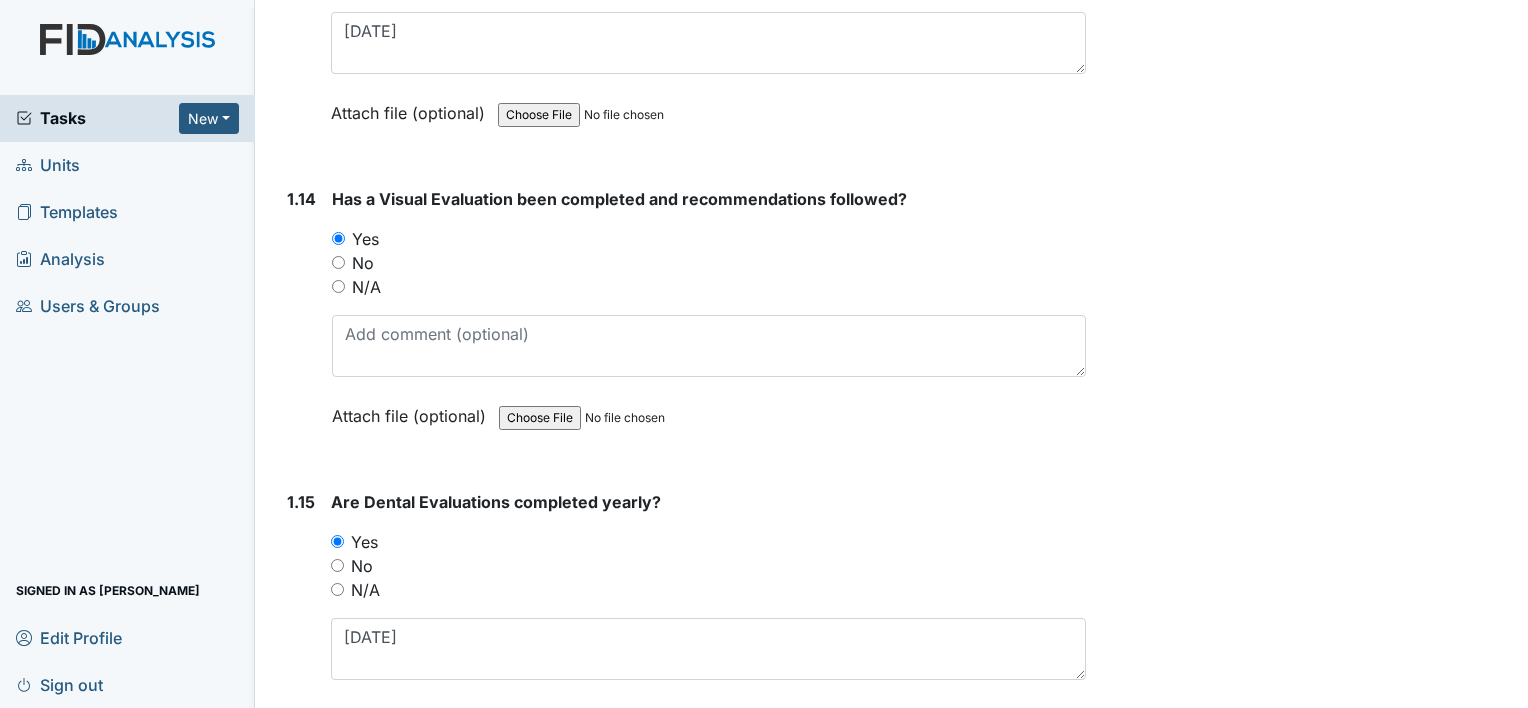 drag, startPoint x: 392, startPoint y: 276, endPoint x: 400, endPoint y: 295, distance: 20.615528 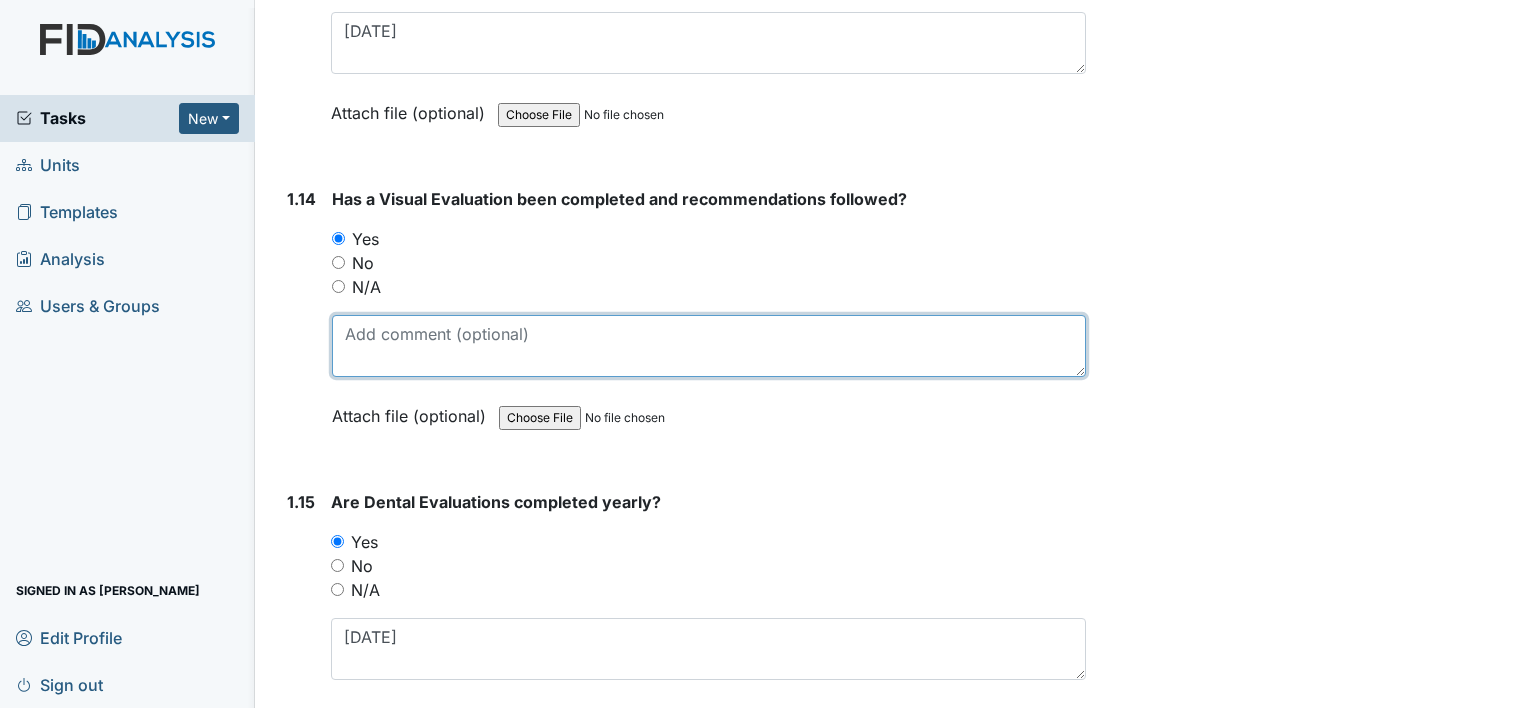 click at bounding box center [709, 346] 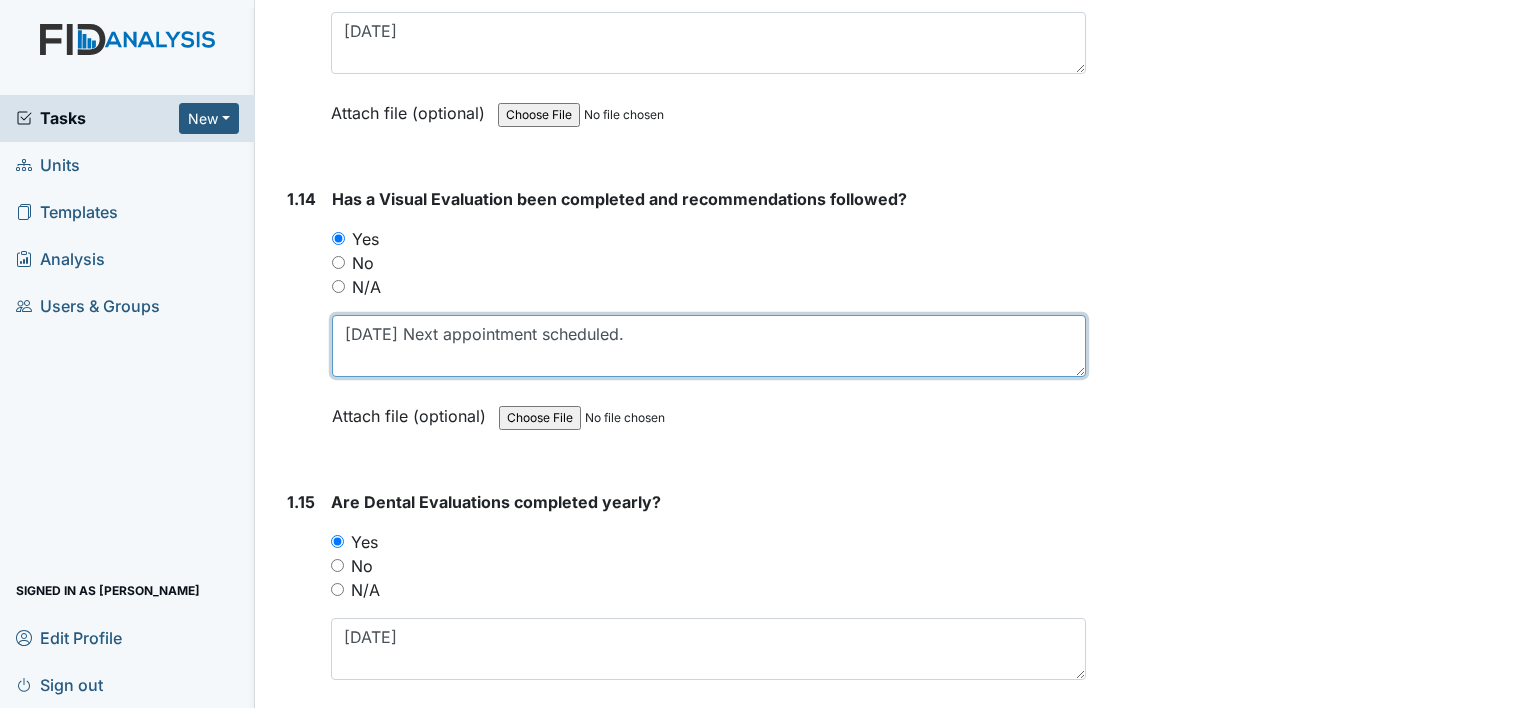 click on "04/20/23 Next appointment scheduled." at bounding box center (709, 346) 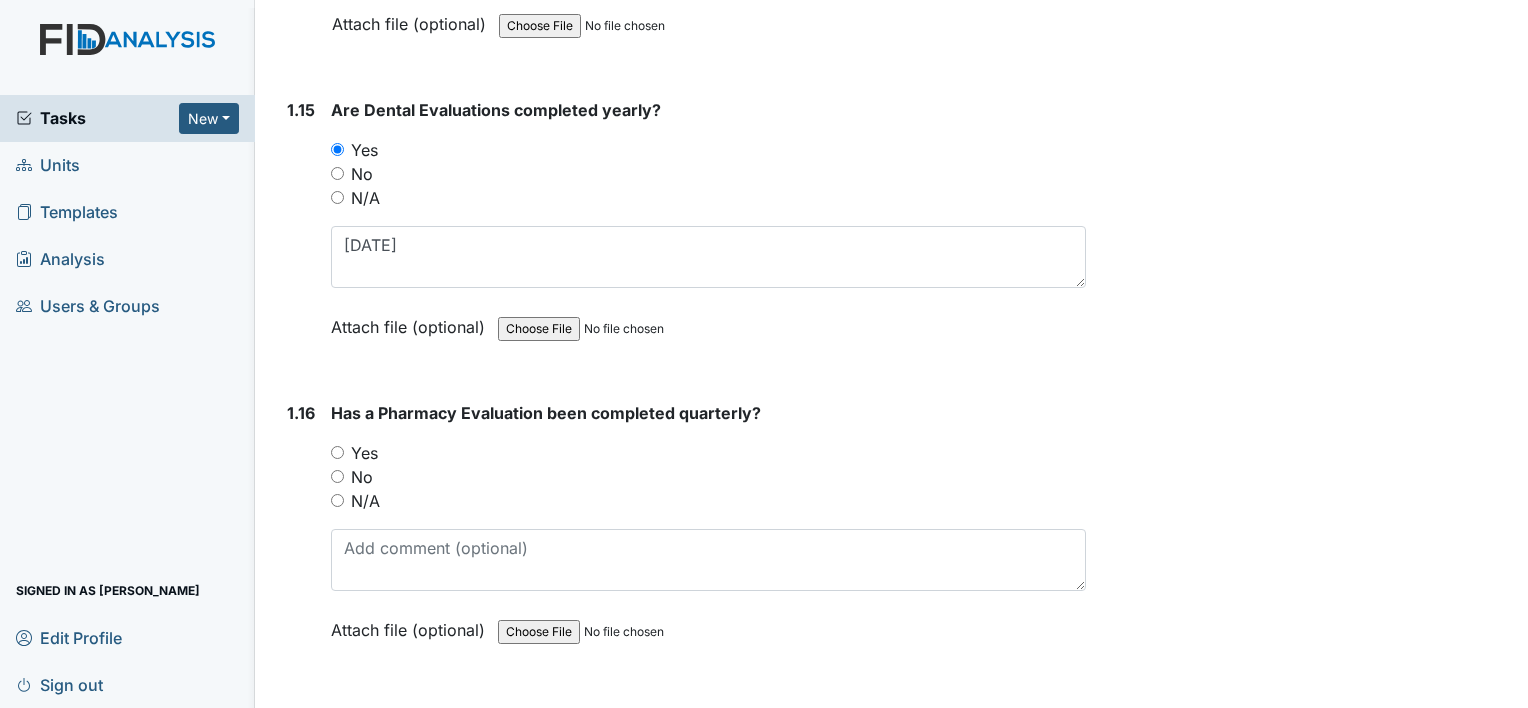 scroll, scrollTop: 4500, scrollLeft: 0, axis: vertical 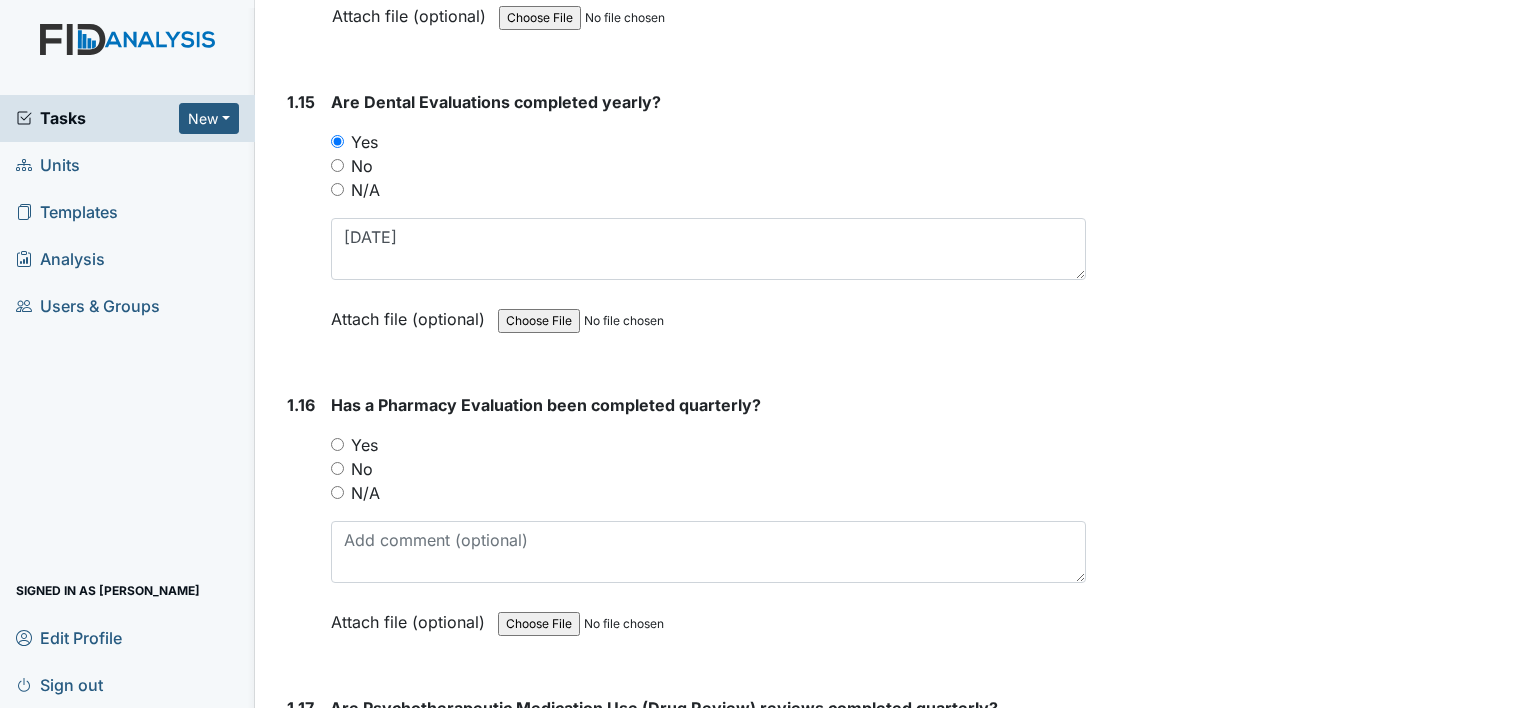 type on "04/20/23 Next appointment scheduled for August." 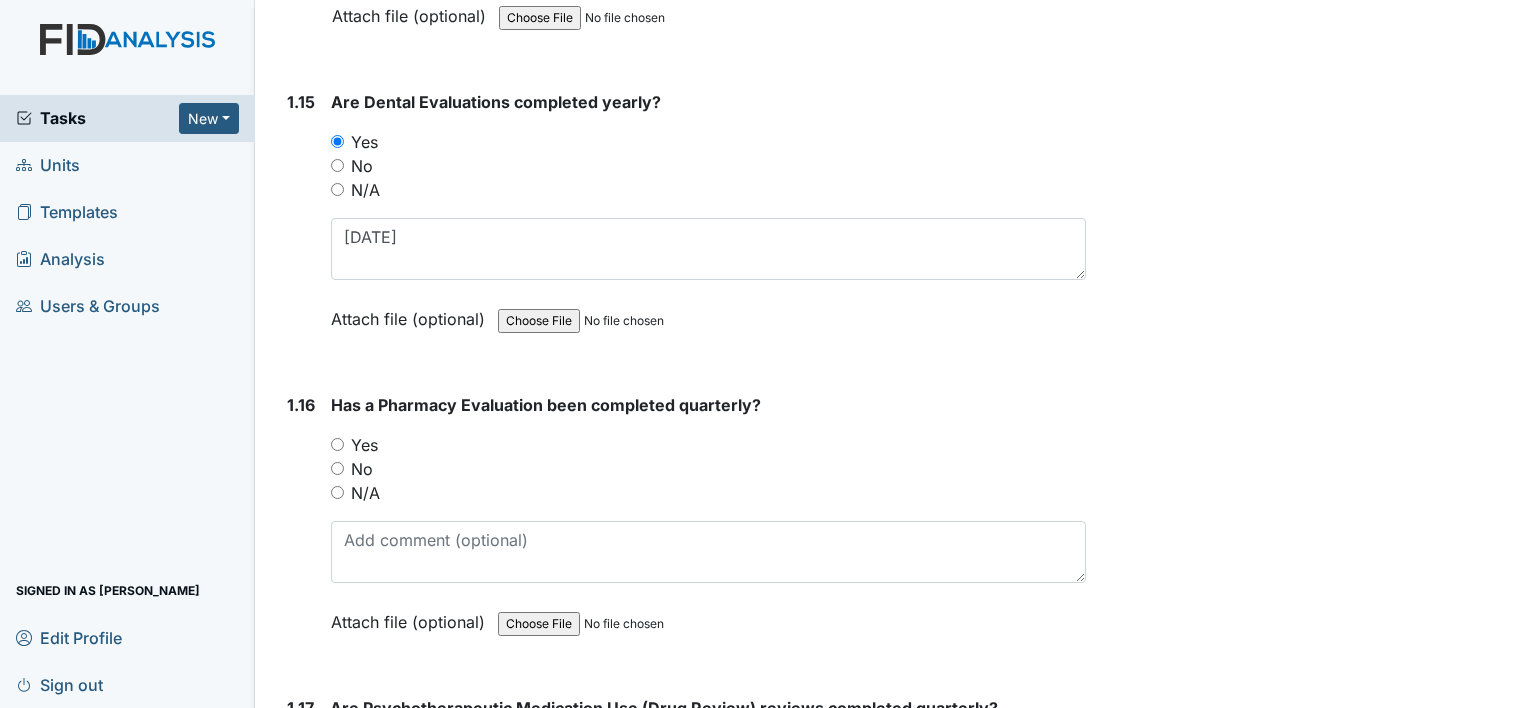 click on "Yes" at bounding box center [337, 444] 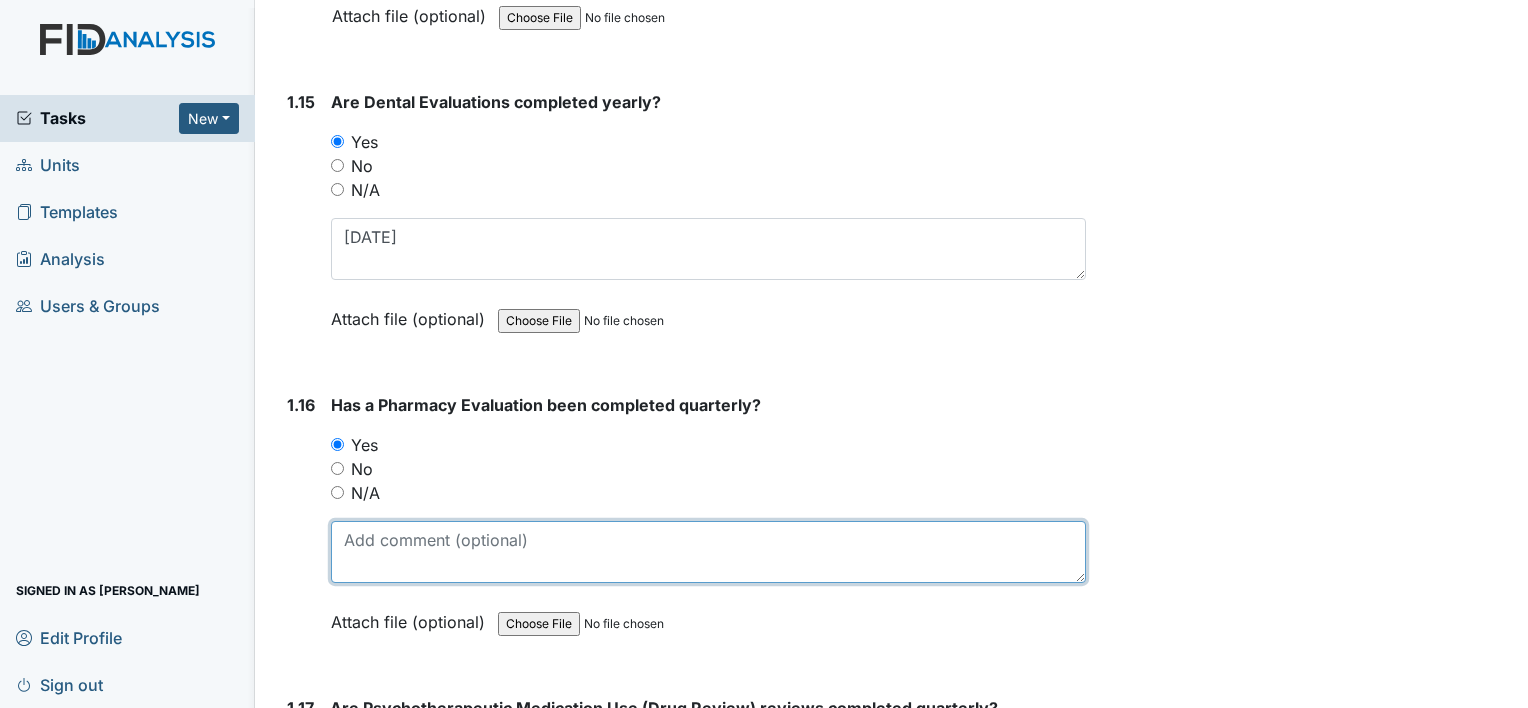 click at bounding box center [708, 552] 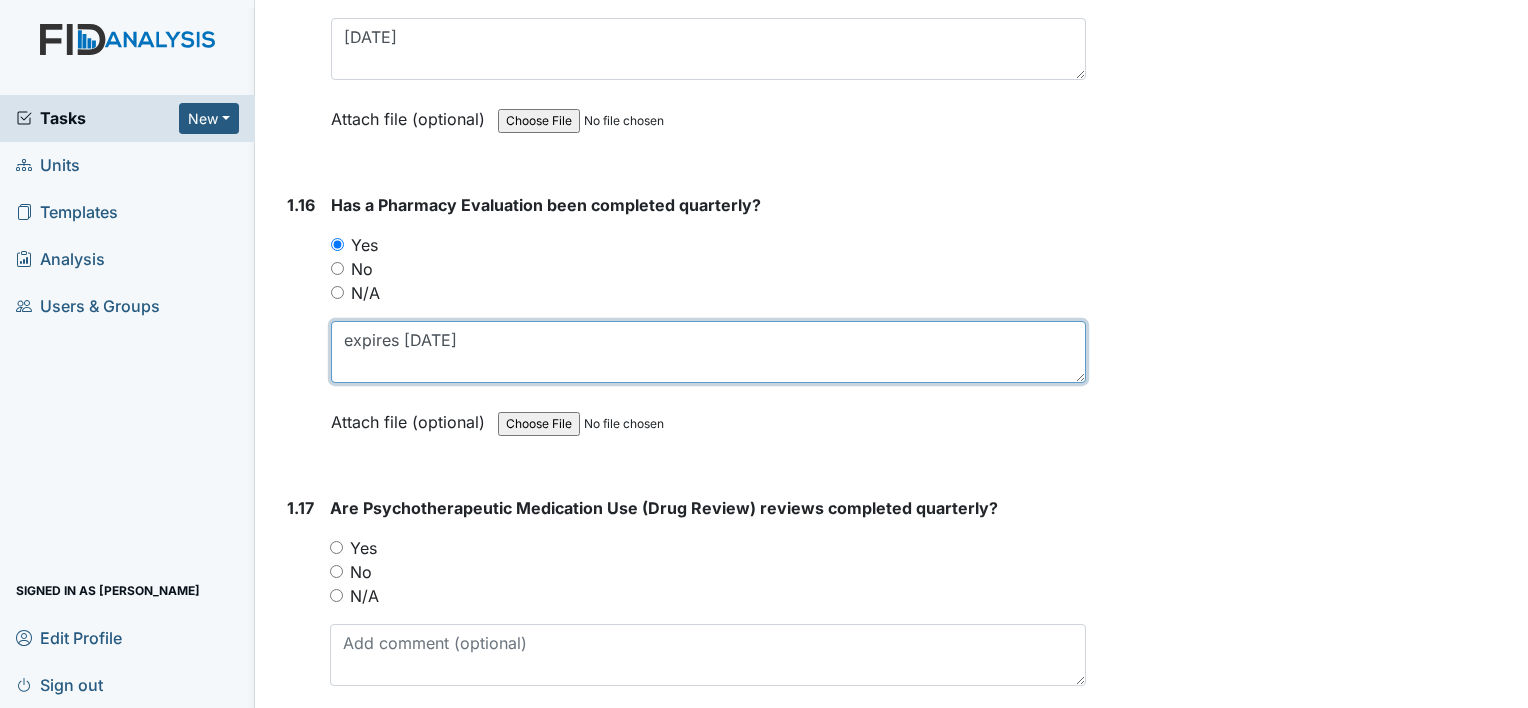 scroll, scrollTop: 4800, scrollLeft: 0, axis: vertical 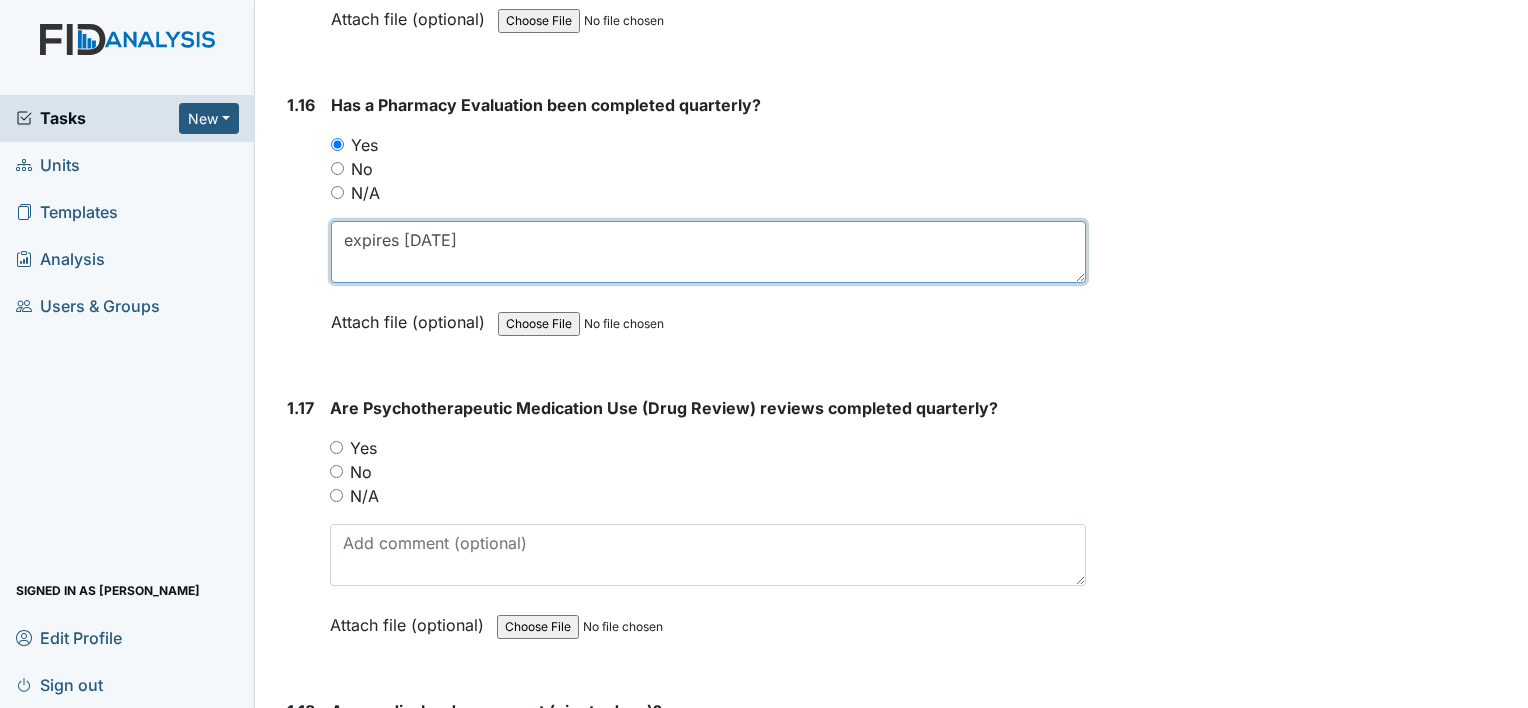 type on "expires [DATE]" 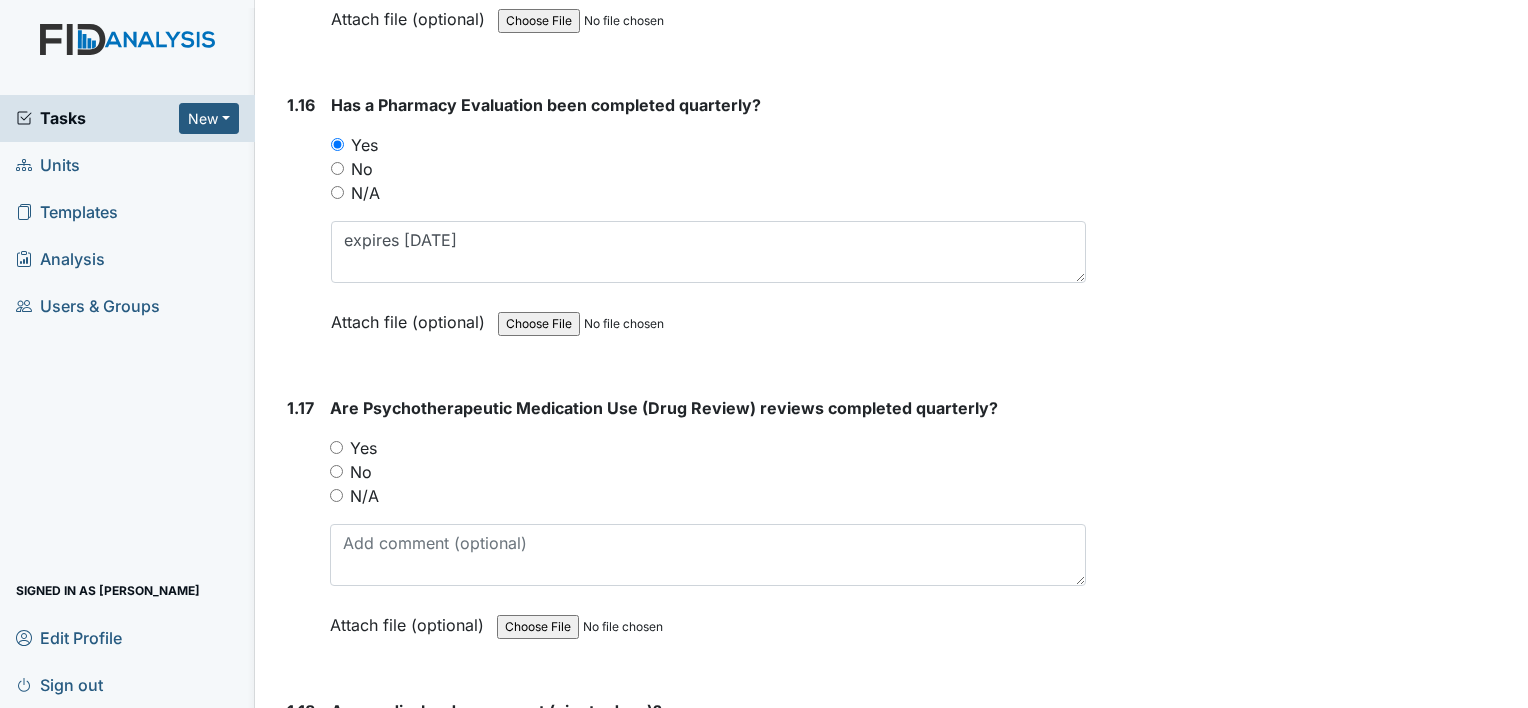 click on "Yes" at bounding box center [336, 447] 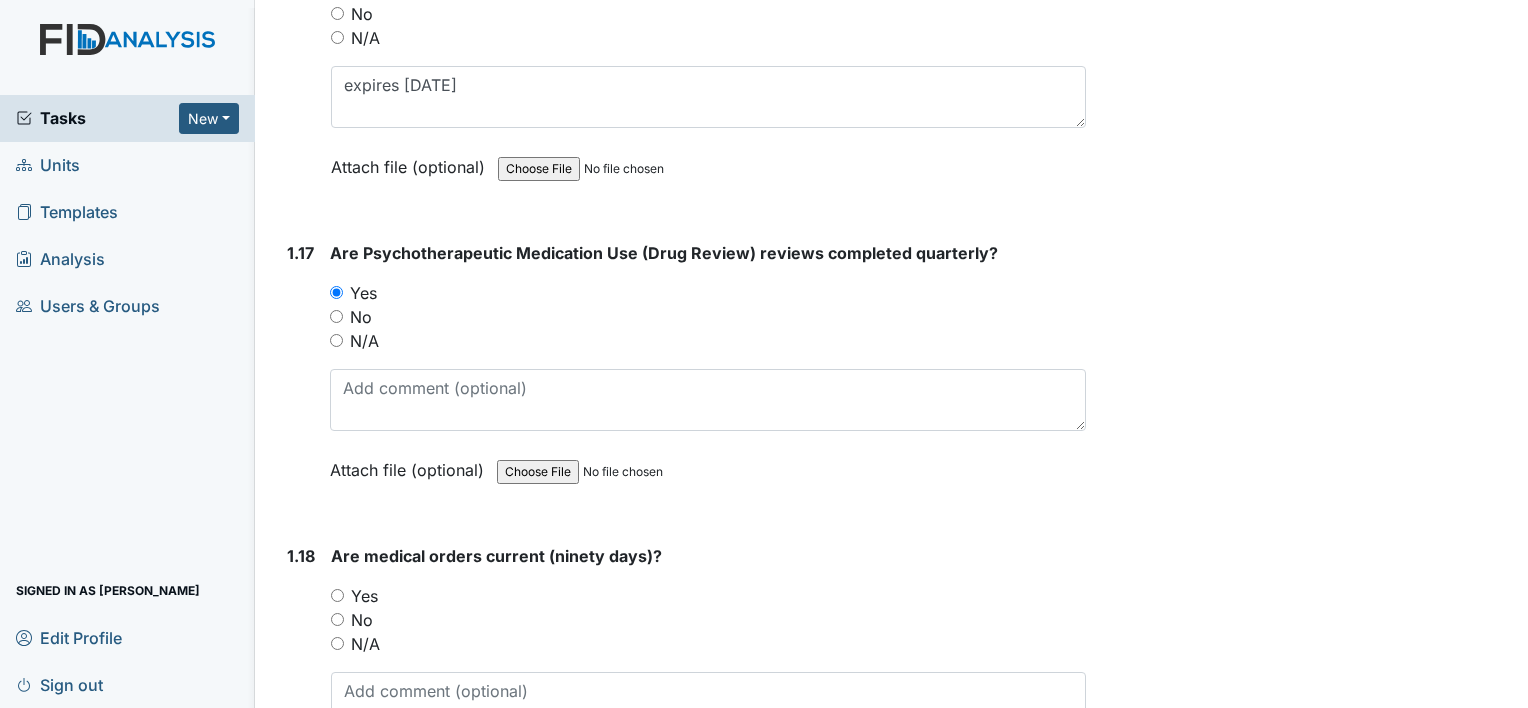 scroll, scrollTop: 5000, scrollLeft: 0, axis: vertical 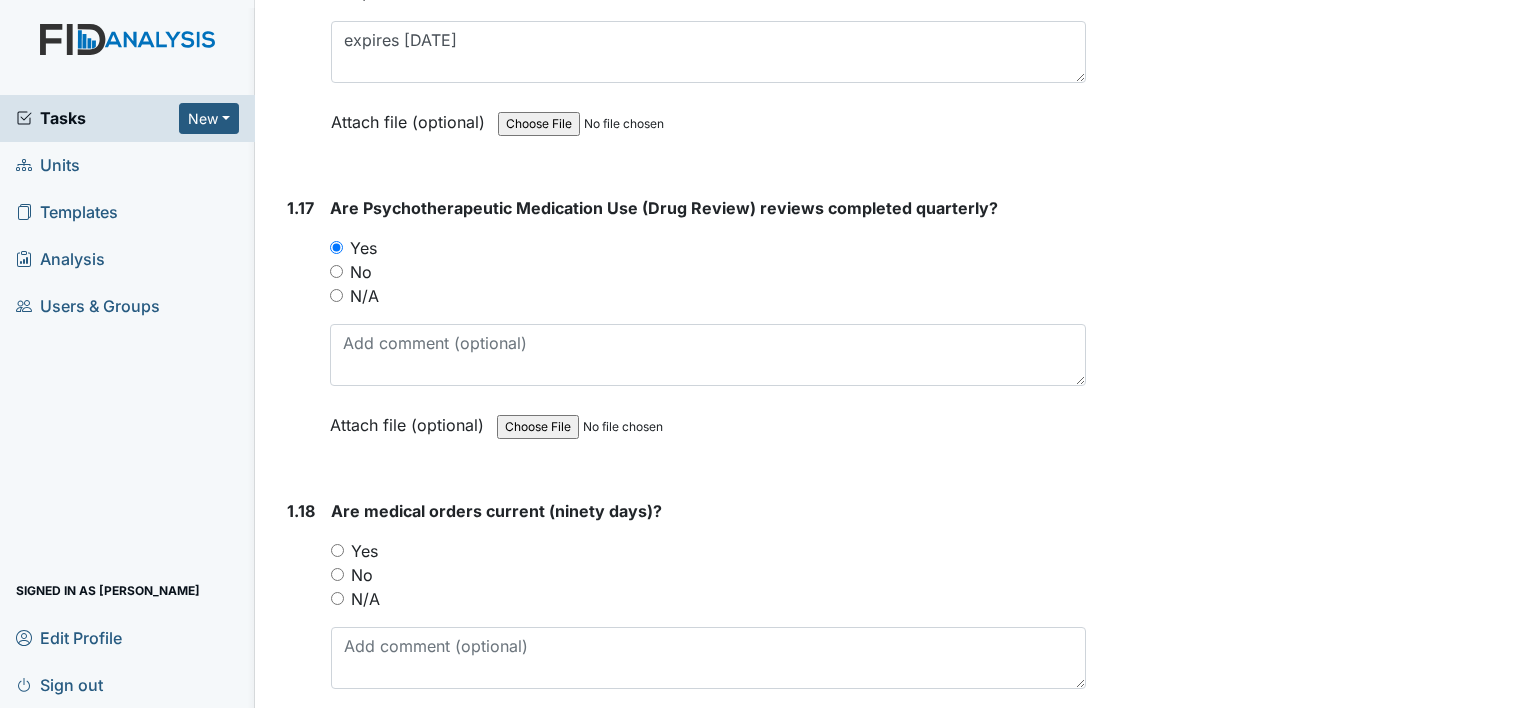 click on "Yes" at bounding box center [337, 550] 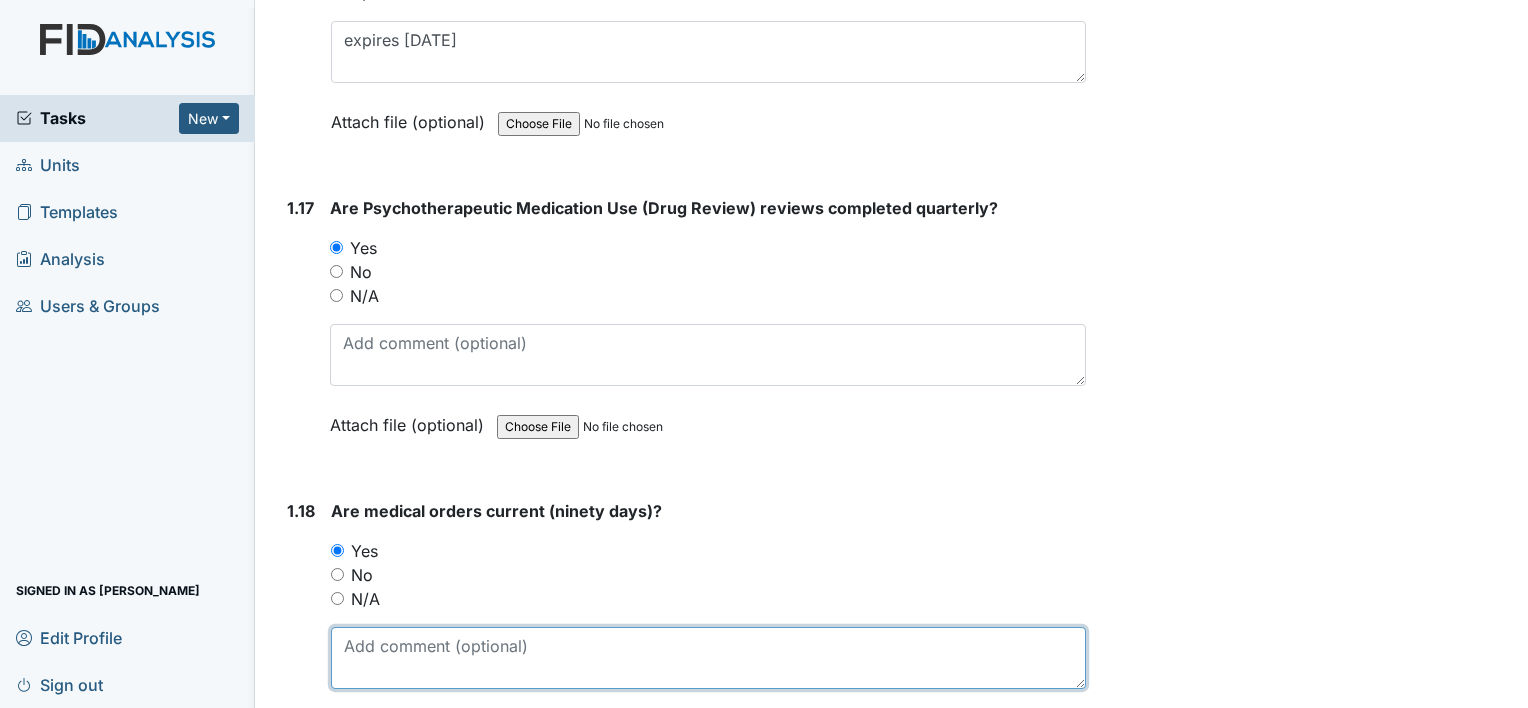 click at bounding box center (708, 658) 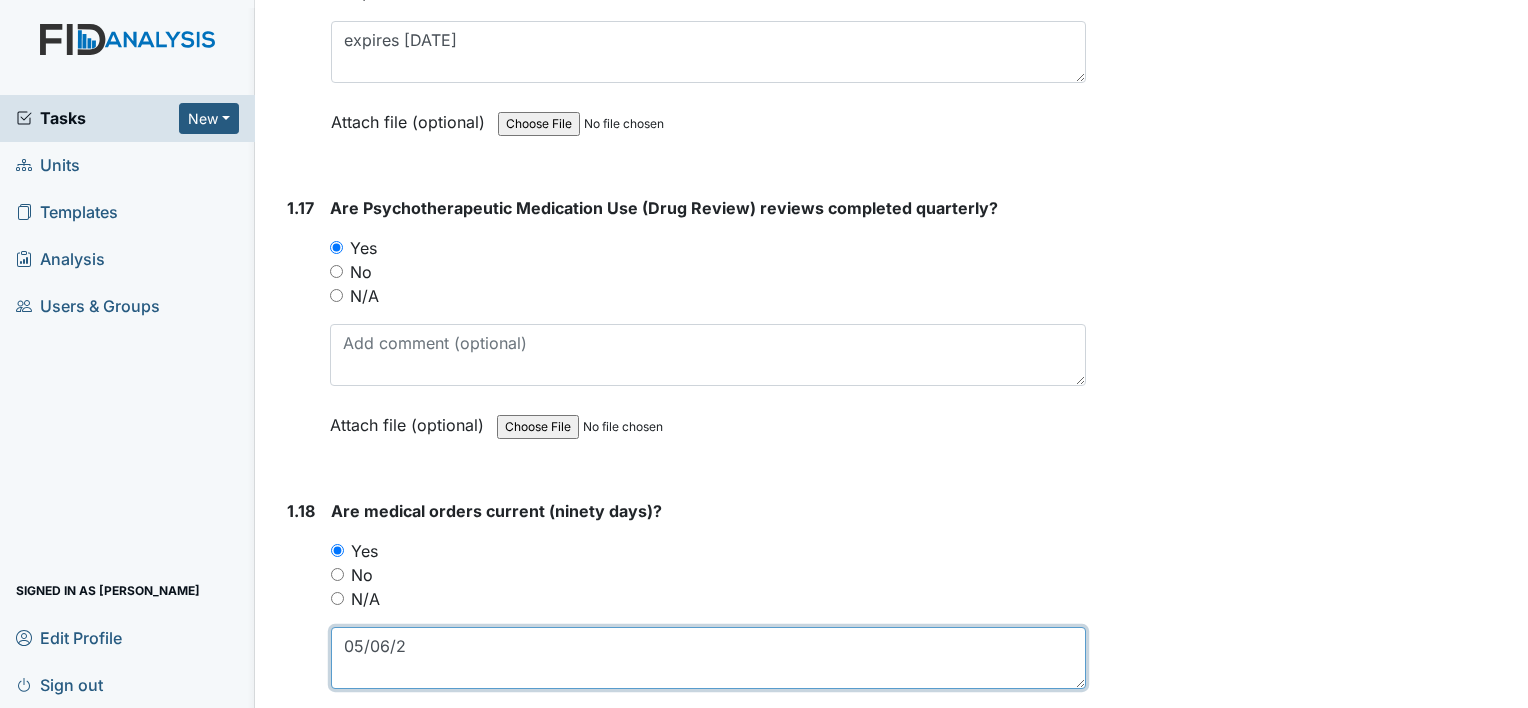 type on "05/06/25" 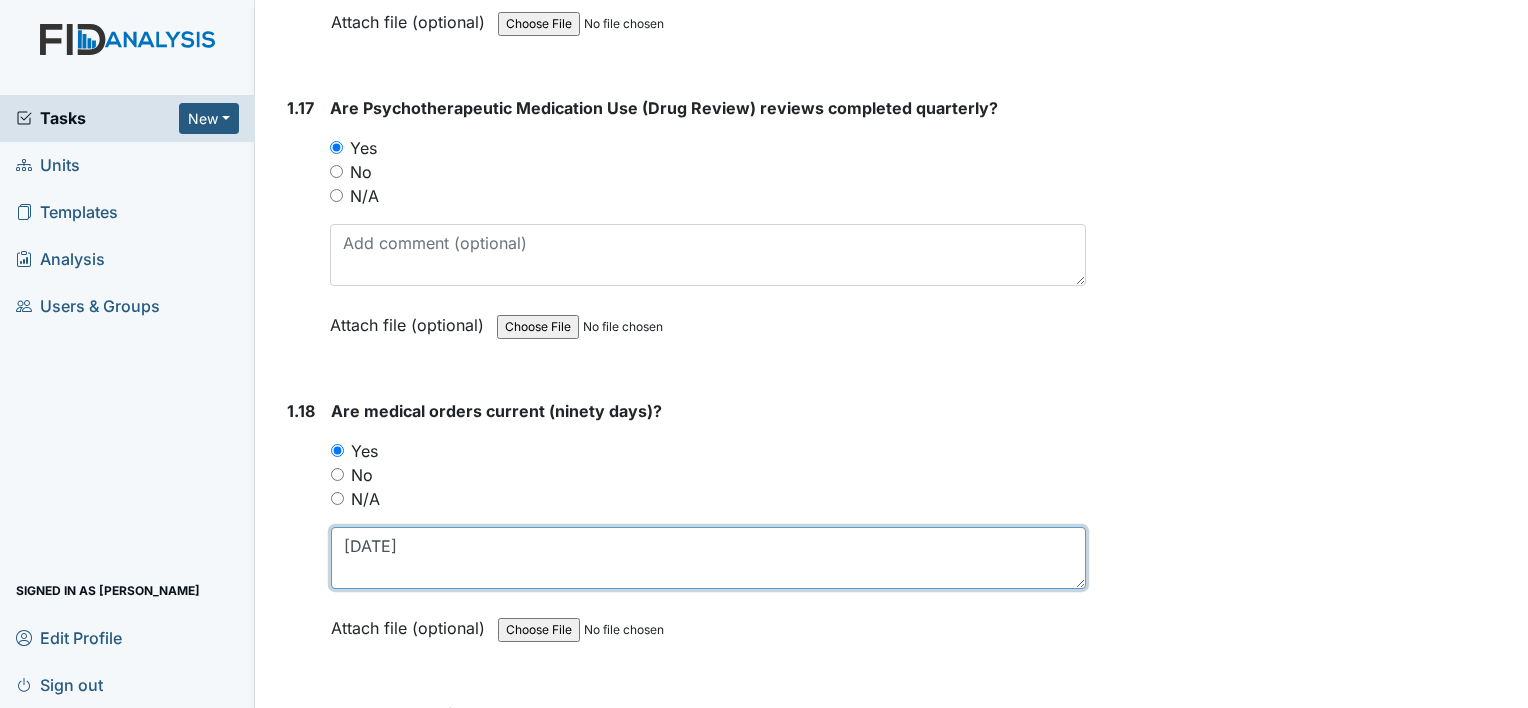 scroll, scrollTop: 5200, scrollLeft: 0, axis: vertical 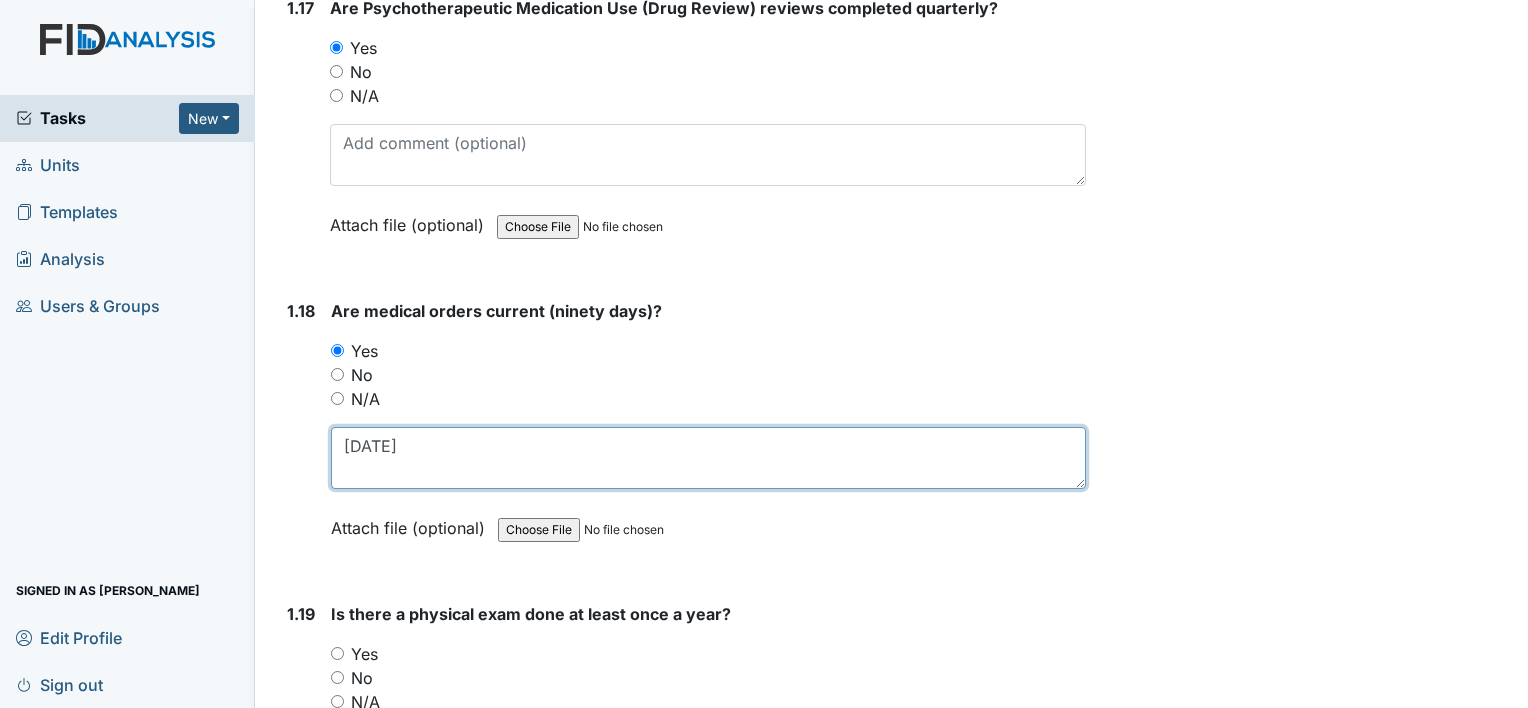 drag, startPoint x: 260, startPoint y: 420, endPoint x: 184, endPoint y: 426, distance: 76.23647 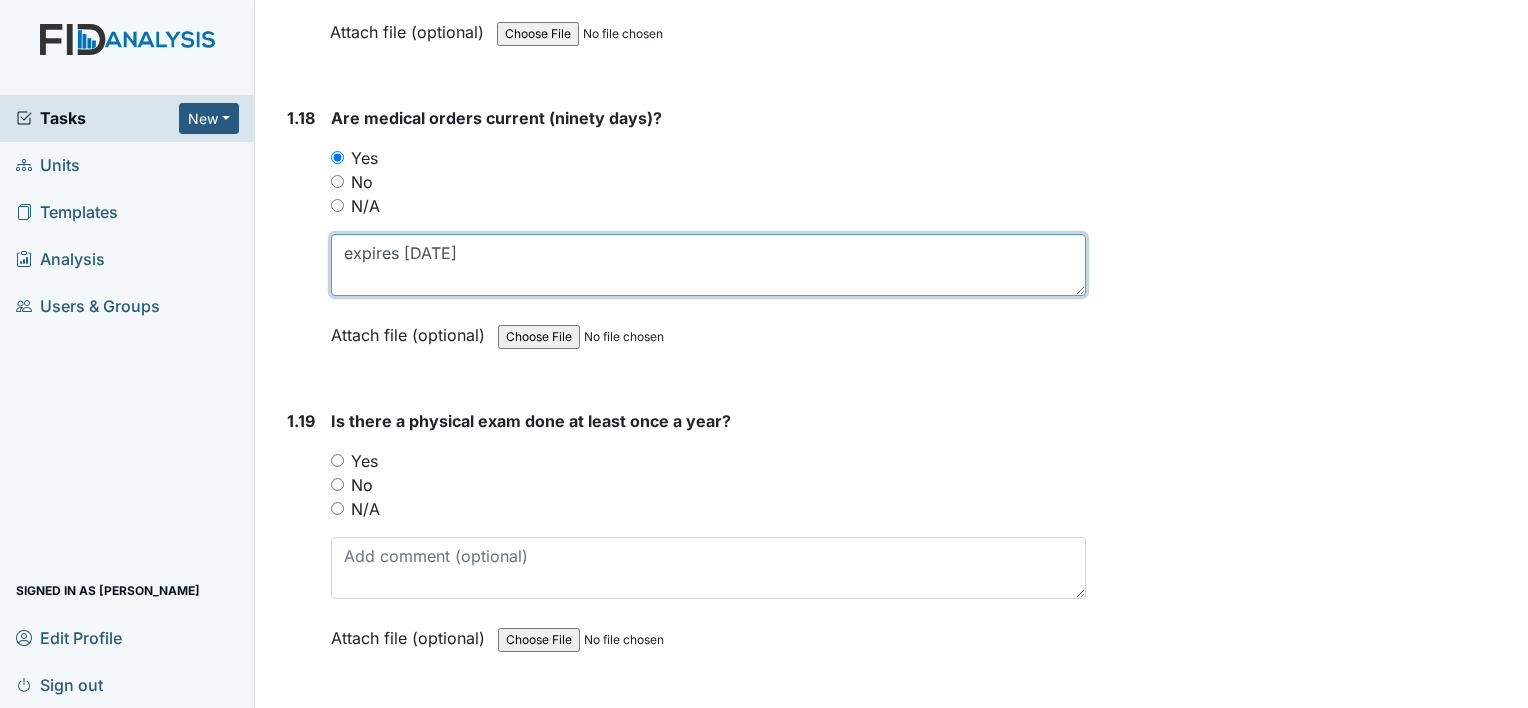 scroll, scrollTop: 5400, scrollLeft: 0, axis: vertical 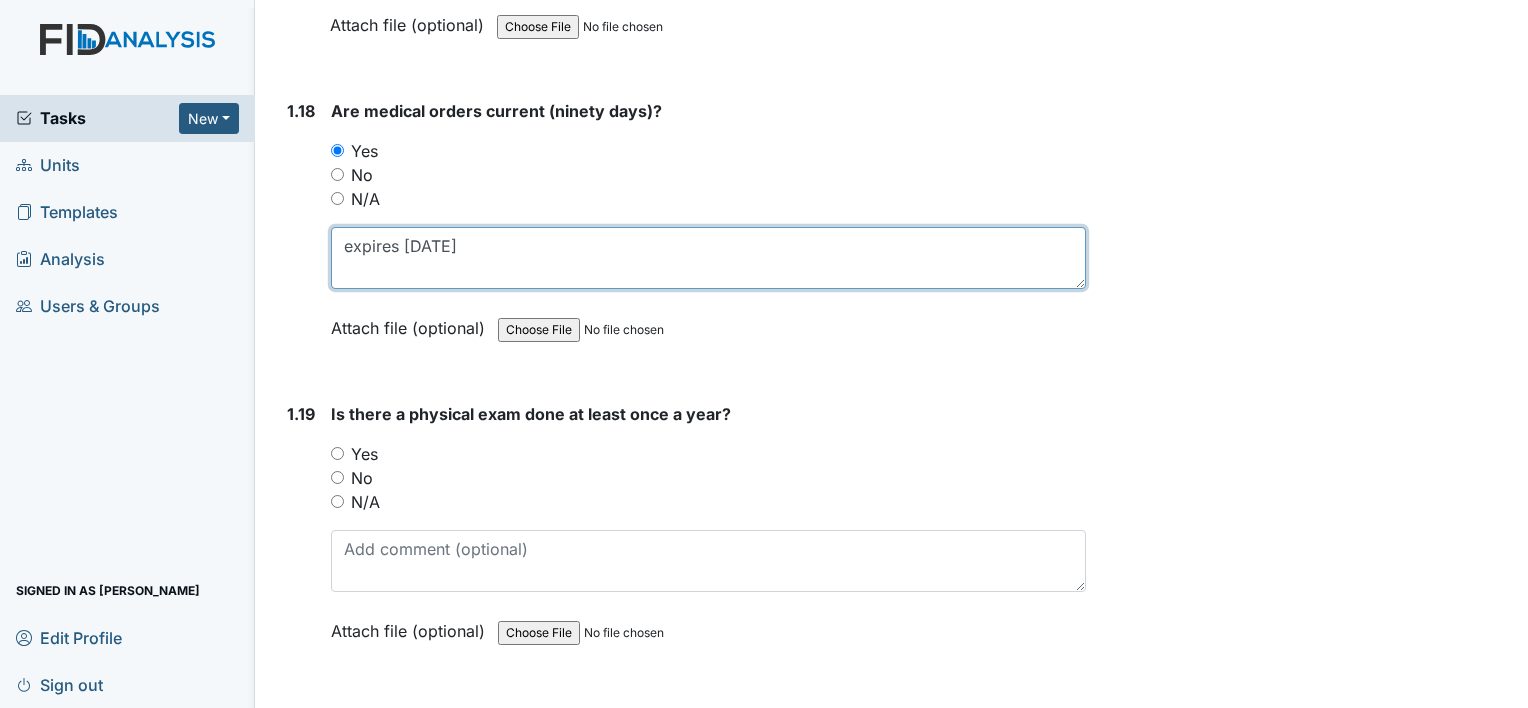 type on "expires 07/31/25" 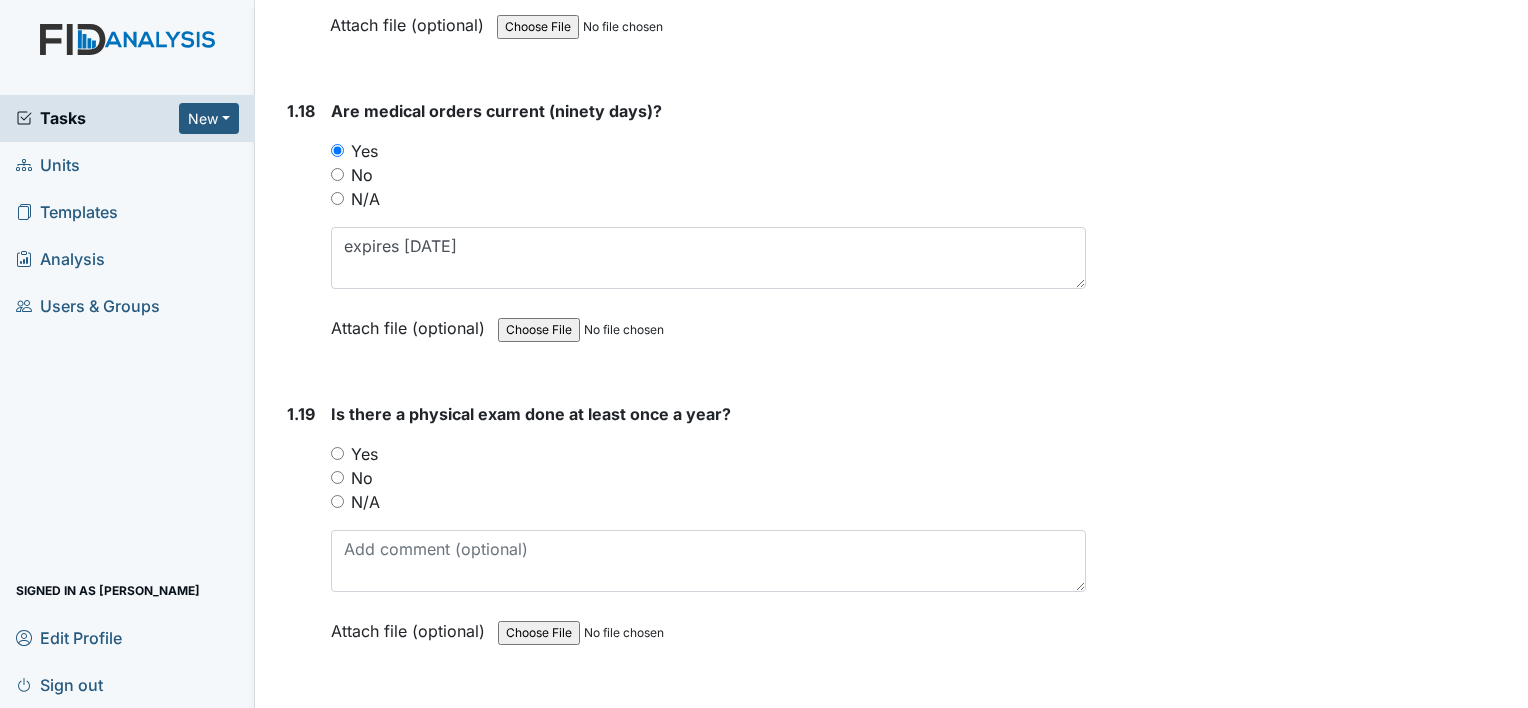 click on "Yes" at bounding box center (337, 453) 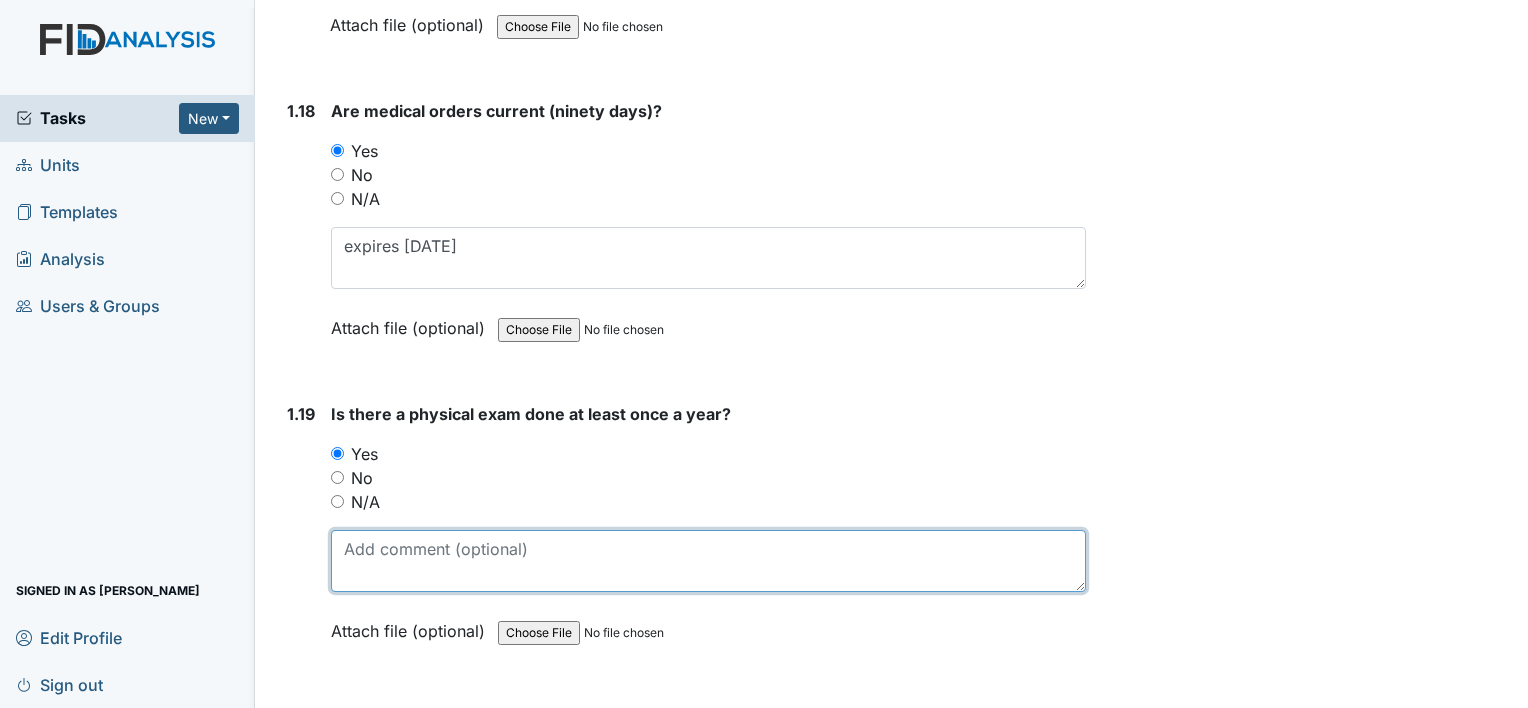 click at bounding box center [708, 561] 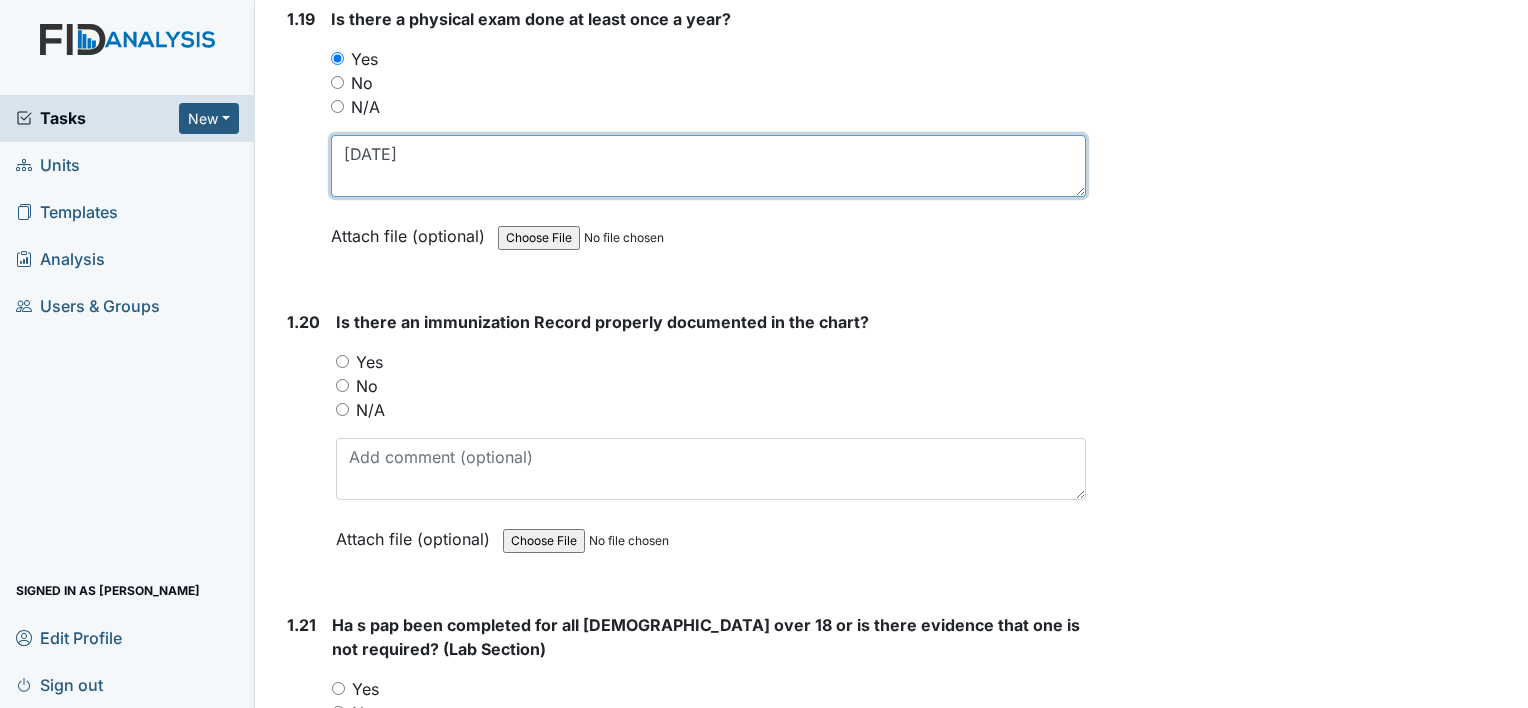 scroll, scrollTop: 5800, scrollLeft: 0, axis: vertical 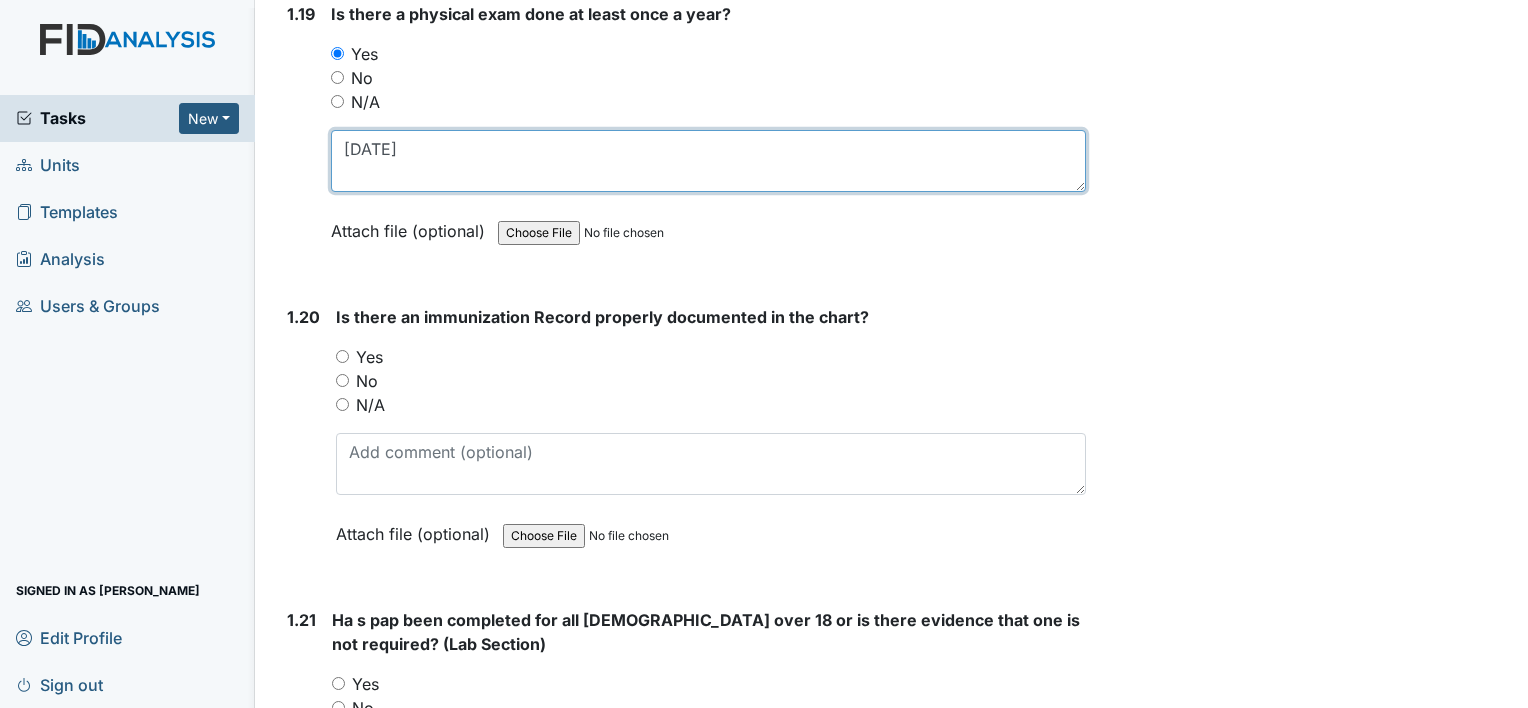 type on "[DATE]" 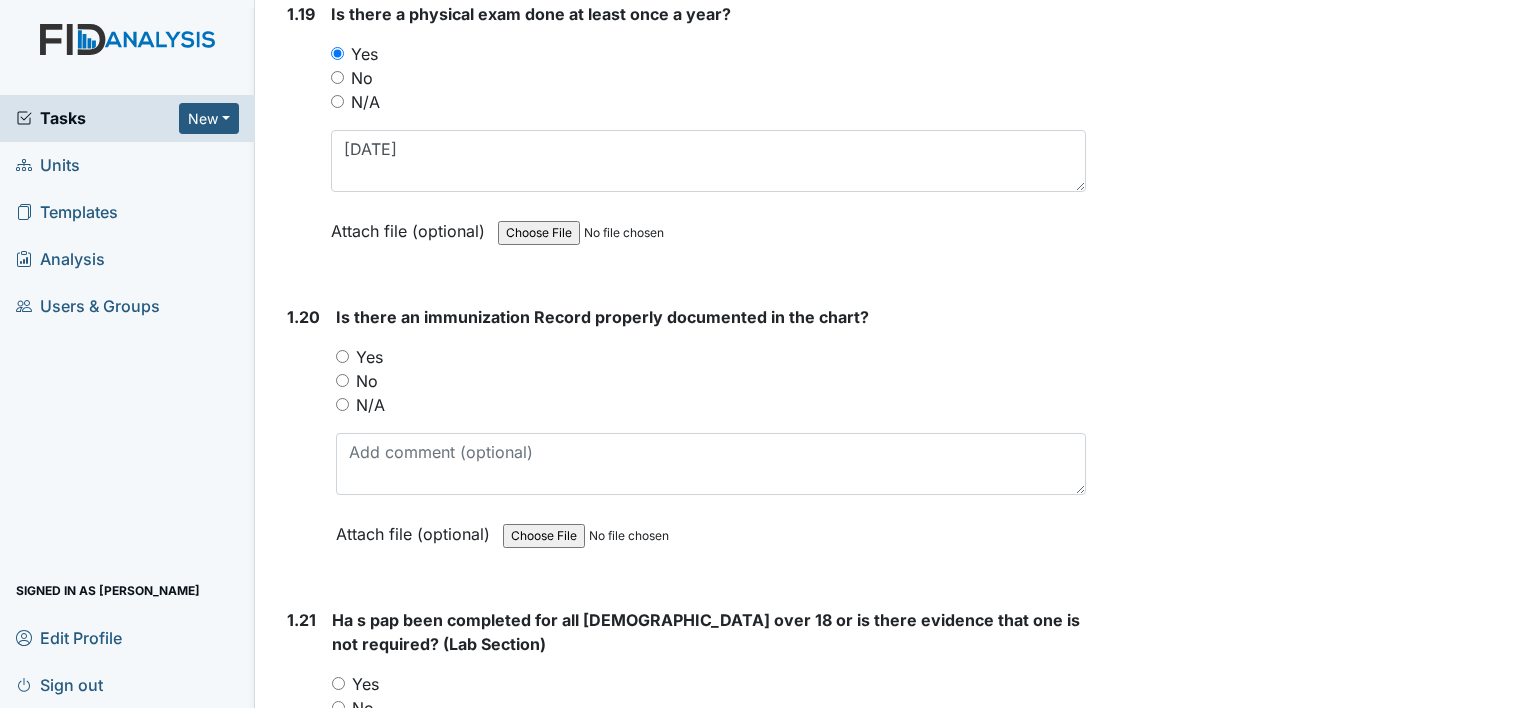 click on "Yes" at bounding box center (342, 356) 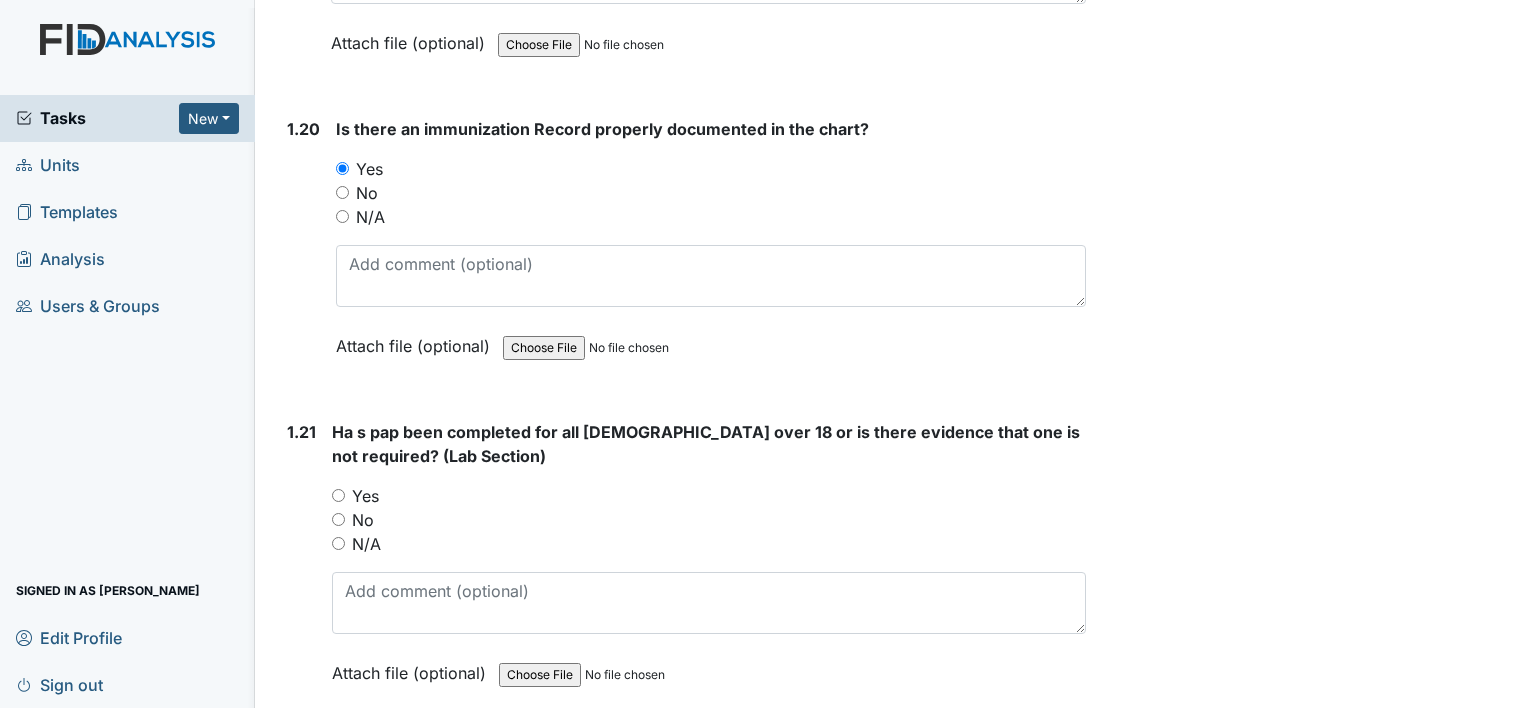 scroll, scrollTop: 6000, scrollLeft: 0, axis: vertical 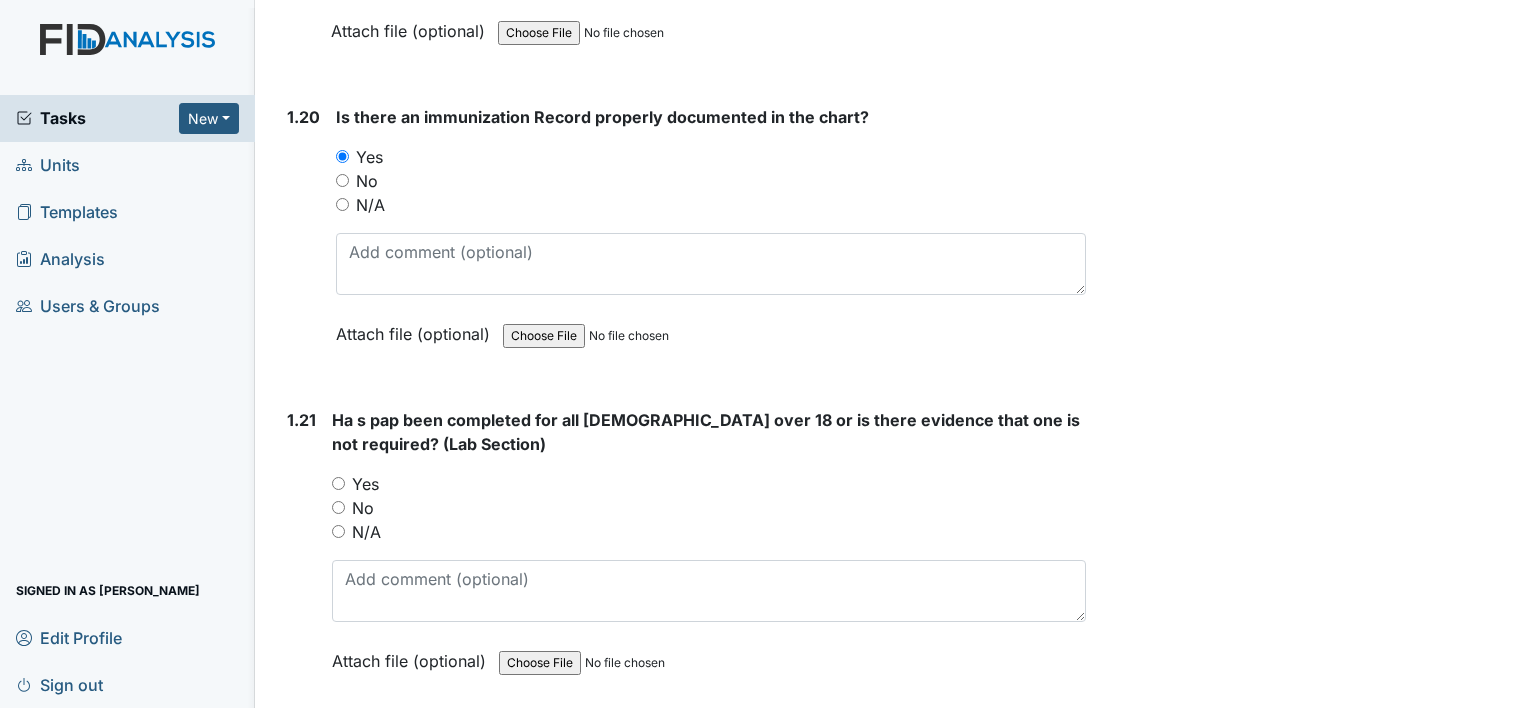 click on "N/A" at bounding box center (338, 531) 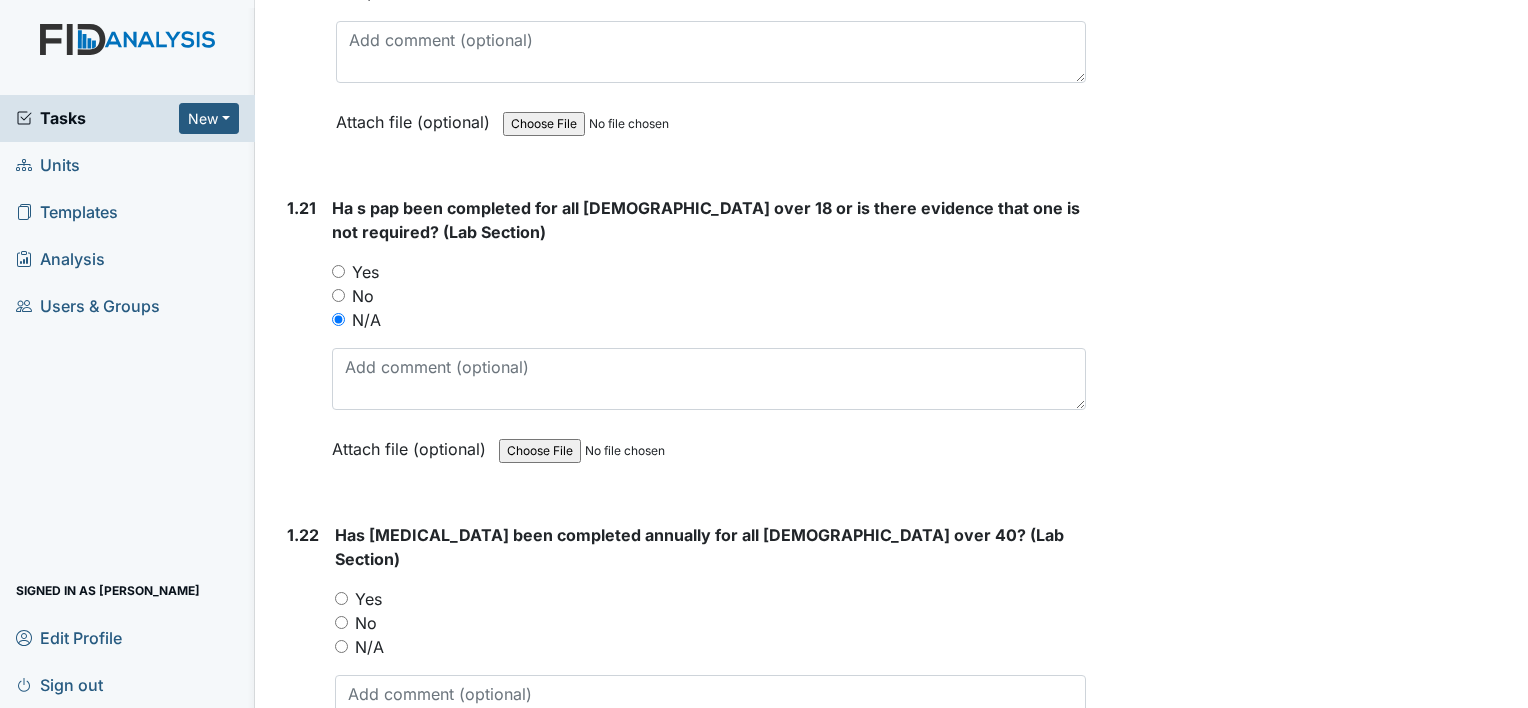 scroll, scrollTop: 6300, scrollLeft: 0, axis: vertical 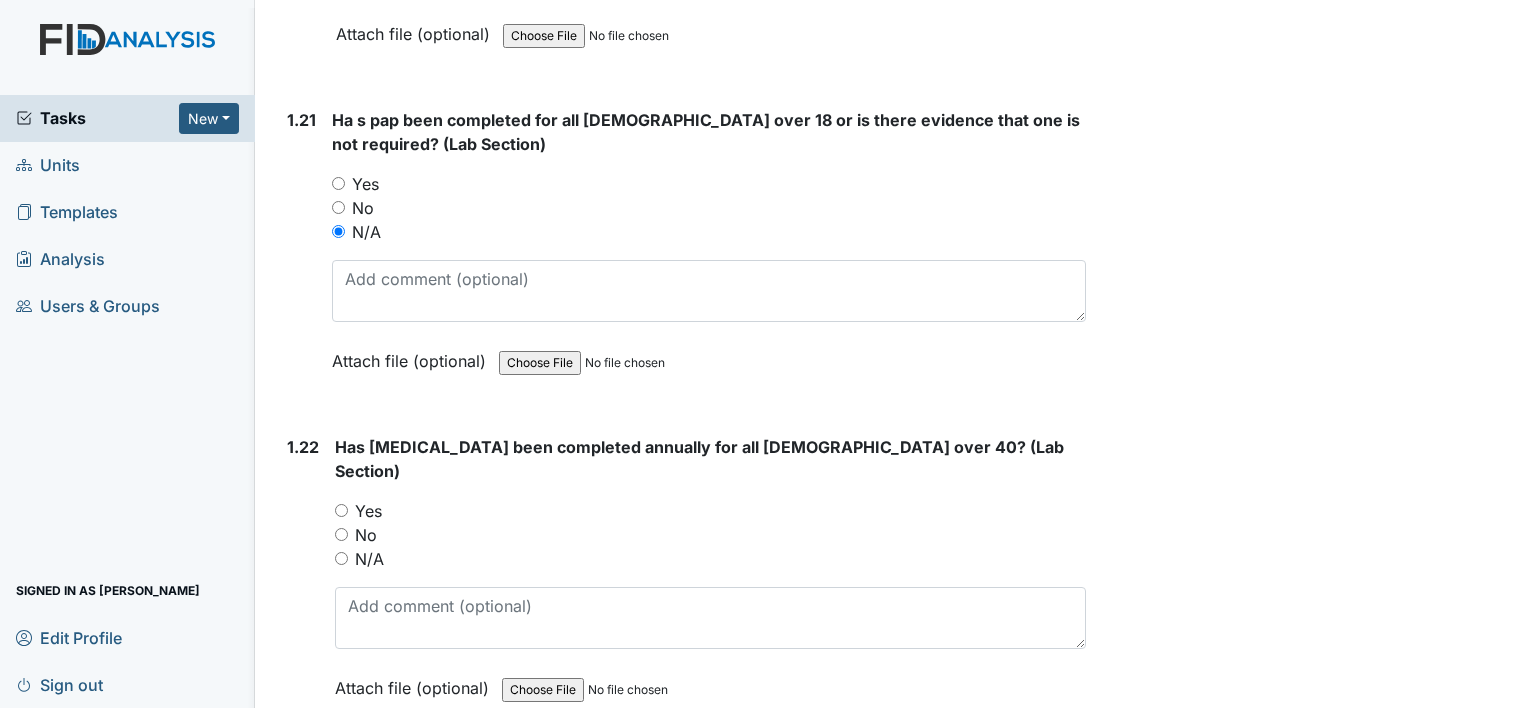 click on "N/A" at bounding box center (341, 558) 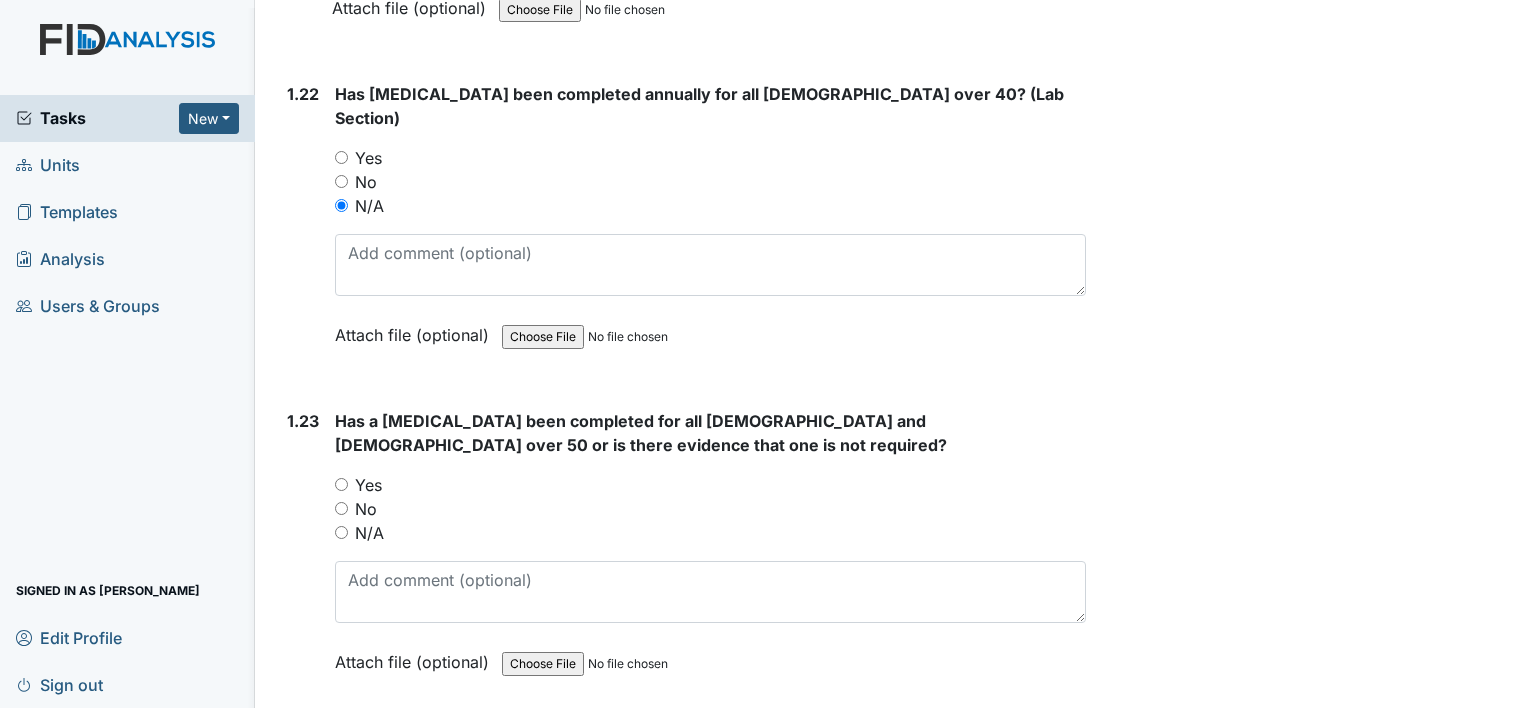 scroll, scrollTop: 6700, scrollLeft: 0, axis: vertical 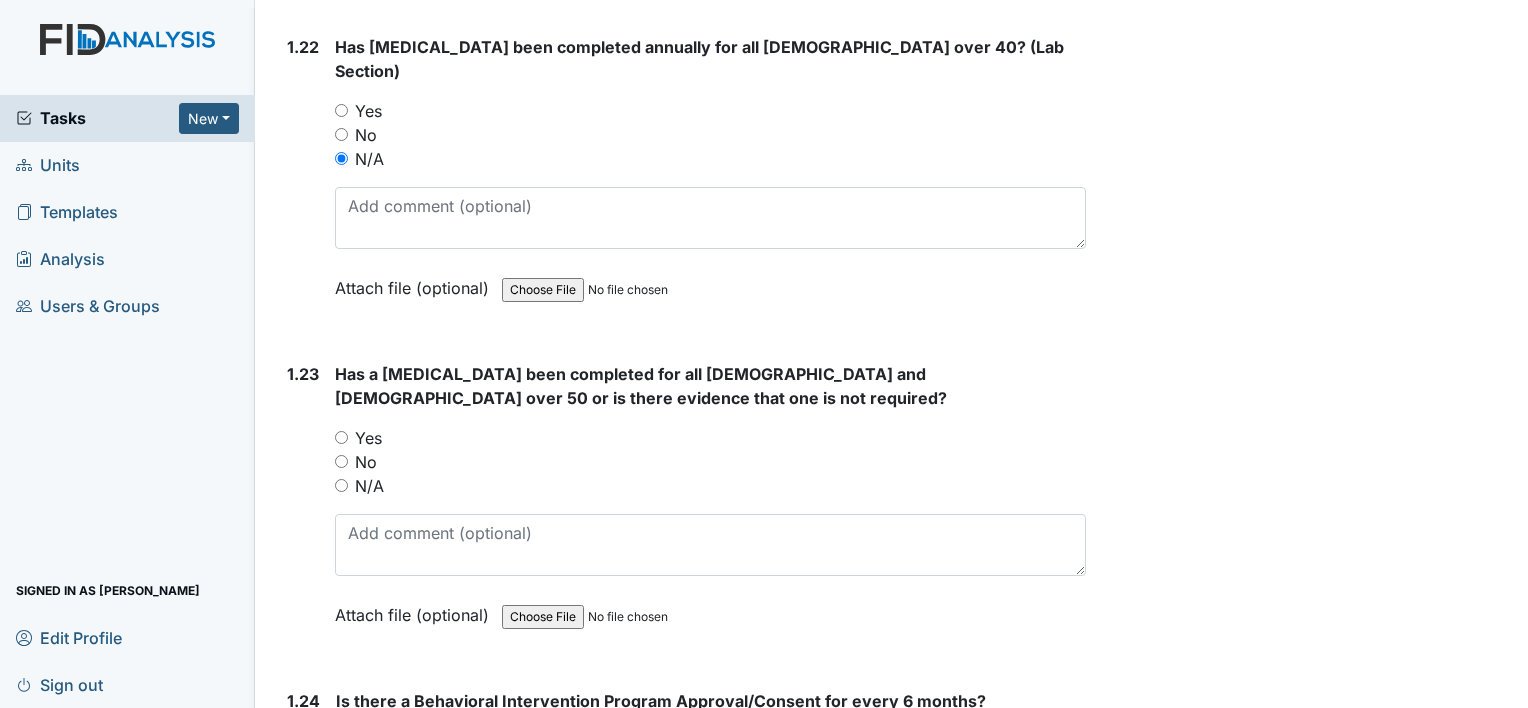 click on "Yes" at bounding box center (341, 437) 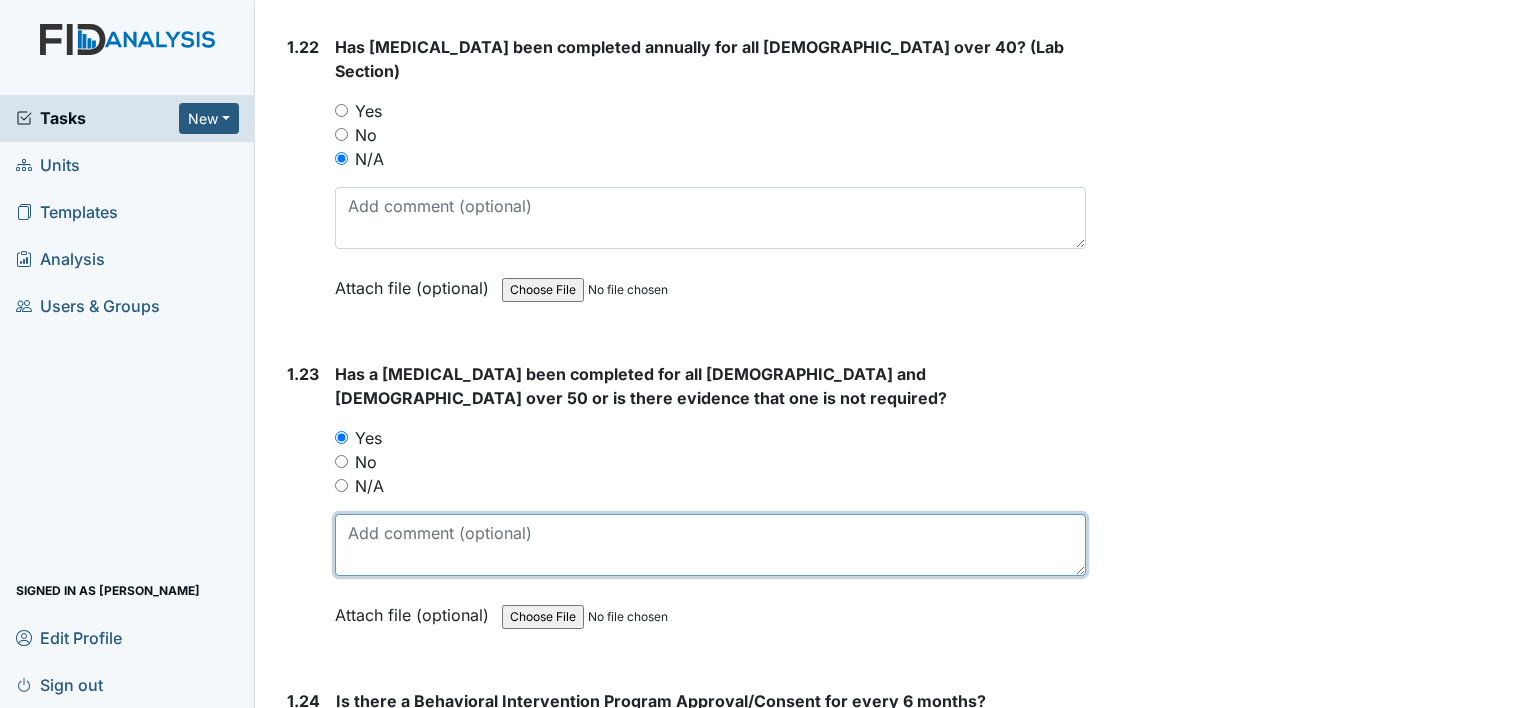 click at bounding box center (710, 545) 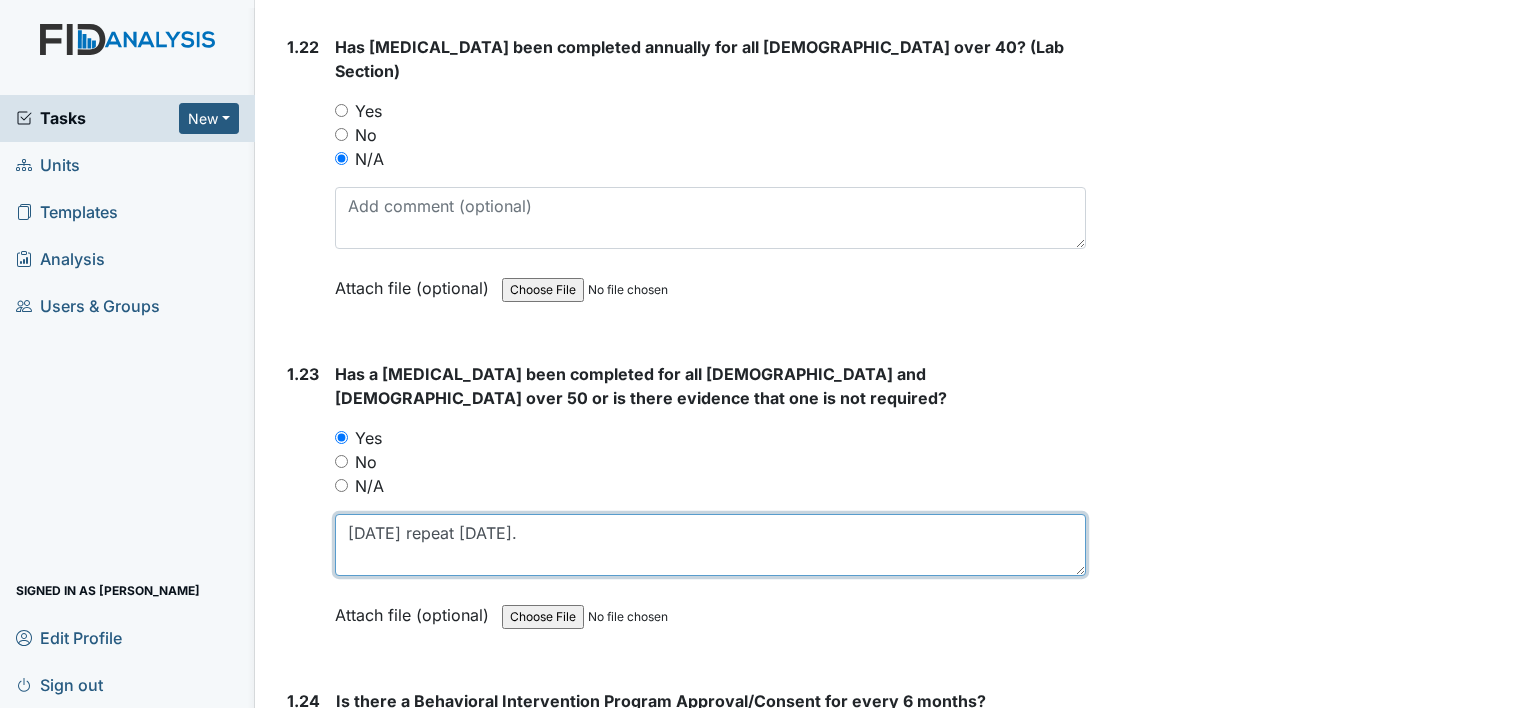 type on "11/12/18 repeat in 10 years." 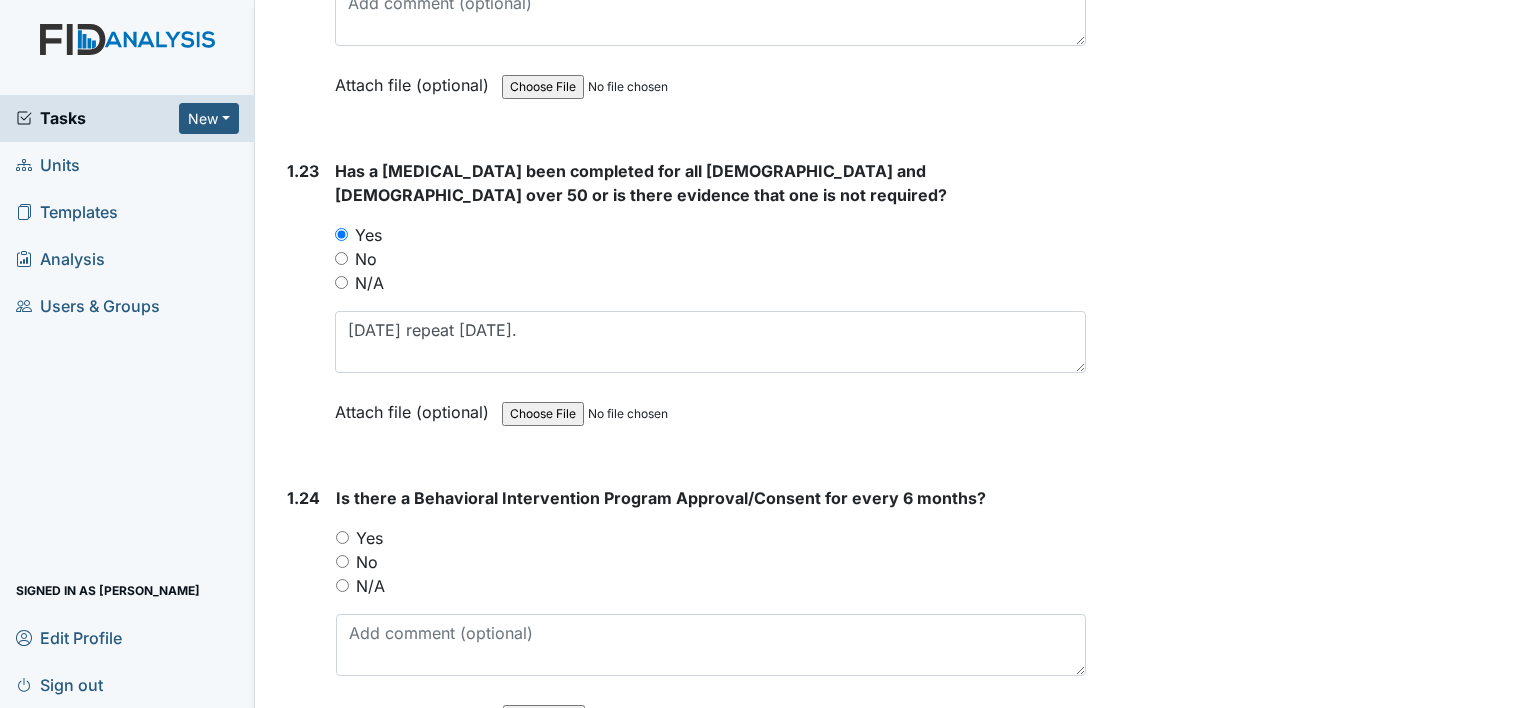 scroll, scrollTop: 7000, scrollLeft: 0, axis: vertical 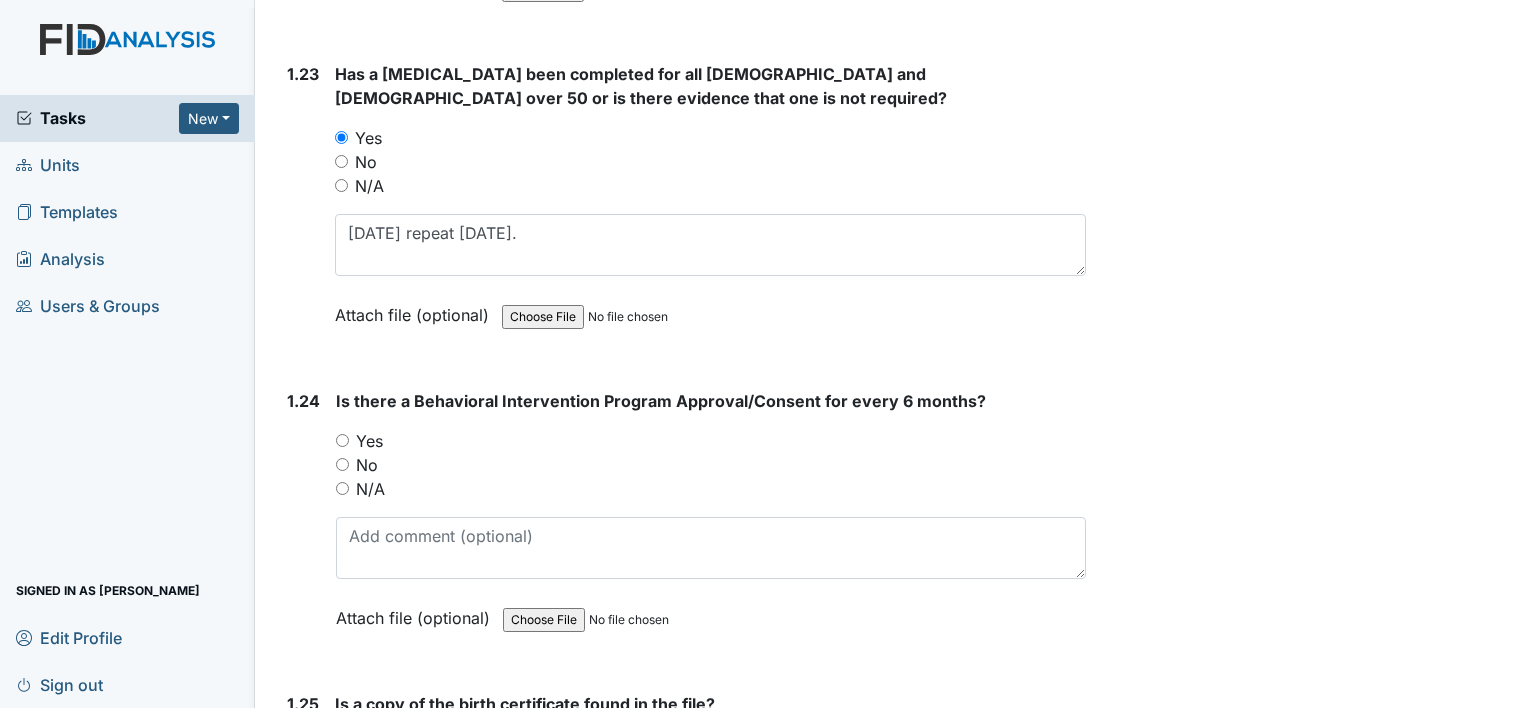 click on "No" at bounding box center [342, 464] 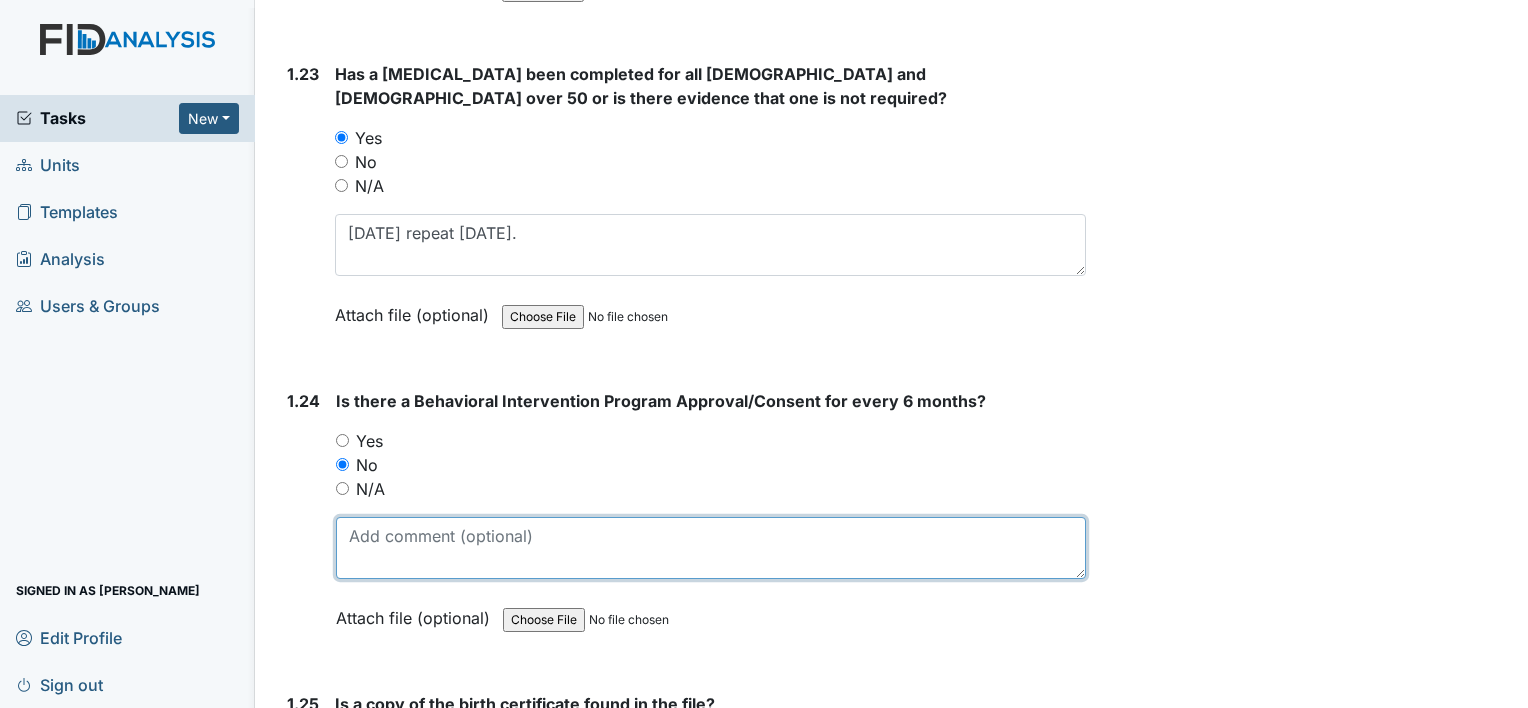 click at bounding box center (711, 548) 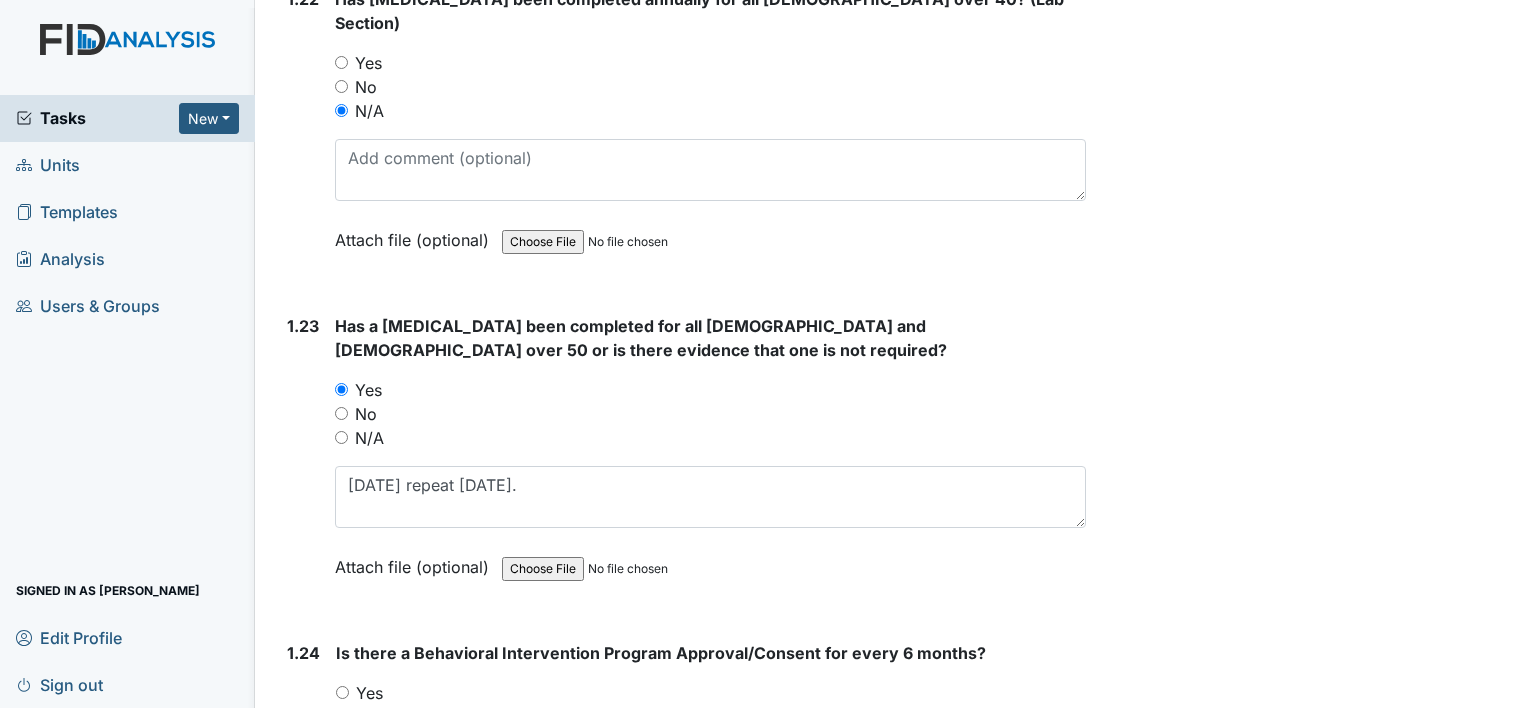 scroll, scrollTop: 6700, scrollLeft: 0, axis: vertical 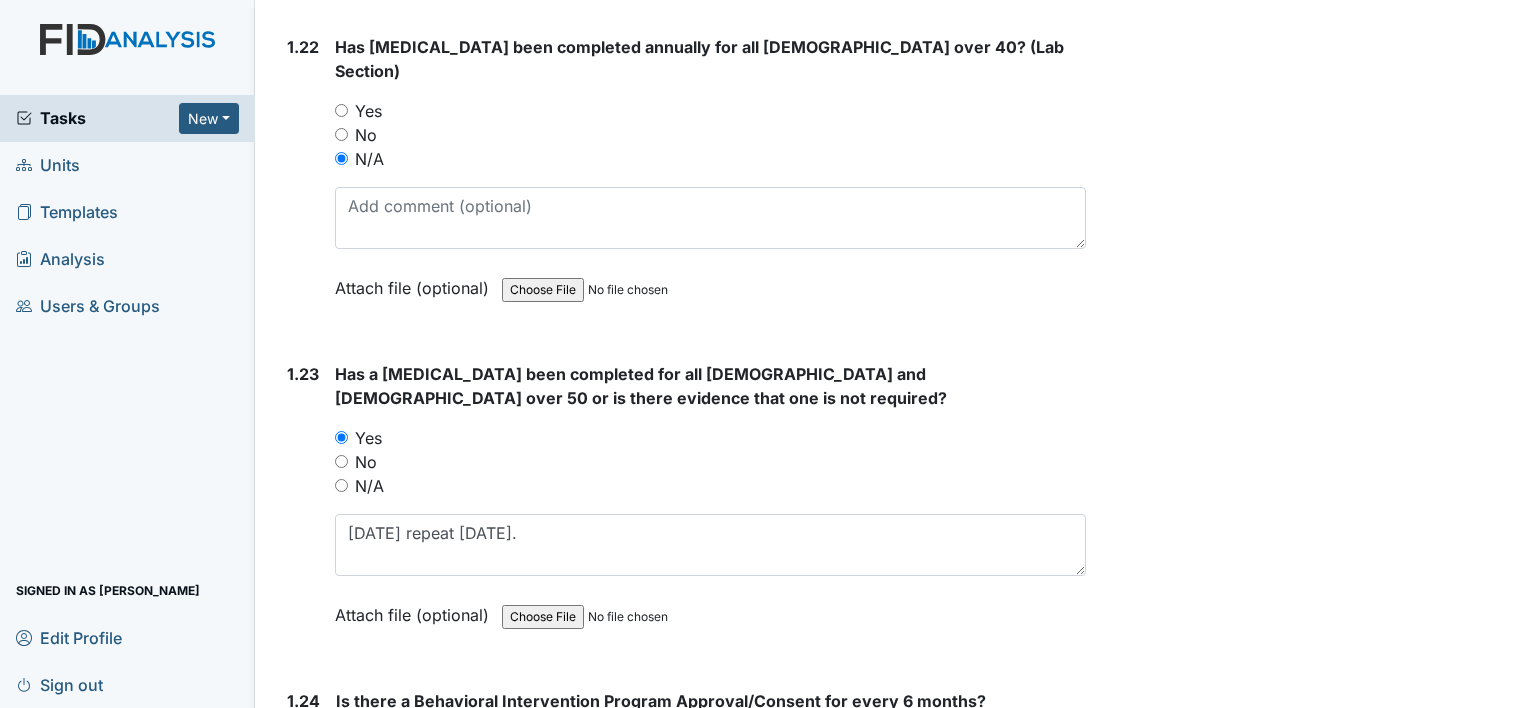 type on "last BIP expired 01/23/22" 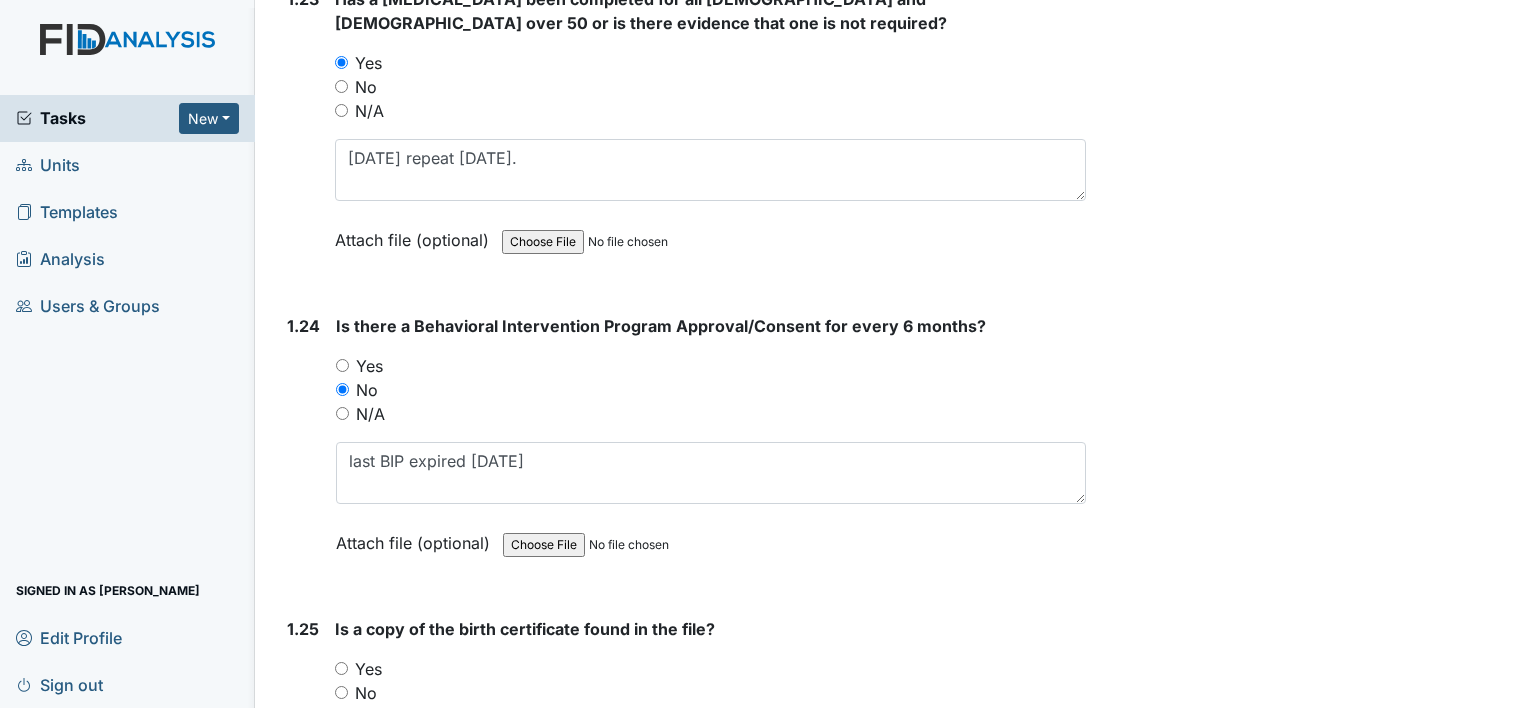 scroll, scrollTop: 7100, scrollLeft: 0, axis: vertical 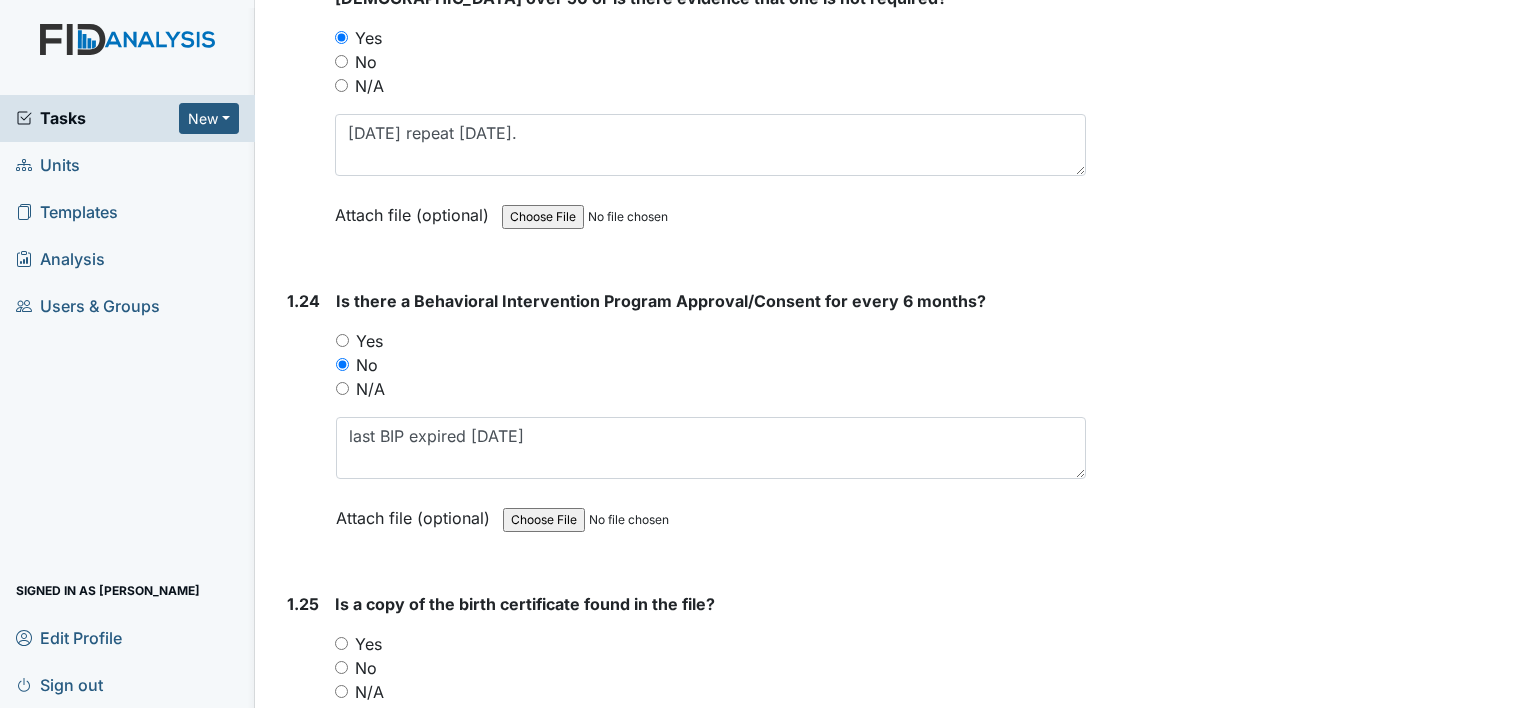 click on "Yes" at bounding box center (341, 643) 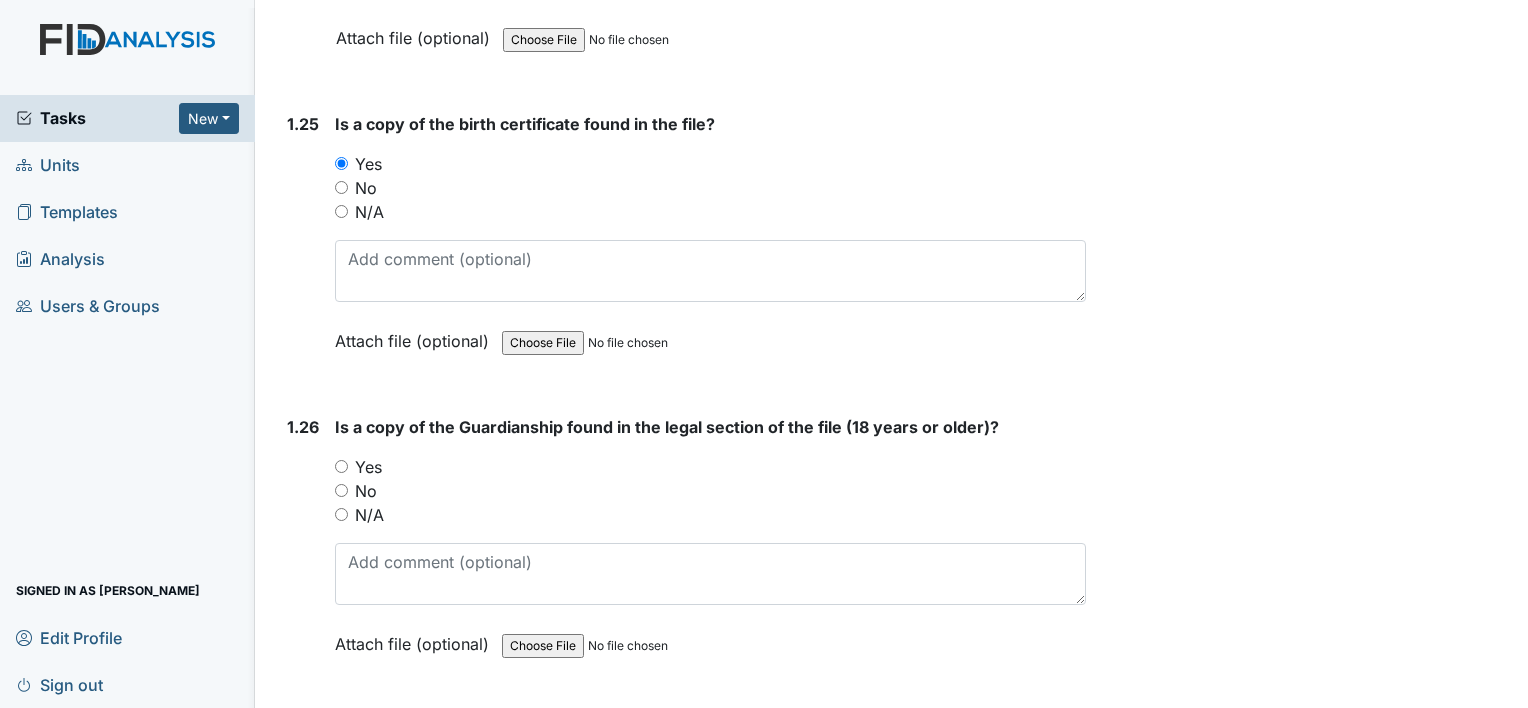 scroll, scrollTop: 7600, scrollLeft: 0, axis: vertical 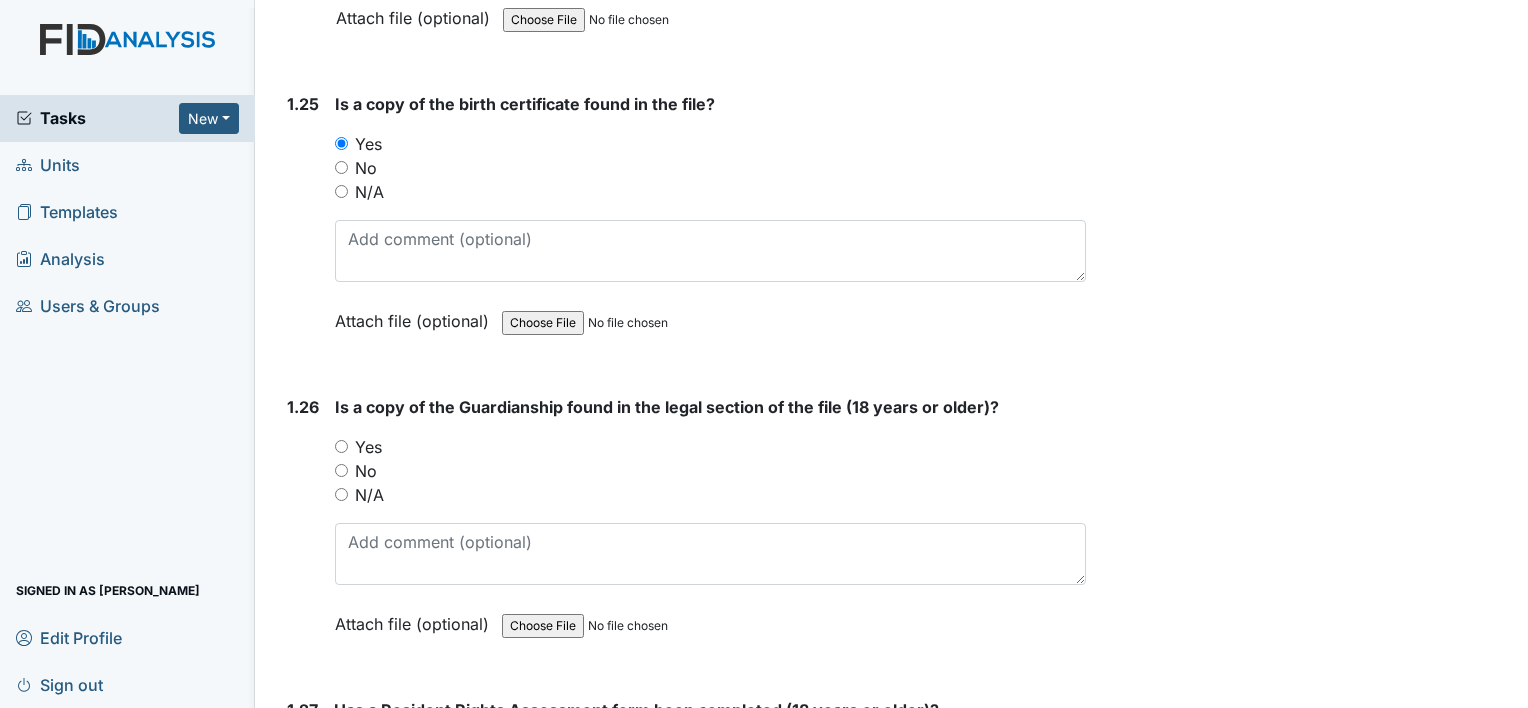 click on "Yes" at bounding box center [341, 446] 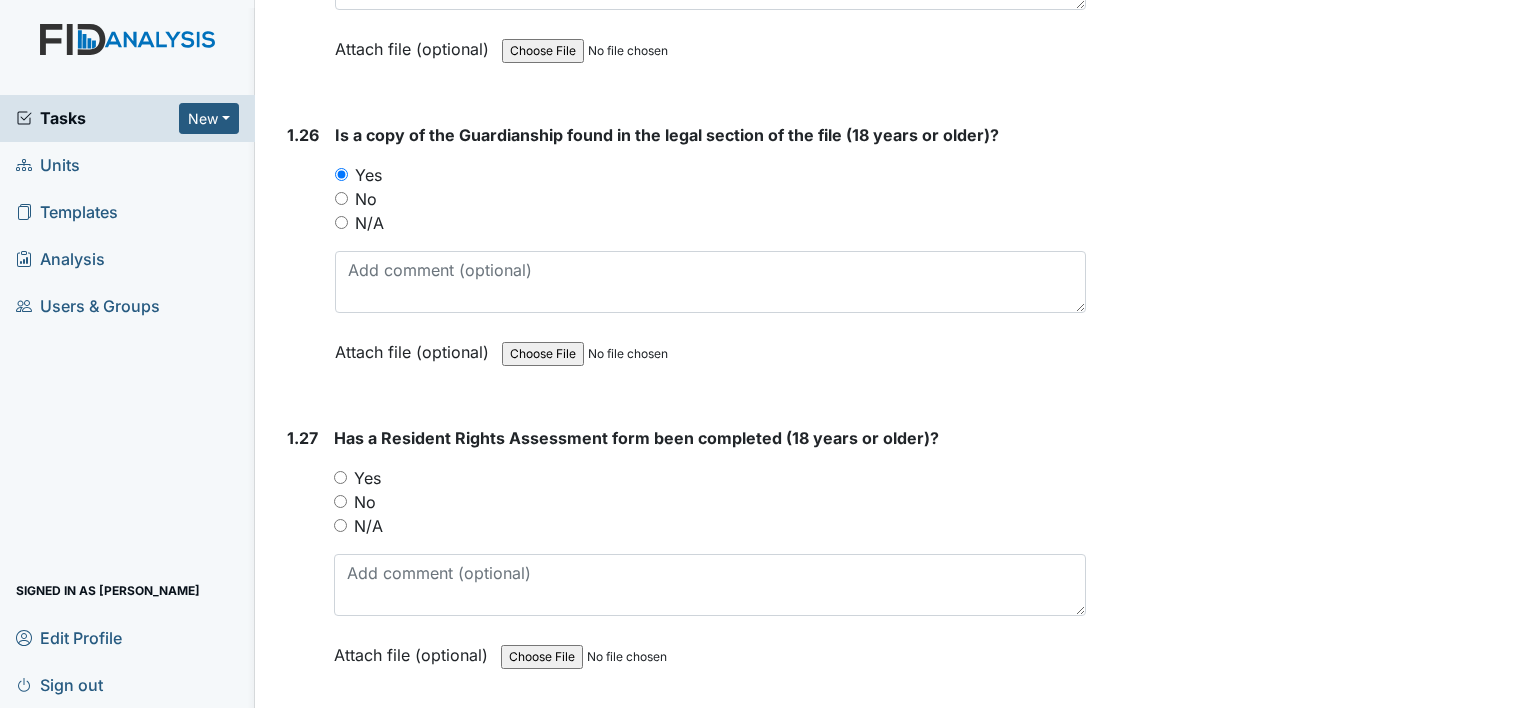 scroll, scrollTop: 7900, scrollLeft: 0, axis: vertical 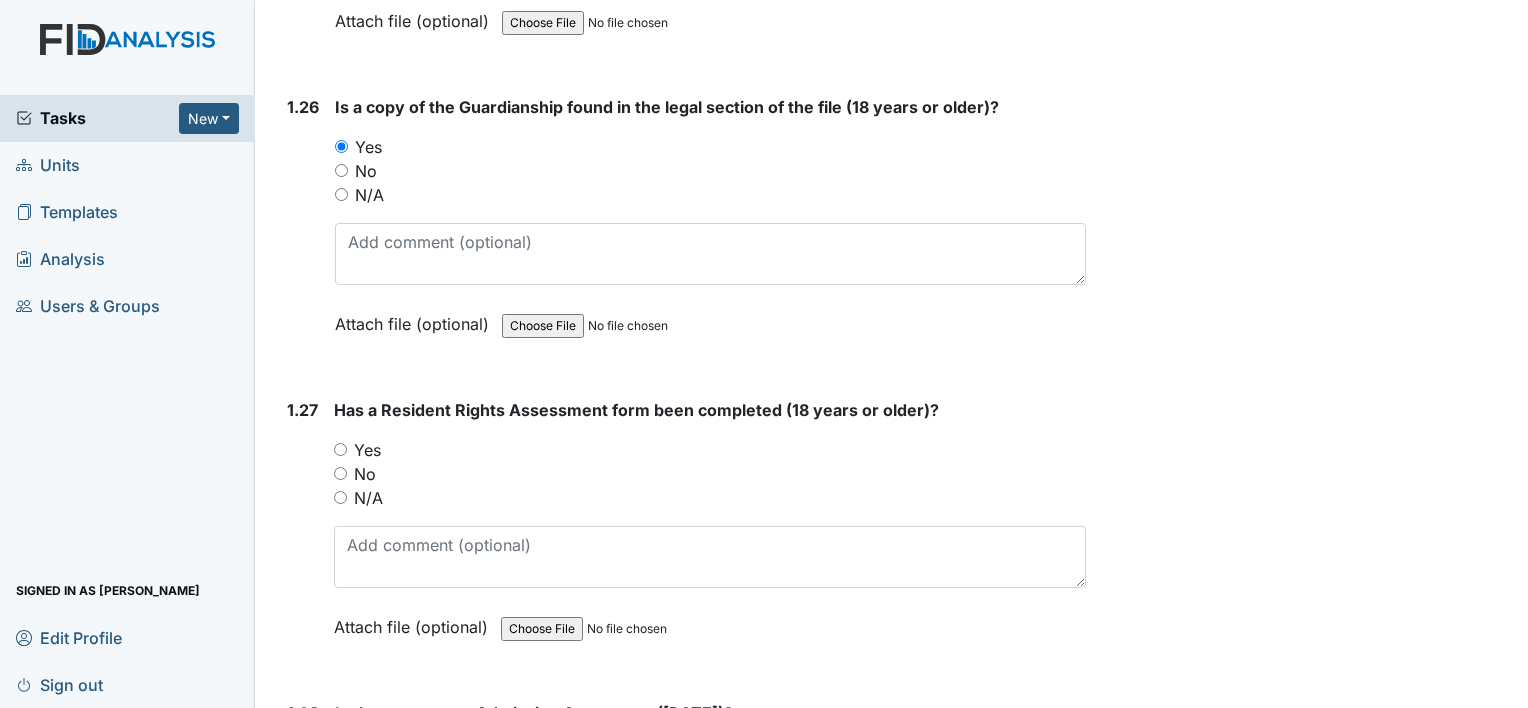 click on "No" at bounding box center (340, 473) 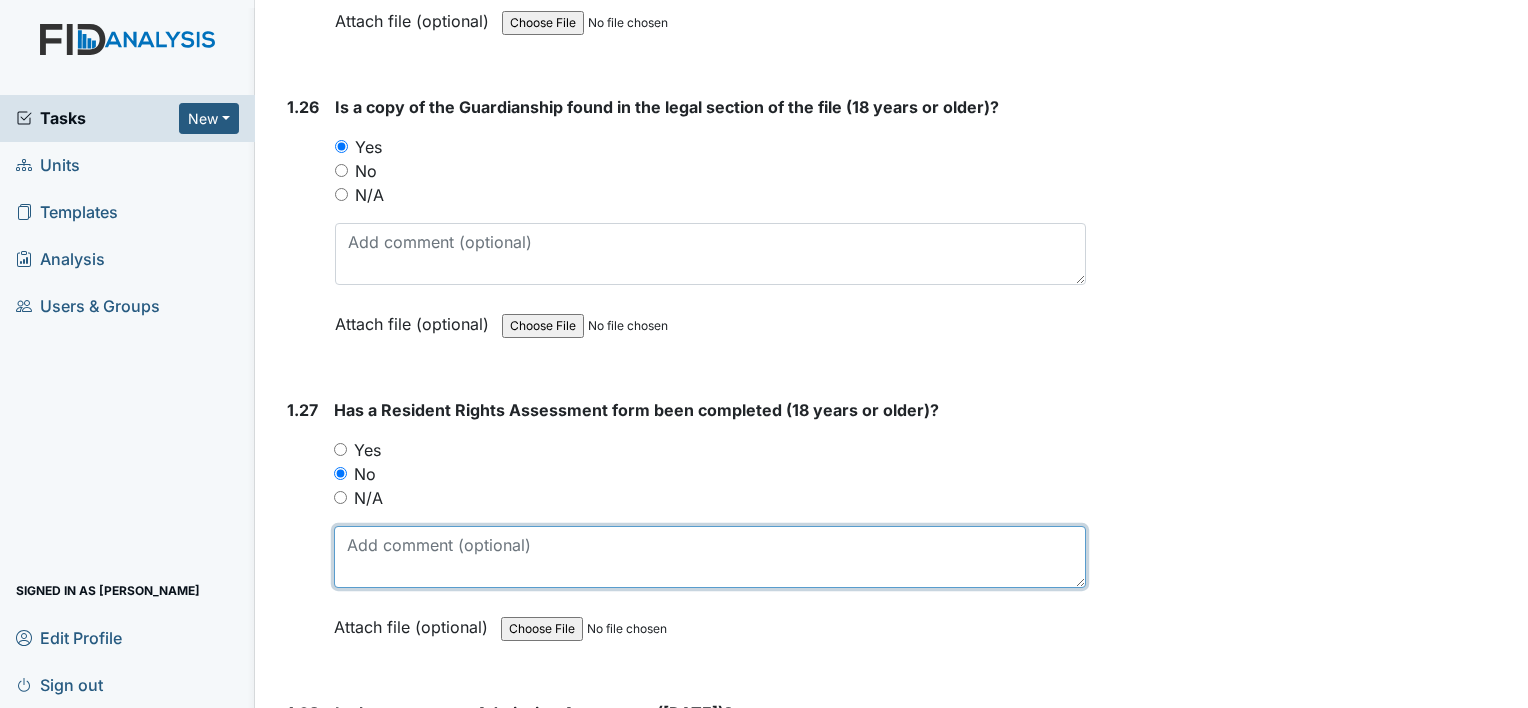 click at bounding box center (710, 557) 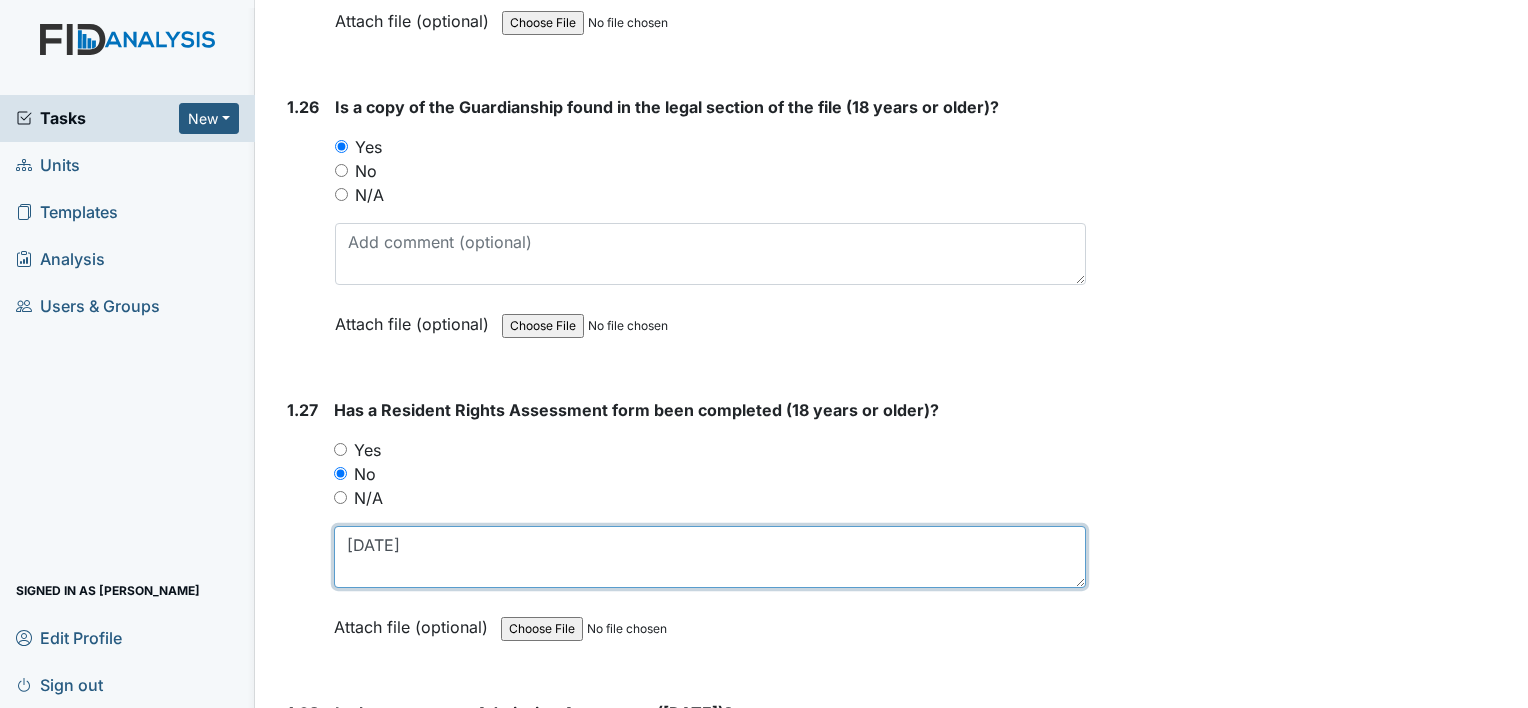 click on "12/09/21" at bounding box center [710, 557] 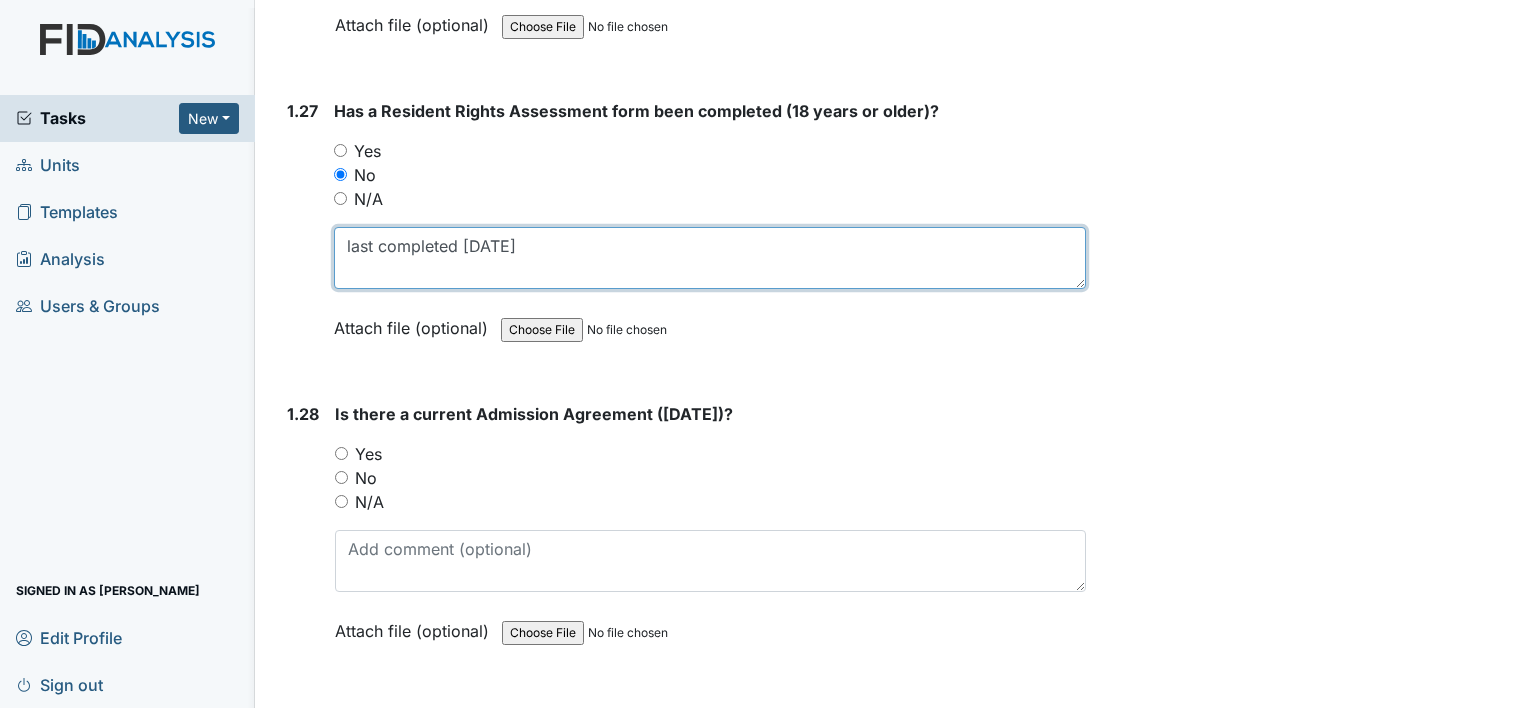 scroll, scrollTop: 8200, scrollLeft: 0, axis: vertical 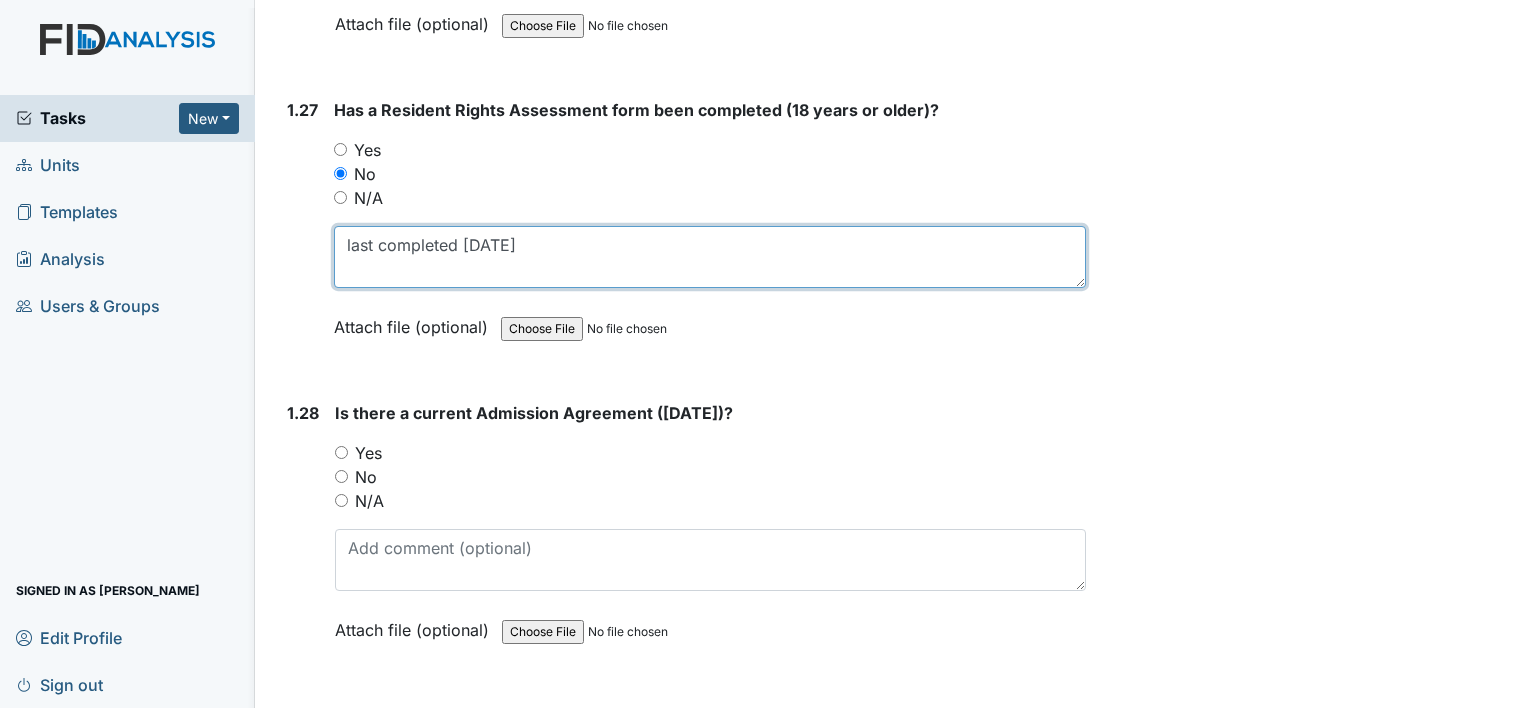 type on "last completed 12/09/21" 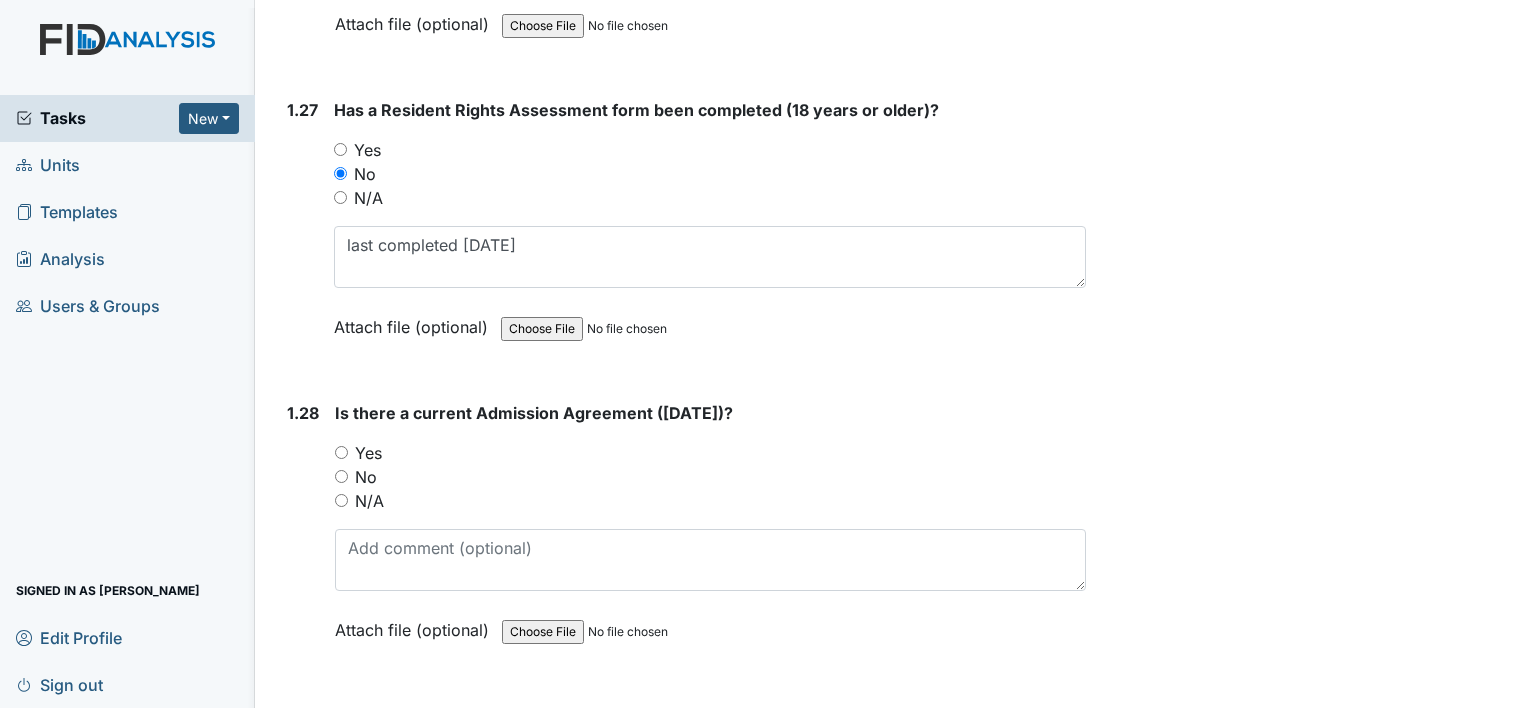 click on "Yes" at bounding box center (341, 452) 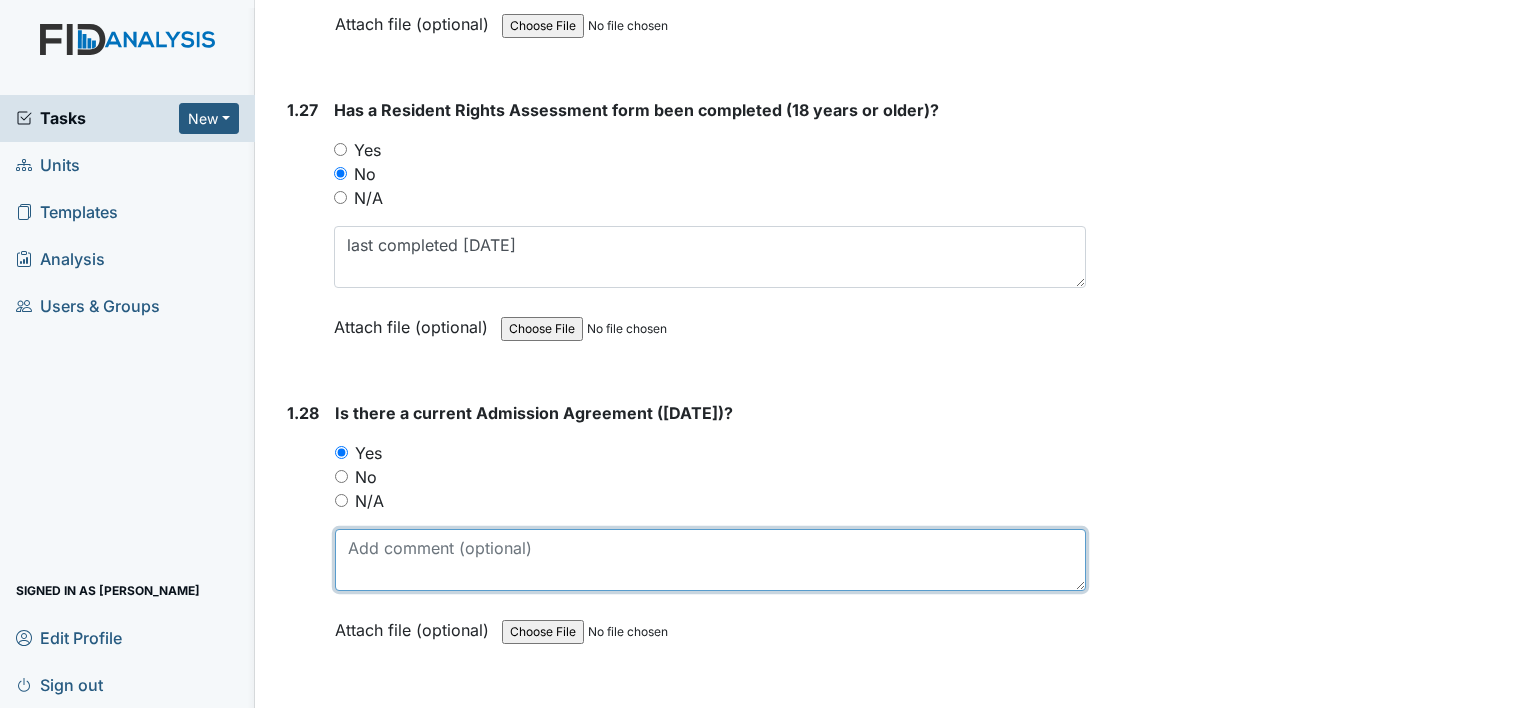 click at bounding box center [710, 560] 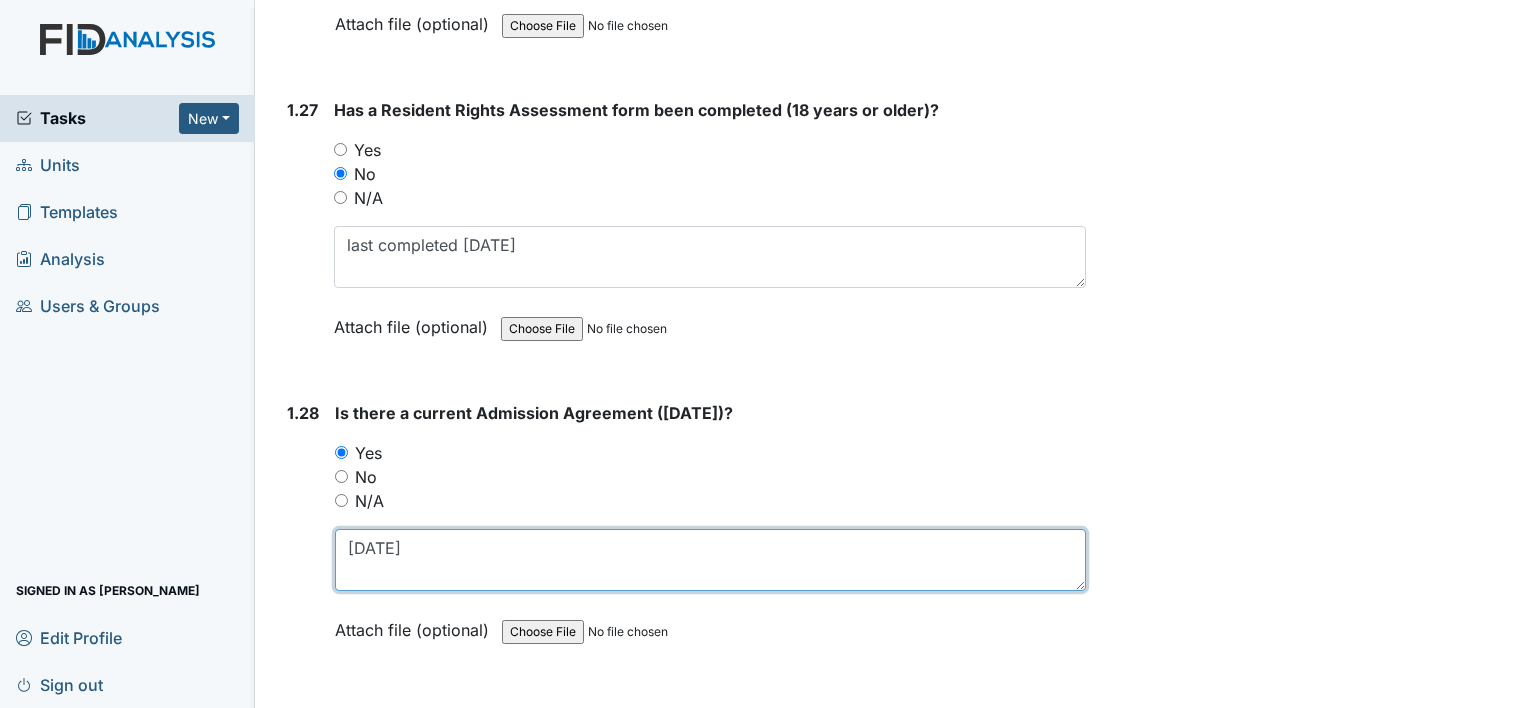 click on "01/10/25" at bounding box center [710, 560] 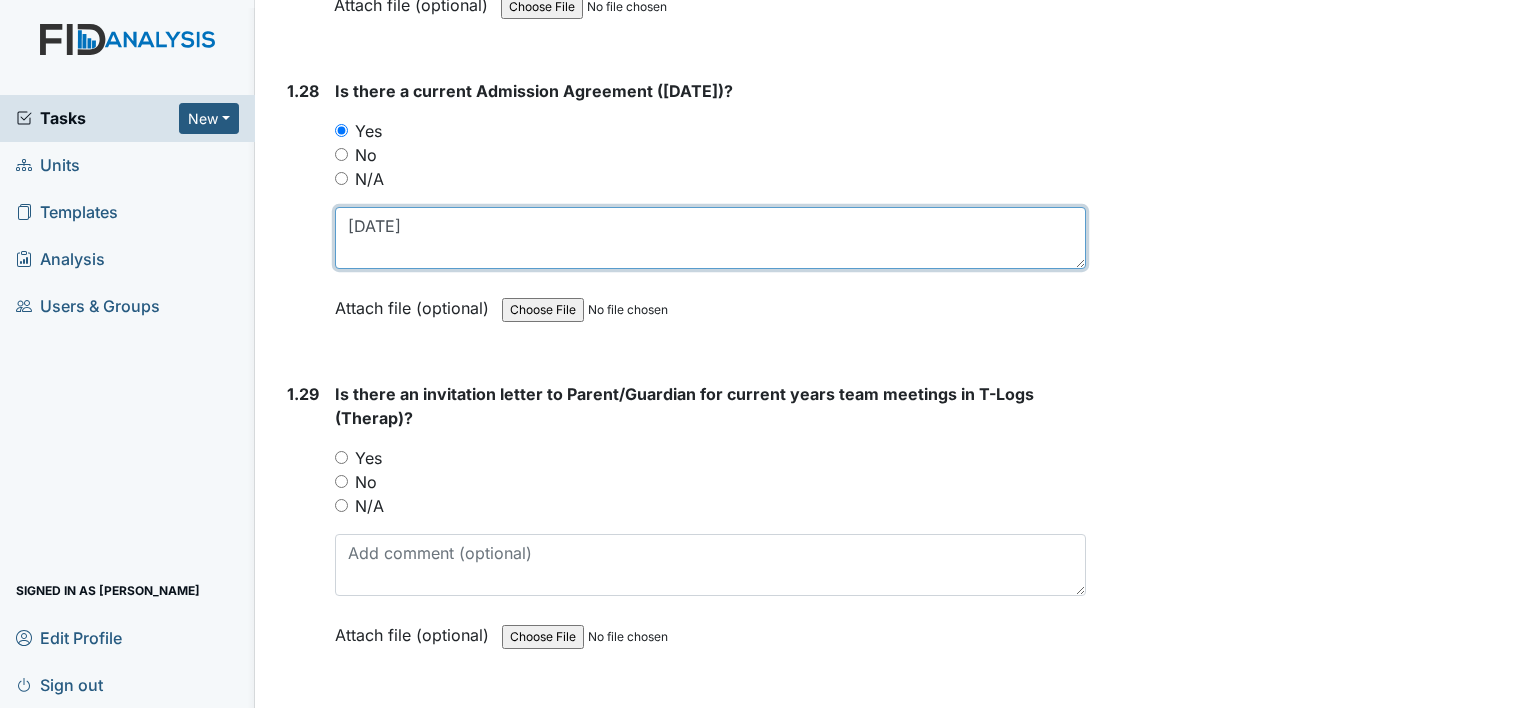 scroll, scrollTop: 8600, scrollLeft: 0, axis: vertical 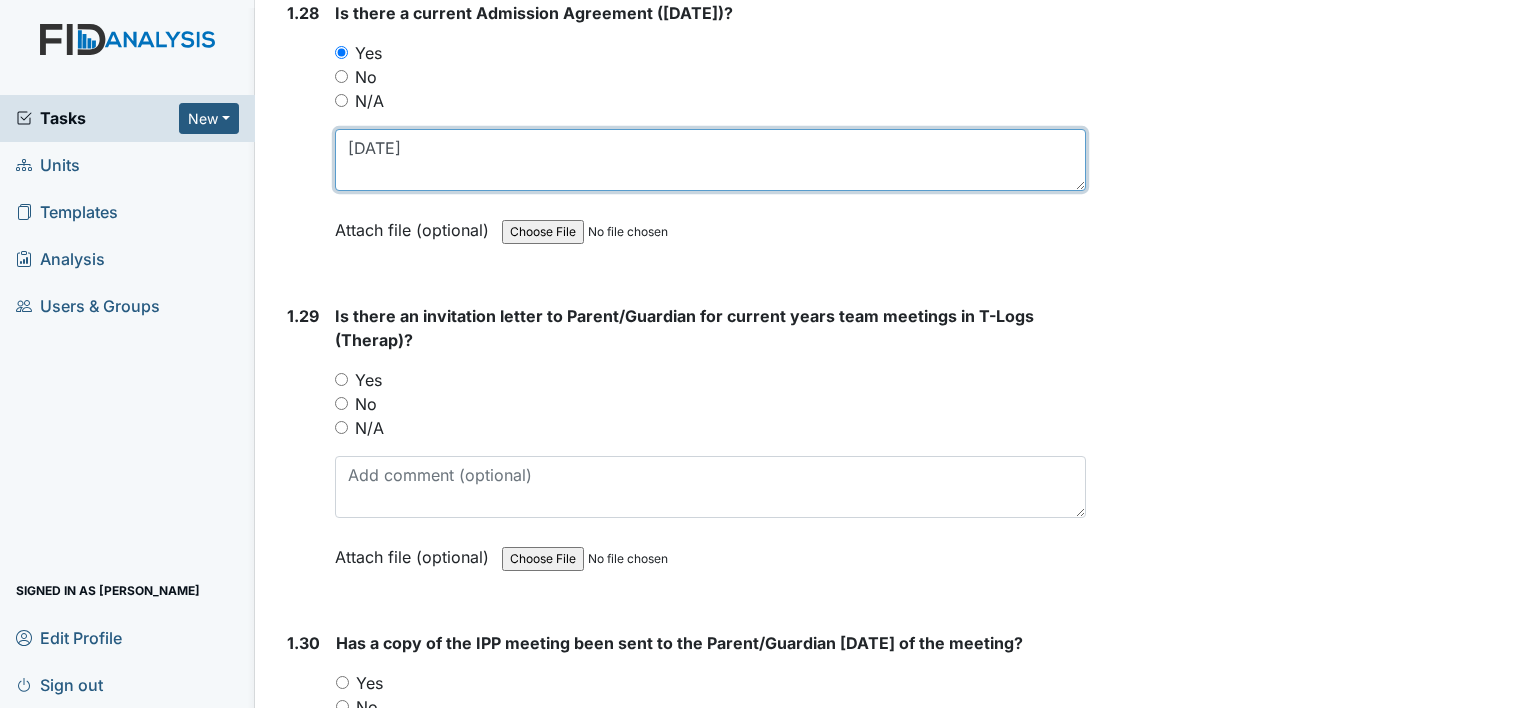 type on "03/10/25" 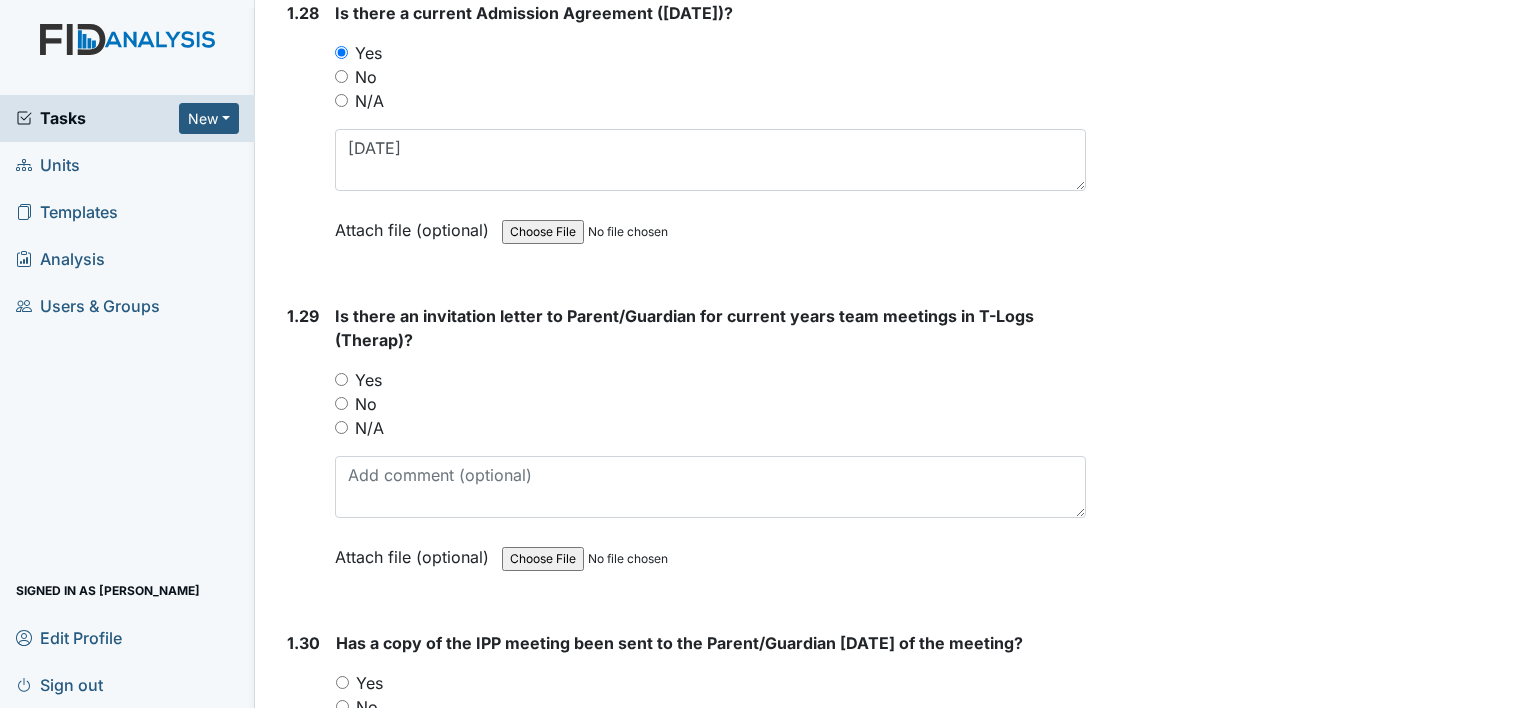 click on "No" at bounding box center (341, 403) 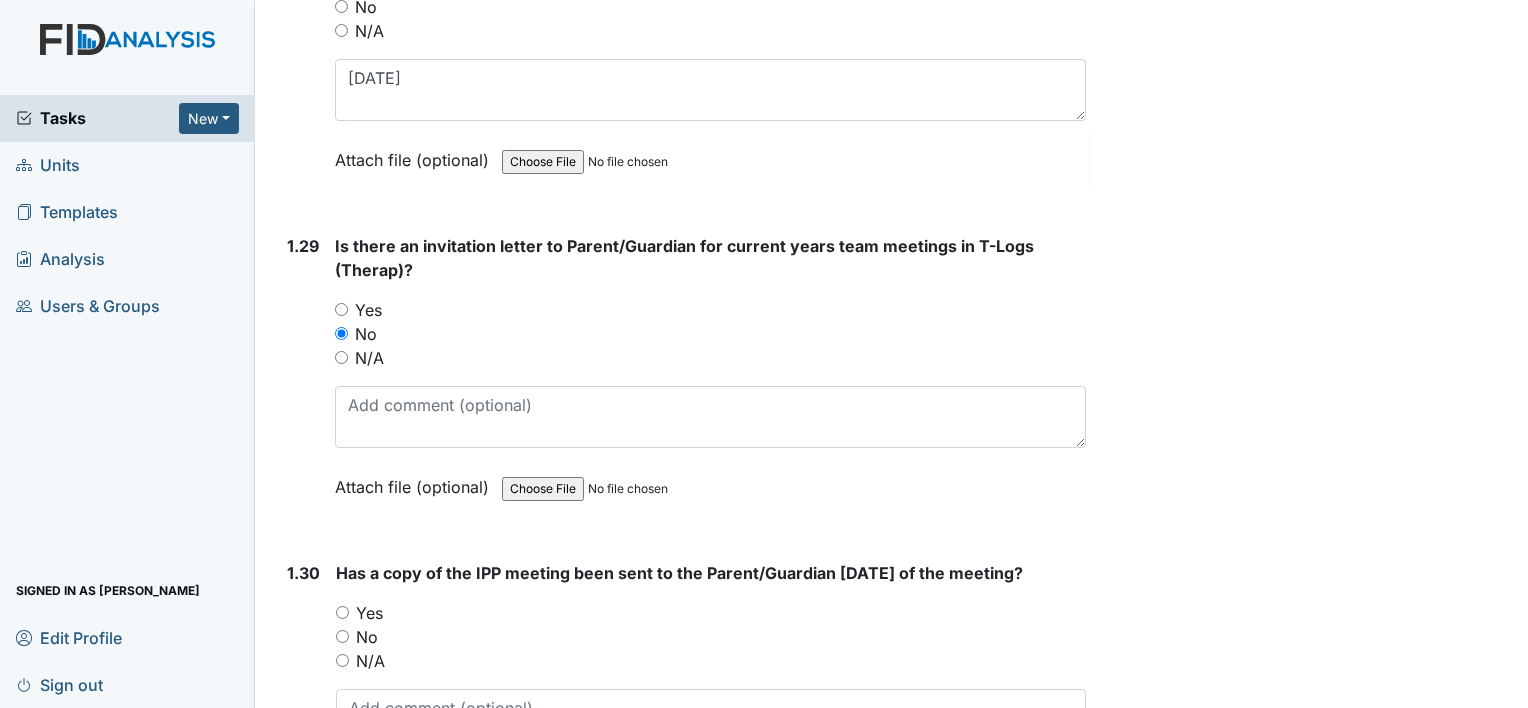 scroll, scrollTop: 8800, scrollLeft: 0, axis: vertical 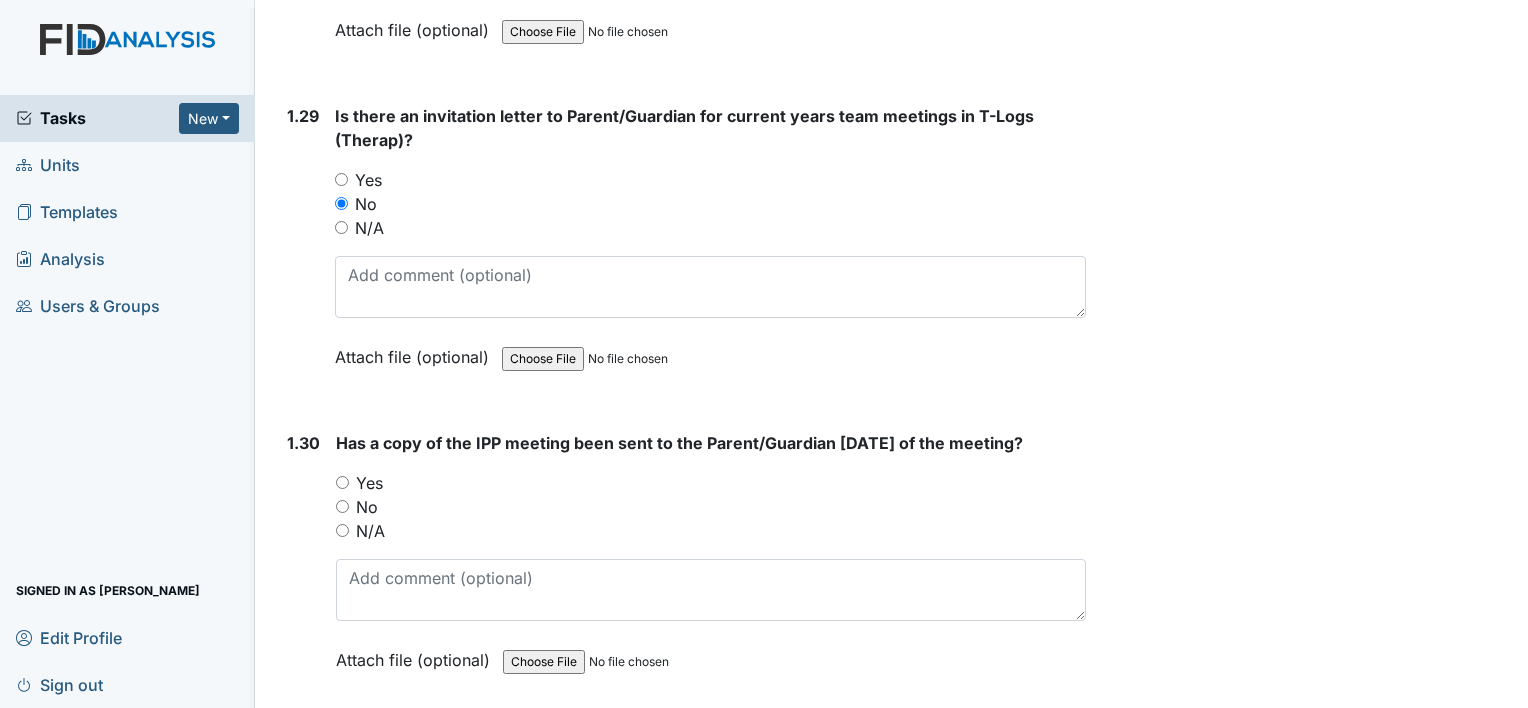 click on "No" at bounding box center [342, 506] 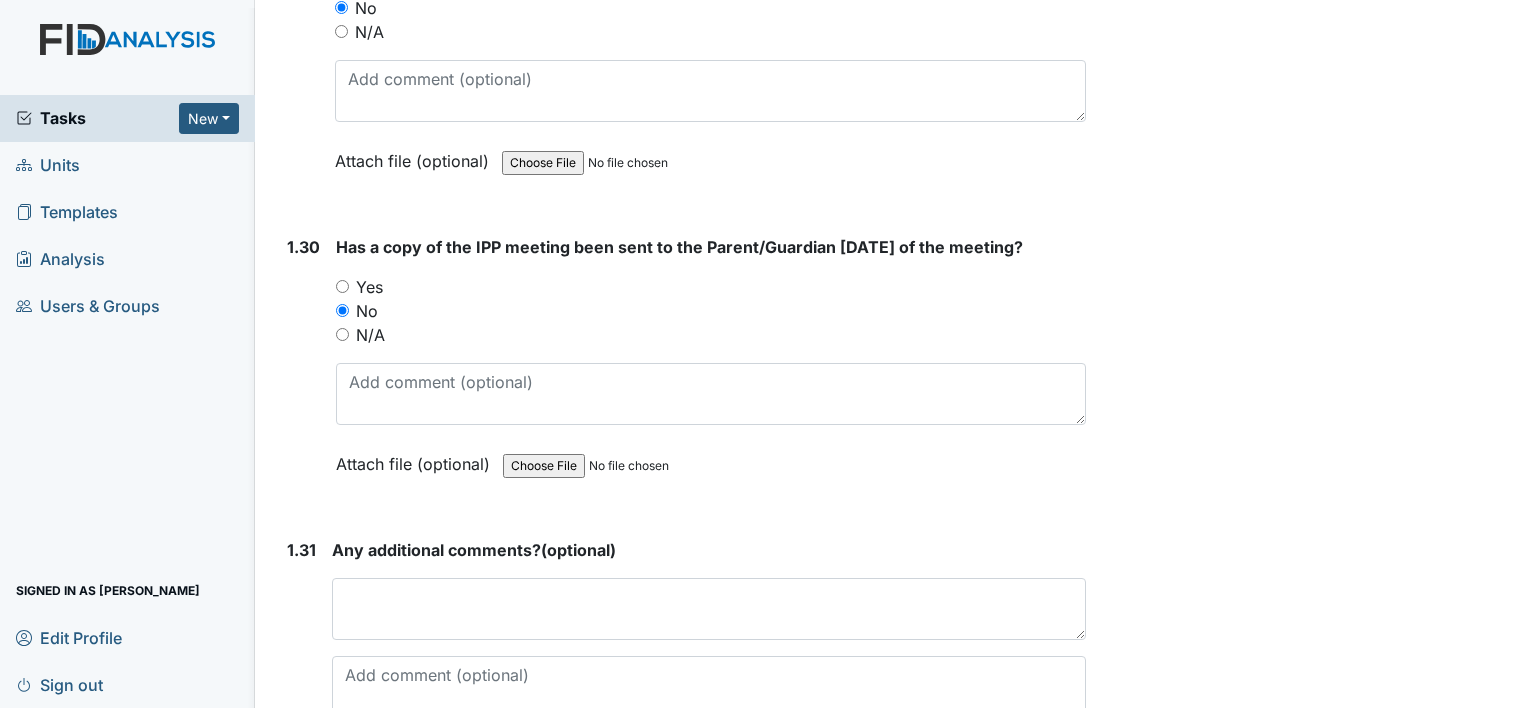 scroll, scrollTop: 9092, scrollLeft: 0, axis: vertical 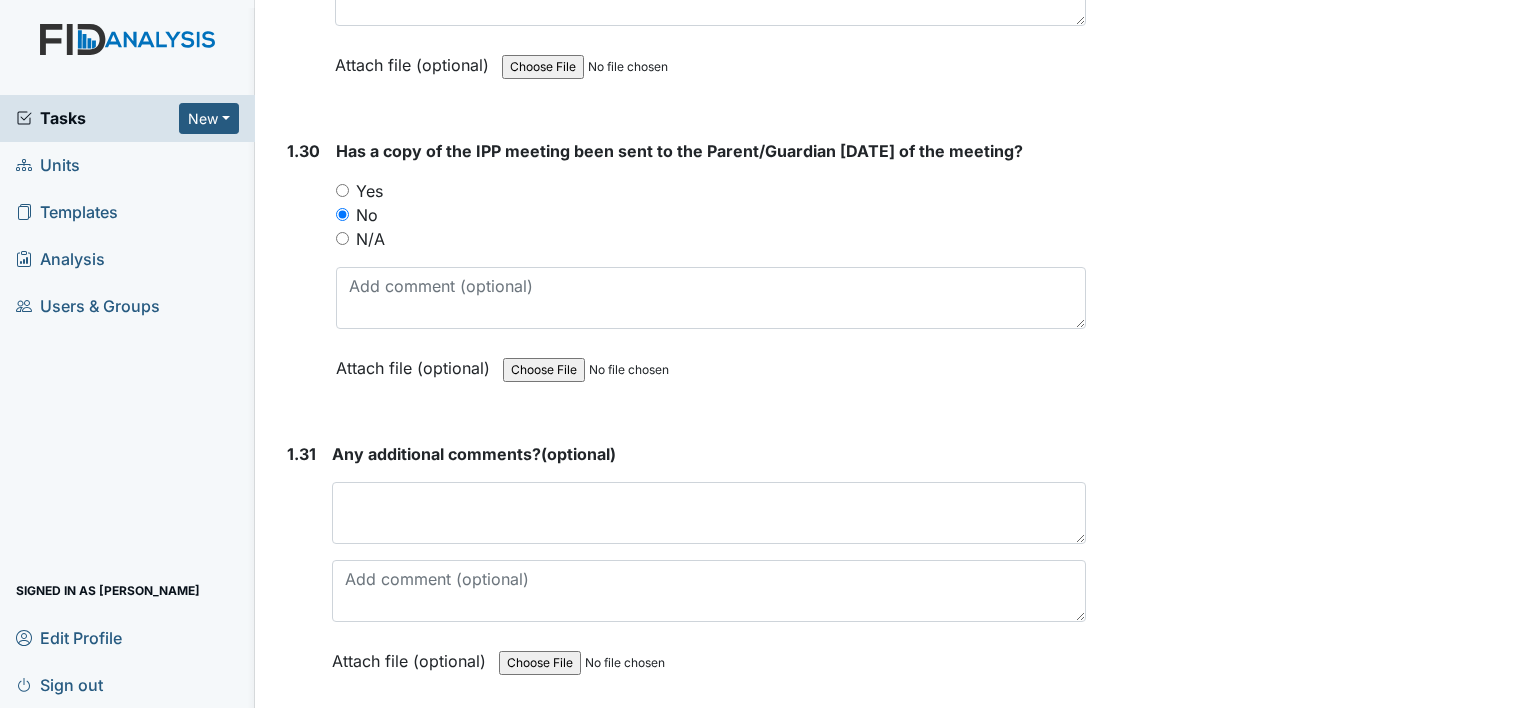 click on "Submit" at bounding box center [330, 754] 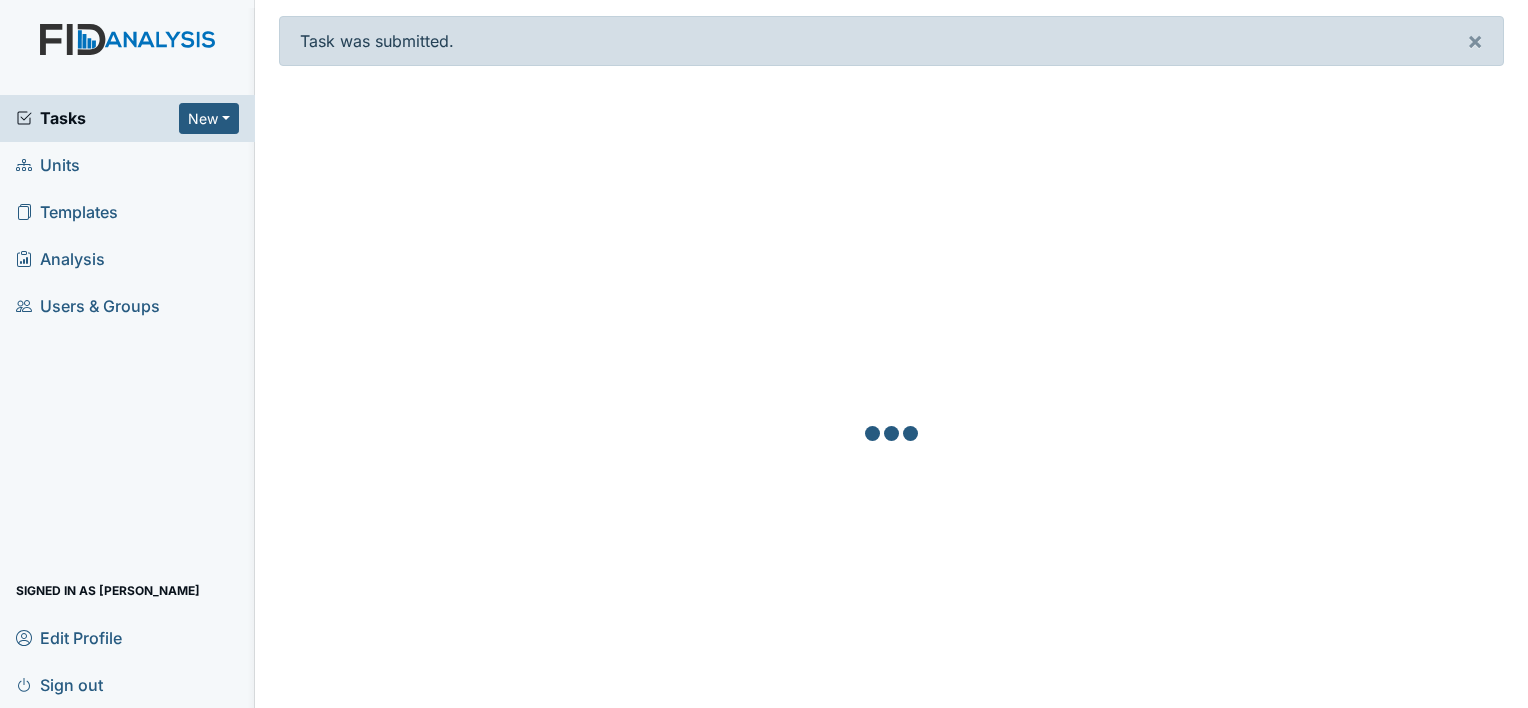 scroll, scrollTop: 0, scrollLeft: 0, axis: both 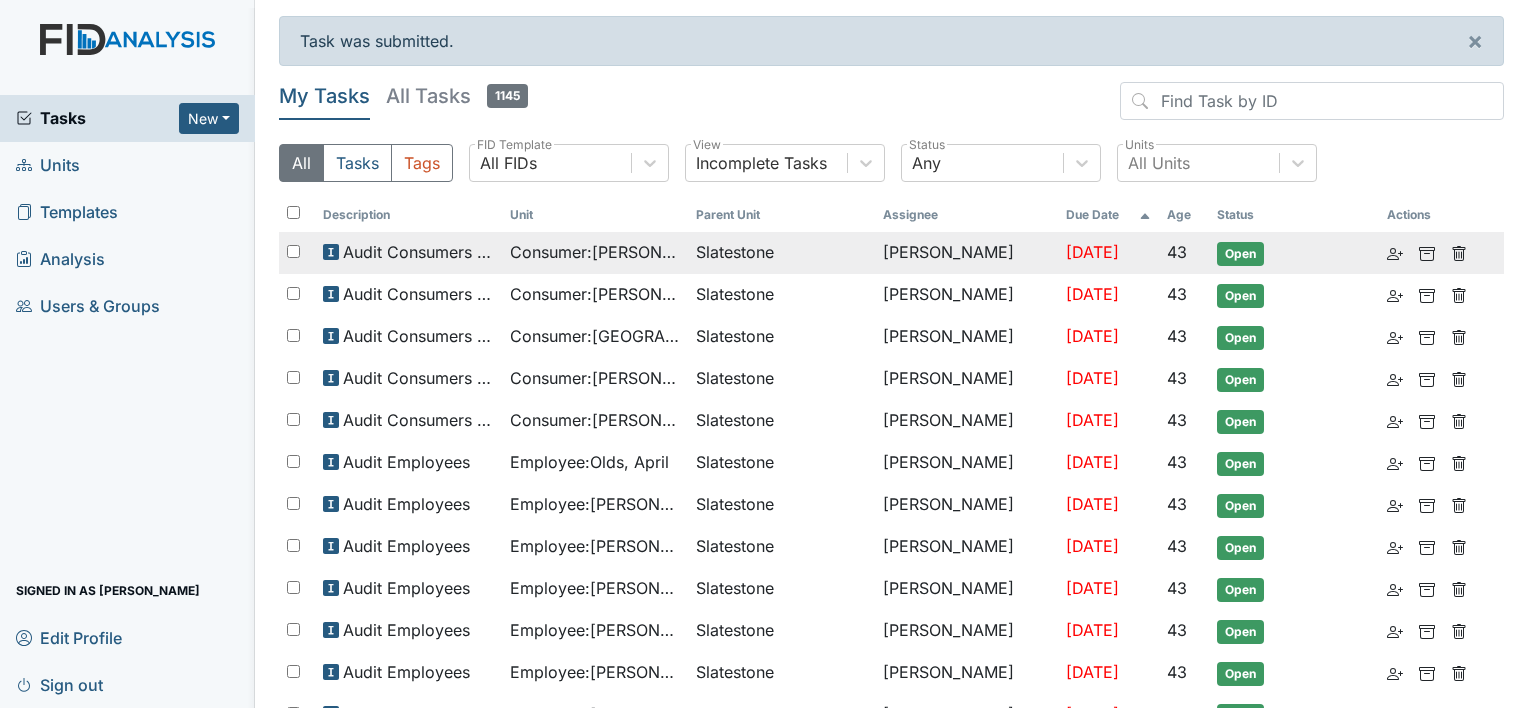 click on "Jun 30, 2025" at bounding box center (1108, 253) 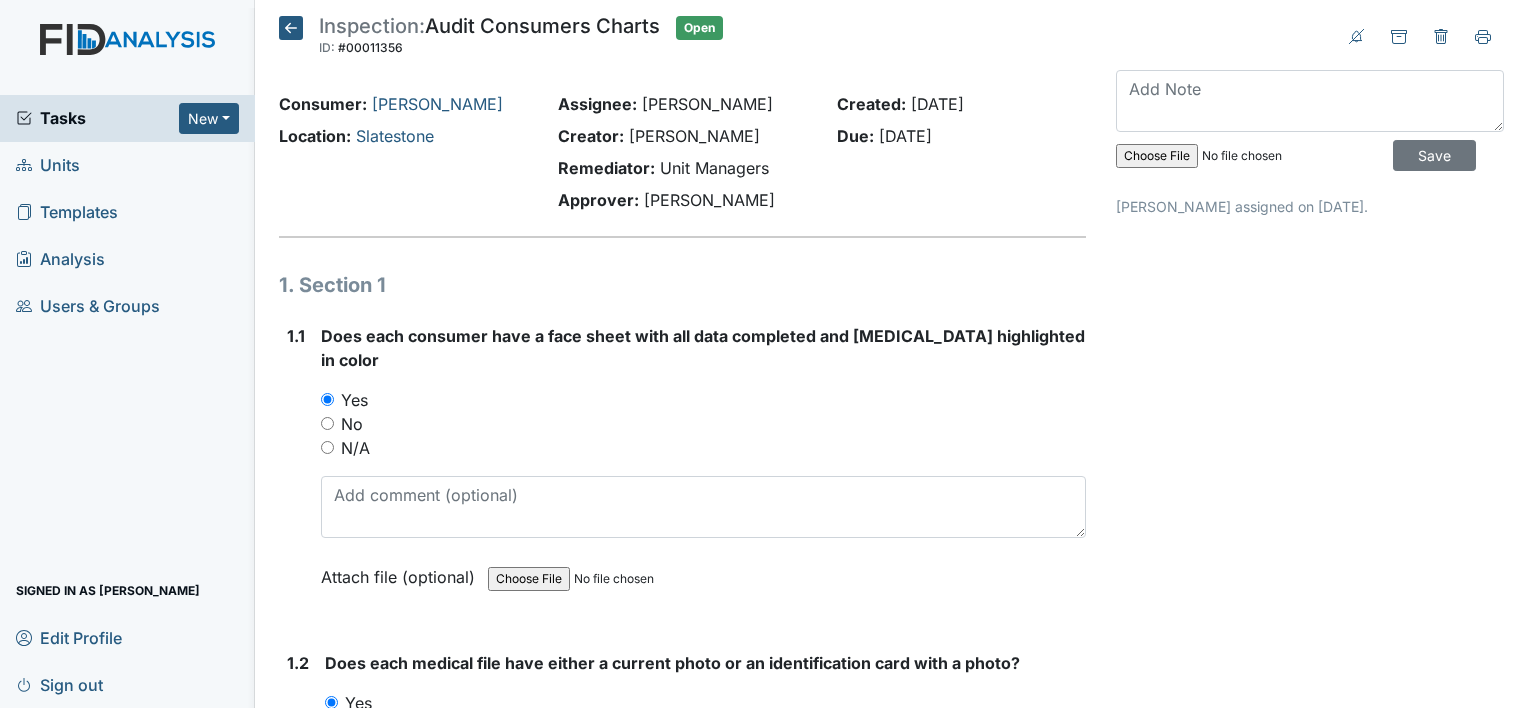 scroll, scrollTop: 0, scrollLeft: 0, axis: both 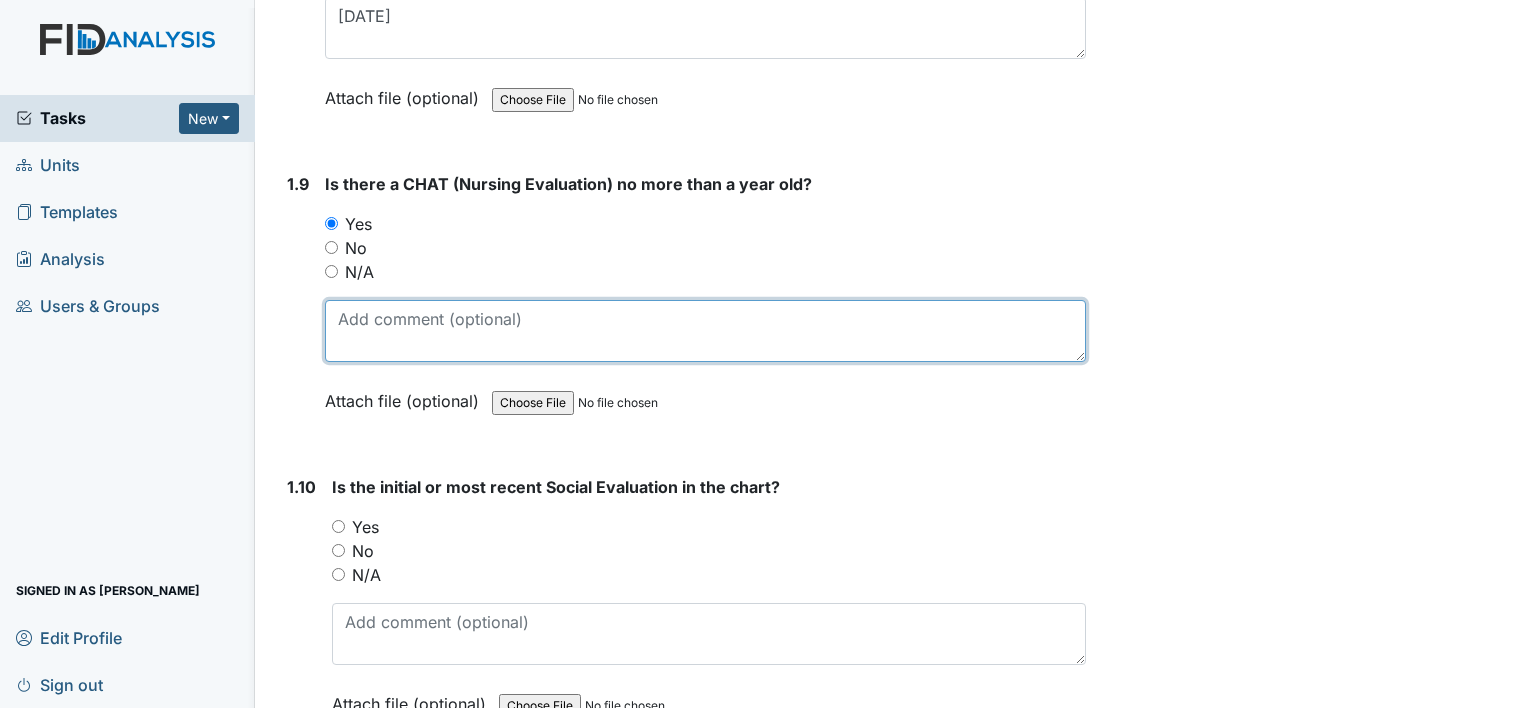 click at bounding box center (705, 331) 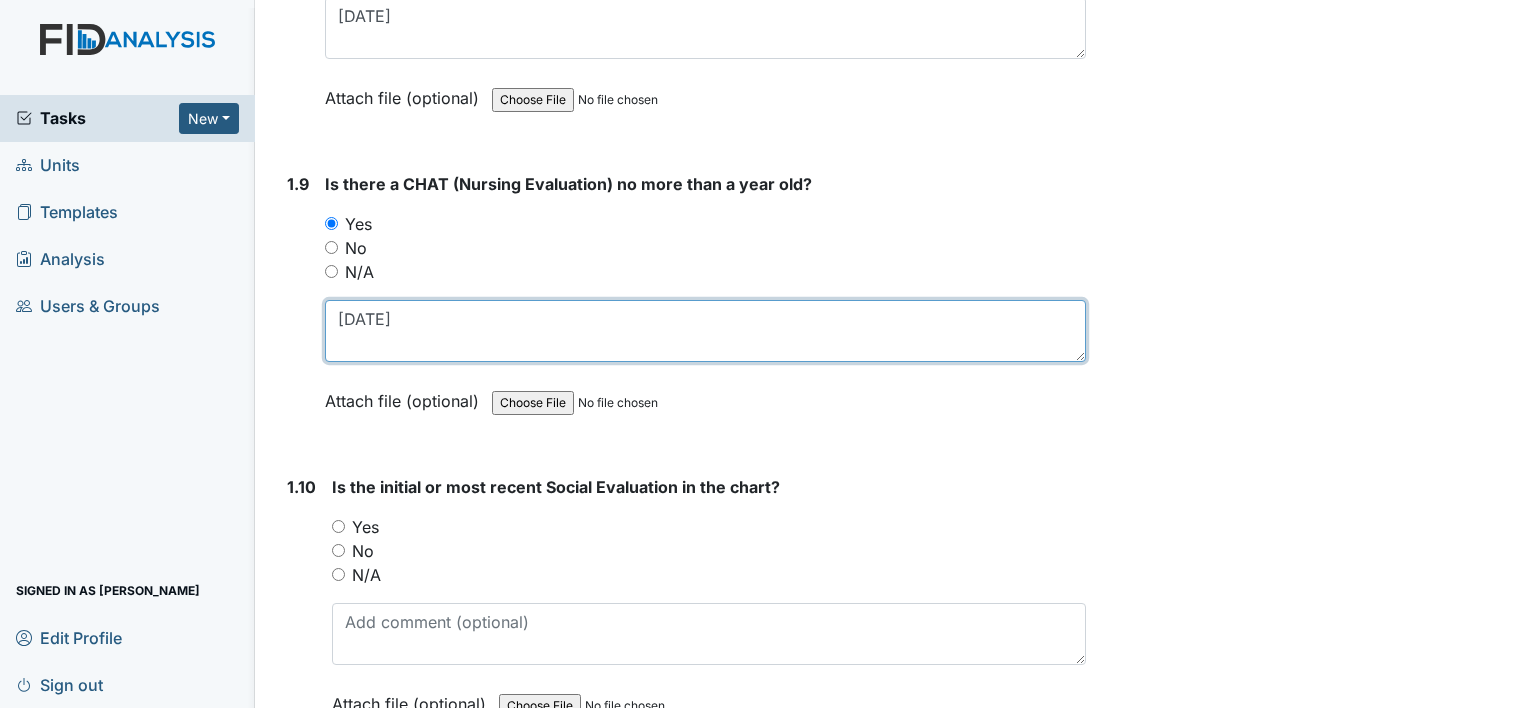 type on "01/20/25" 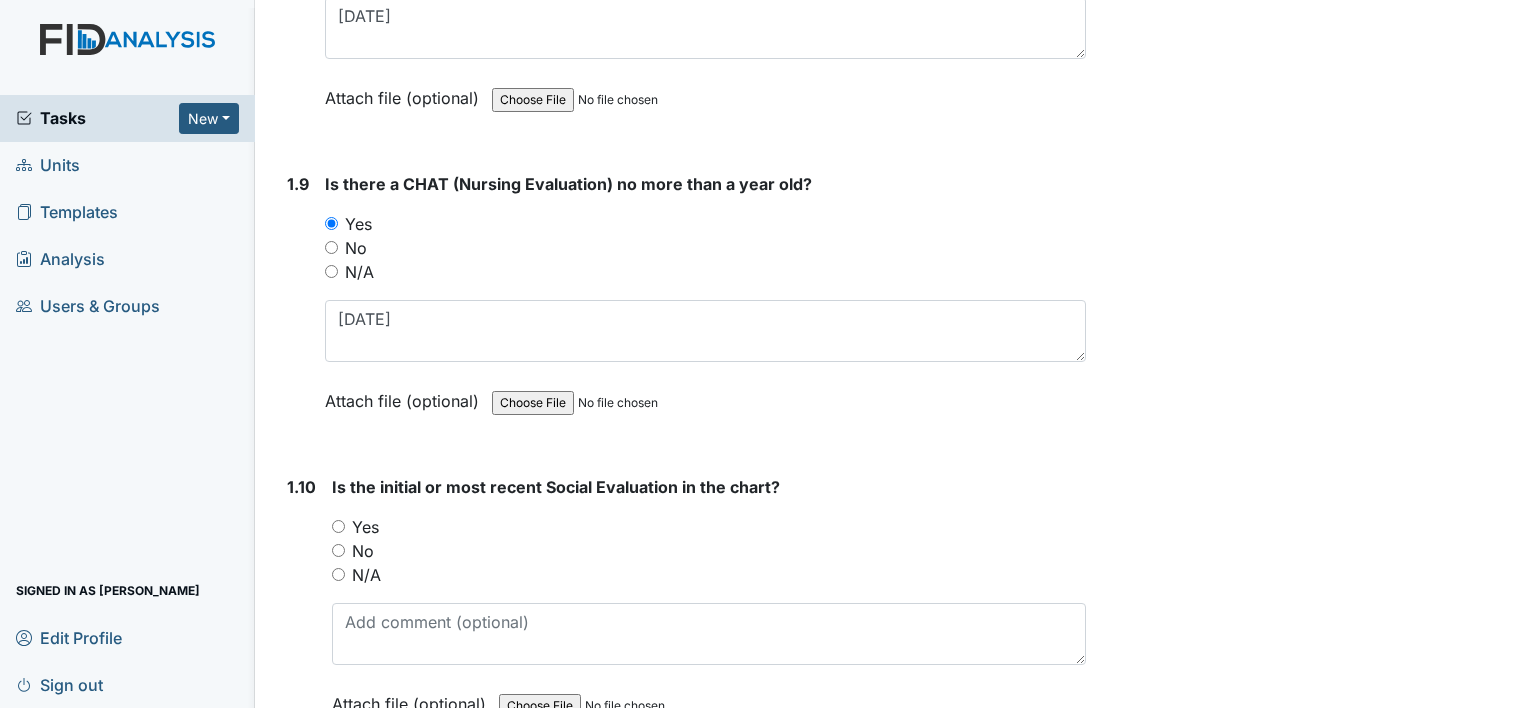 click on "Yes" at bounding box center (338, 526) 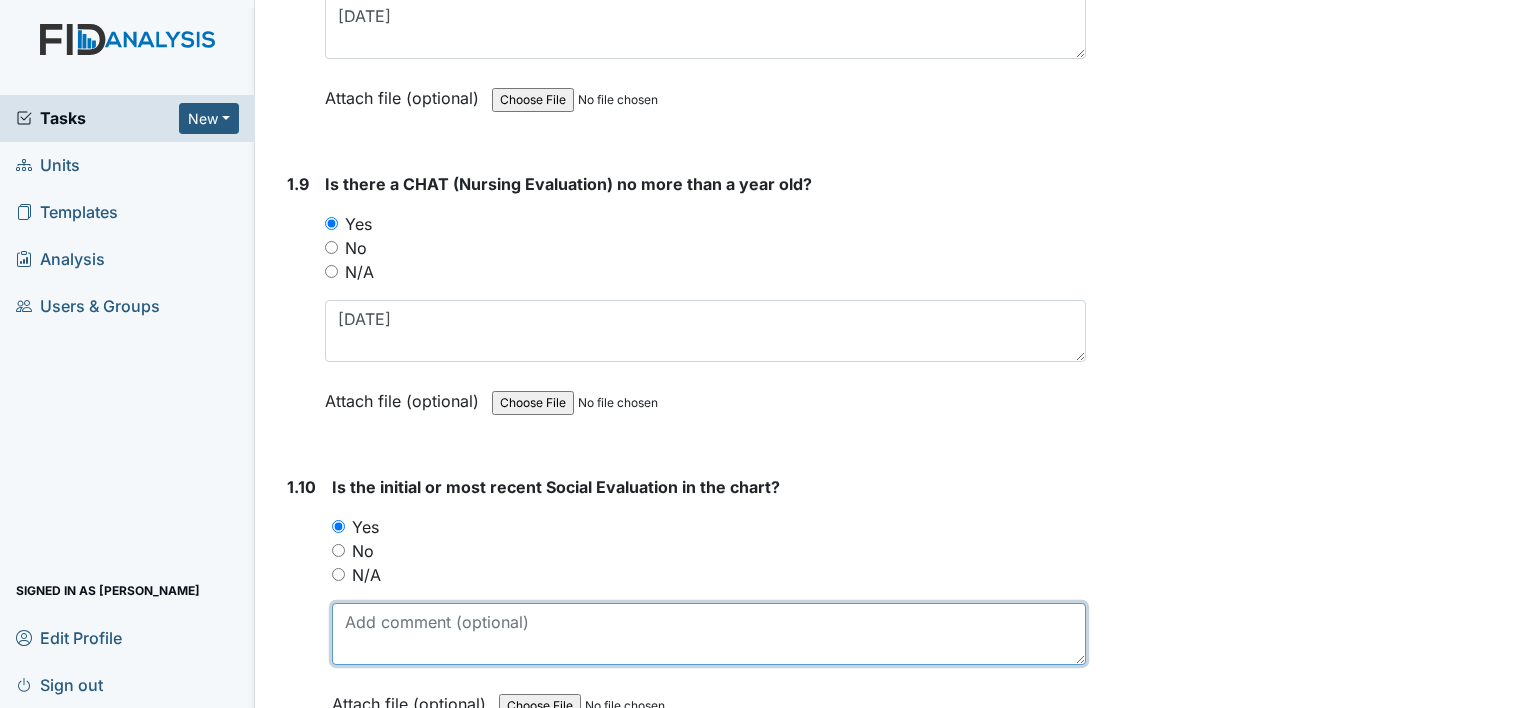 click at bounding box center (709, 634) 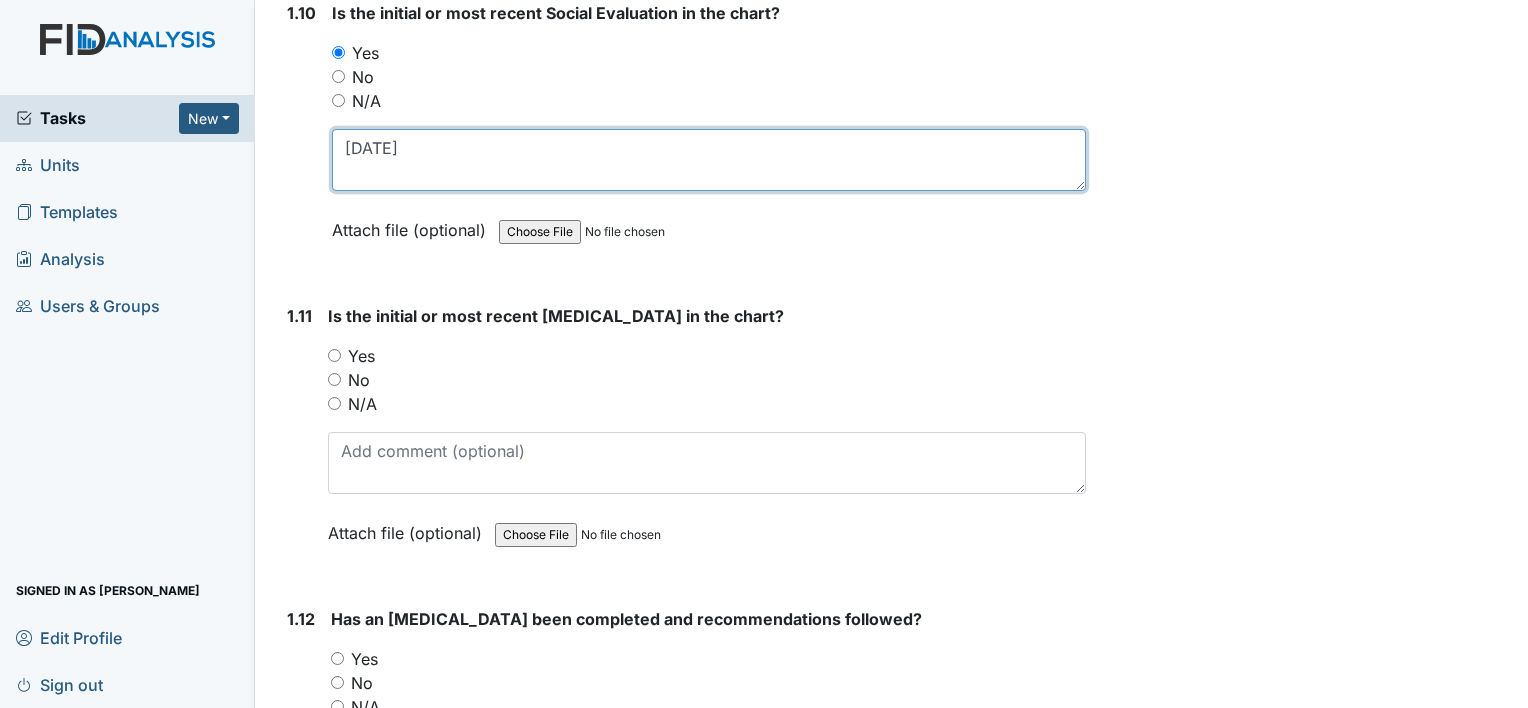 scroll, scrollTop: 3100, scrollLeft: 0, axis: vertical 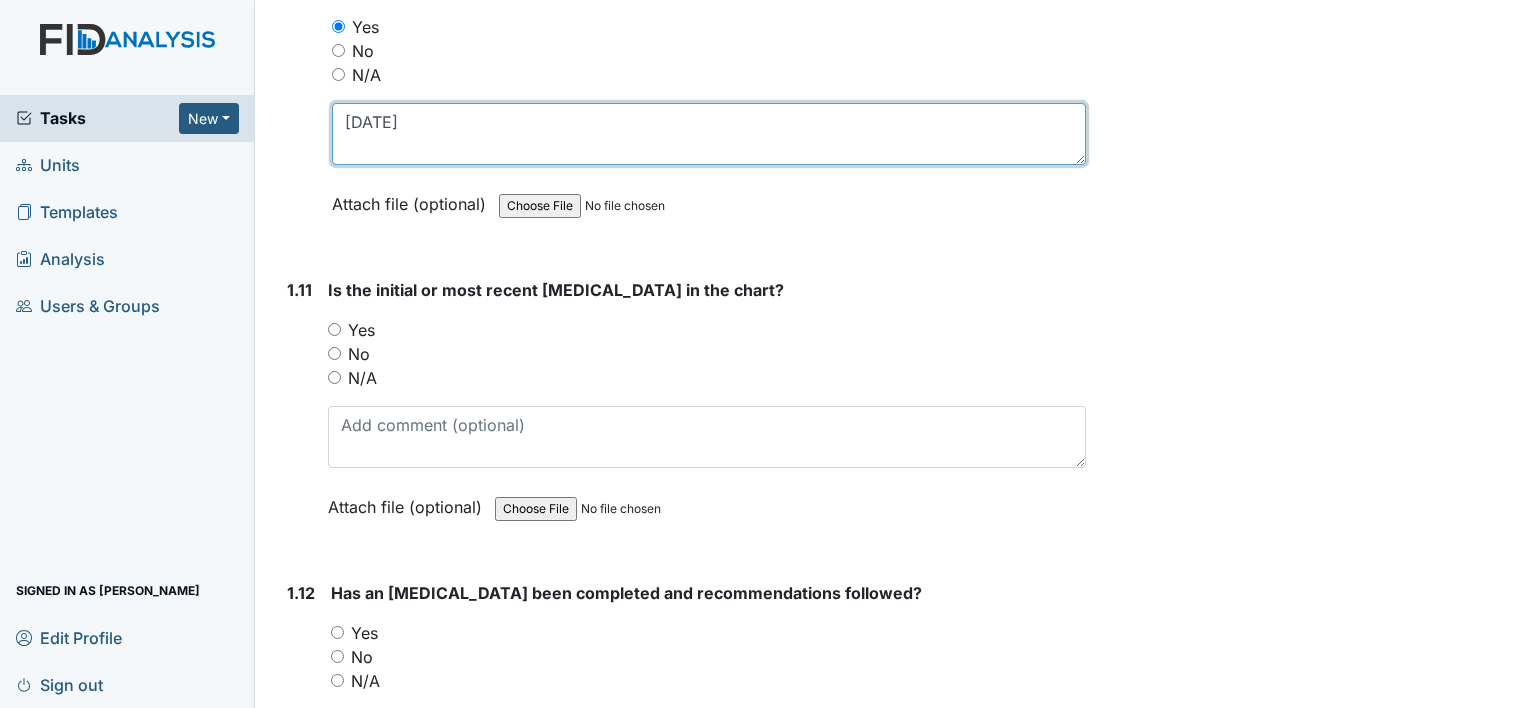 type on "07/12/02" 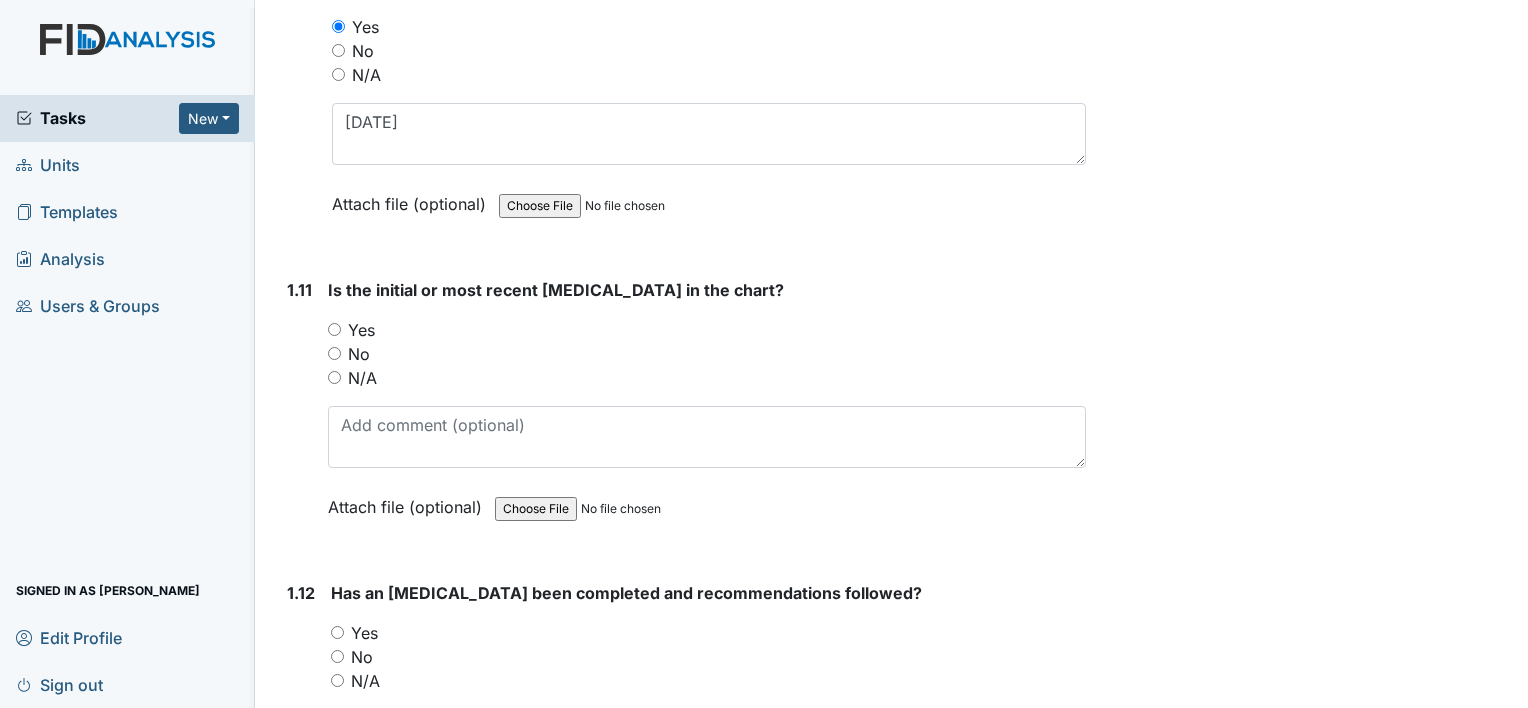 click on "Yes" at bounding box center [334, 329] 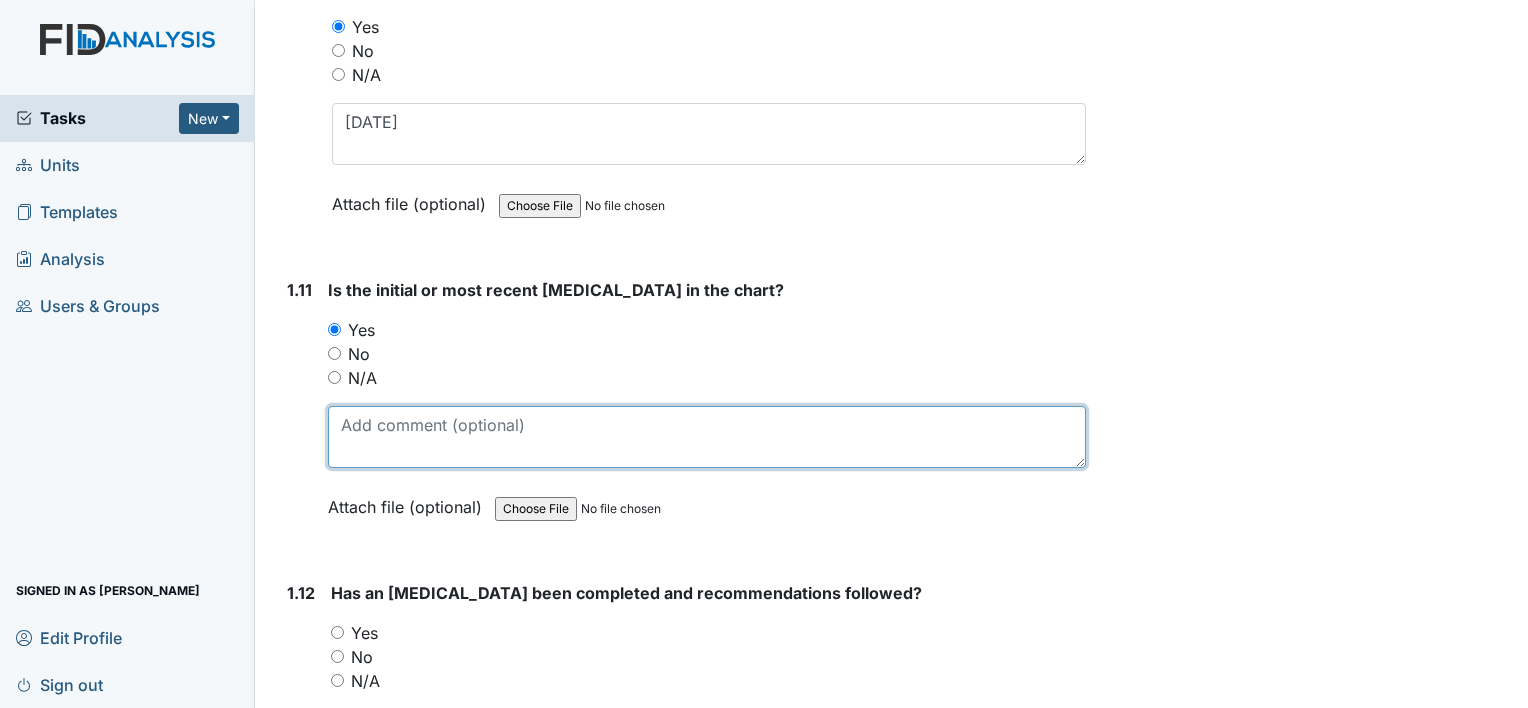 click at bounding box center [707, 437] 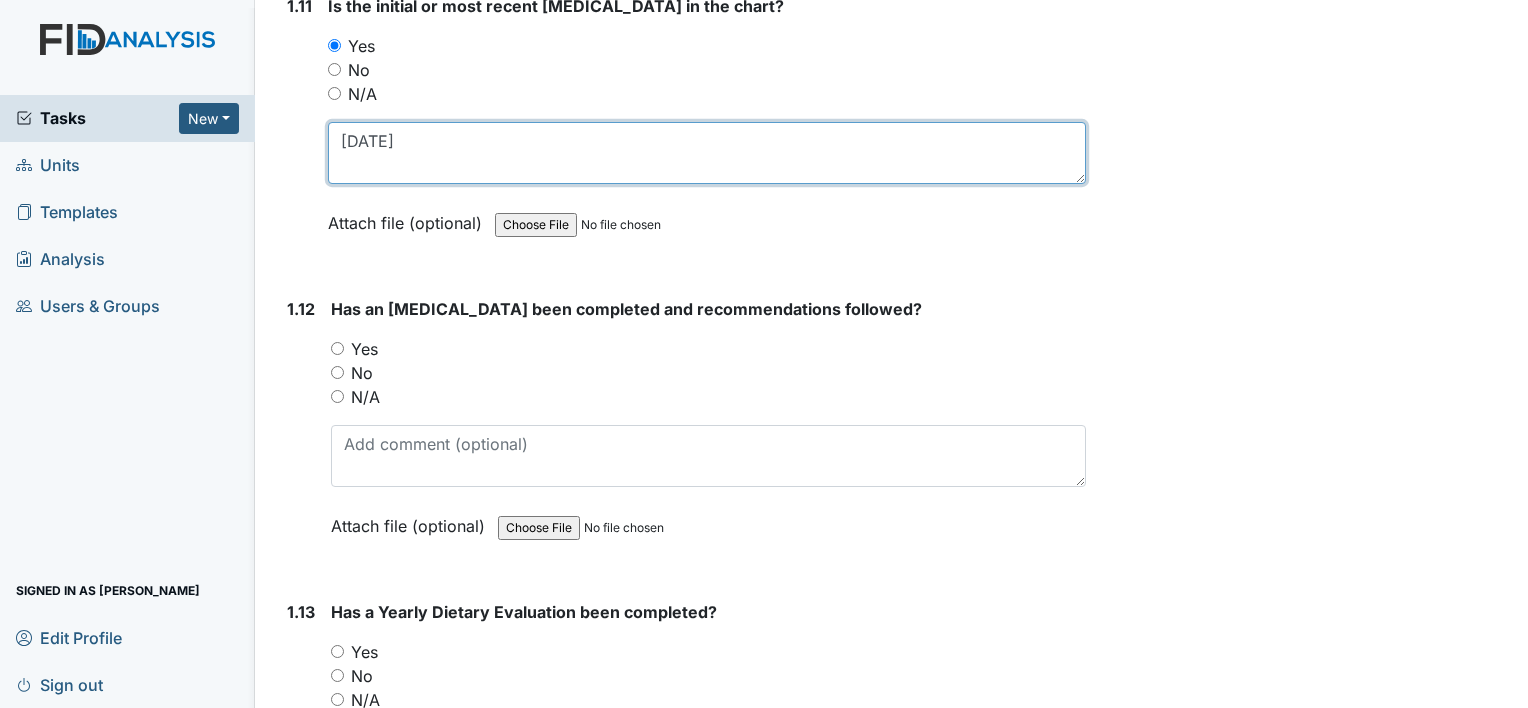 scroll, scrollTop: 3400, scrollLeft: 0, axis: vertical 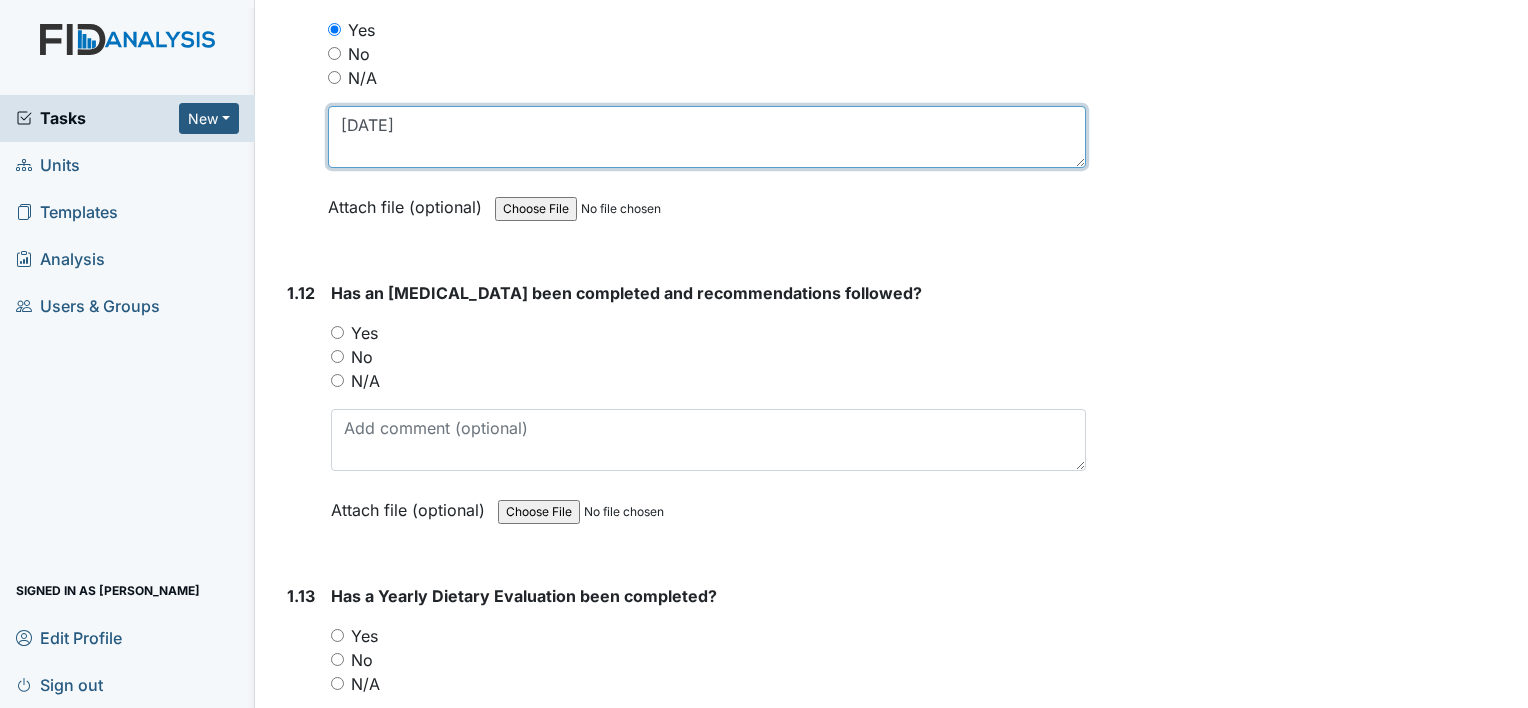 type on "07/11/01" 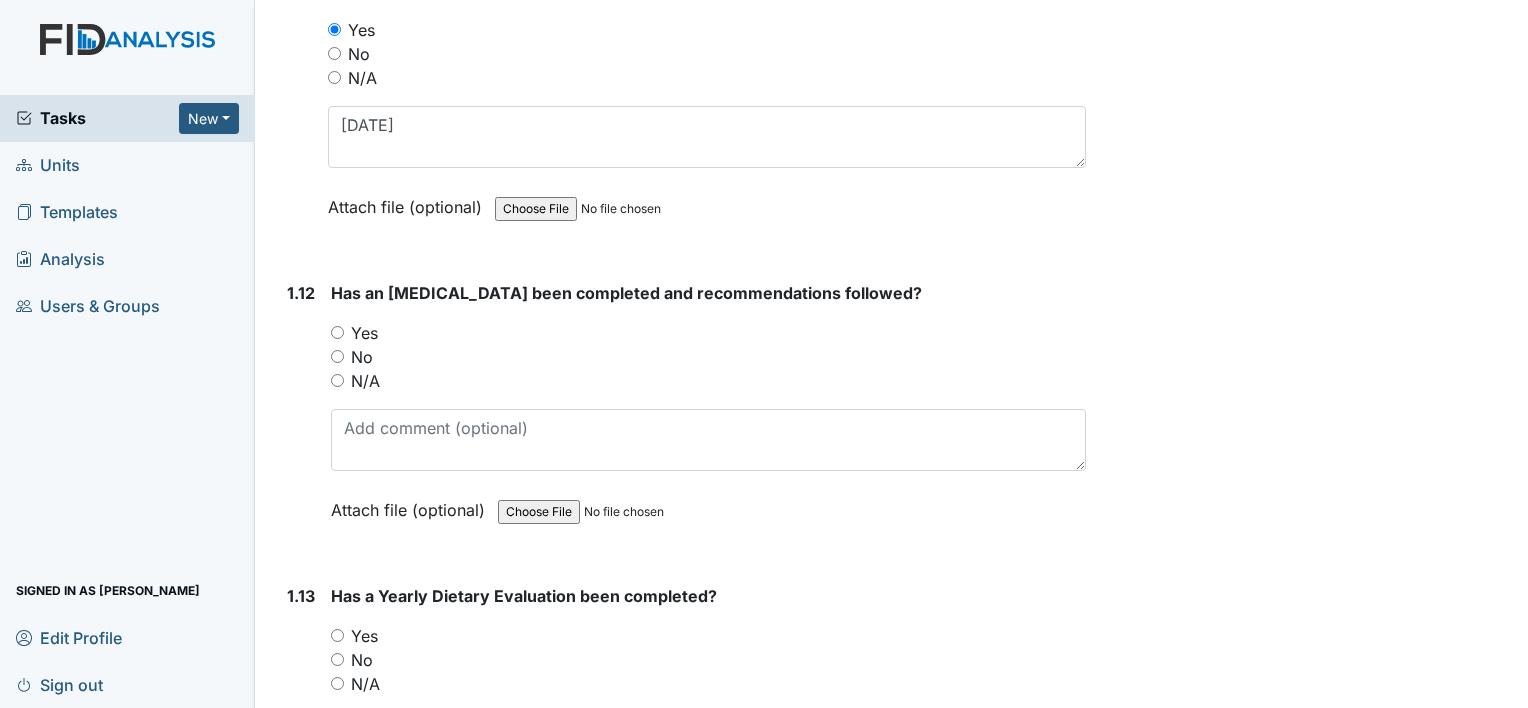 click on "Yes" at bounding box center [337, 332] 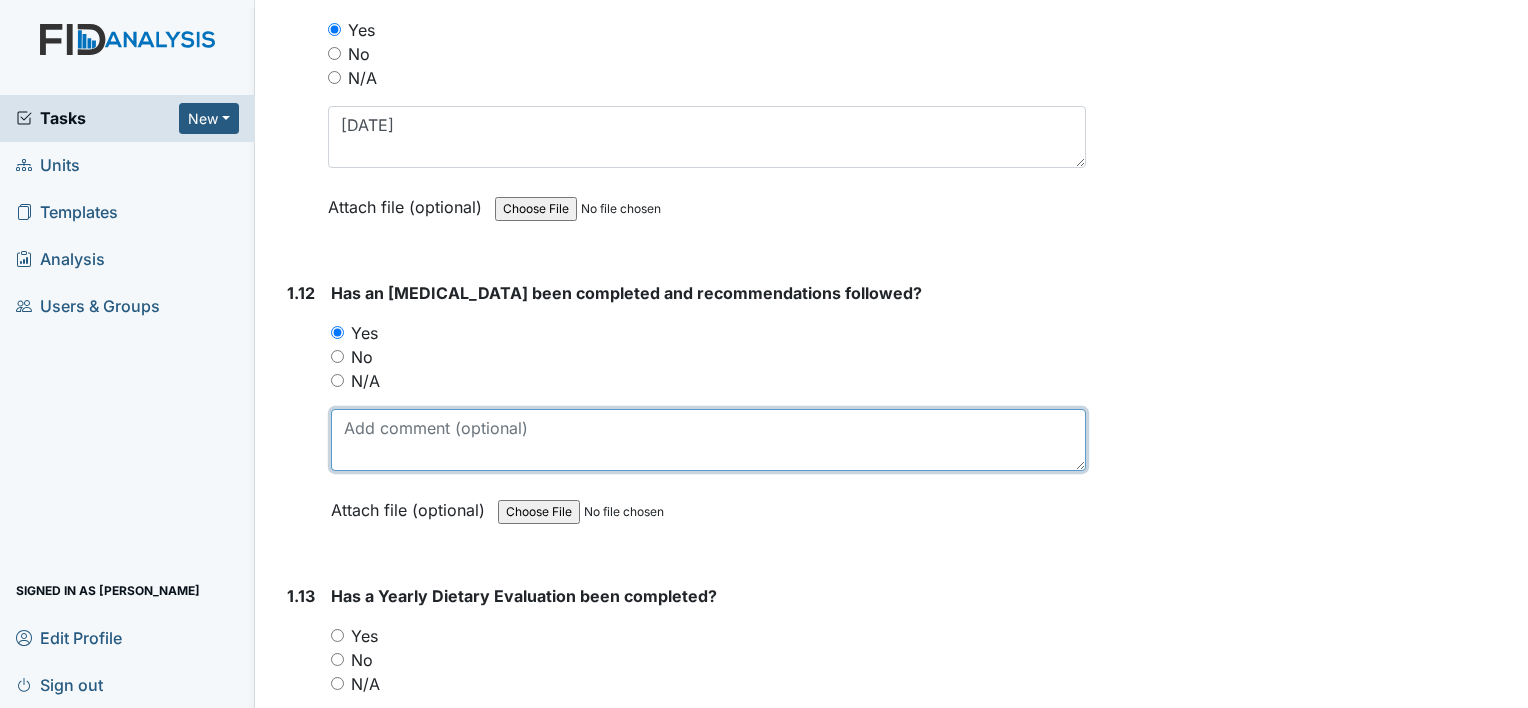 click at bounding box center (708, 440) 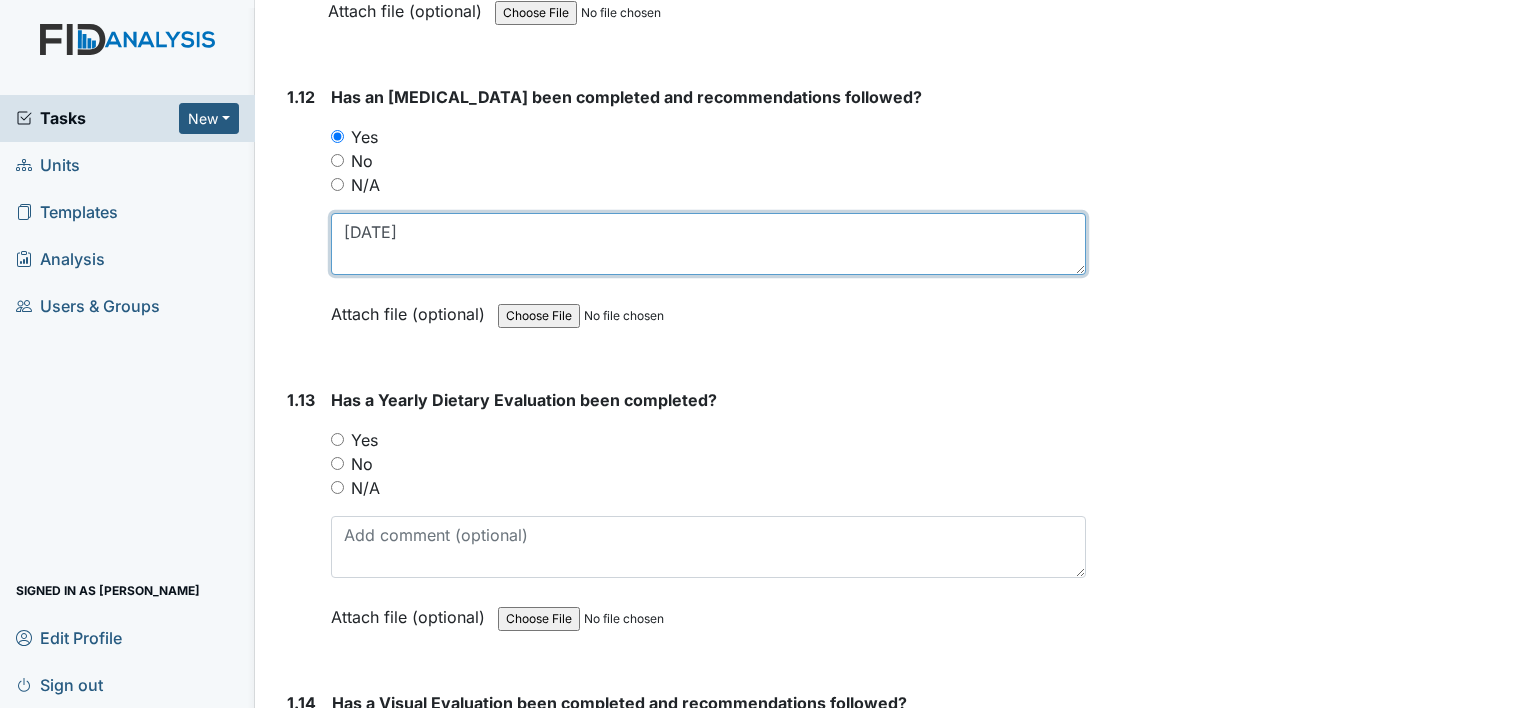 scroll, scrollTop: 3600, scrollLeft: 0, axis: vertical 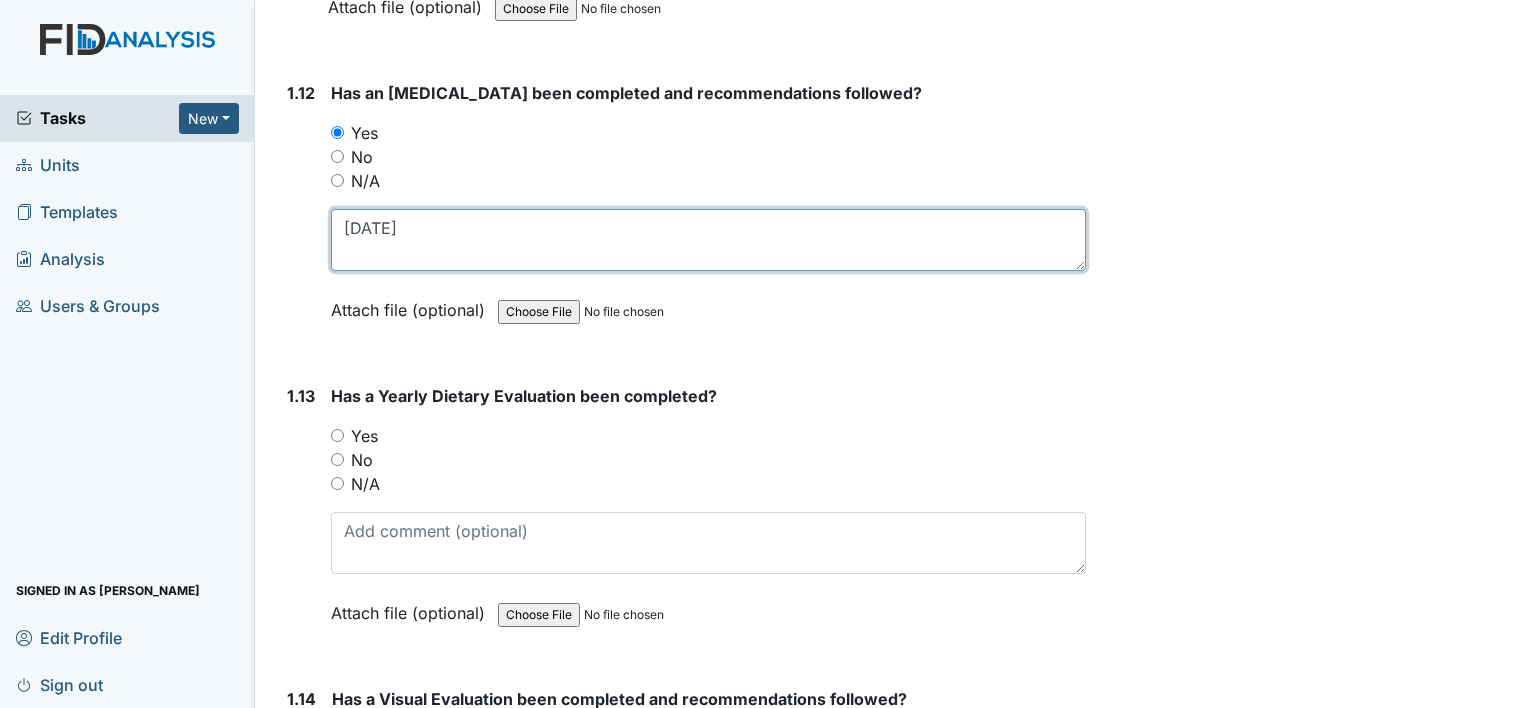 type on "03/23/11" 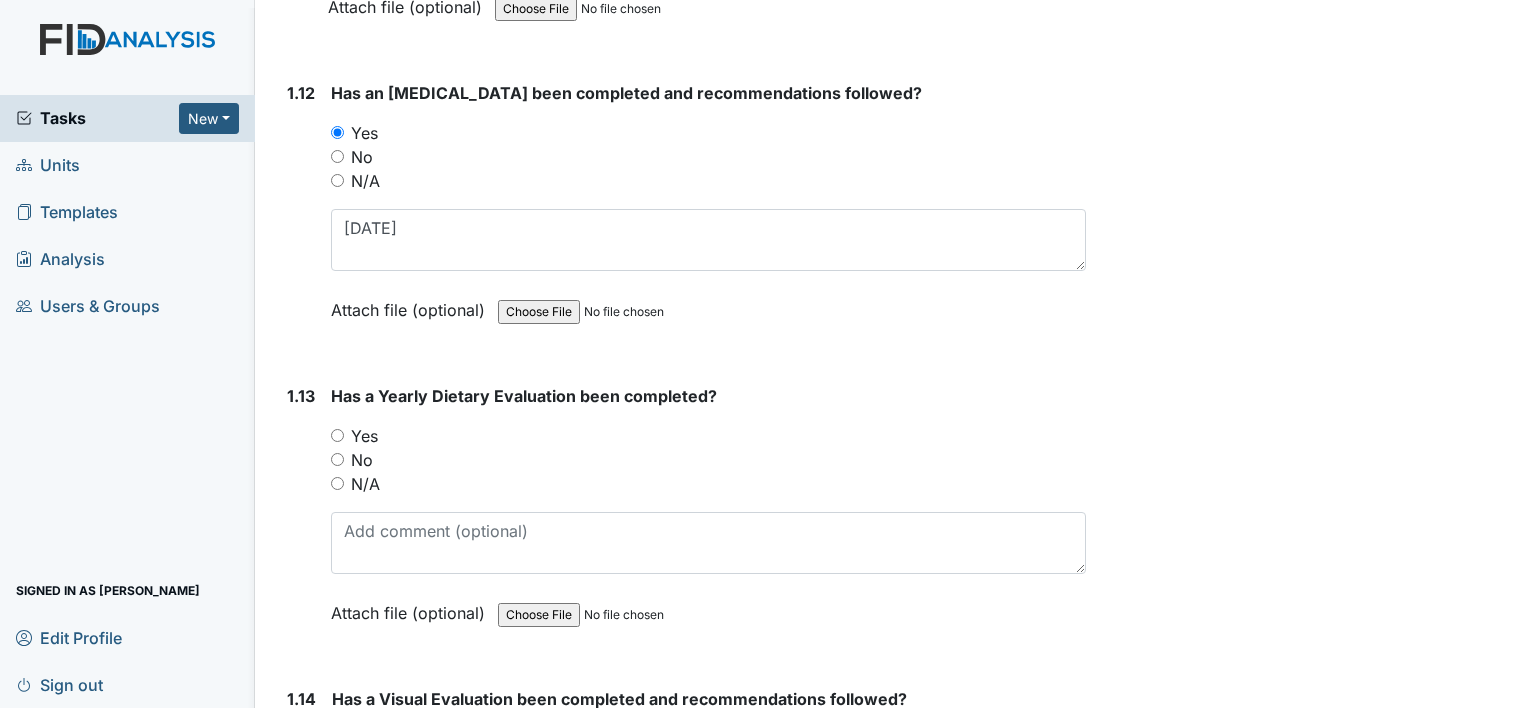 click on "Yes" at bounding box center (337, 435) 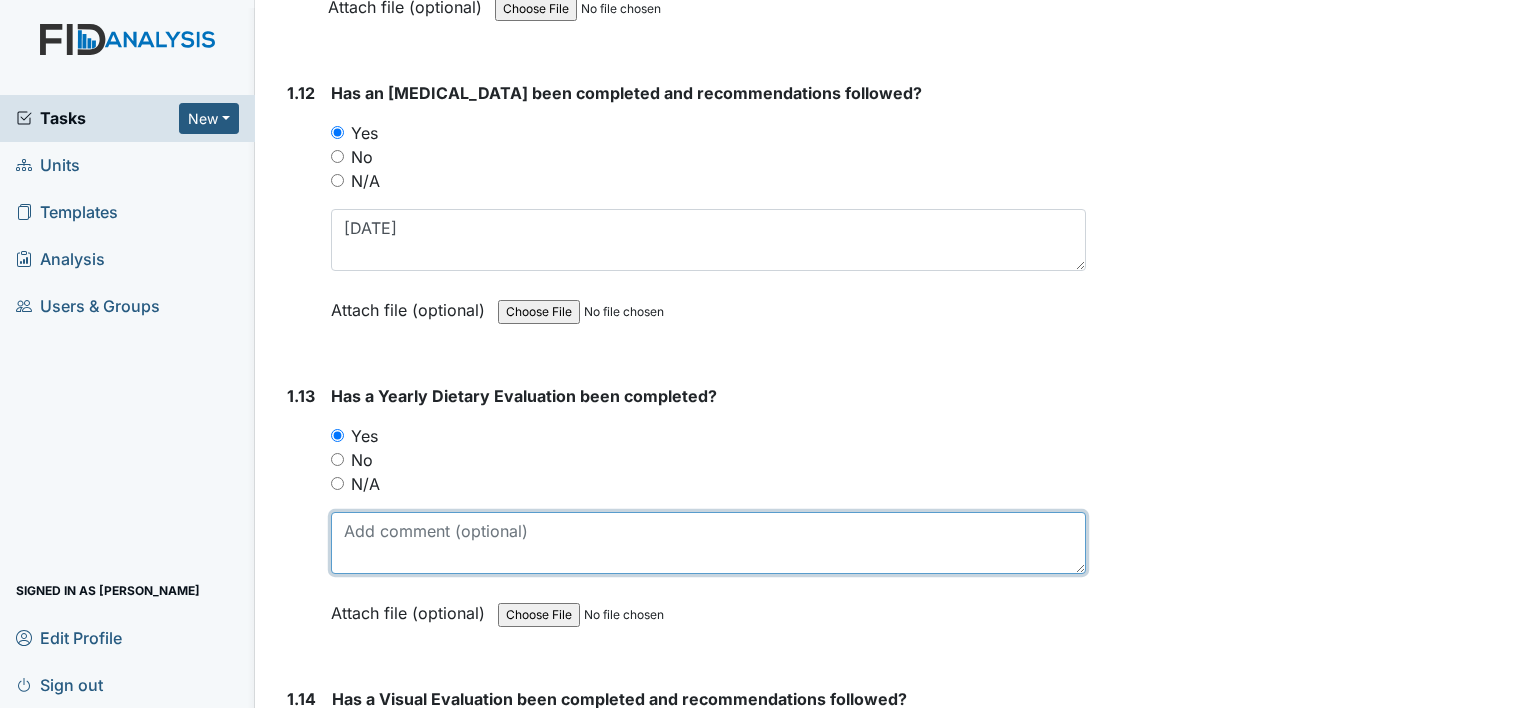 click at bounding box center [708, 543] 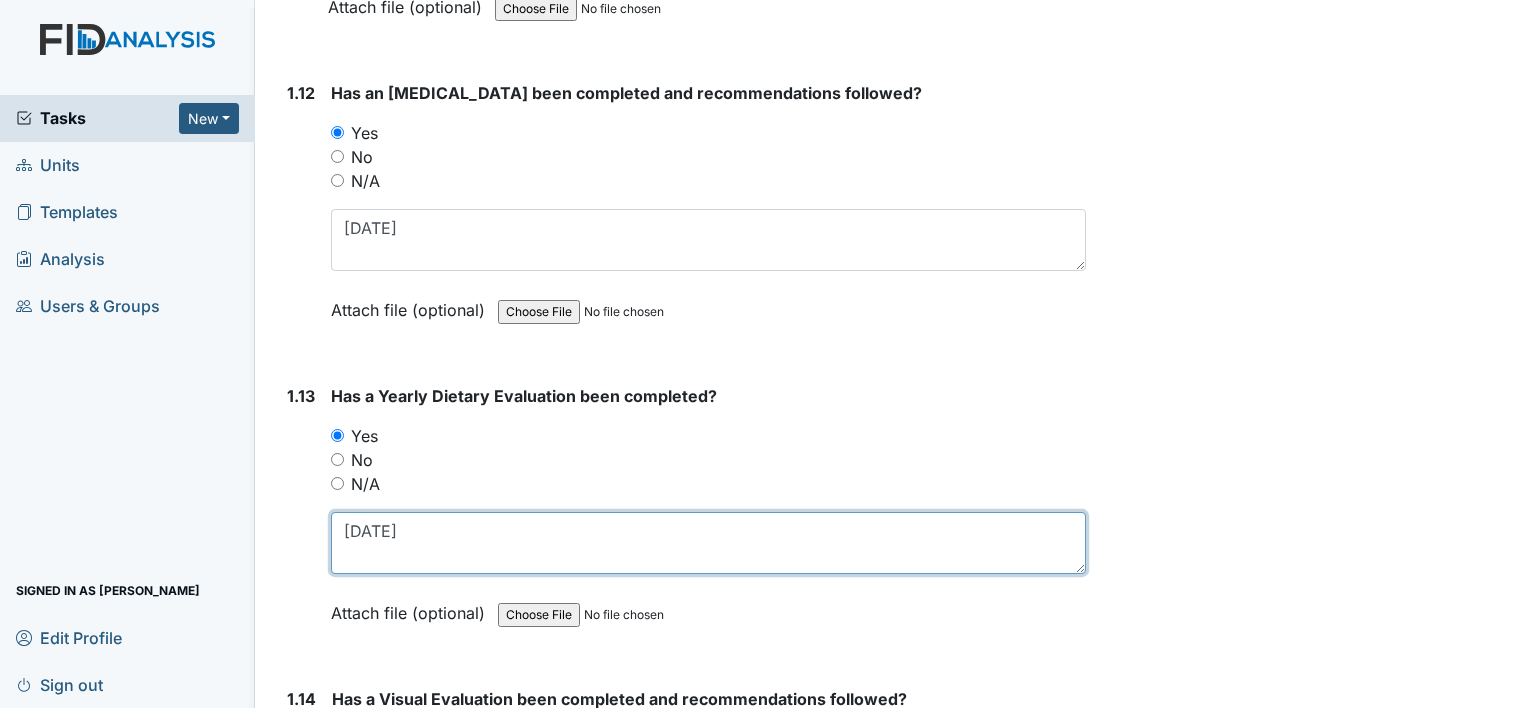 type on "02/13/25" 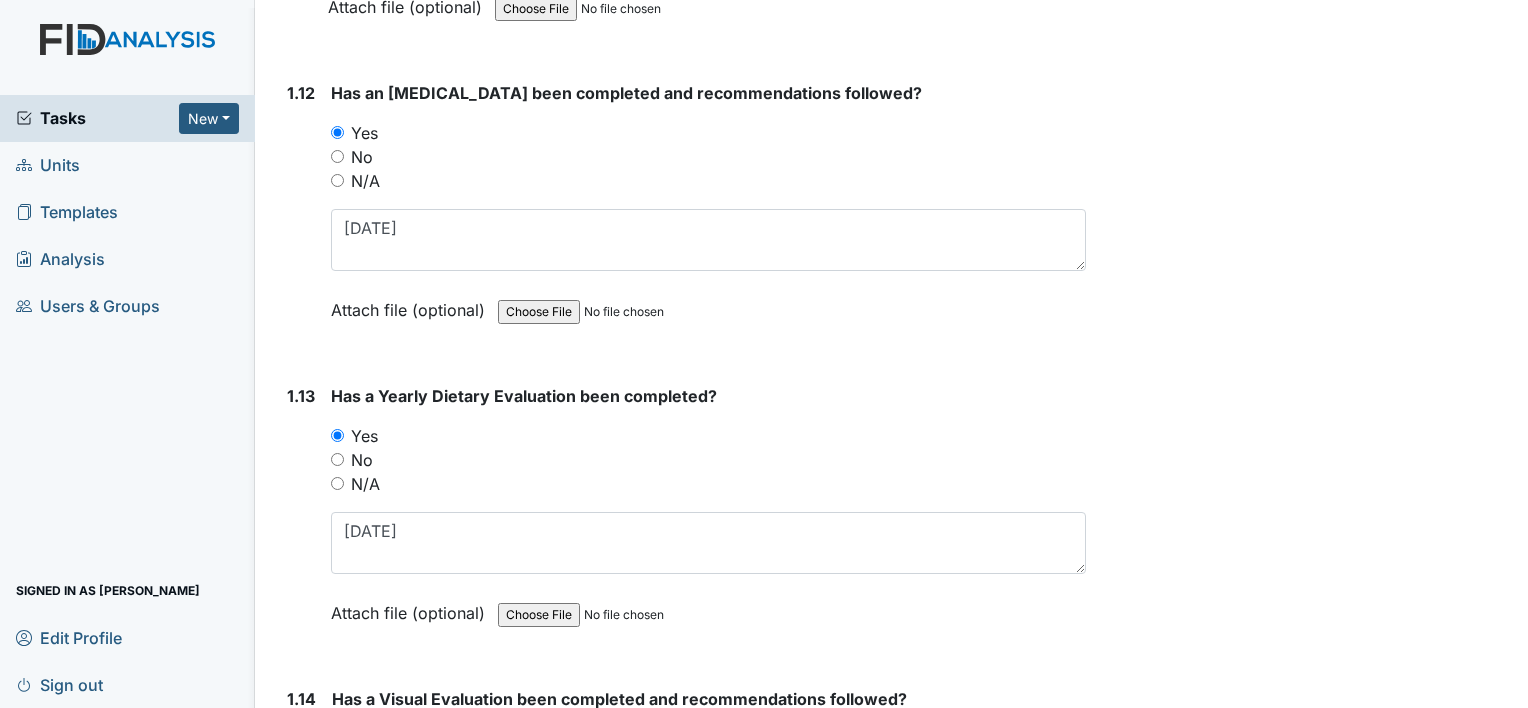 click on "Archive Task
×
Are you sure you want to archive this task? It will appear as incomplete on reports.
Archive
Delete Task
×
Are you sure you want to delete this task?
[GEOGRAPHIC_DATA]
Save
[PERSON_NAME] assigned on [DATE]." at bounding box center (1310, 1340) 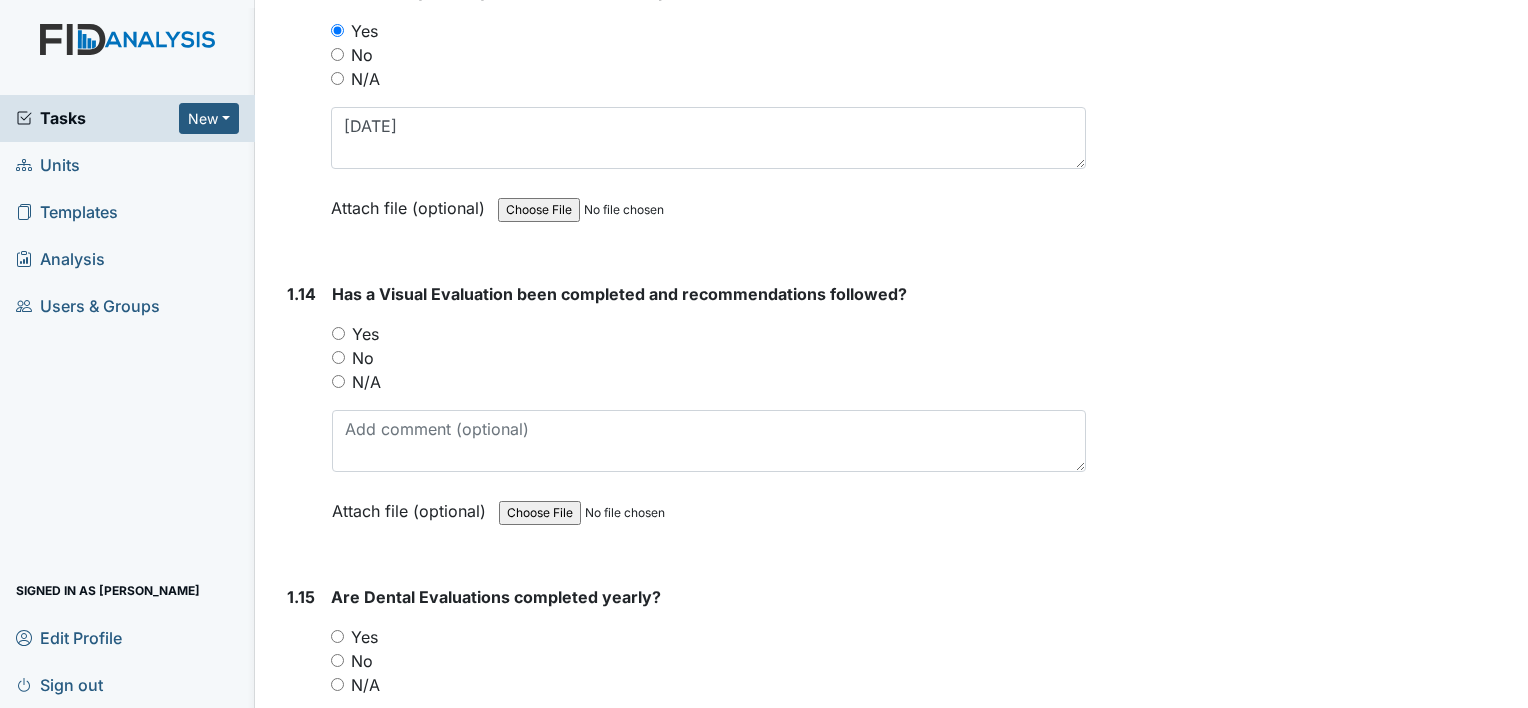 scroll, scrollTop: 4000, scrollLeft: 0, axis: vertical 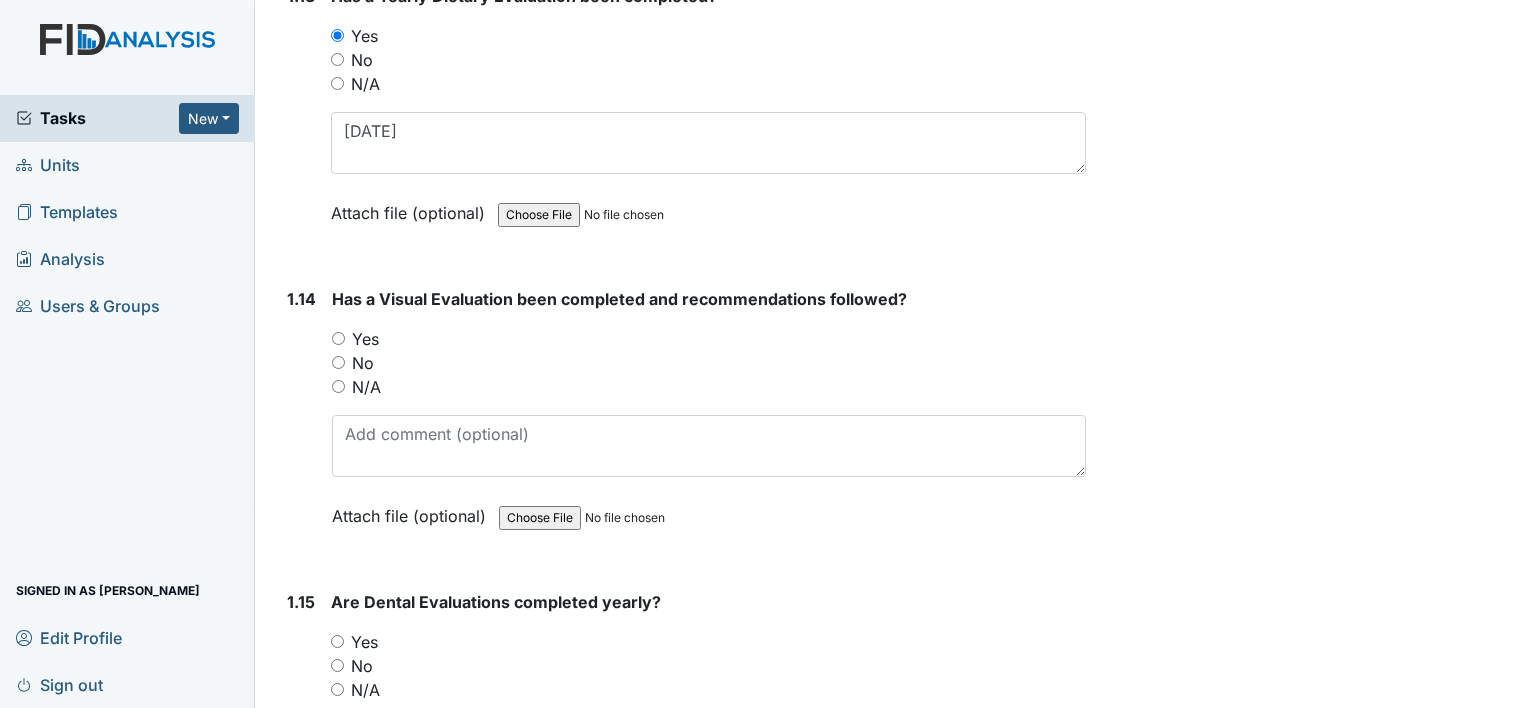 click on "1.14
Has a Visual Evaluation been completed and recommendations followed?
You must select one of the below options.
Yes
No
N/A
Attach file (optional)
You can upload .pdf, .txt, .jpg, .jpeg, .png, .csv, .xls, or .doc files under 100MB." at bounding box center [682, 422] 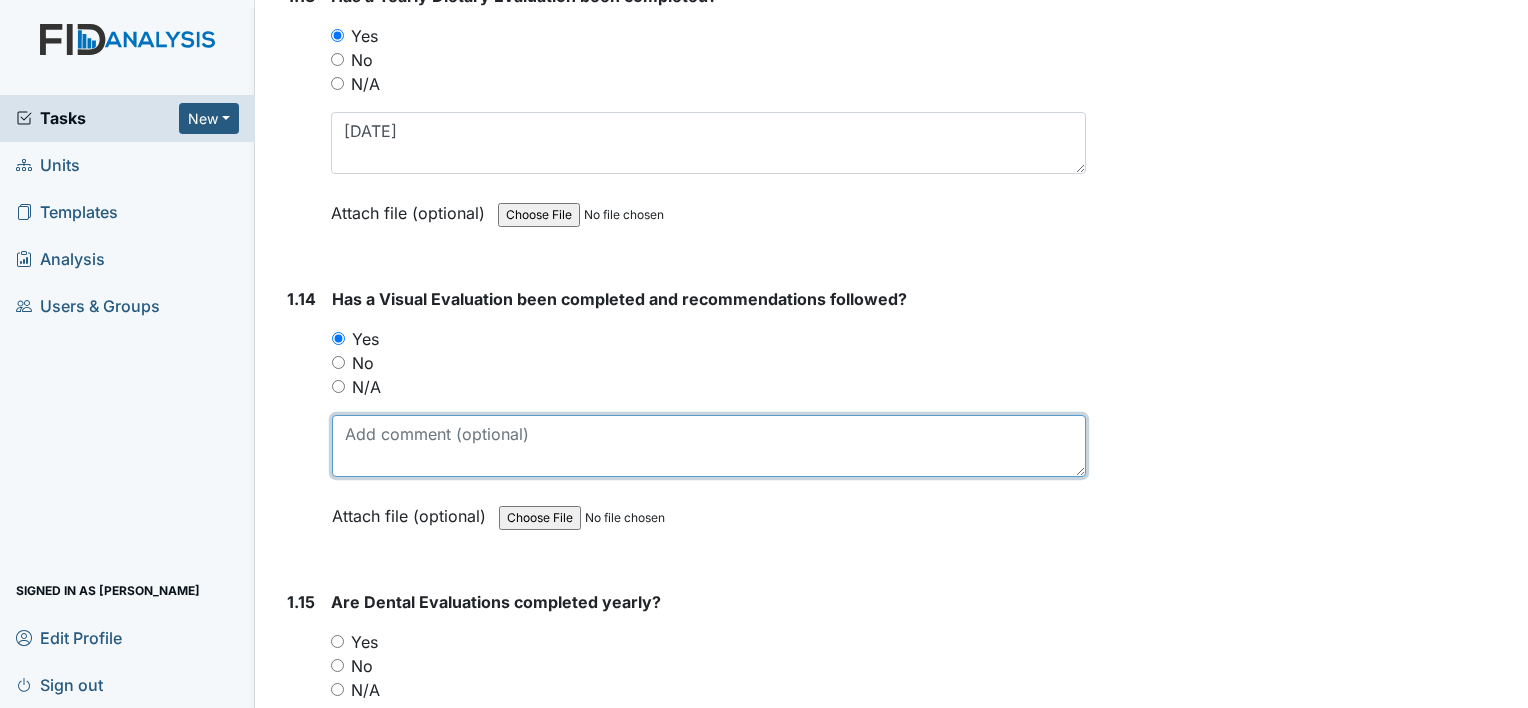 click at bounding box center (709, 446) 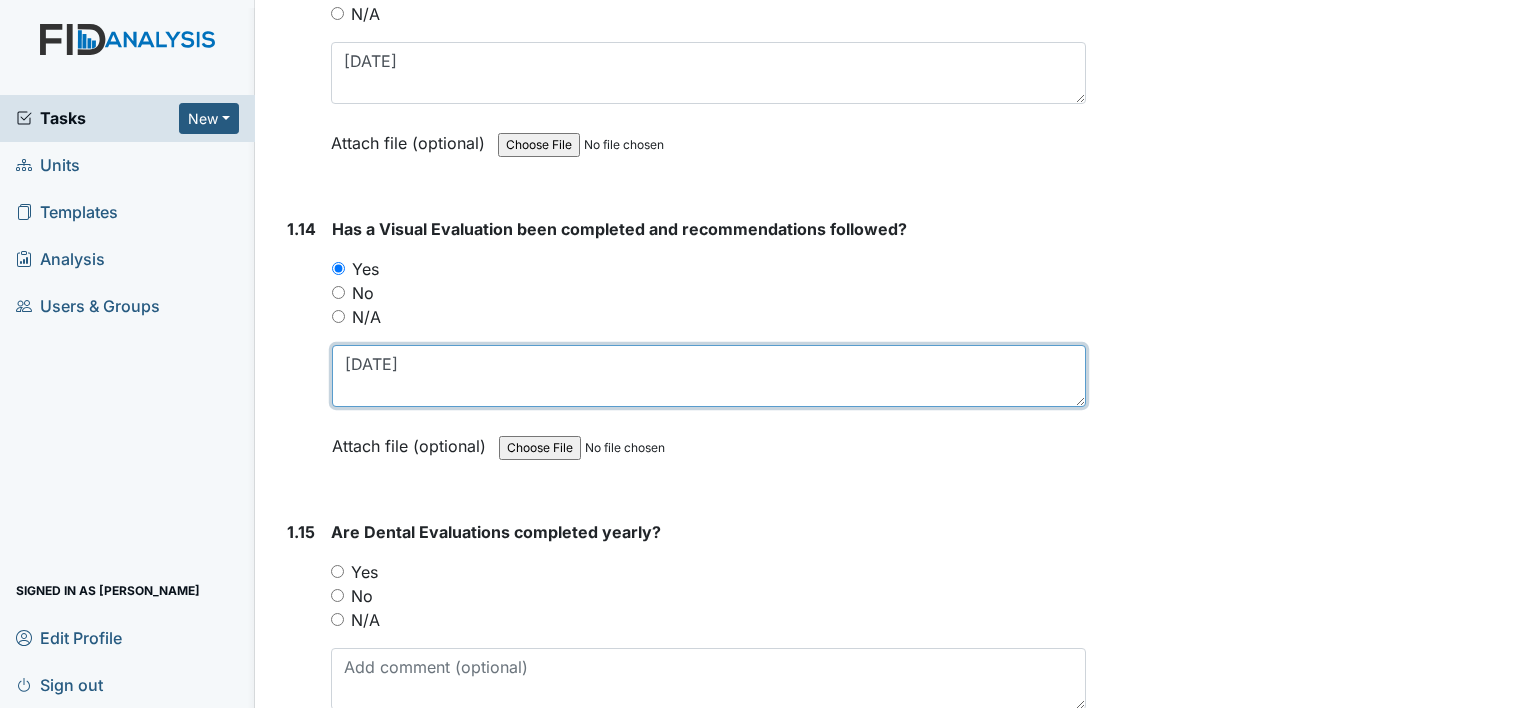 scroll, scrollTop: 4100, scrollLeft: 0, axis: vertical 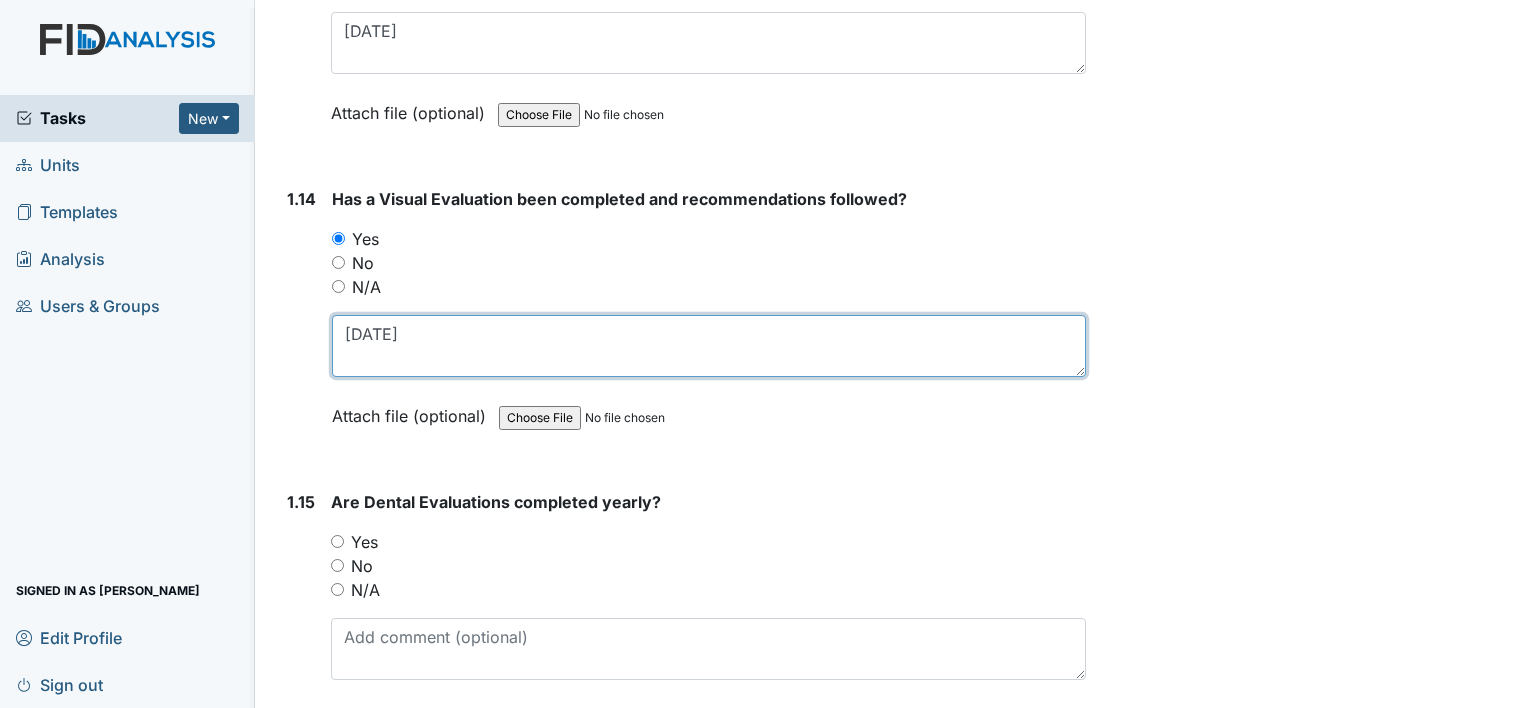 type on "11/27/23" 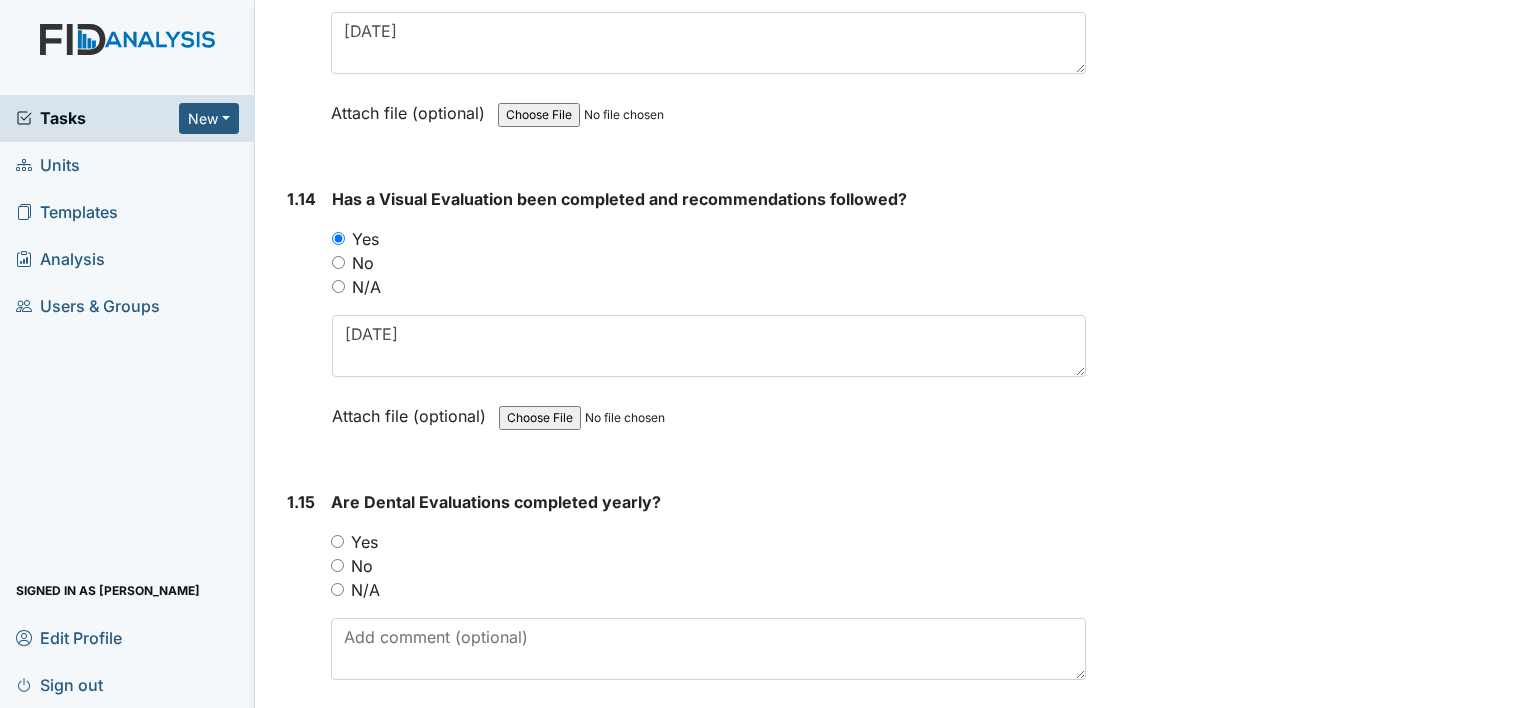 click on "Yes" at bounding box center [337, 541] 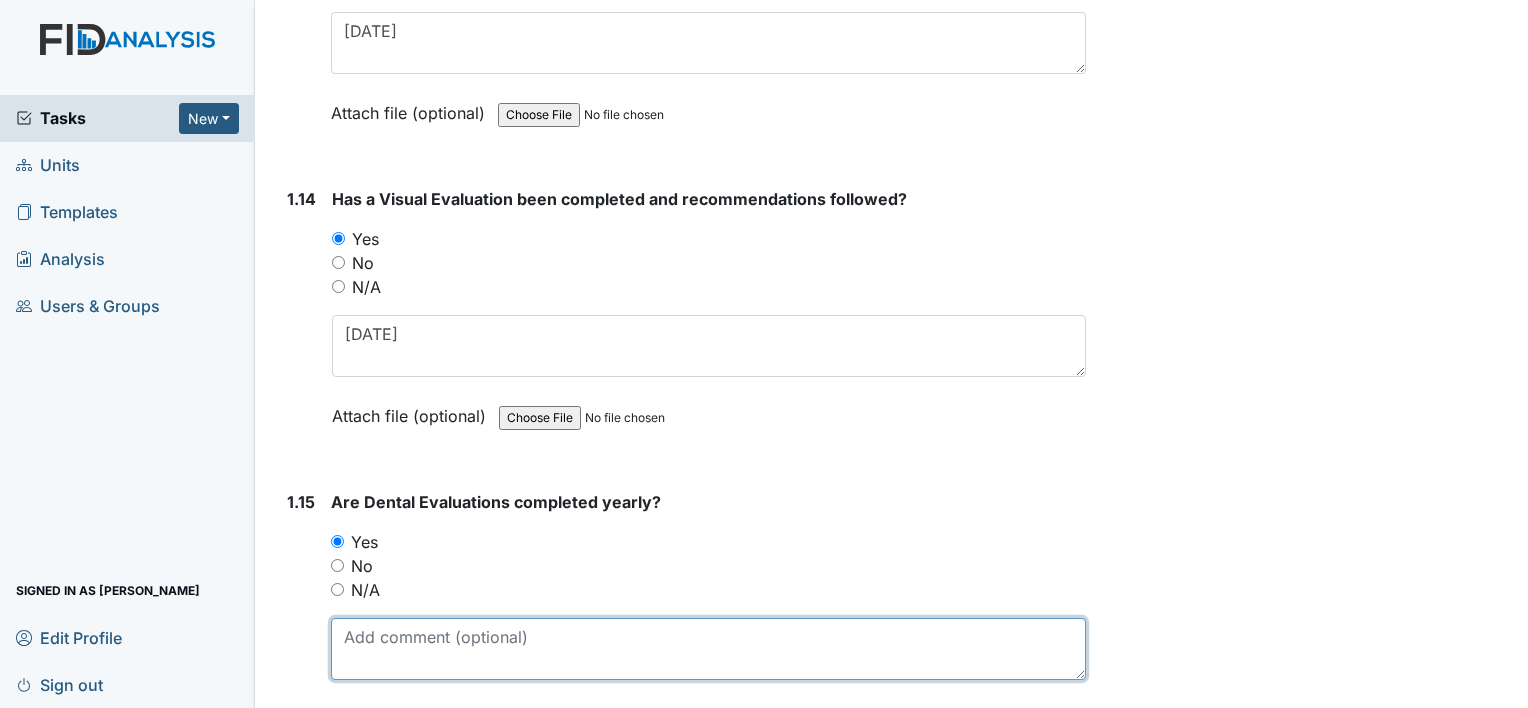 click at bounding box center [708, 649] 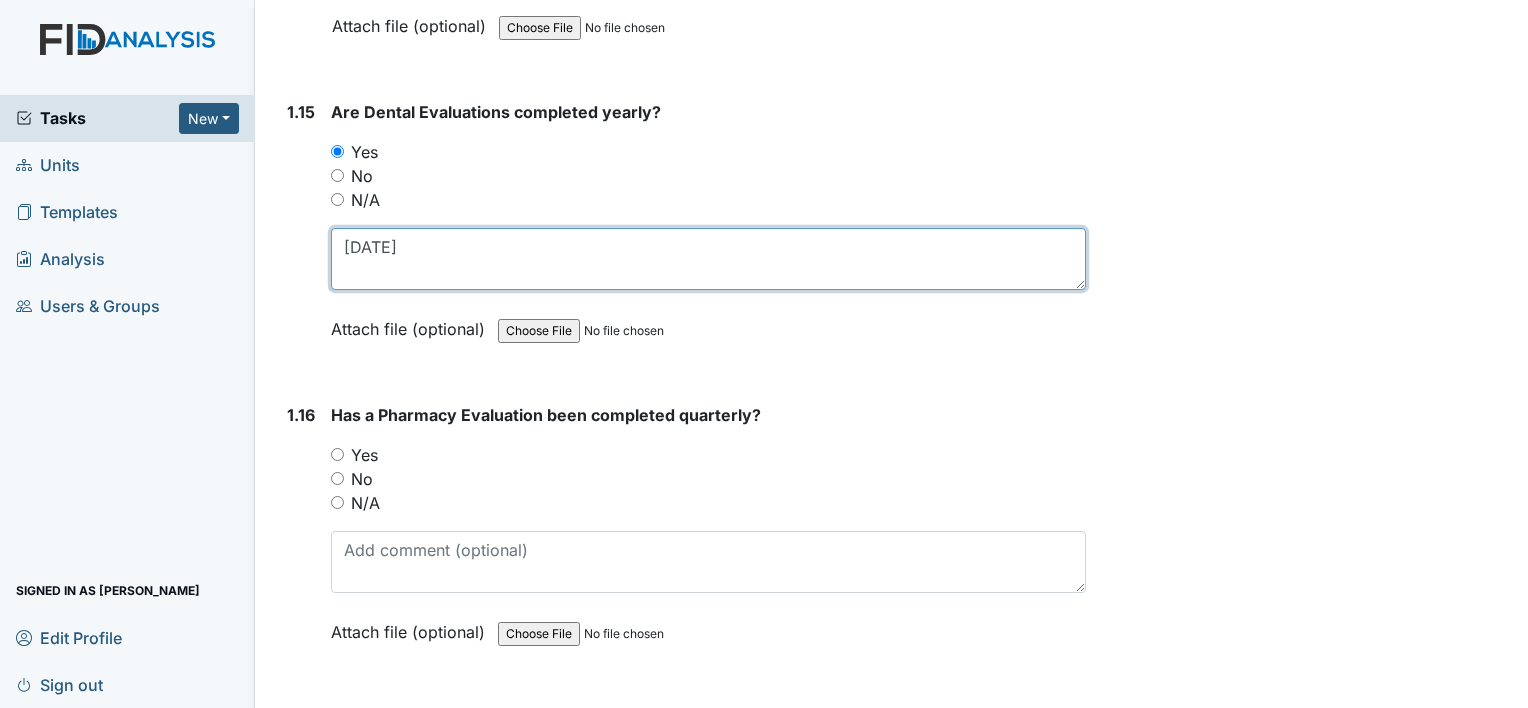 scroll, scrollTop: 4500, scrollLeft: 0, axis: vertical 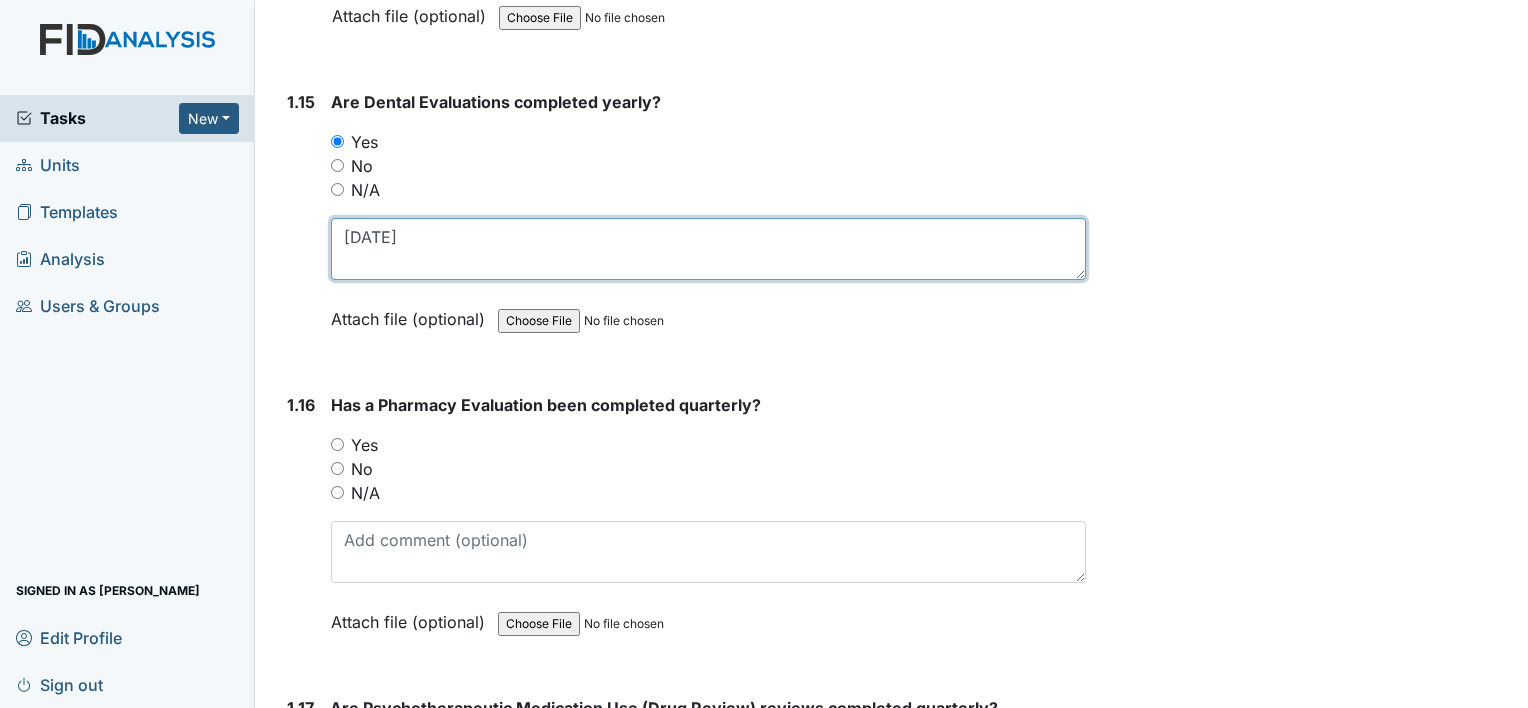 type on "06/06/25" 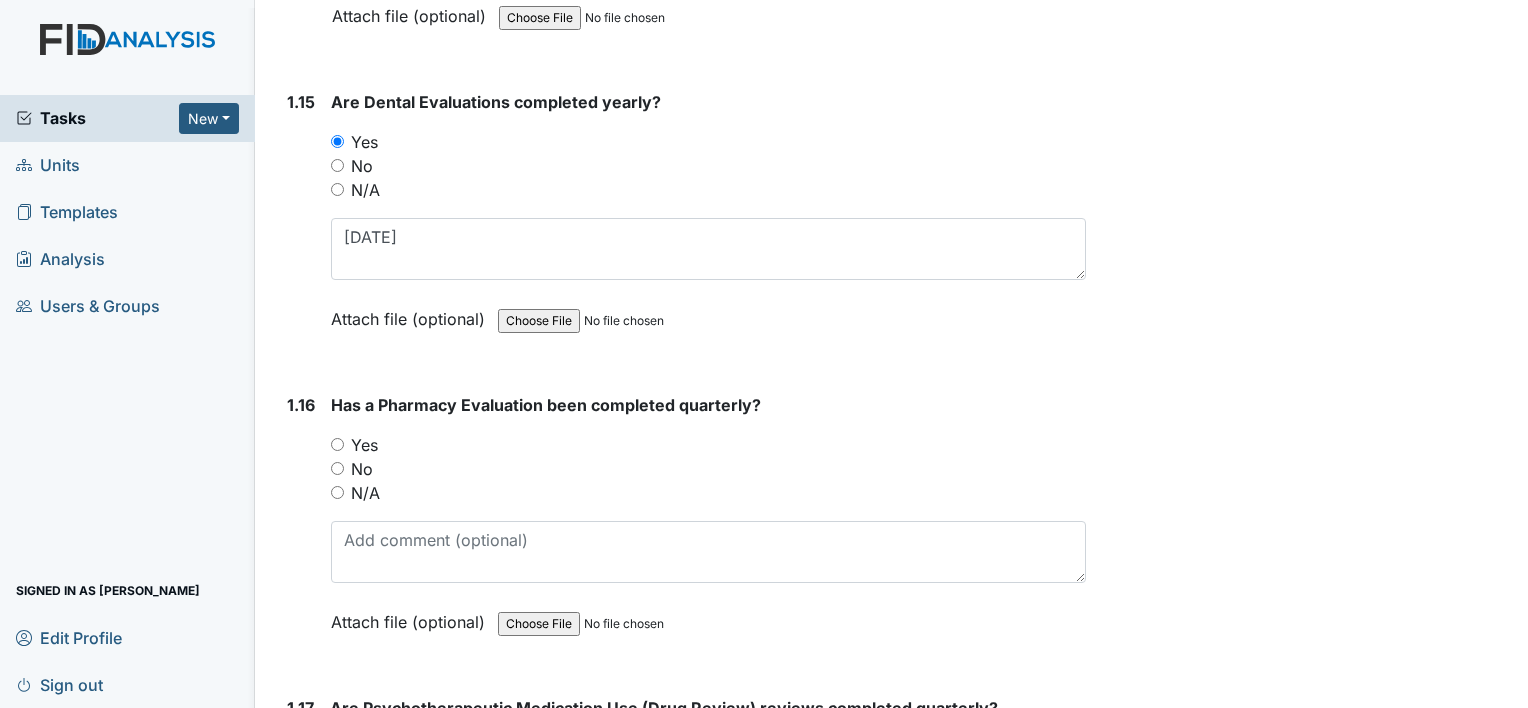 click on "Yes" at bounding box center (337, 444) 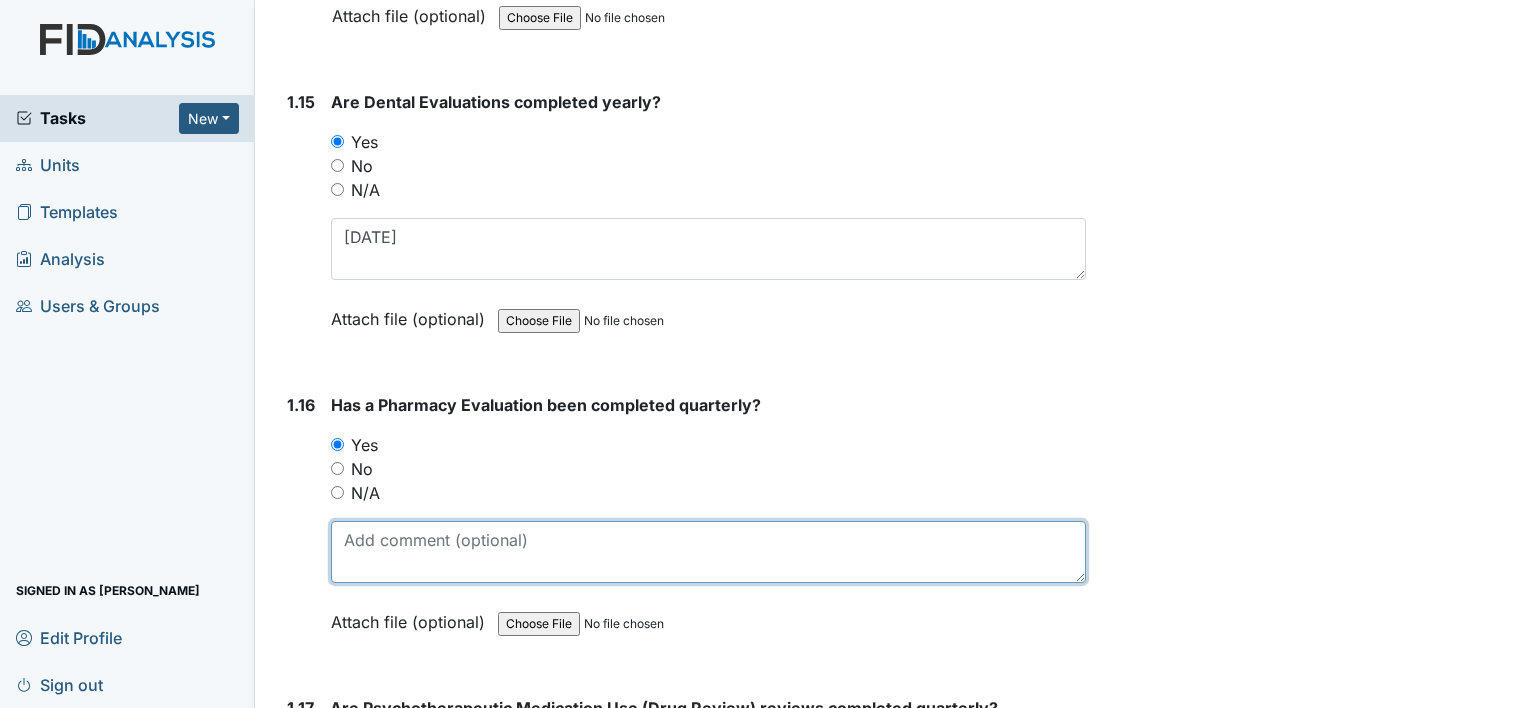 click at bounding box center (708, 552) 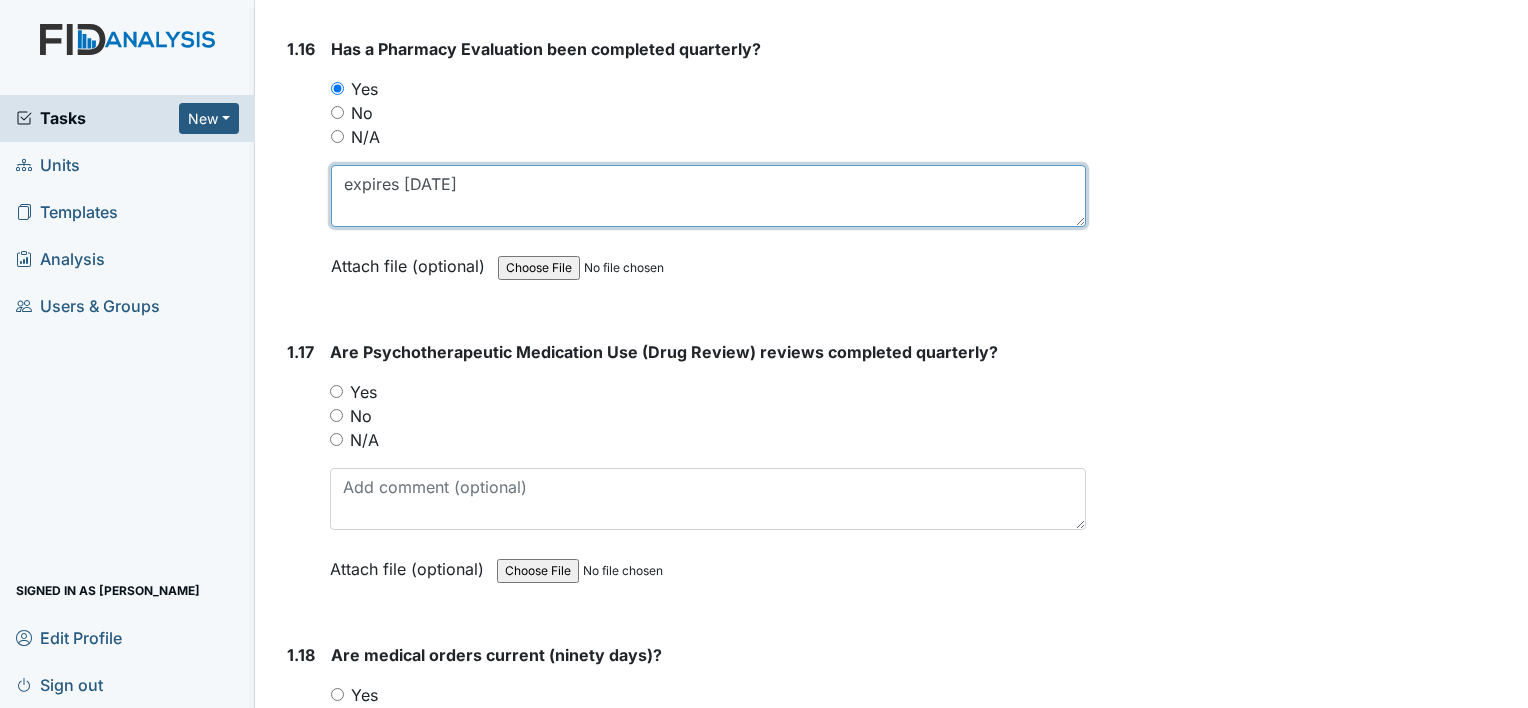 scroll, scrollTop: 5000, scrollLeft: 0, axis: vertical 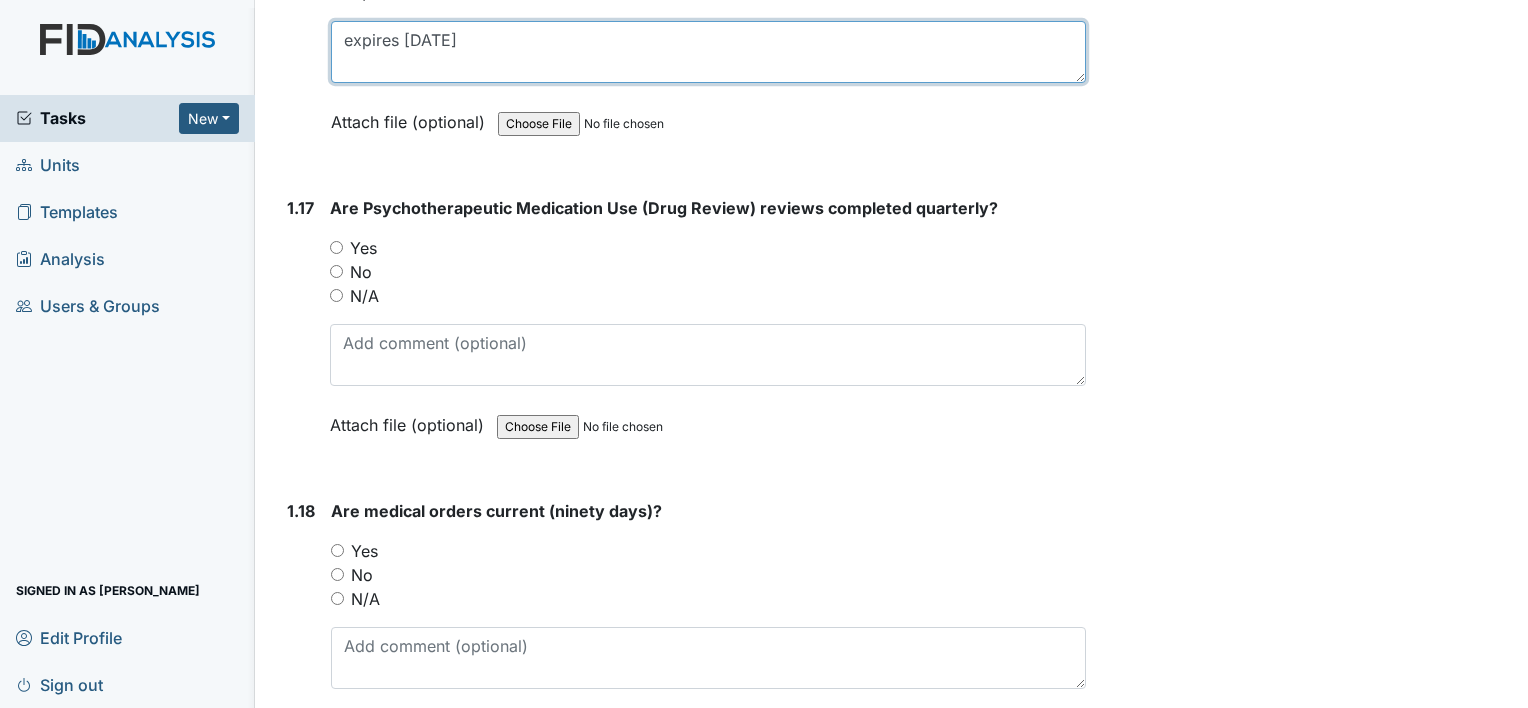 type on "expires 07/07/25" 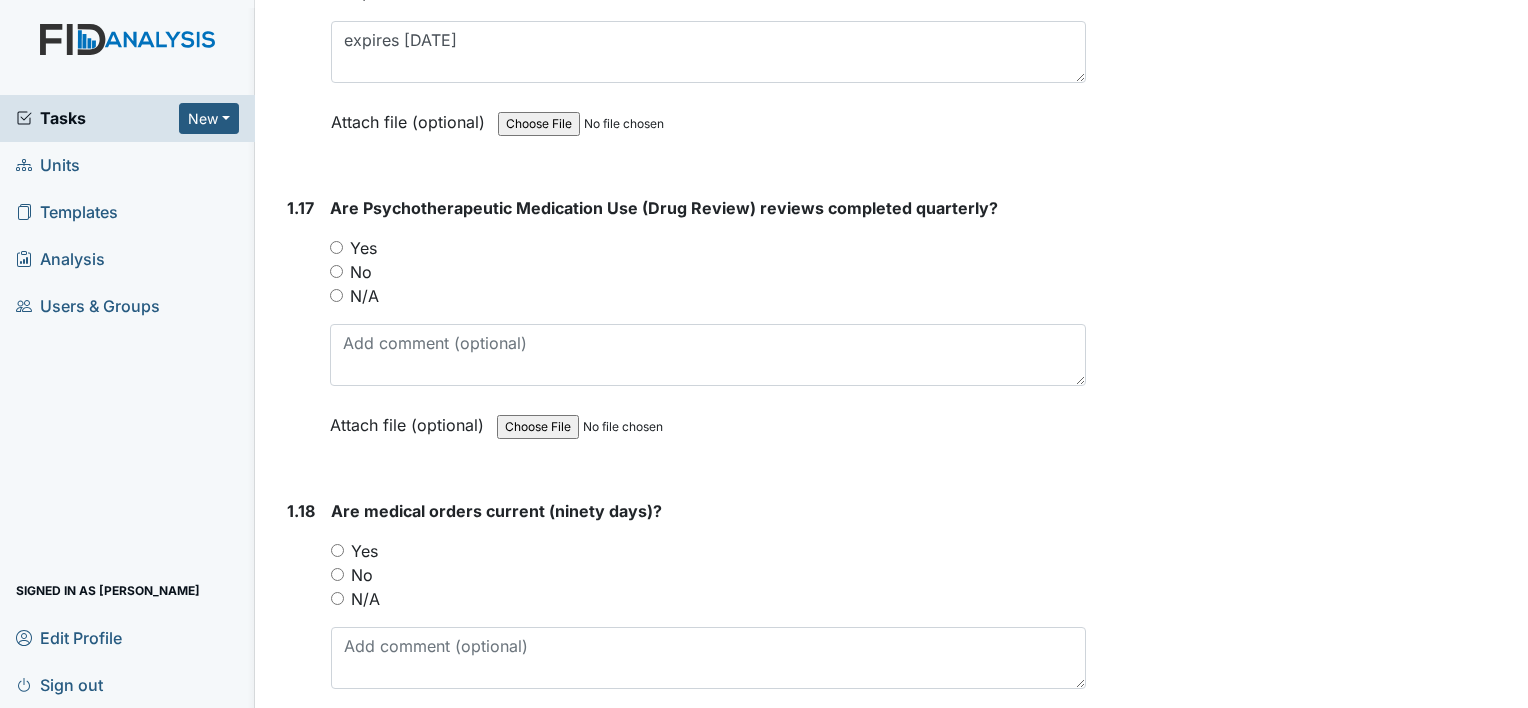 click on "Yes" at bounding box center [336, 247] 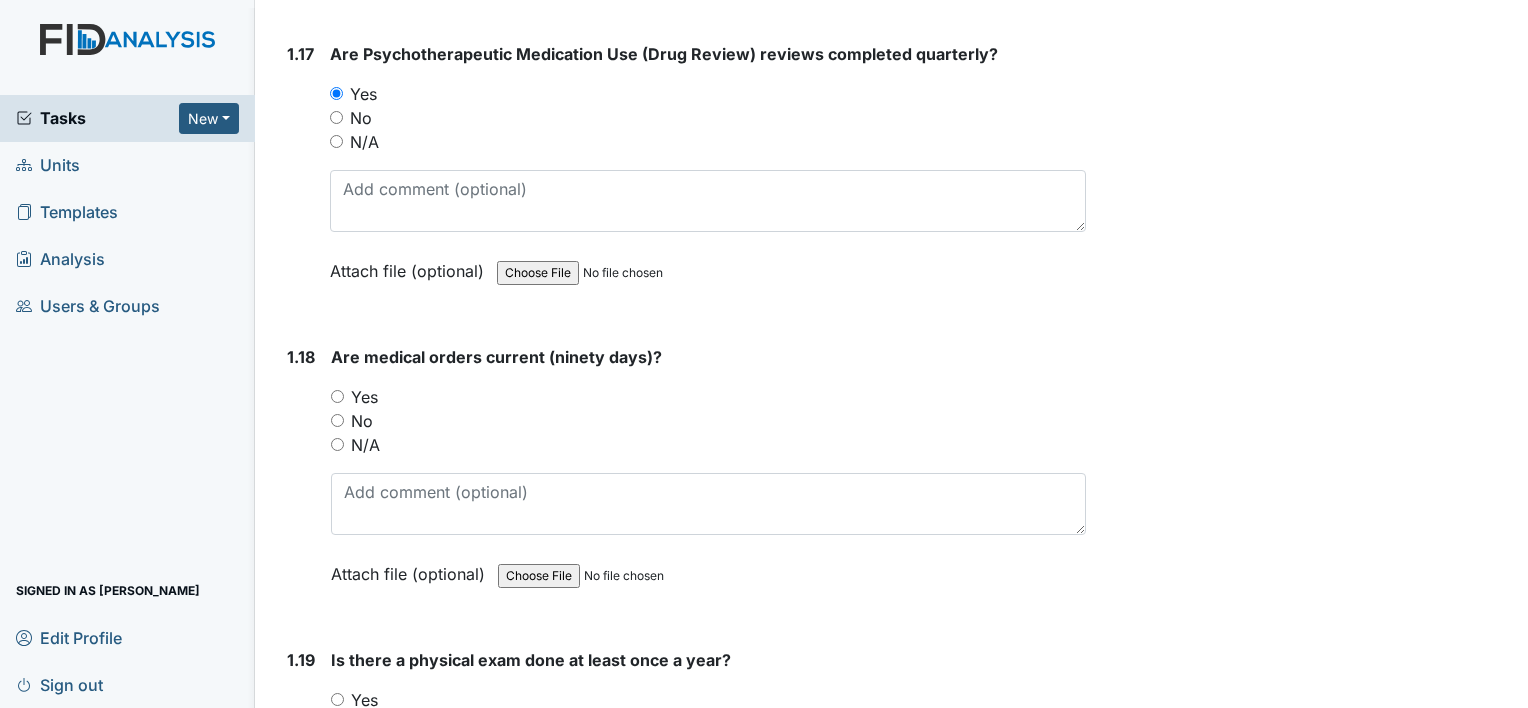 scroll, scrollTop: 5200, scrollLeft: 0, axis: vertical 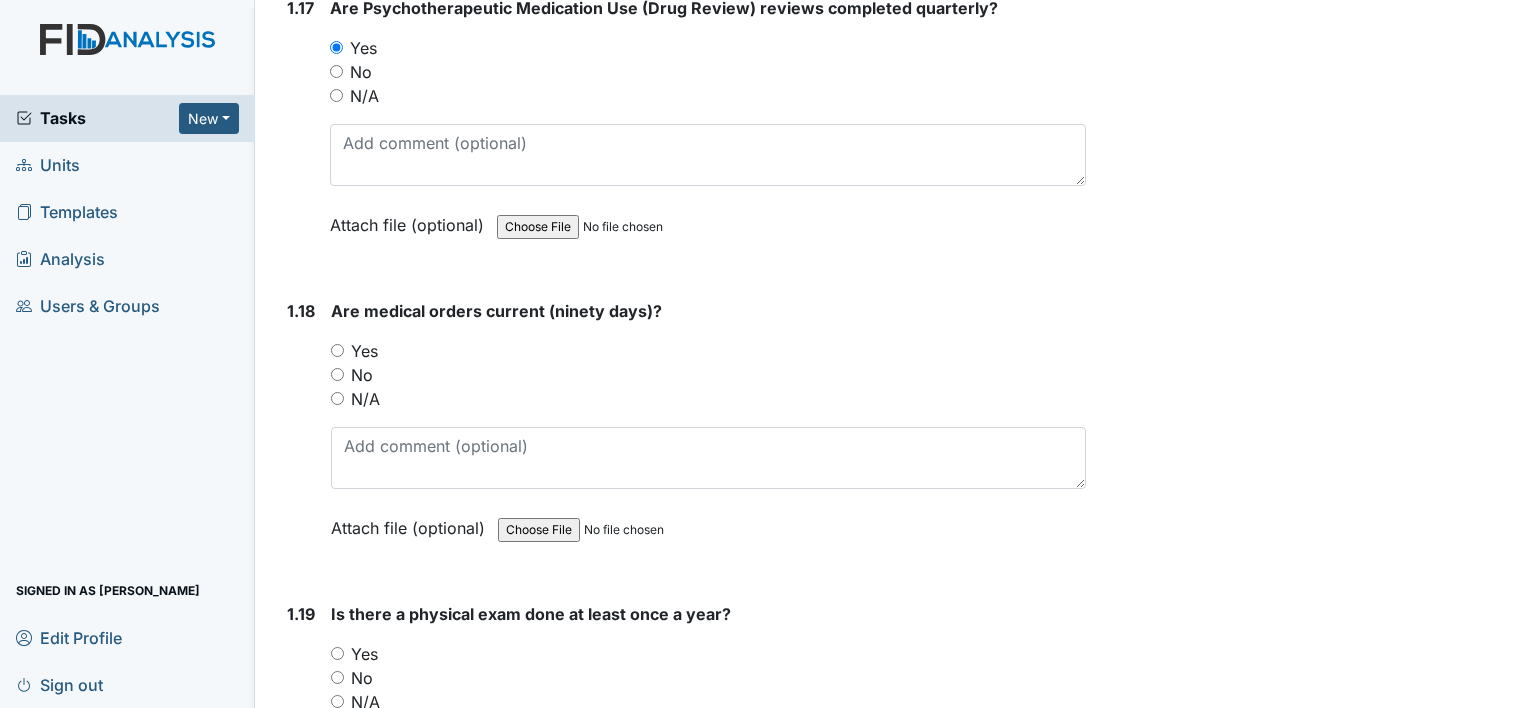 click on "Yes" at bounding box center (337, 350) 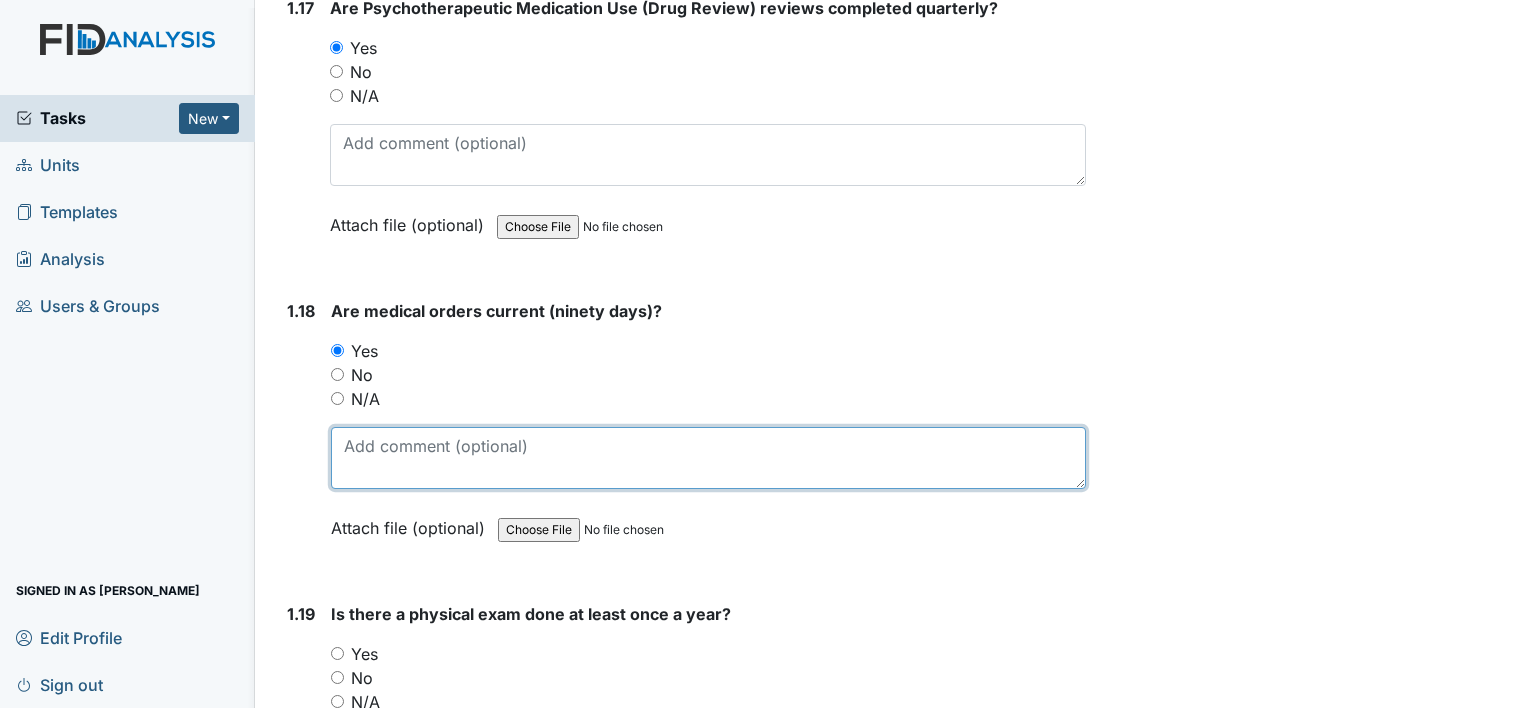 click at bounding box center (708, 458) 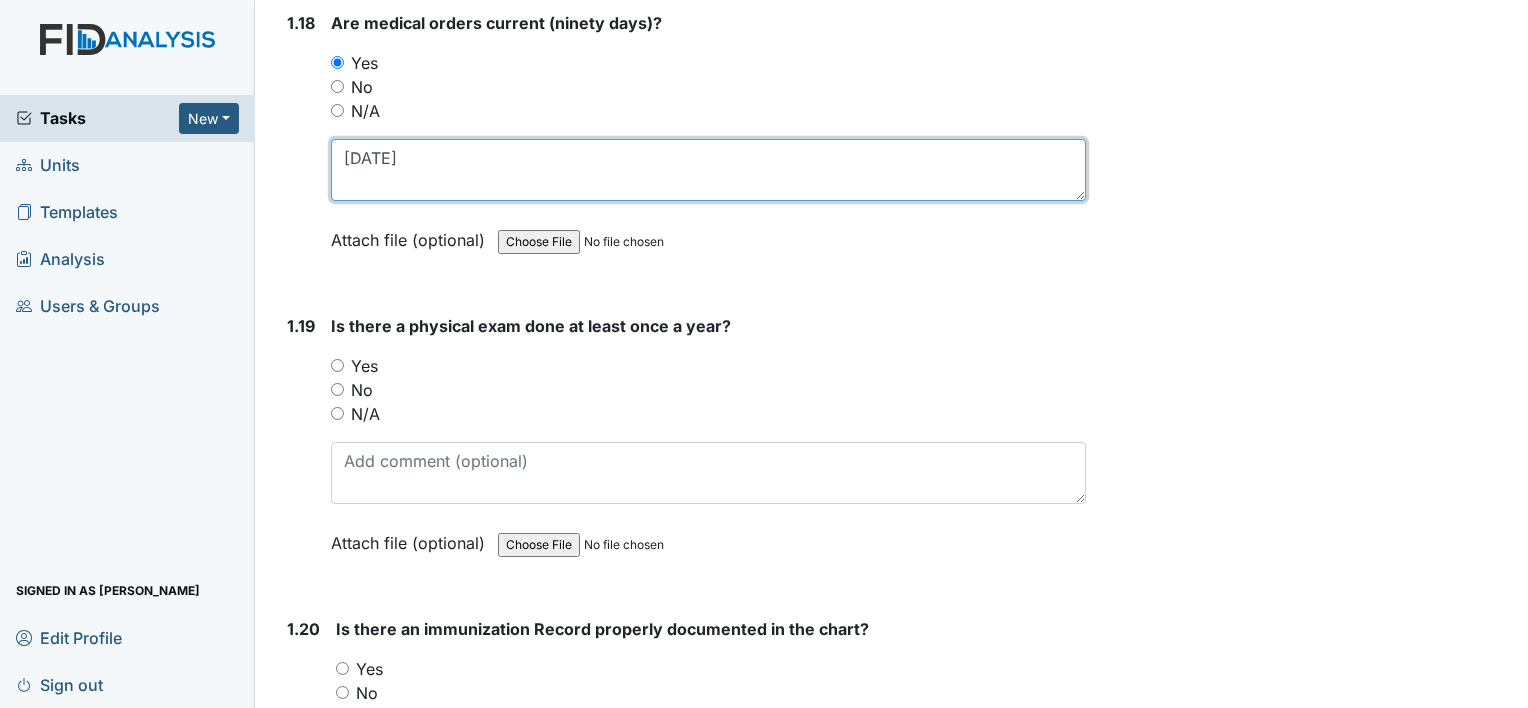 scroll, scrollTop: 5500, scrollLeft: 0, axis: vertical 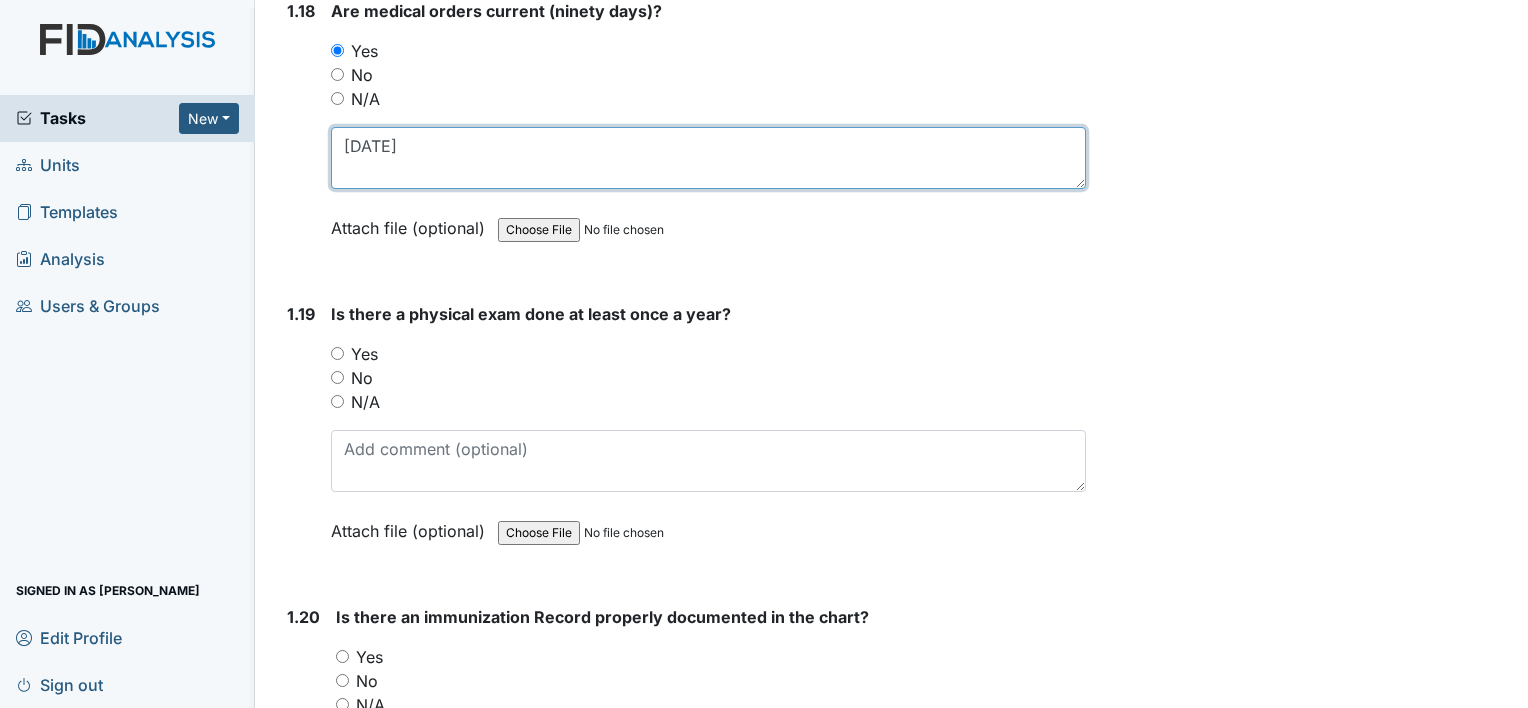 type on "07/31/25" 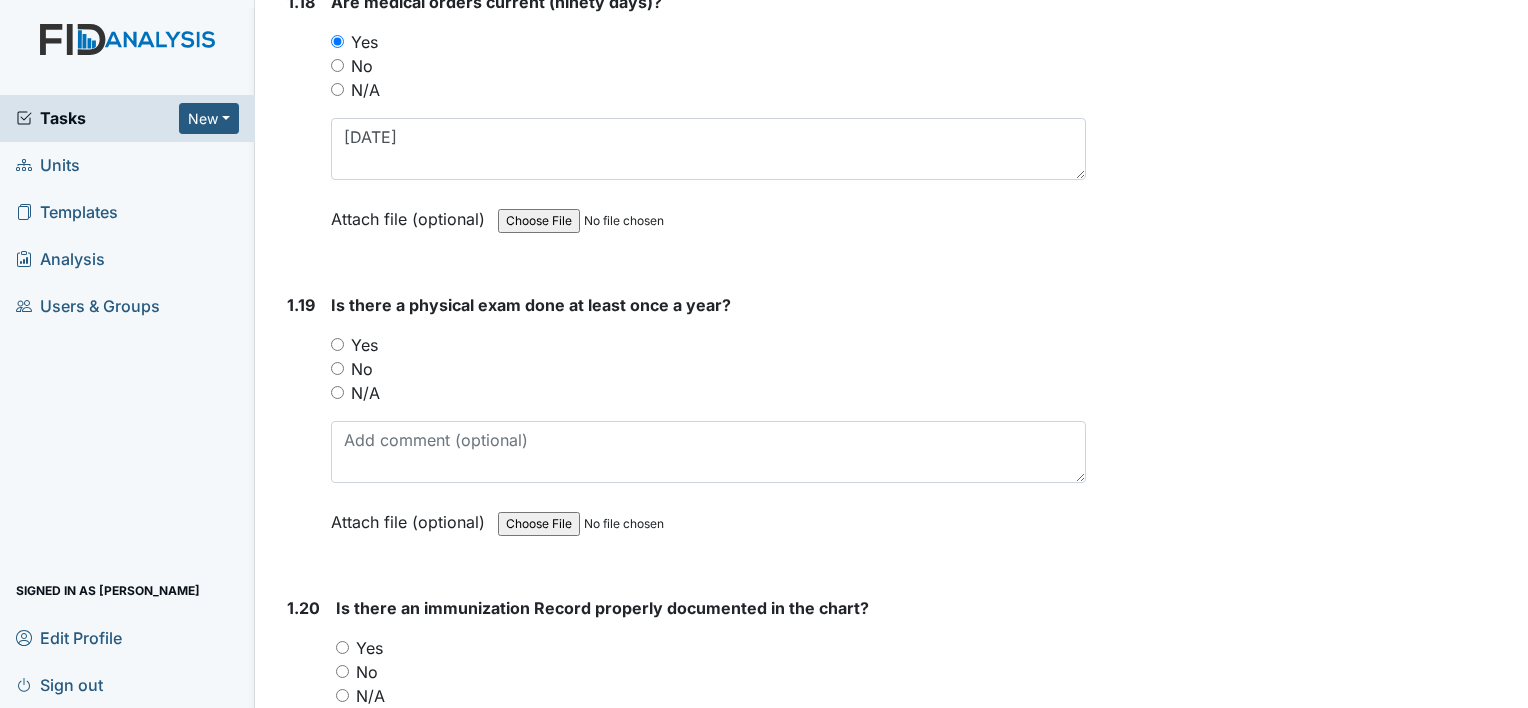 scroll, scrollTop: 5500, scrollLeft: 0, axis: vertical 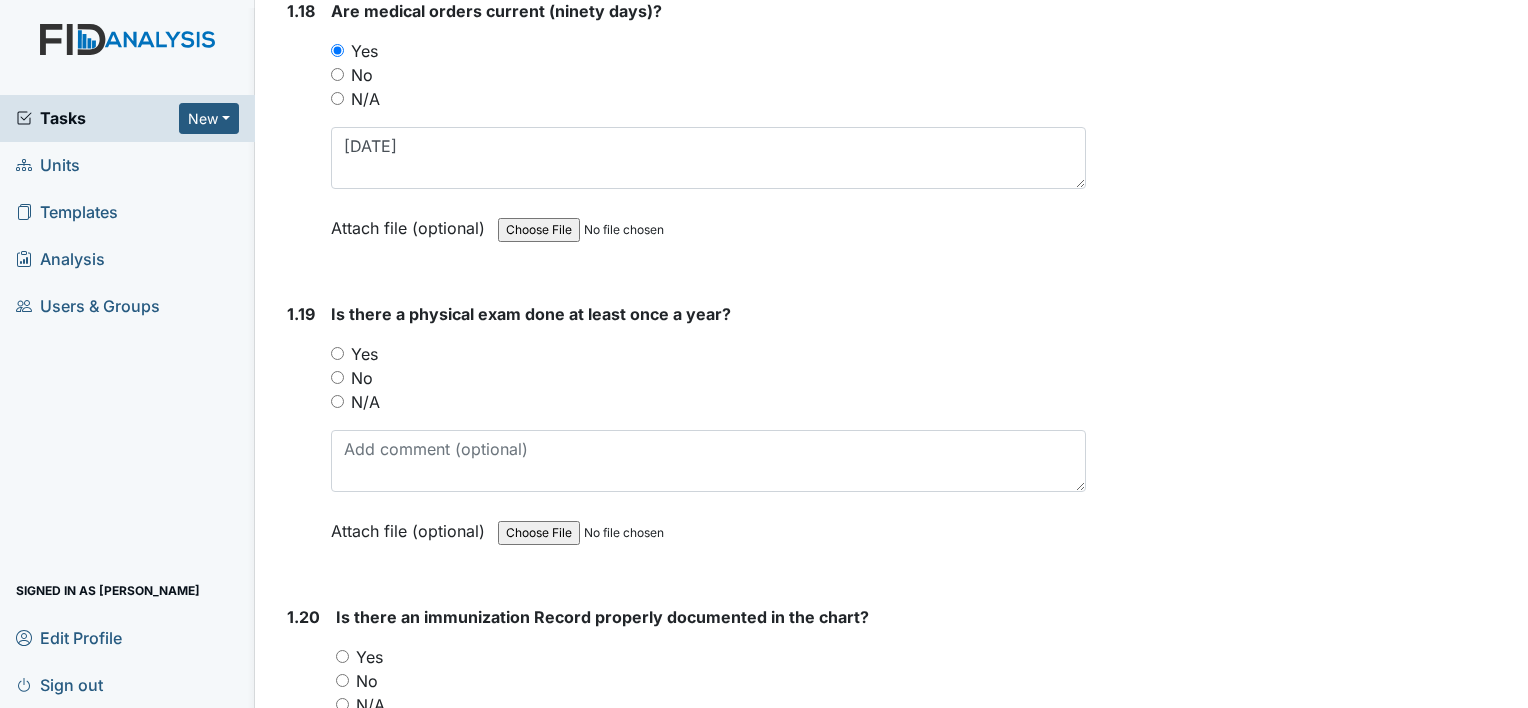 click on "Yes" at bounding box center (337, 353) 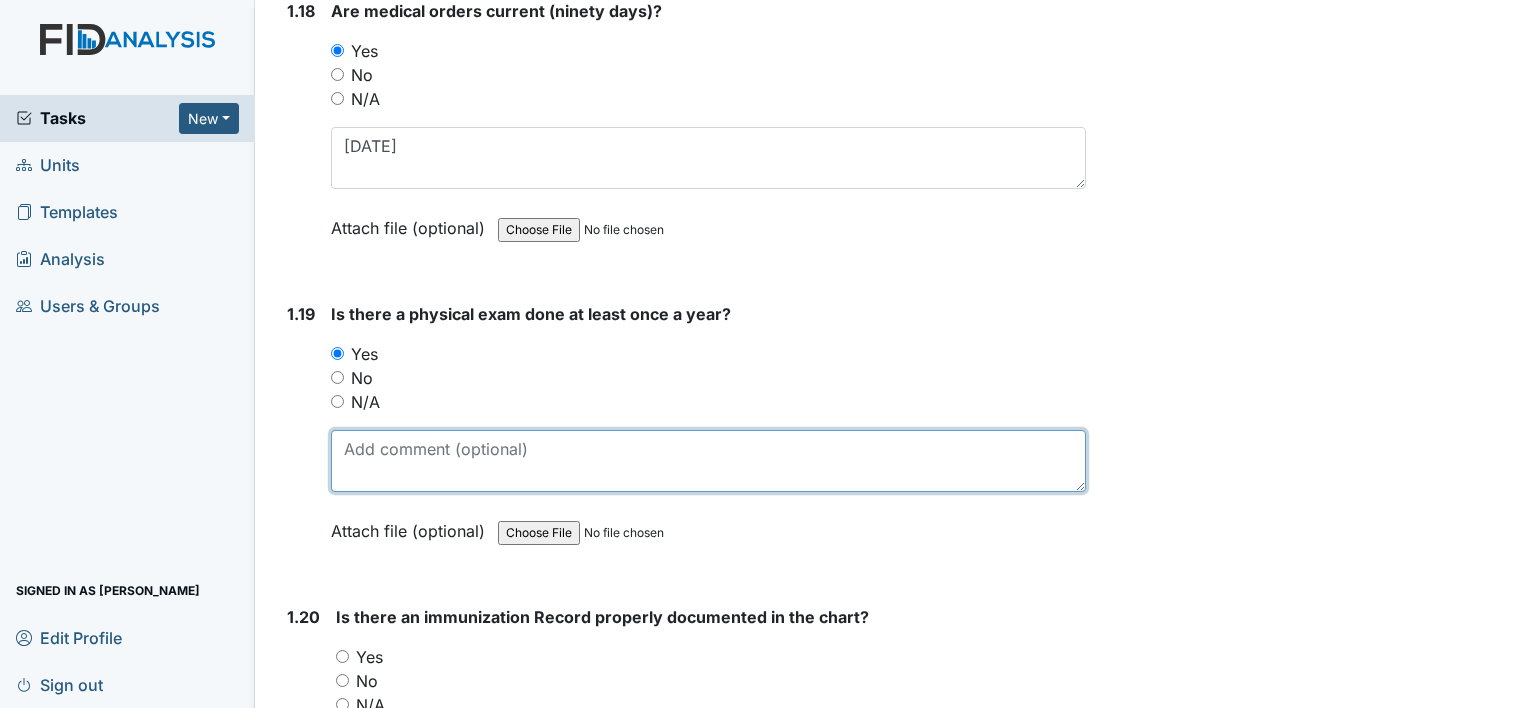 click at bounding box center [708, 461] 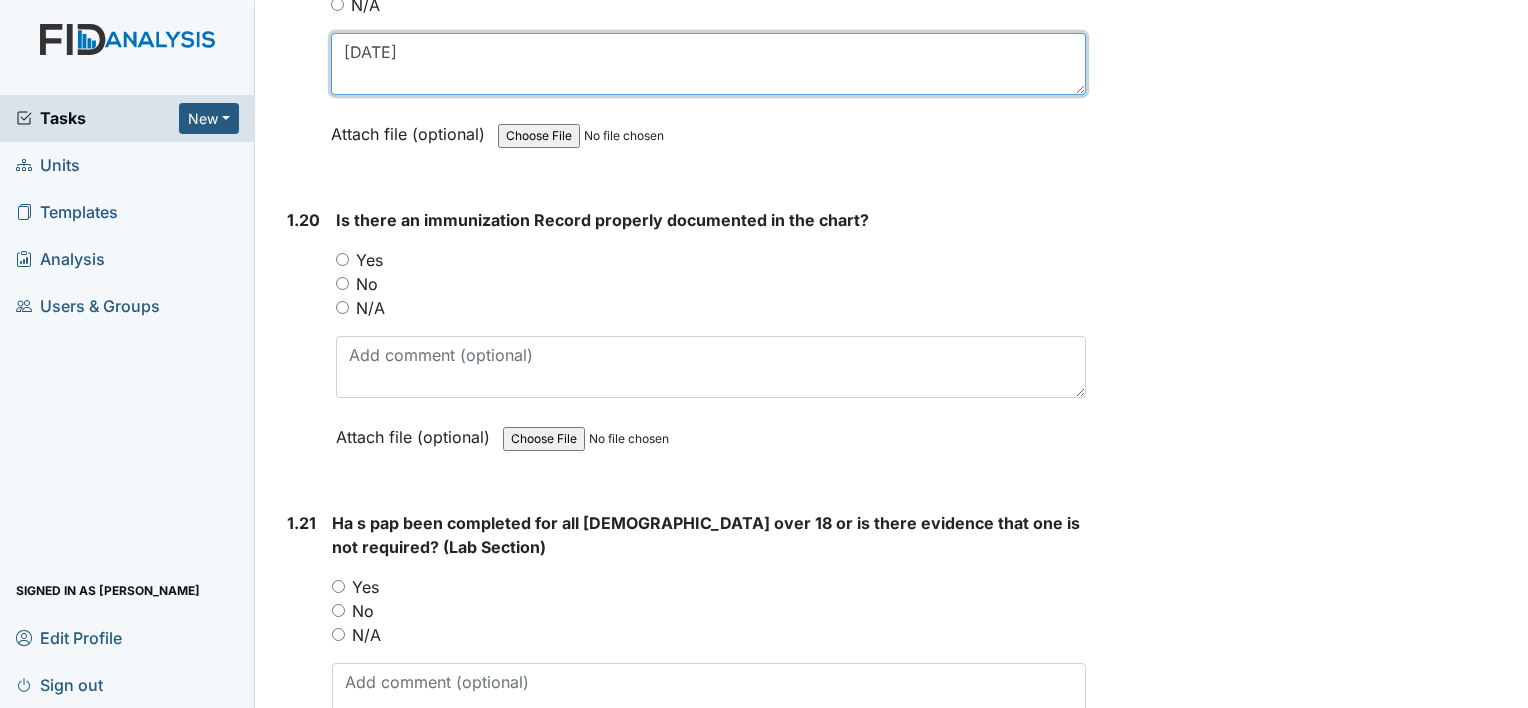 scroll, scrollTop: 5900, scrollLeft: 0, axis: vertical 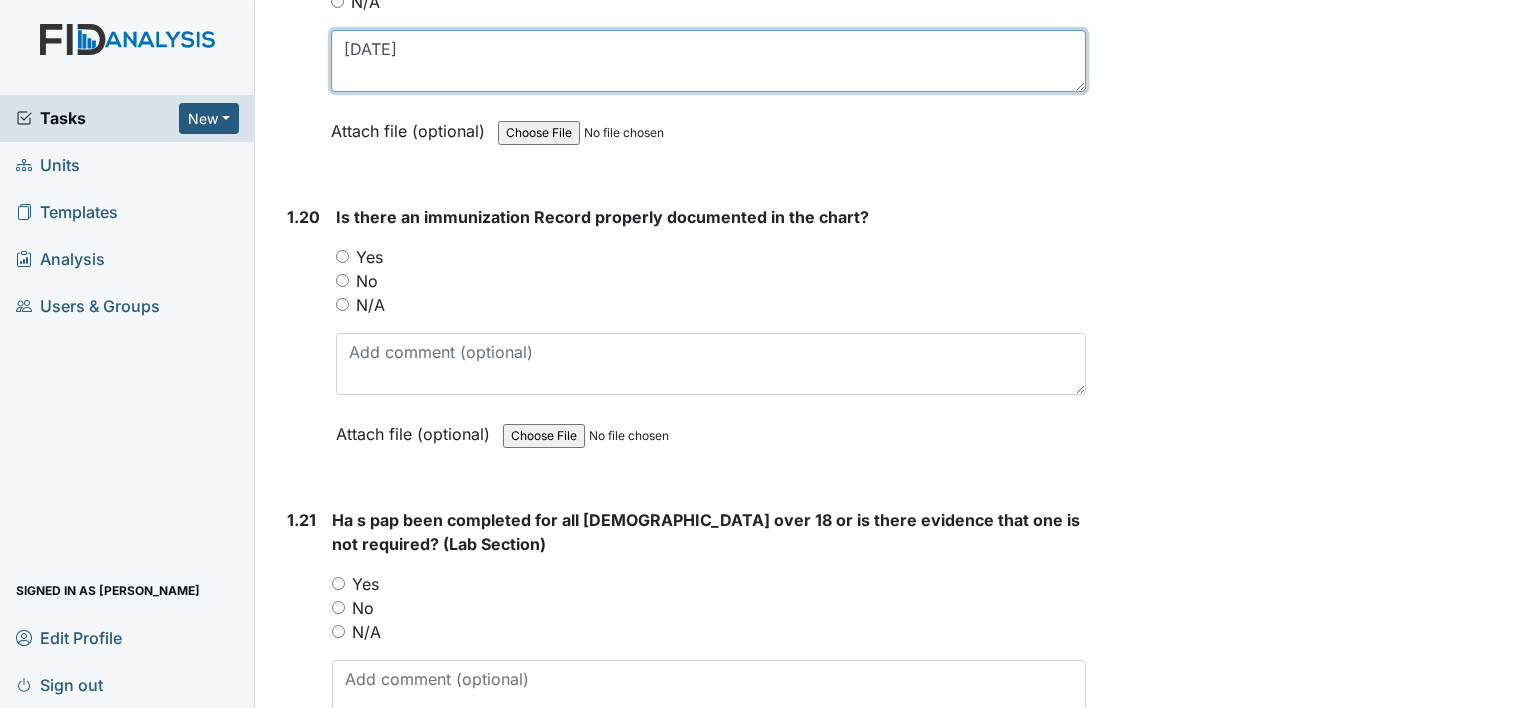 type on "04/07/25" 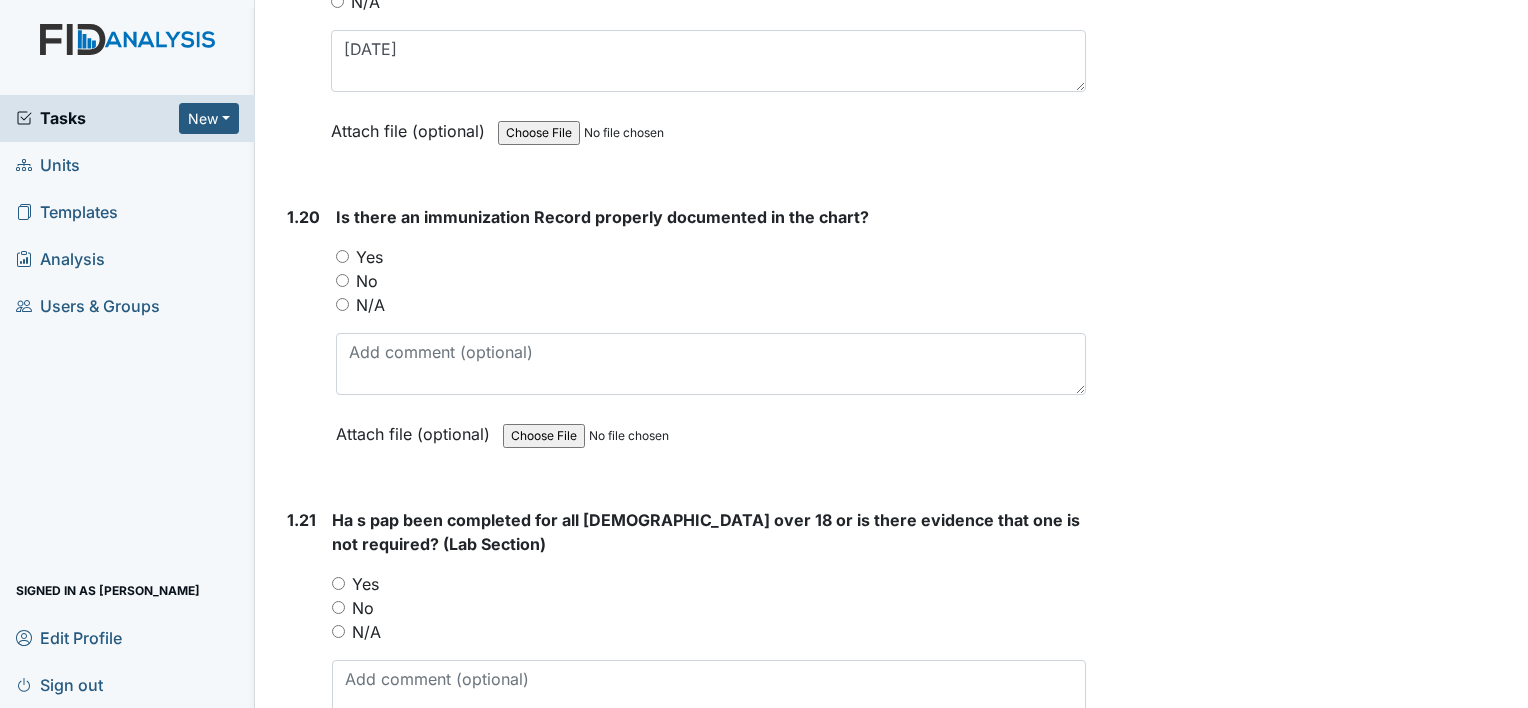 click on "Yes" at bounding box center (342, 256) 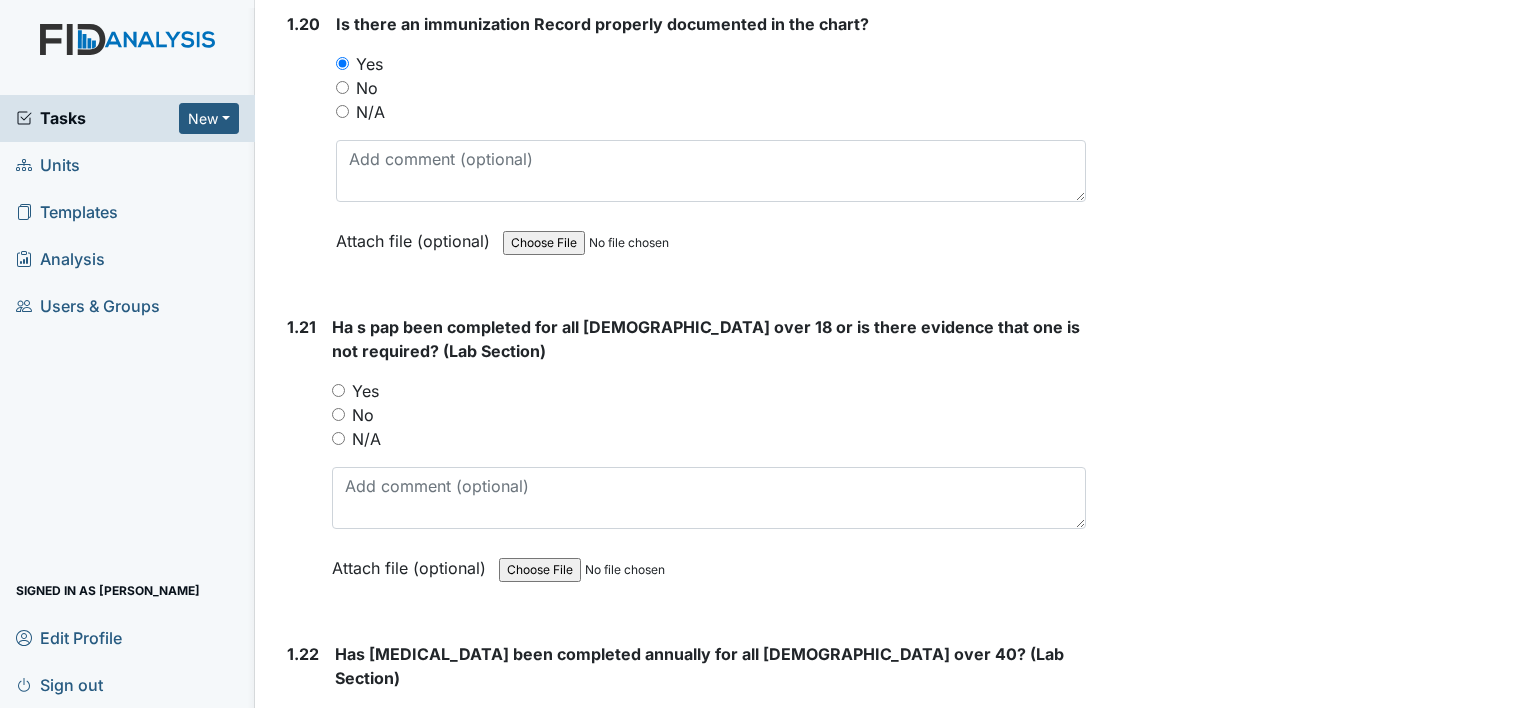 scroll, scrollTop: 6100, scrollLeft: 0, axis: vertical 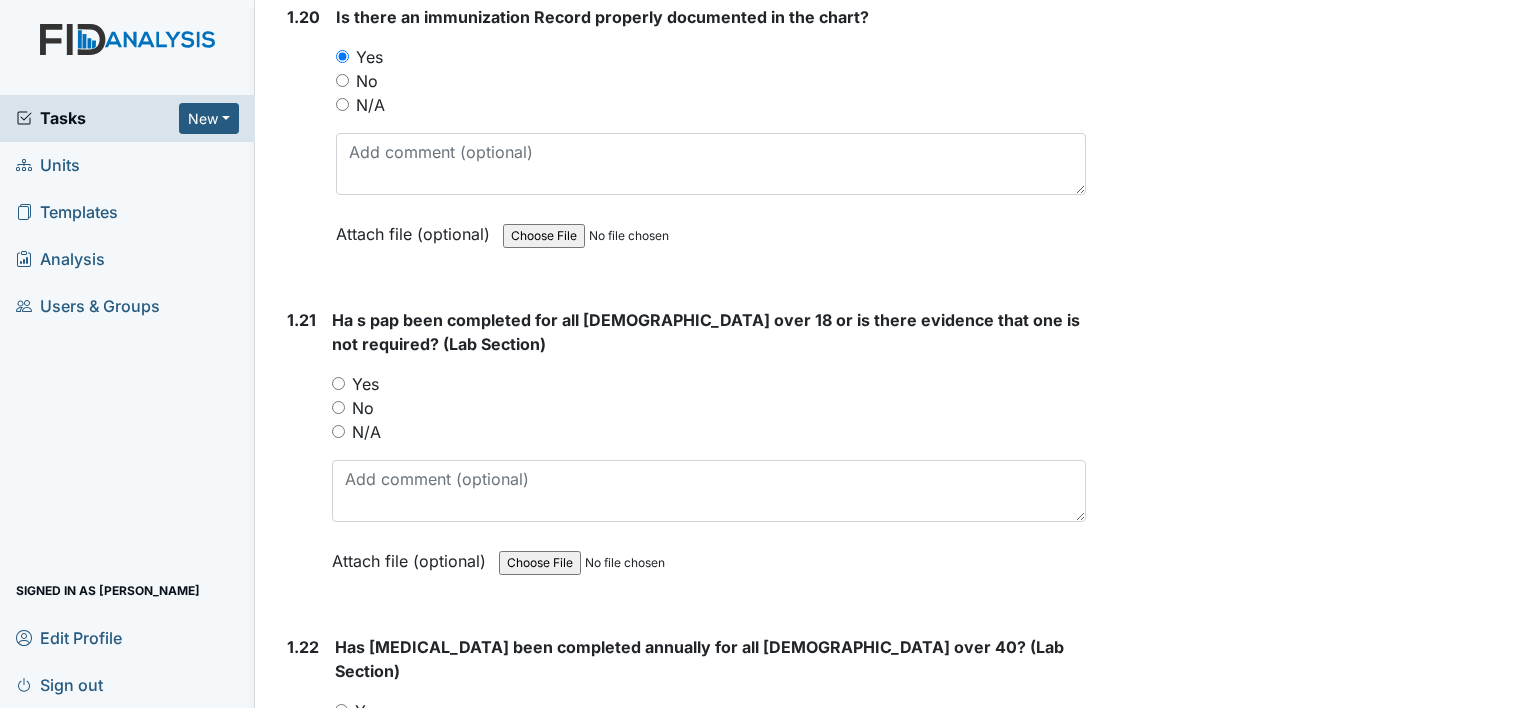 click on "N/A" at bounding box center [338, 431] 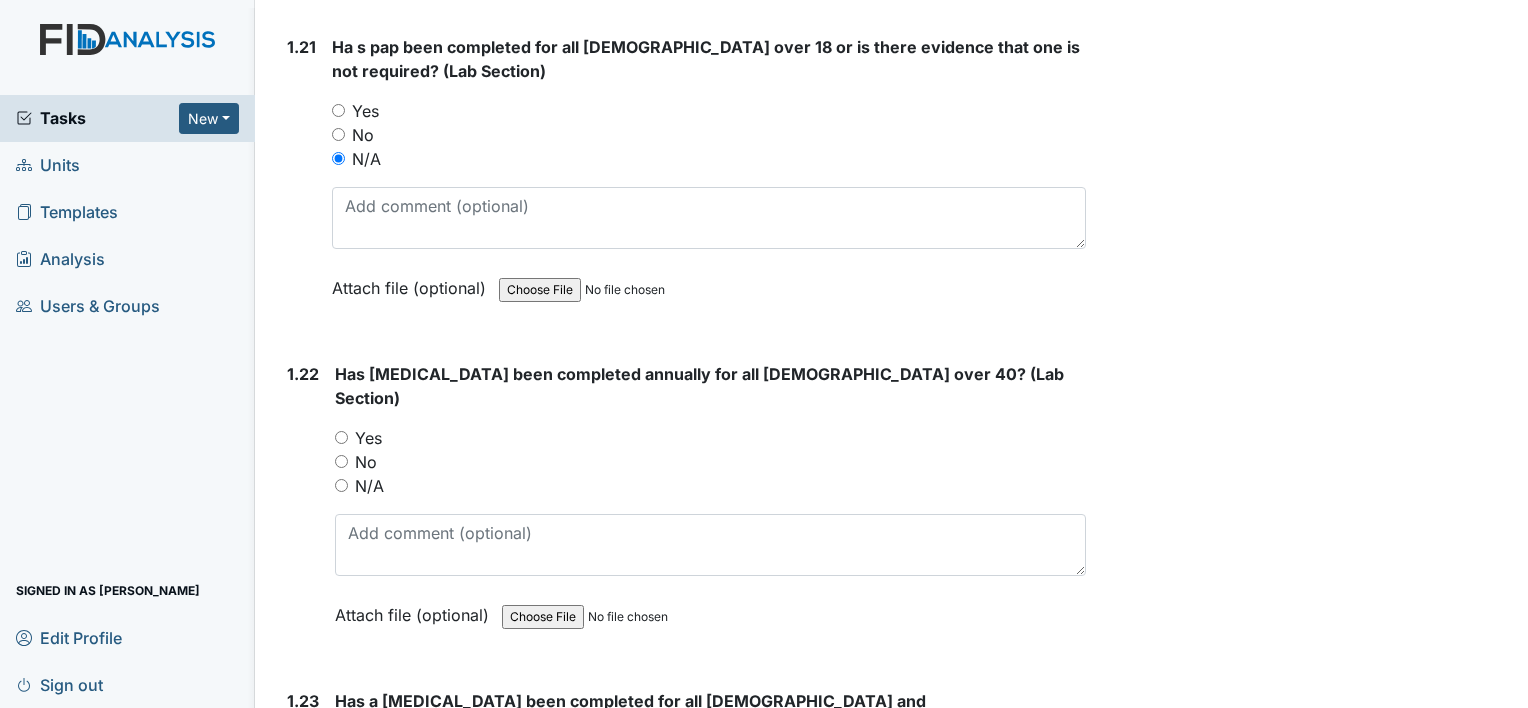 scroll, scrollTop: 6400, scrollLeft: 0, axis: vertical 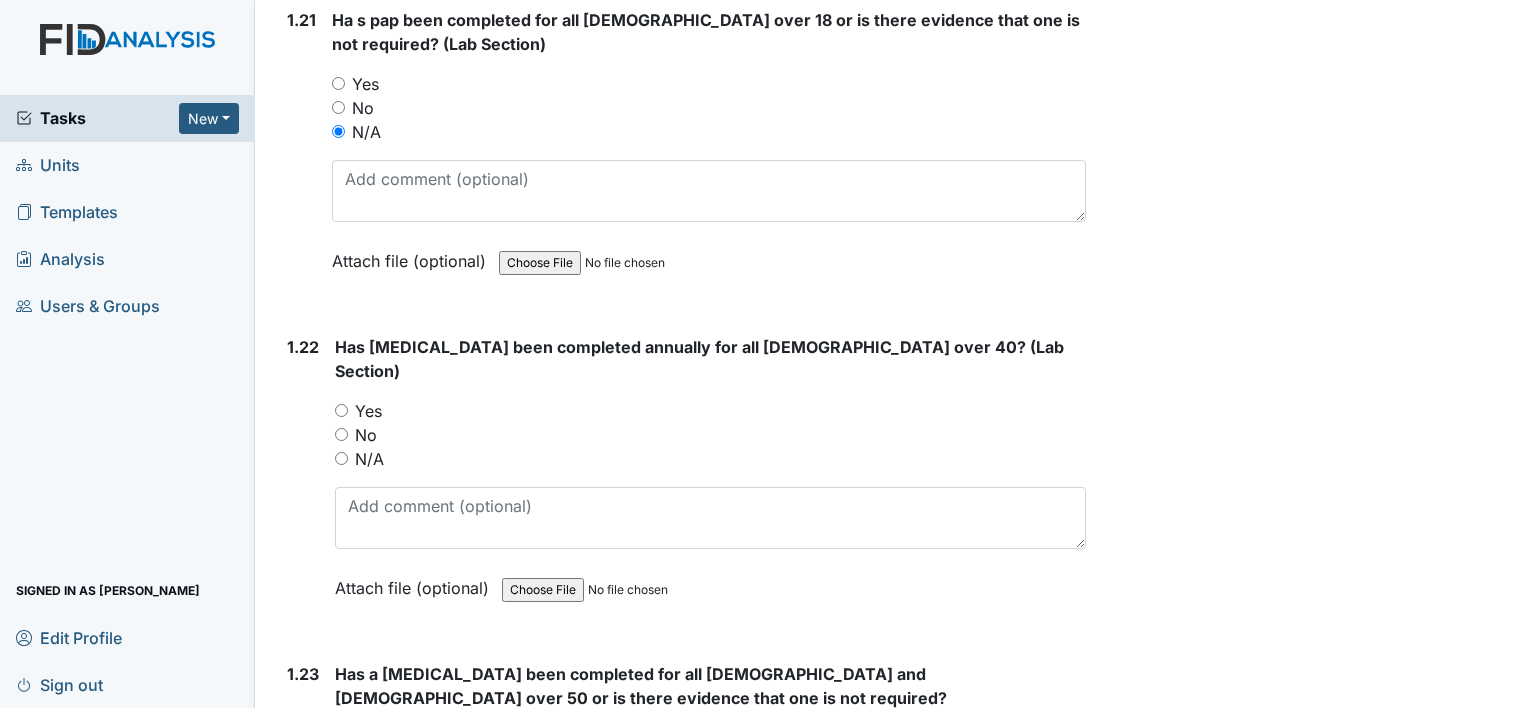 click on "N/A" at bounding box center [341, 458] 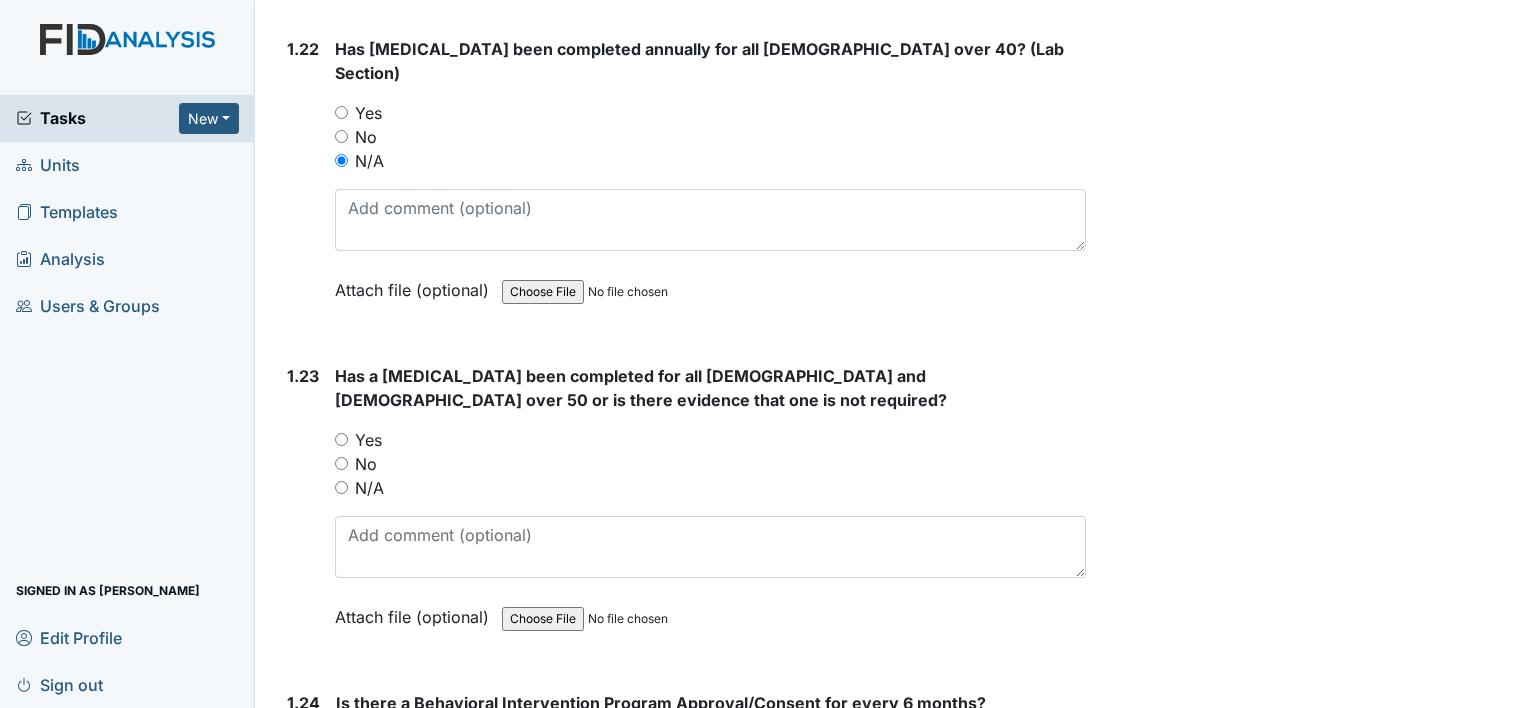 scroll, scrollTop: 6700, scrollLeft: 0, axis: vertical 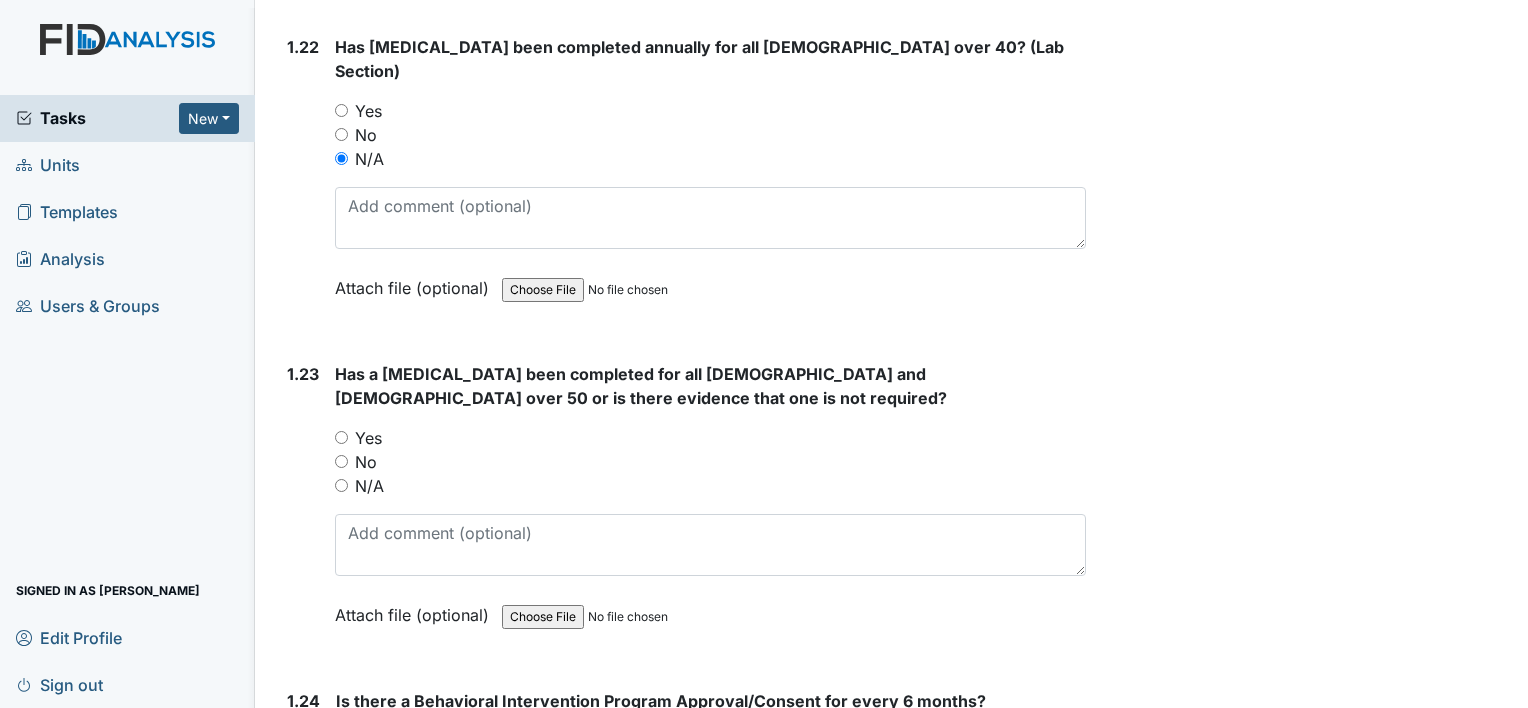 click on "No" at bounding box center [341, 461] 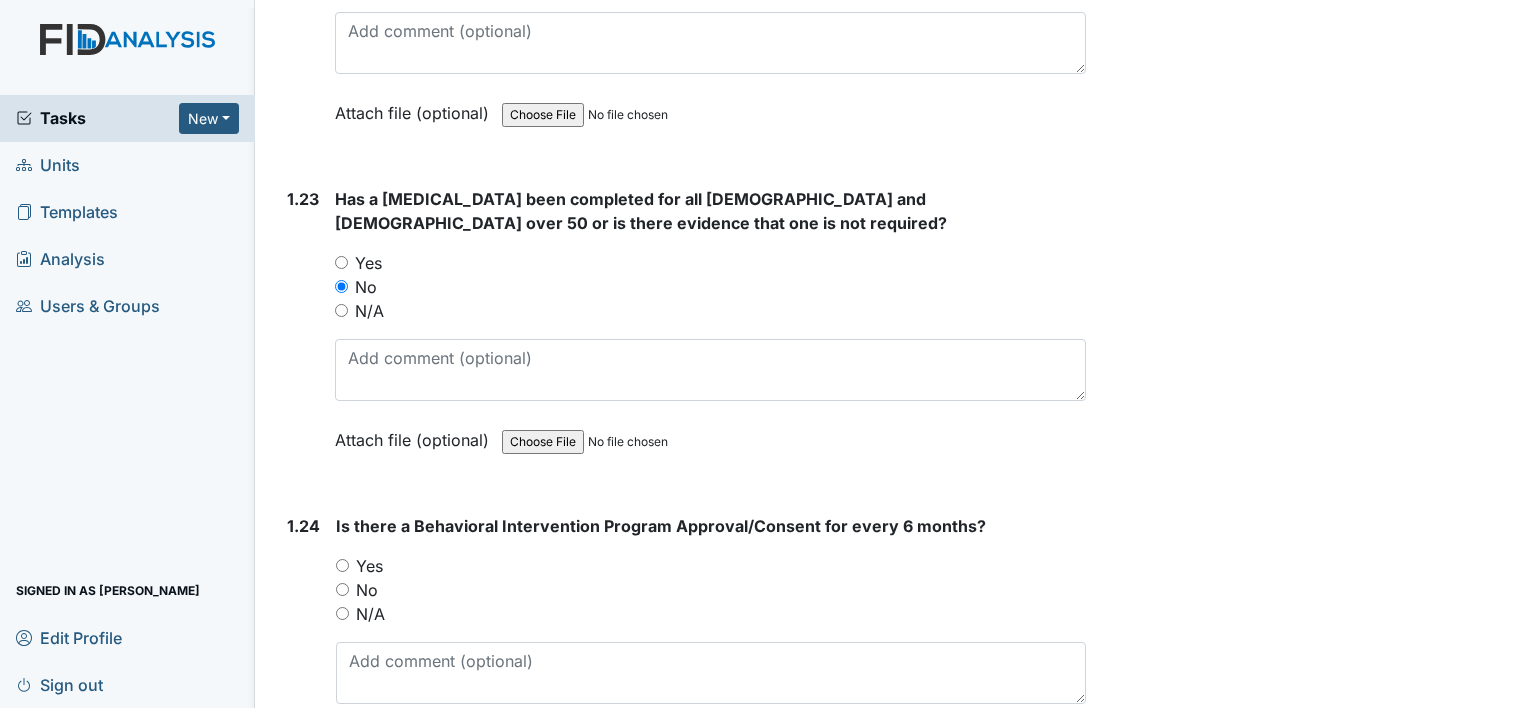 scroll, scrollTop: 6900, scrollLeft: 0, axis: vertical 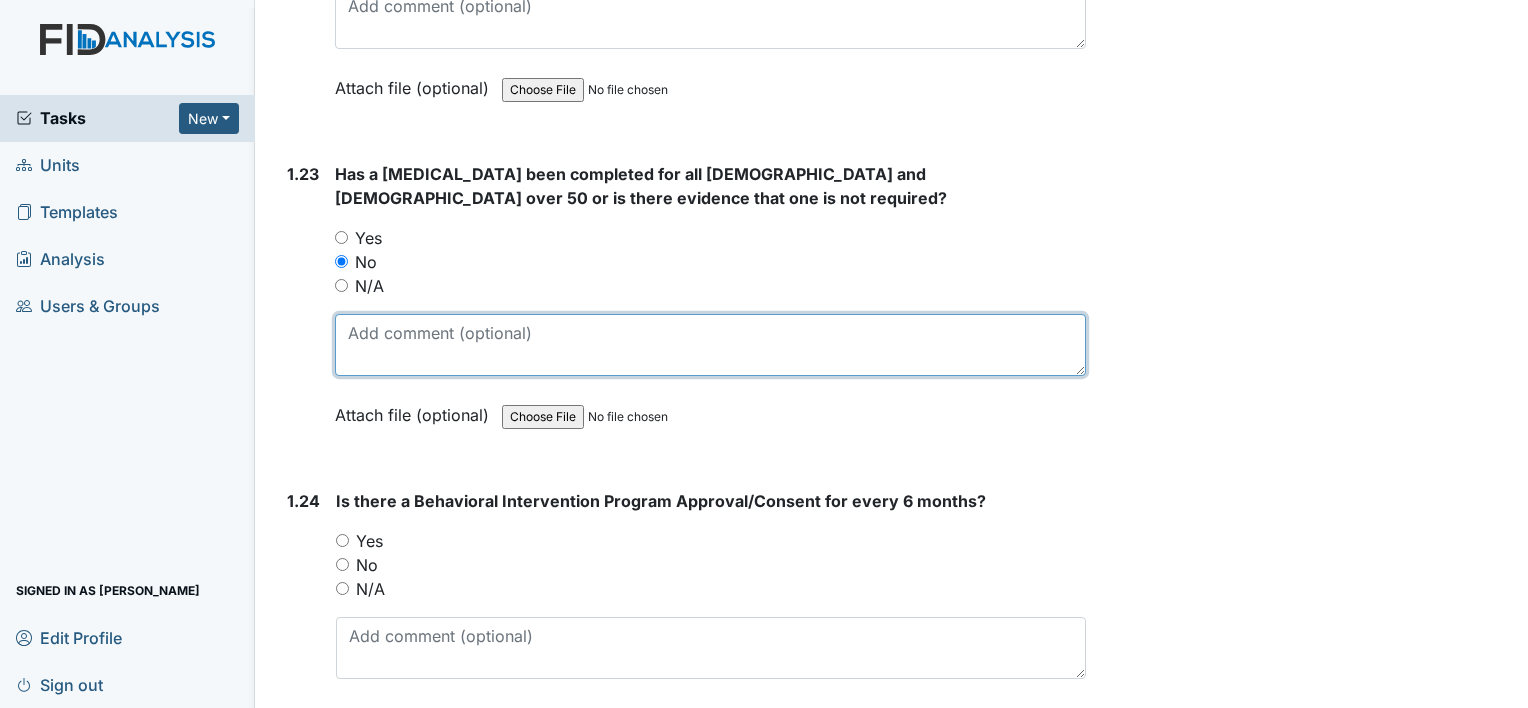 click at bounding box center (710, 345) 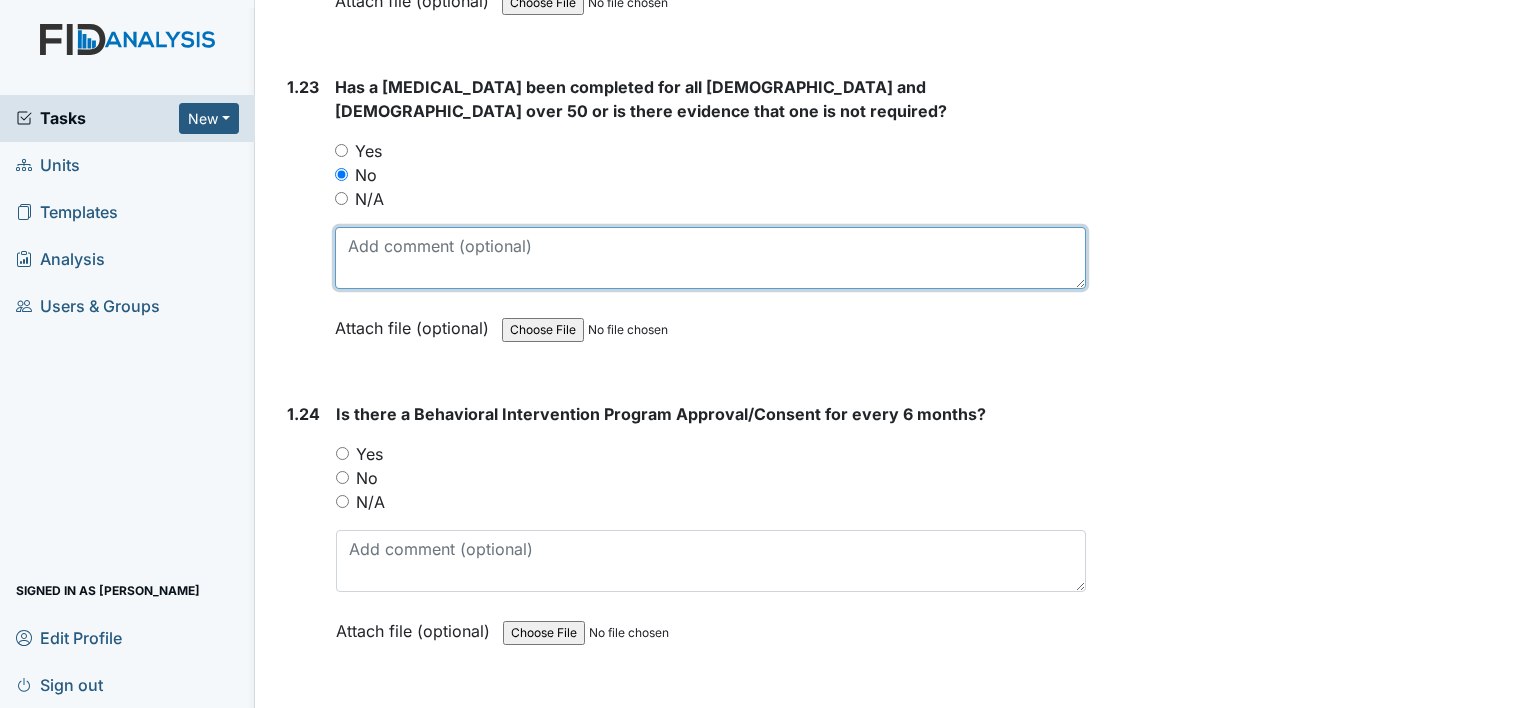 scroll, scrollTop: 7000, scrollLeft: 0, axis: vertical 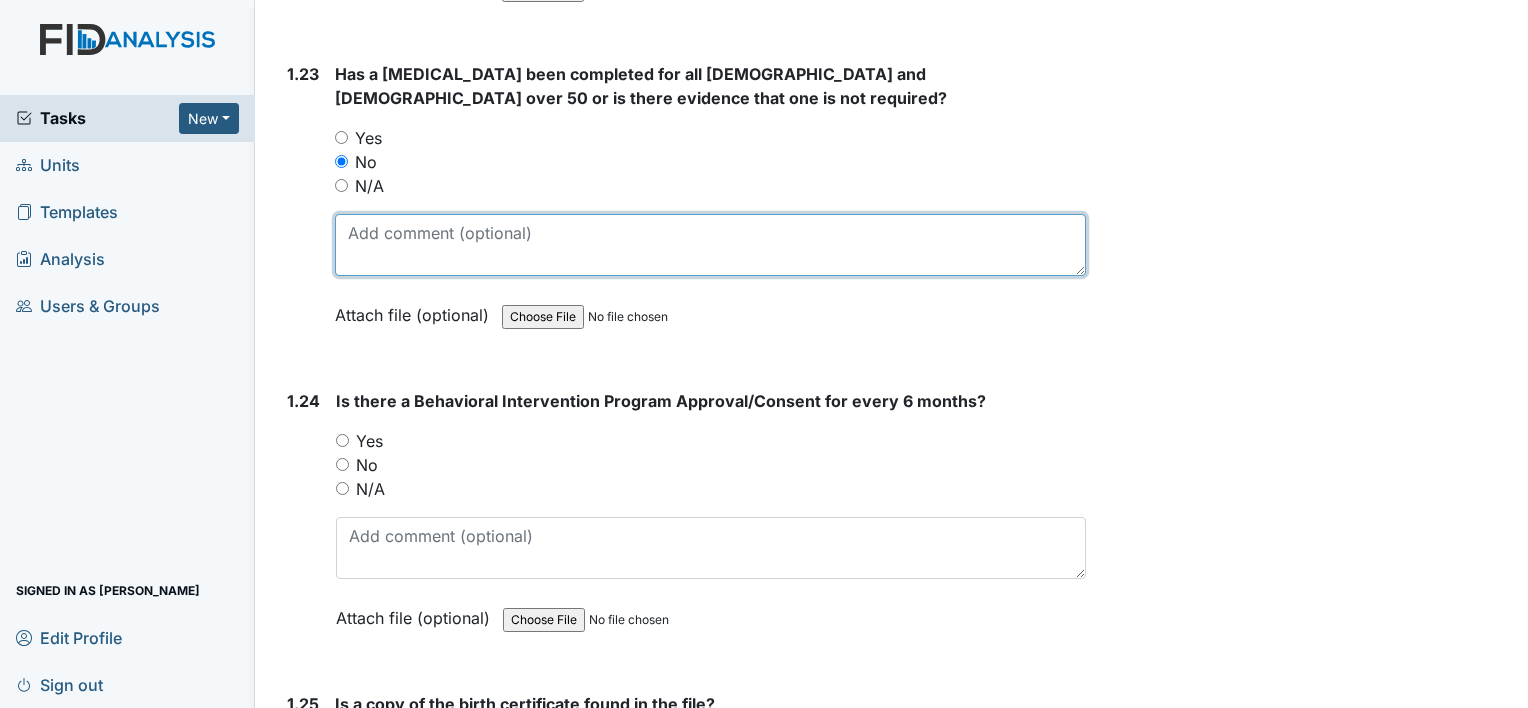 click at bounding box center (710, 245) 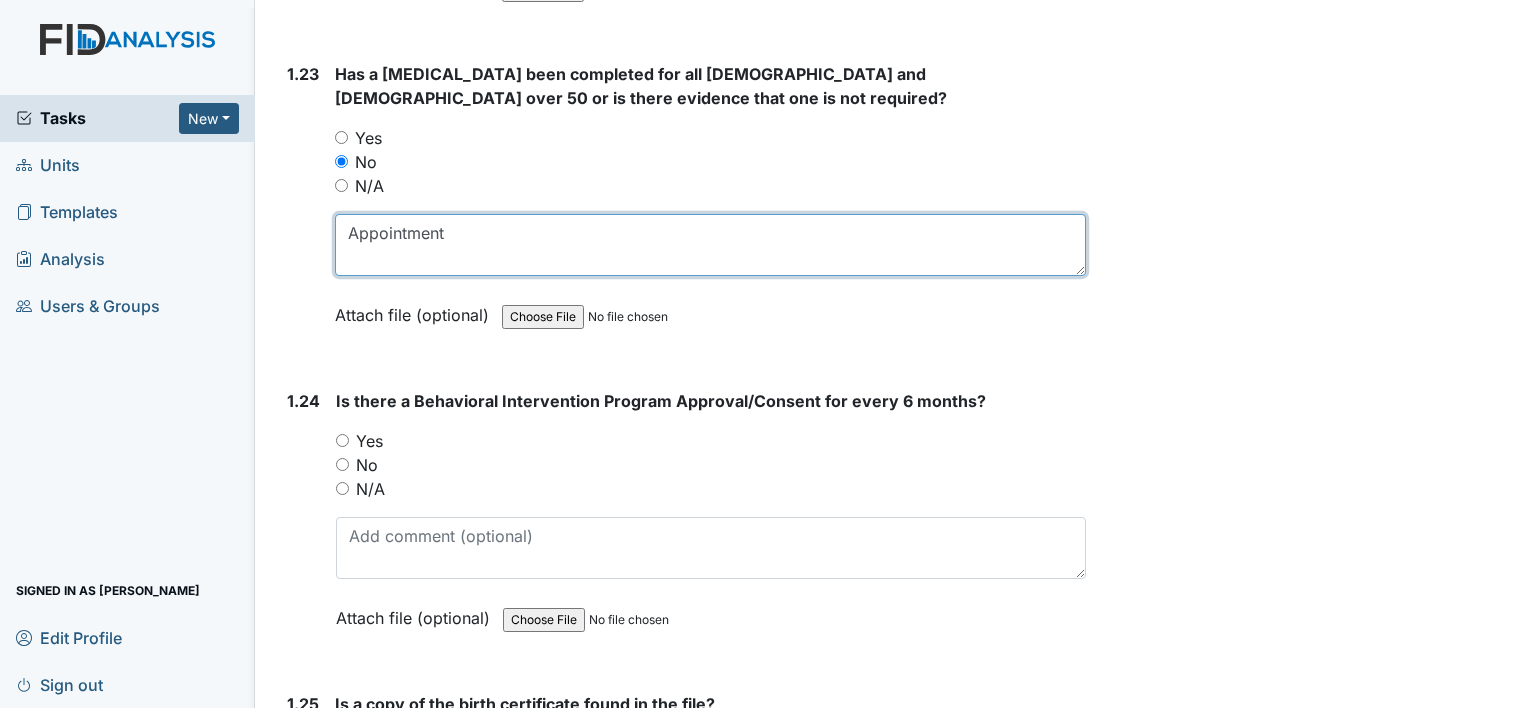 click on "Appointment" at bounding box center (710, 245) 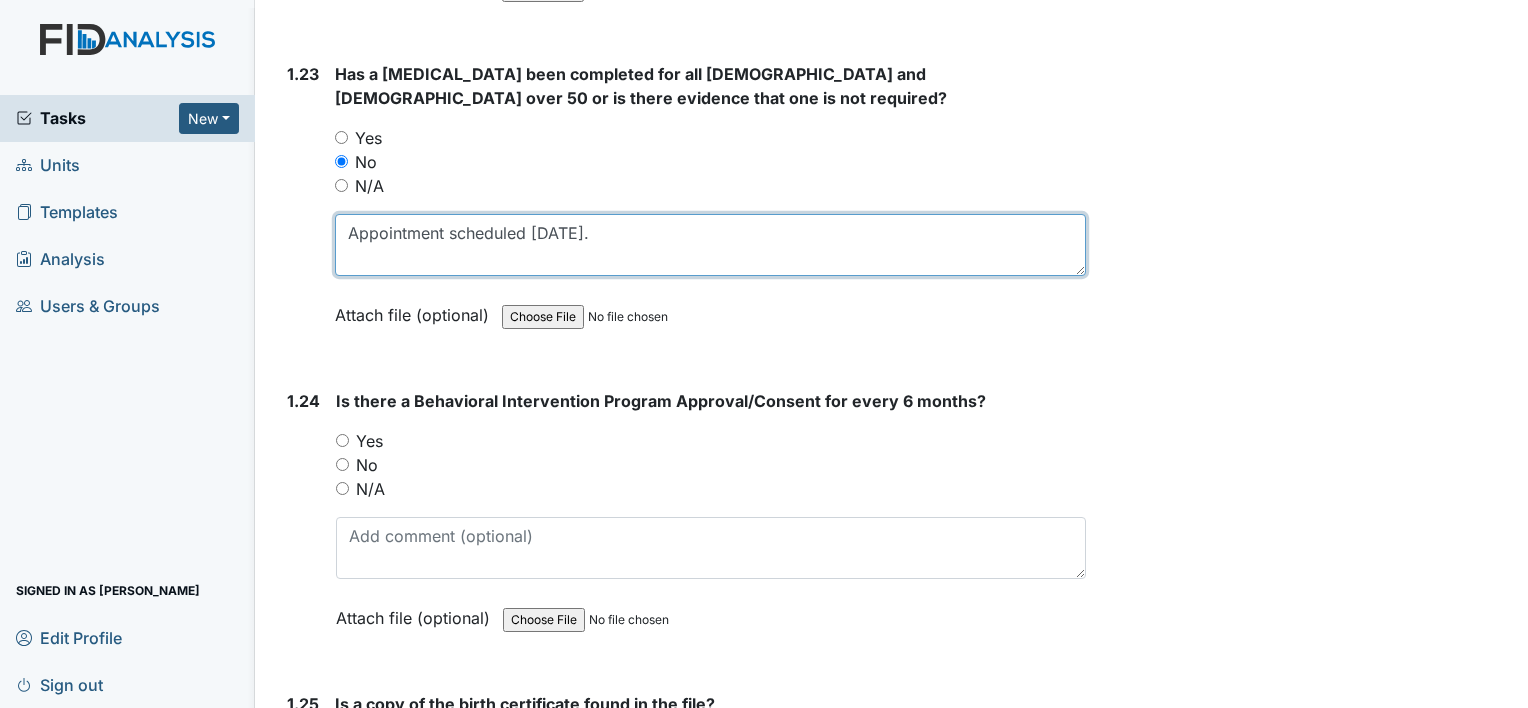 type on "Appointment scheduled 07/09/25." 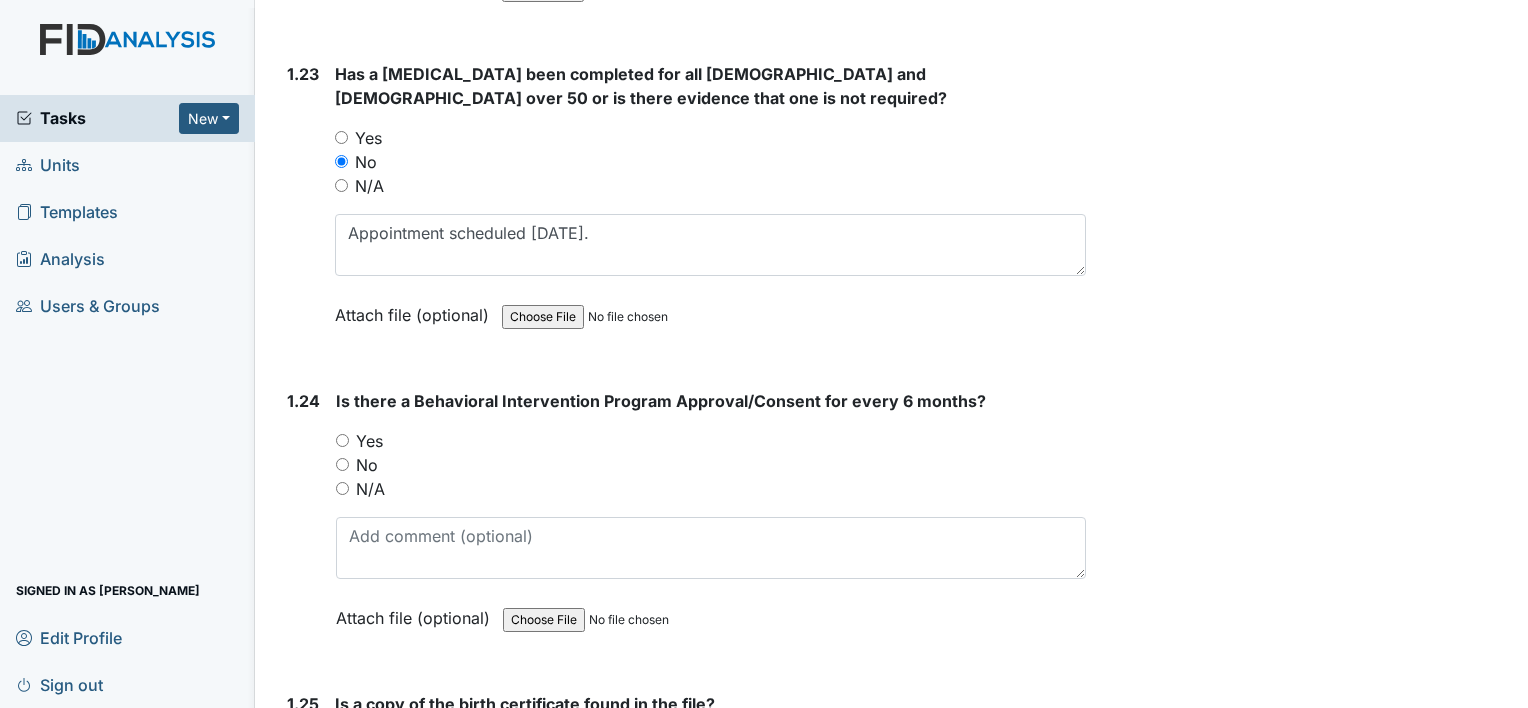 click on "Yes" at bounding box center (342, 440) 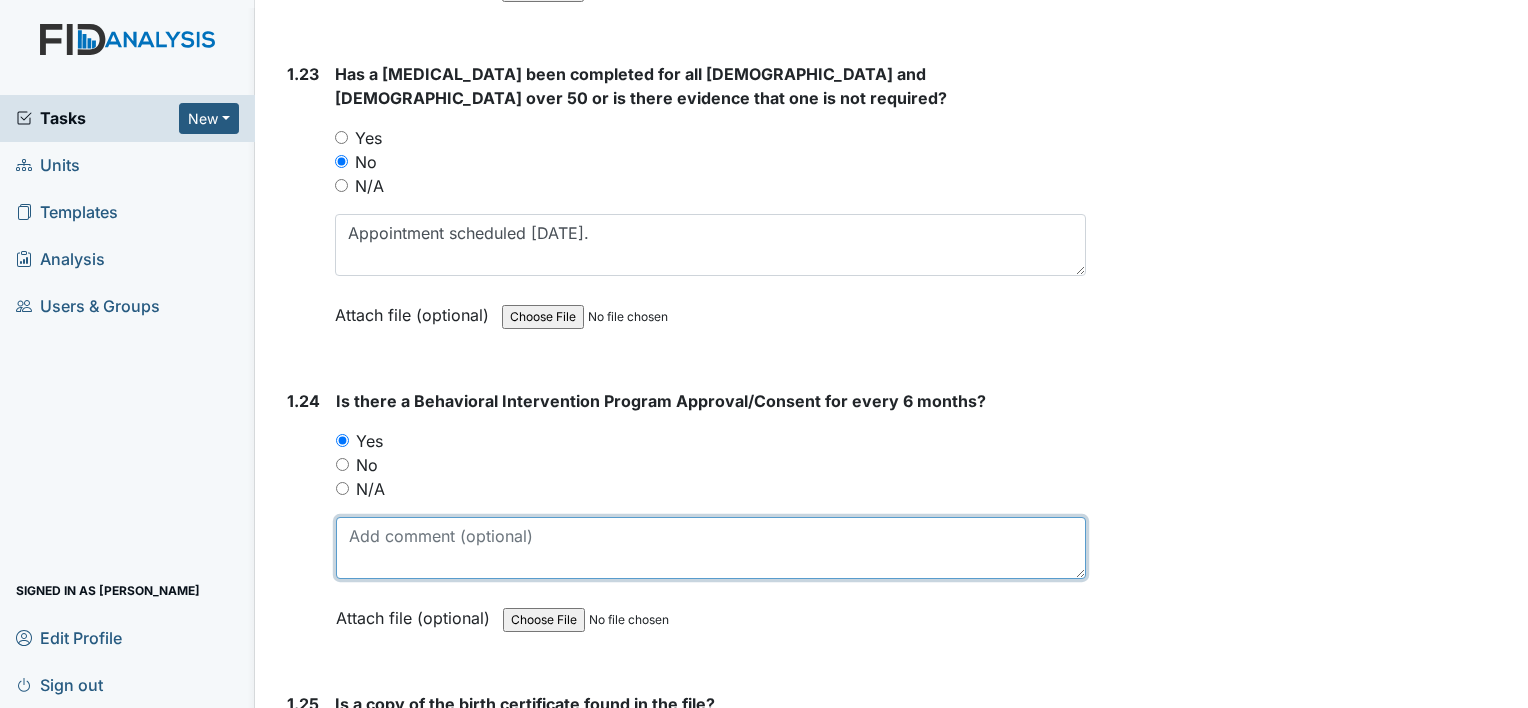 click at bounding box center [711, 548] 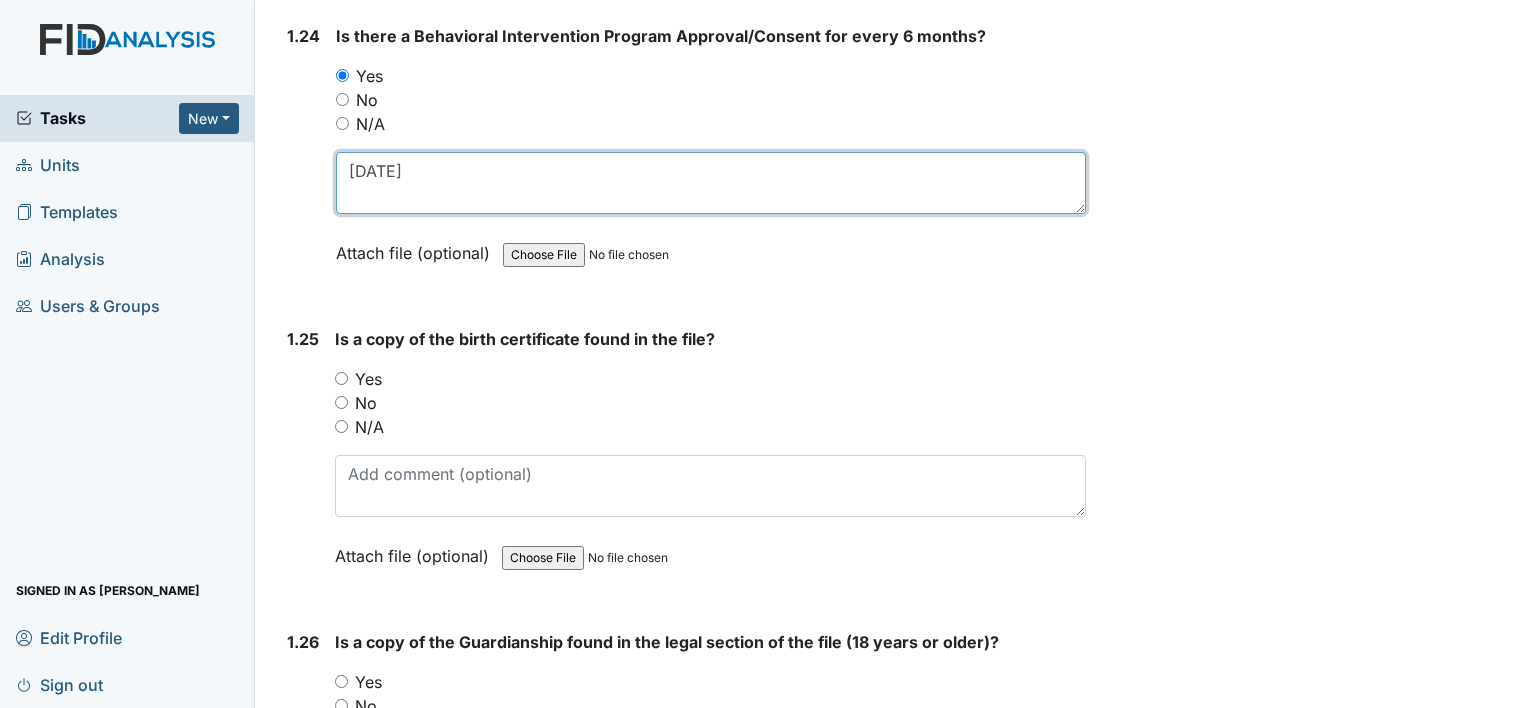 scroll, scrollTop: 7400, scrollLeft: 0, axis: vertical 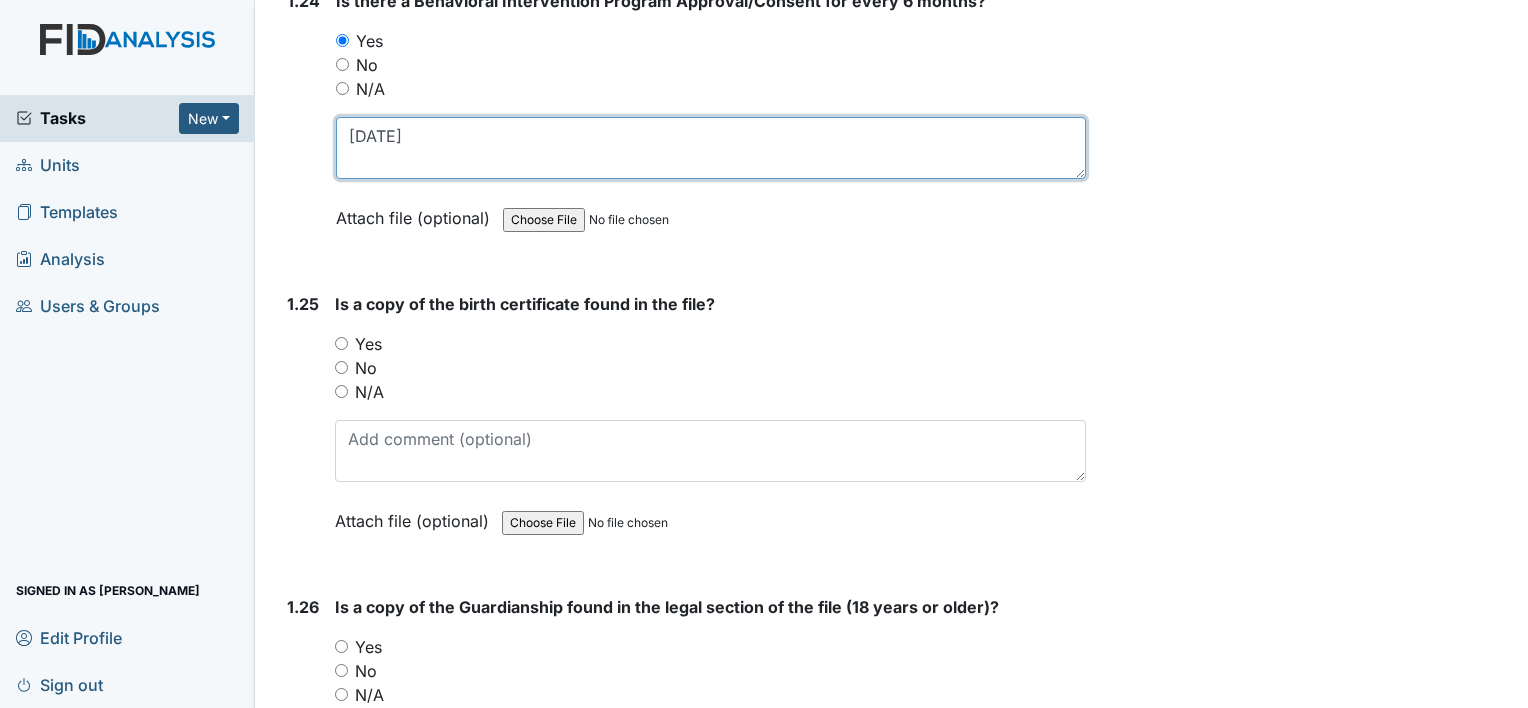 type on "10/03/25" 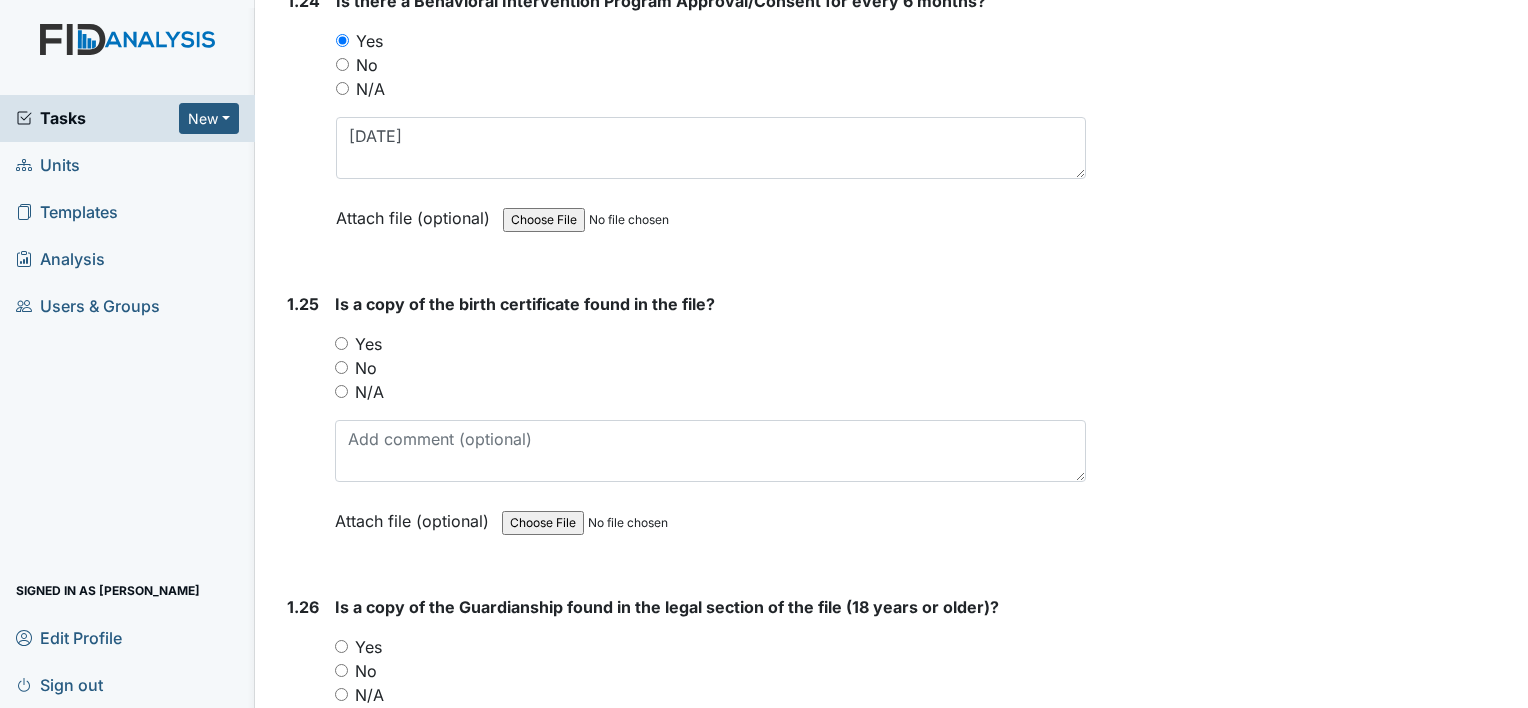 click on "Yes" at bounding box center (341, 343) 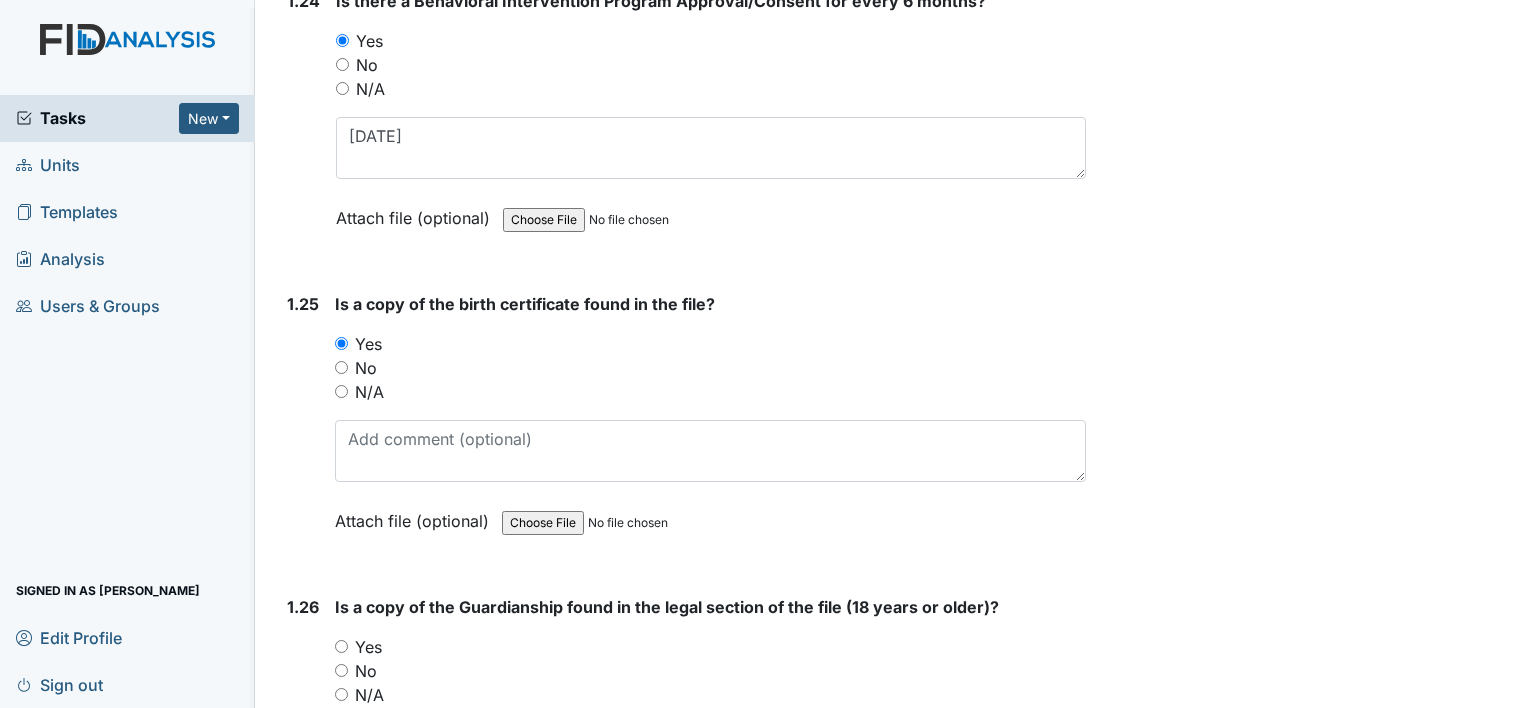 click on "Yes" at bounding box center [341, 646] 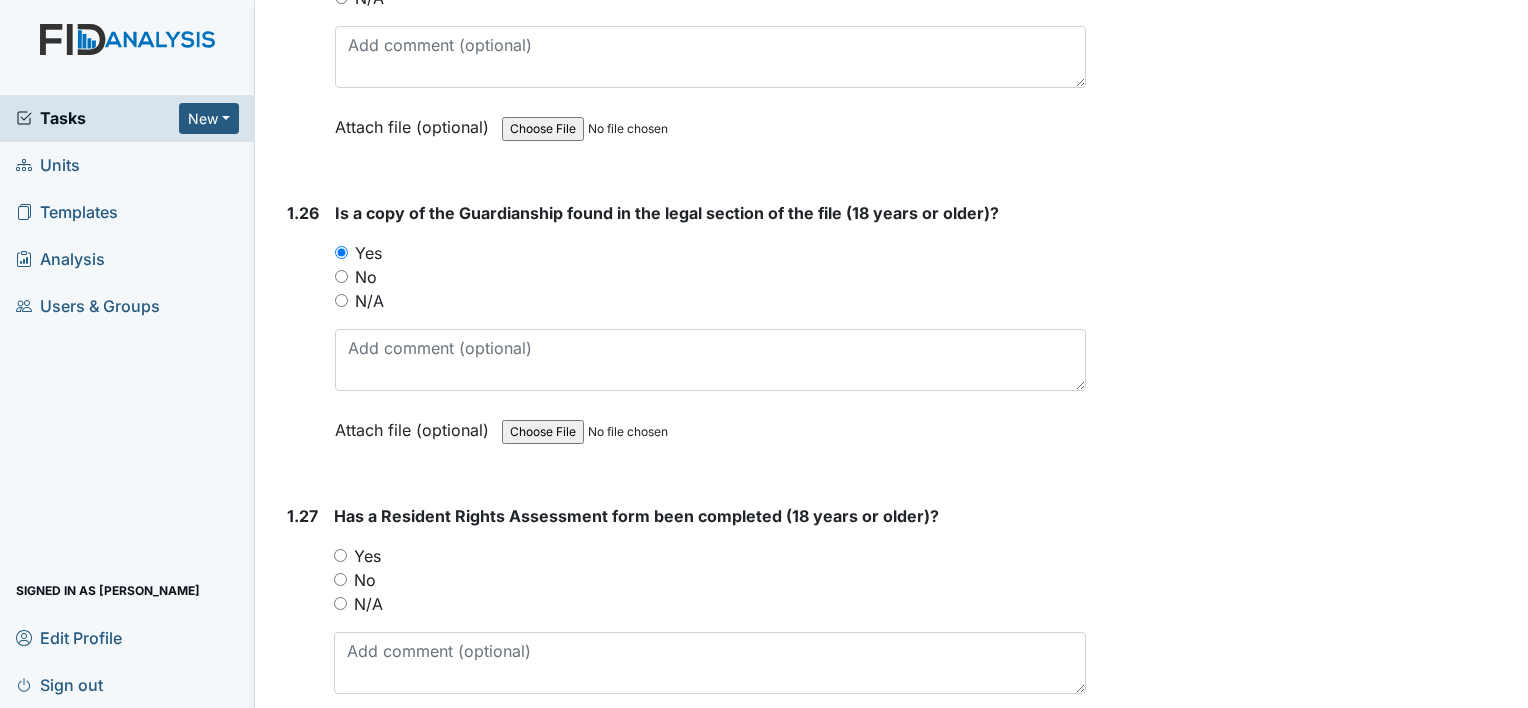 scroll, scrollTop: 7800, scrollLeft: 0, axis: vertical 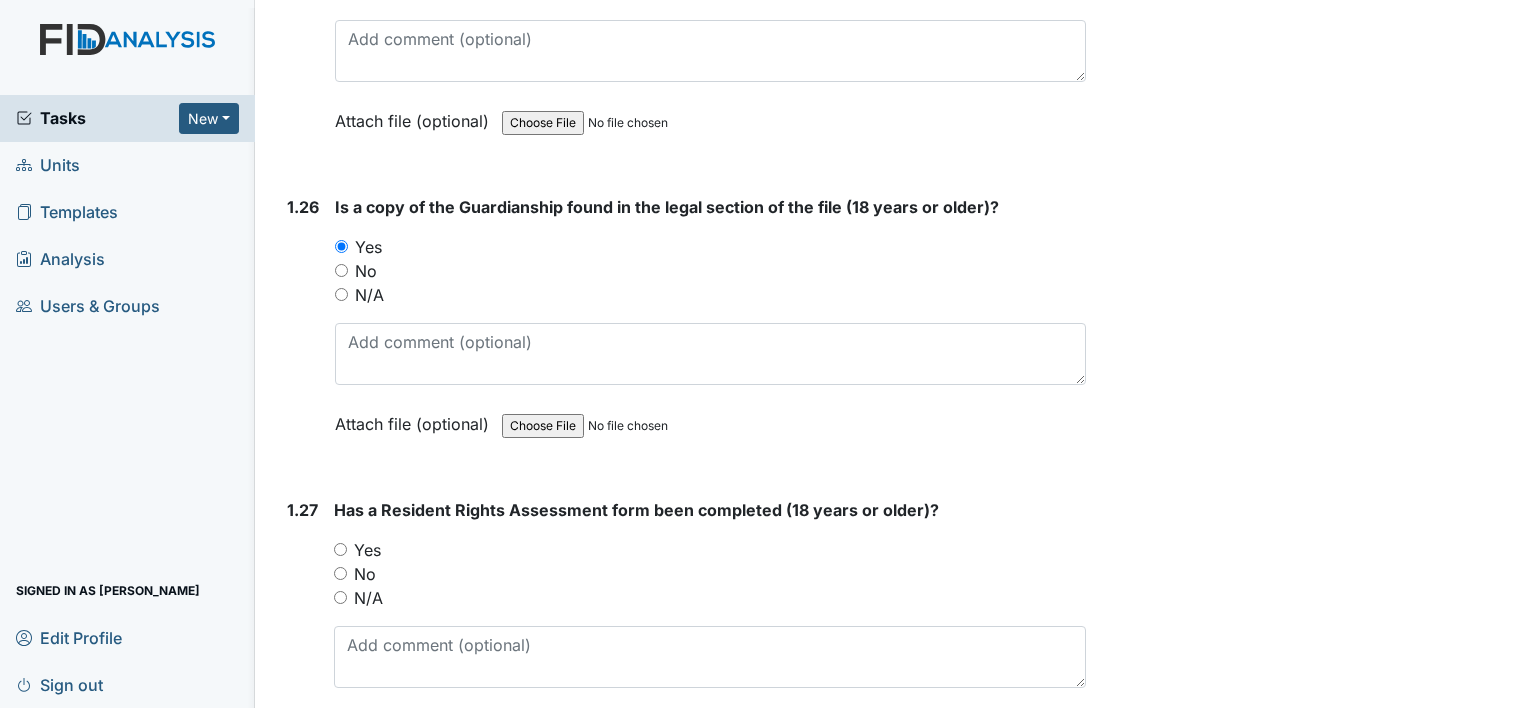 click on "Yes" at bounding box center (340, 549) 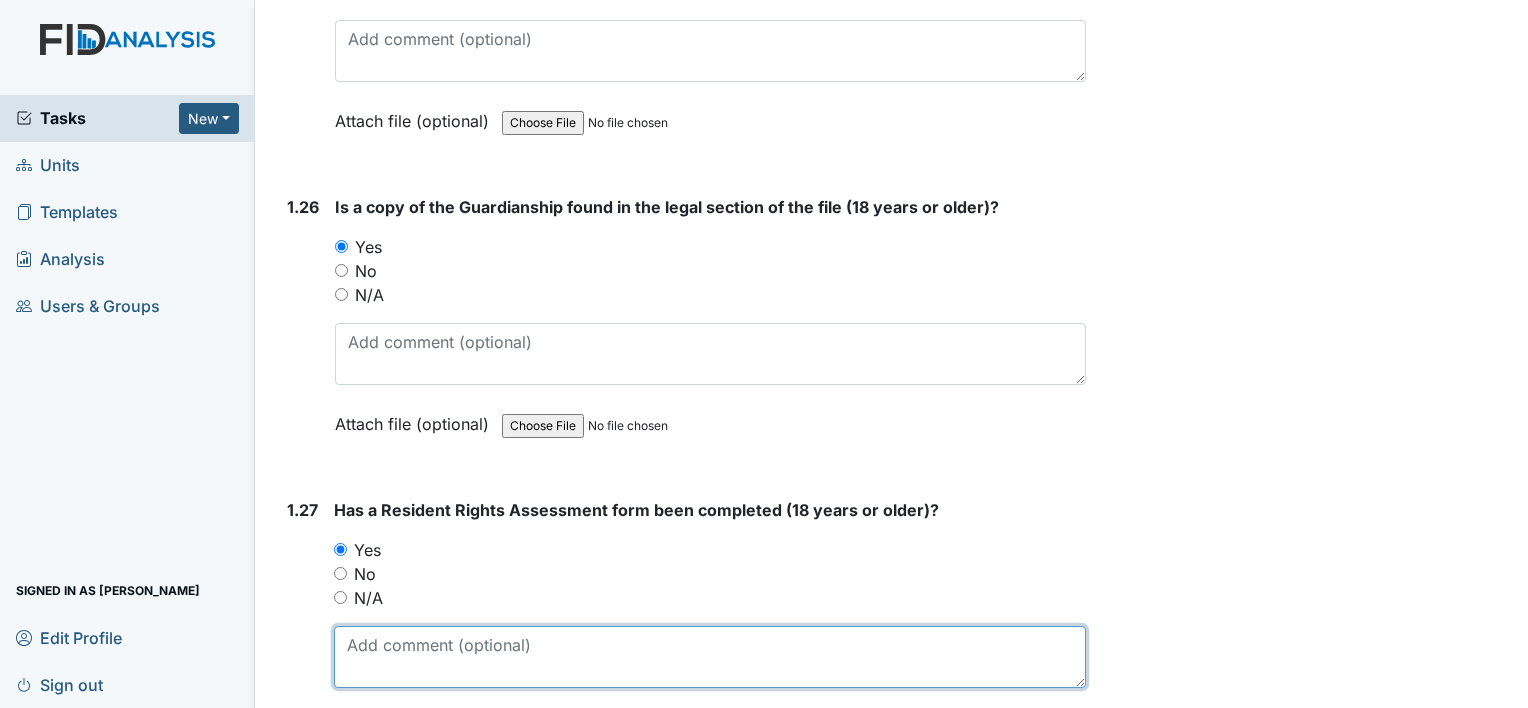 click at bounding box center [710, 657] 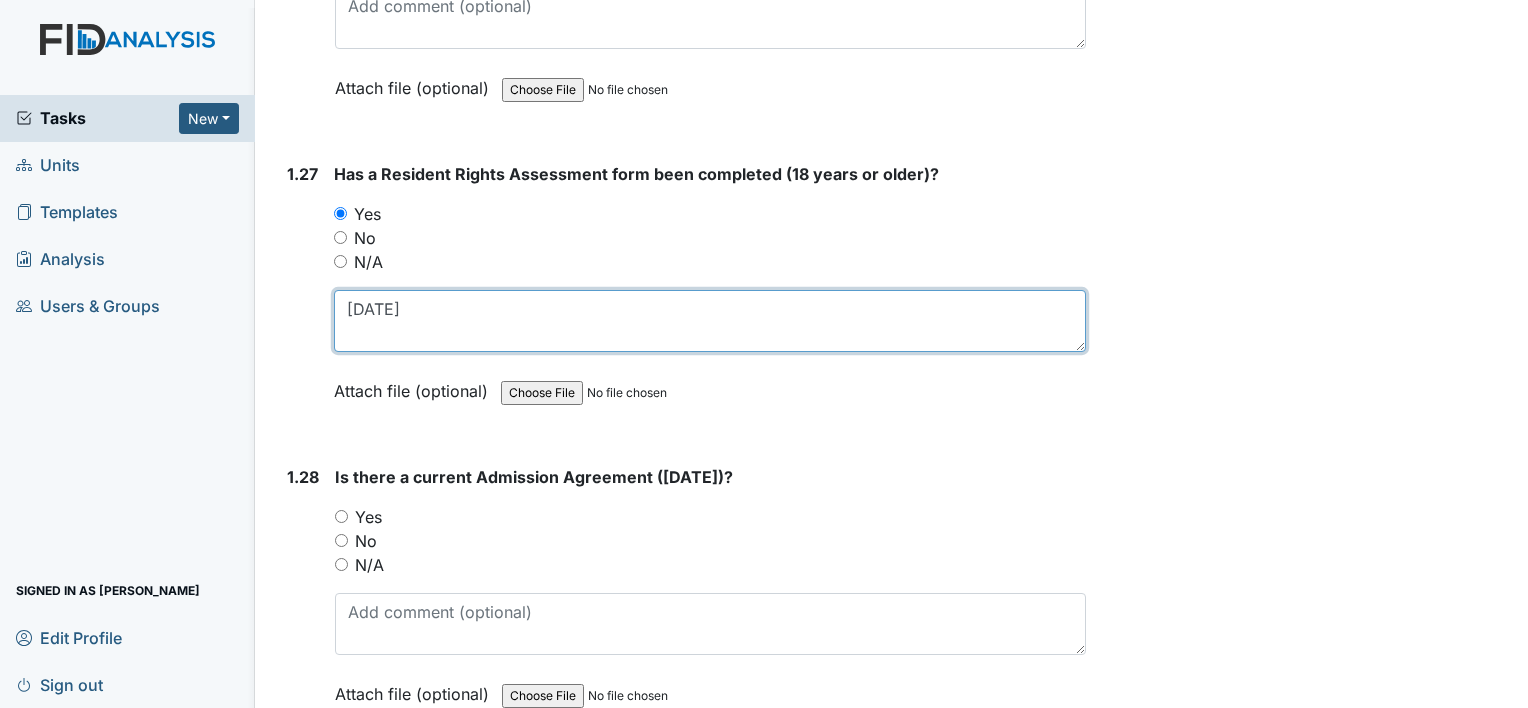 scroll, scrollTop: 8200, scrollLeft: 0, axis: vertical 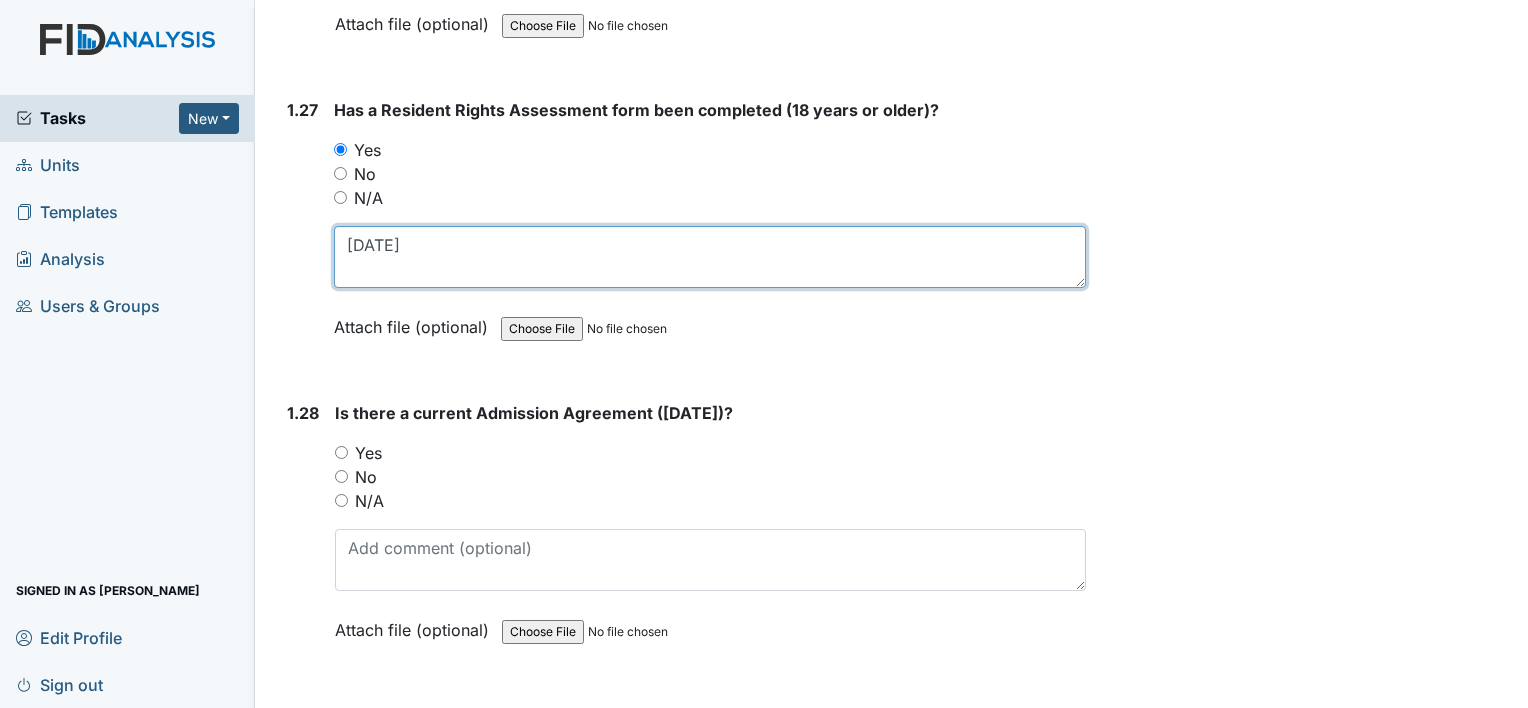 type on "03/07/25" 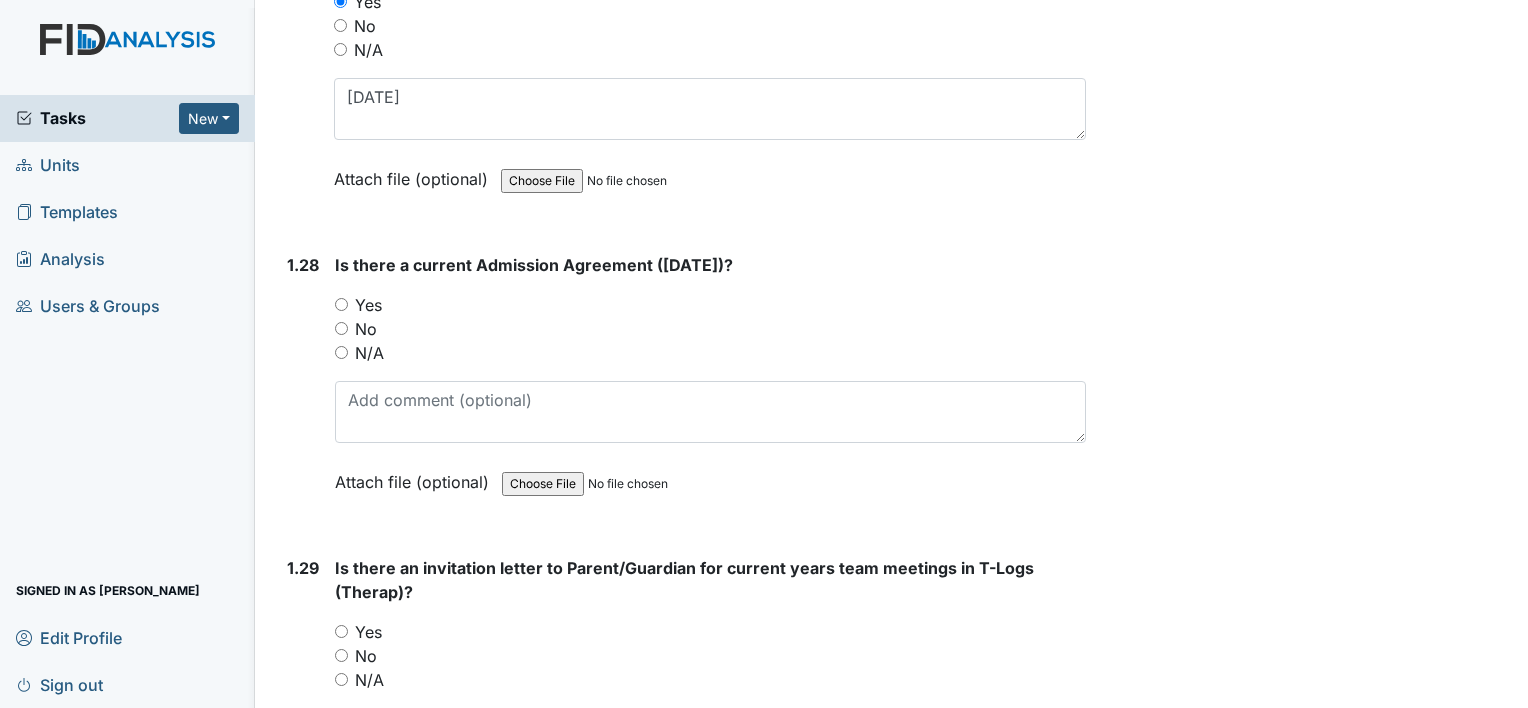 scroll, scrollTop: 8400, scrollLeft: 0, axis: vertical 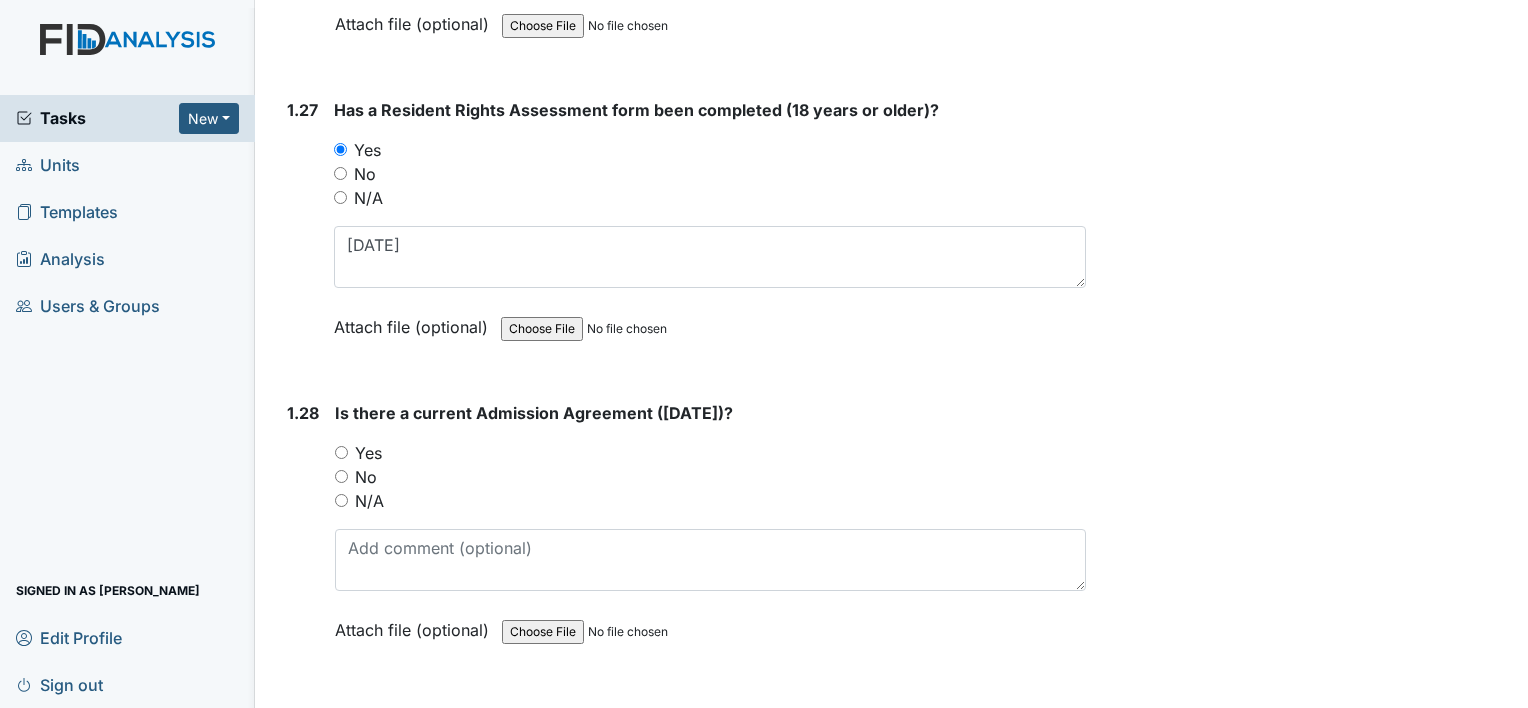 click on "Yes" at bounding box center (341, 452) 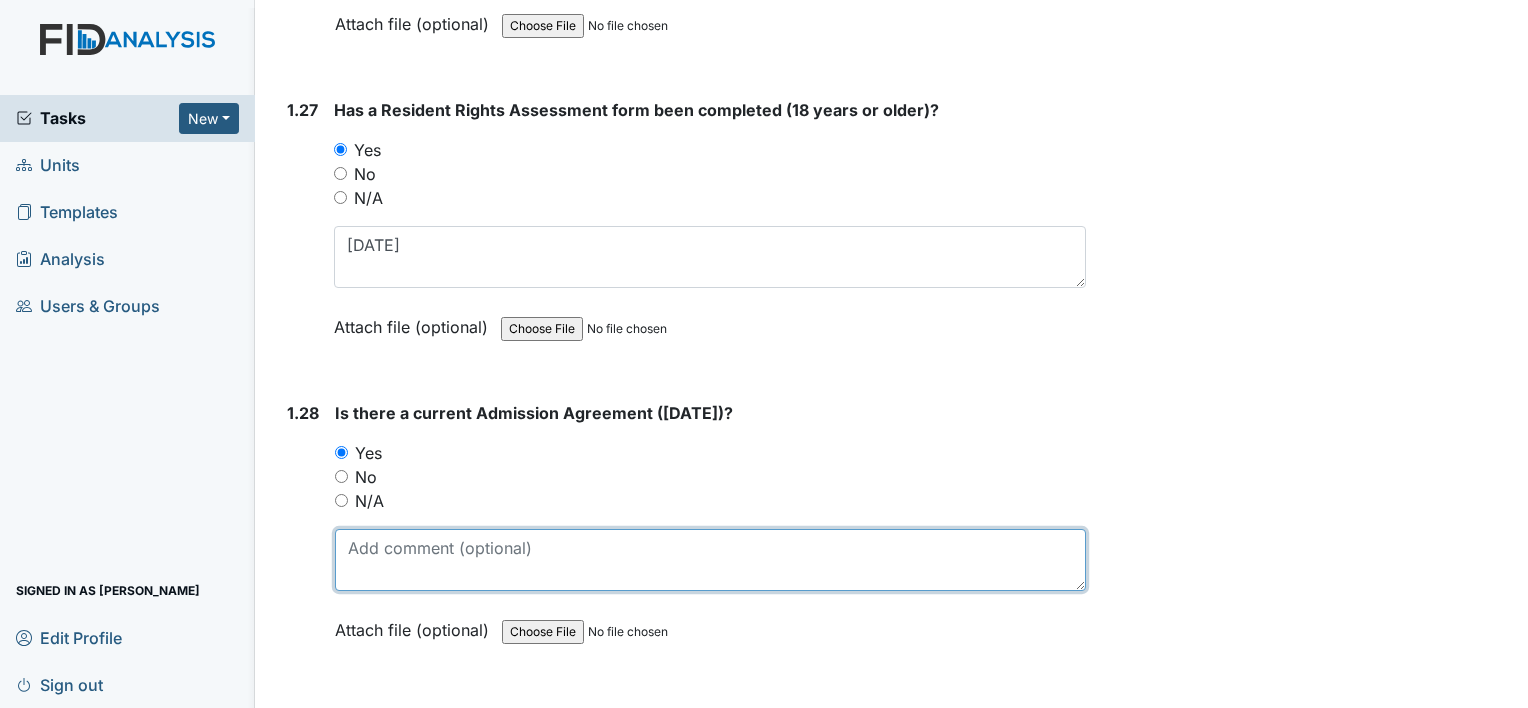 click at bounding box center [710, 560] 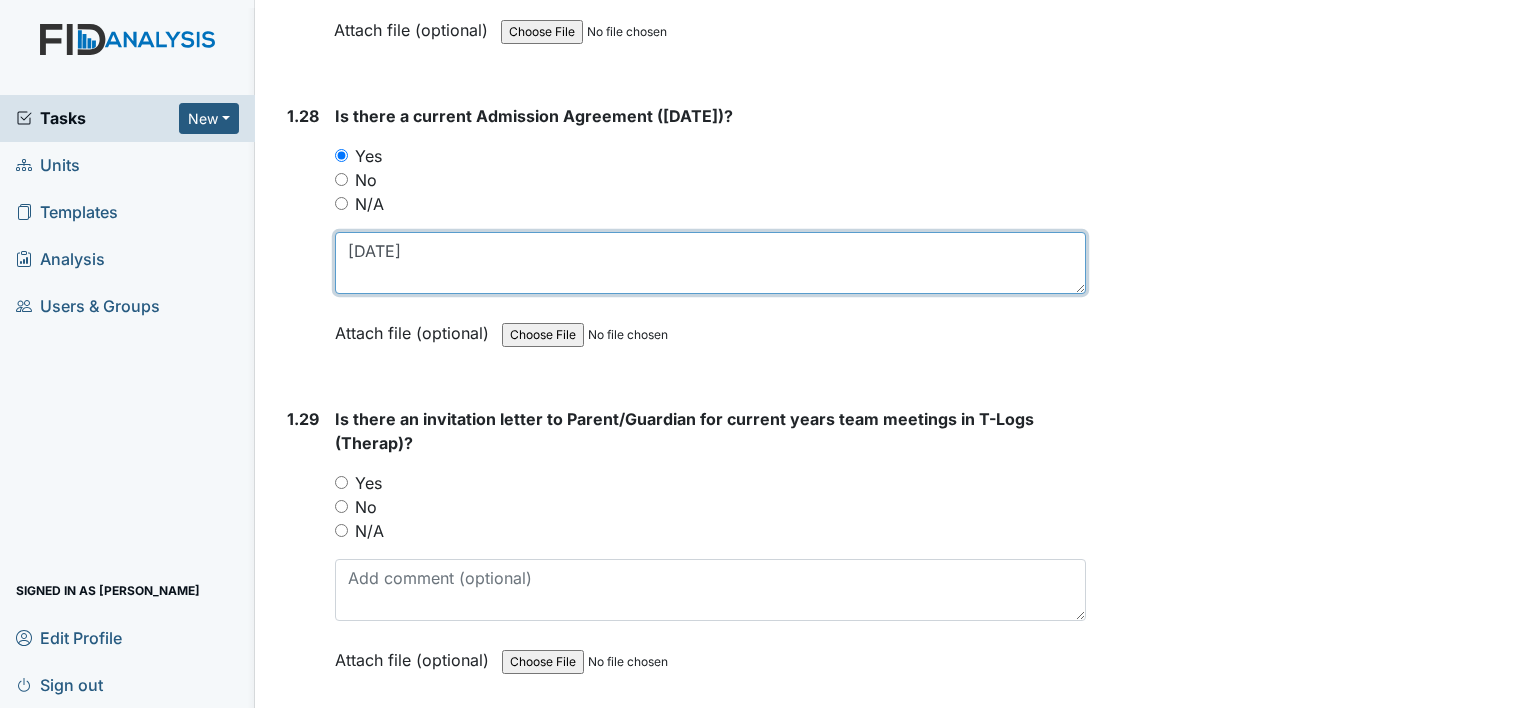 scroll, scrollTop: 8500, scrollLeft: 0, axis: vertical 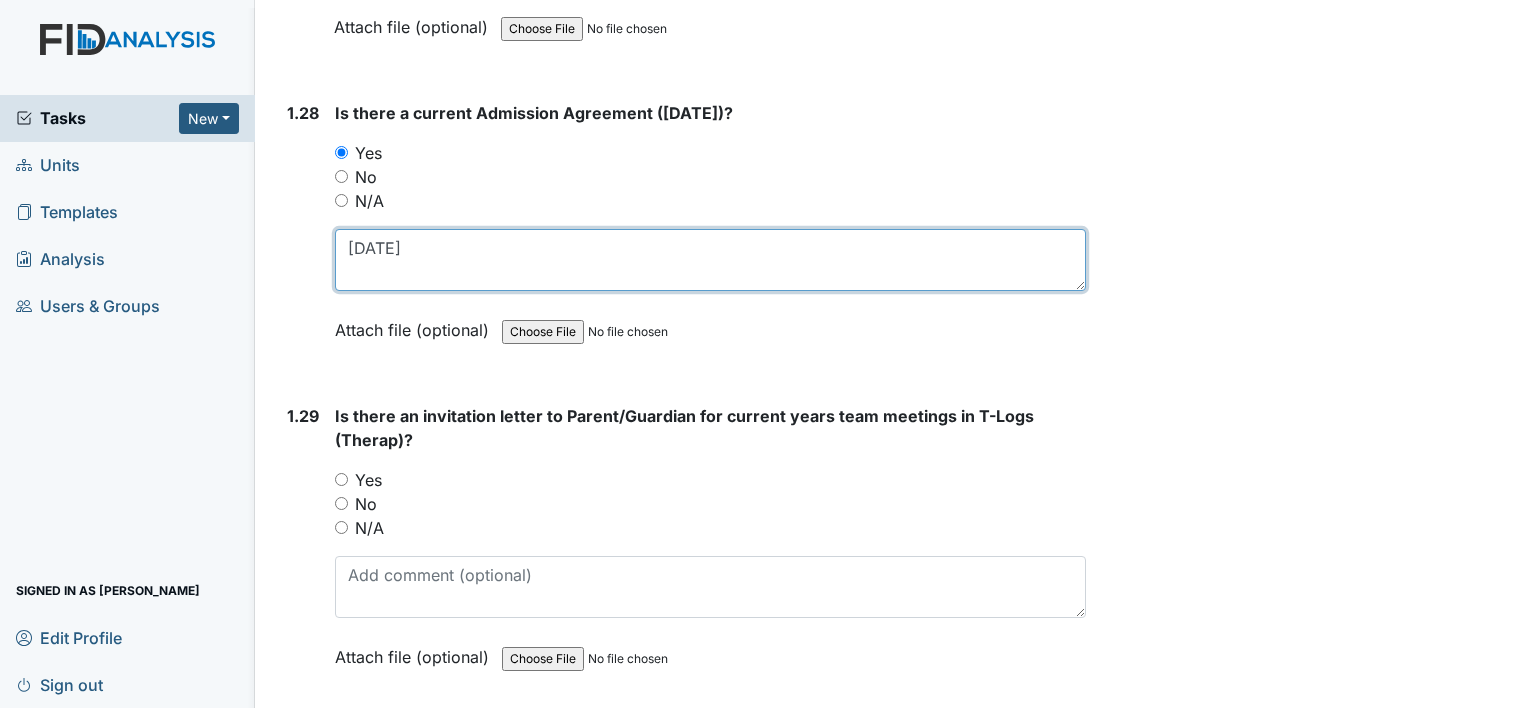 type on "04/03/25" 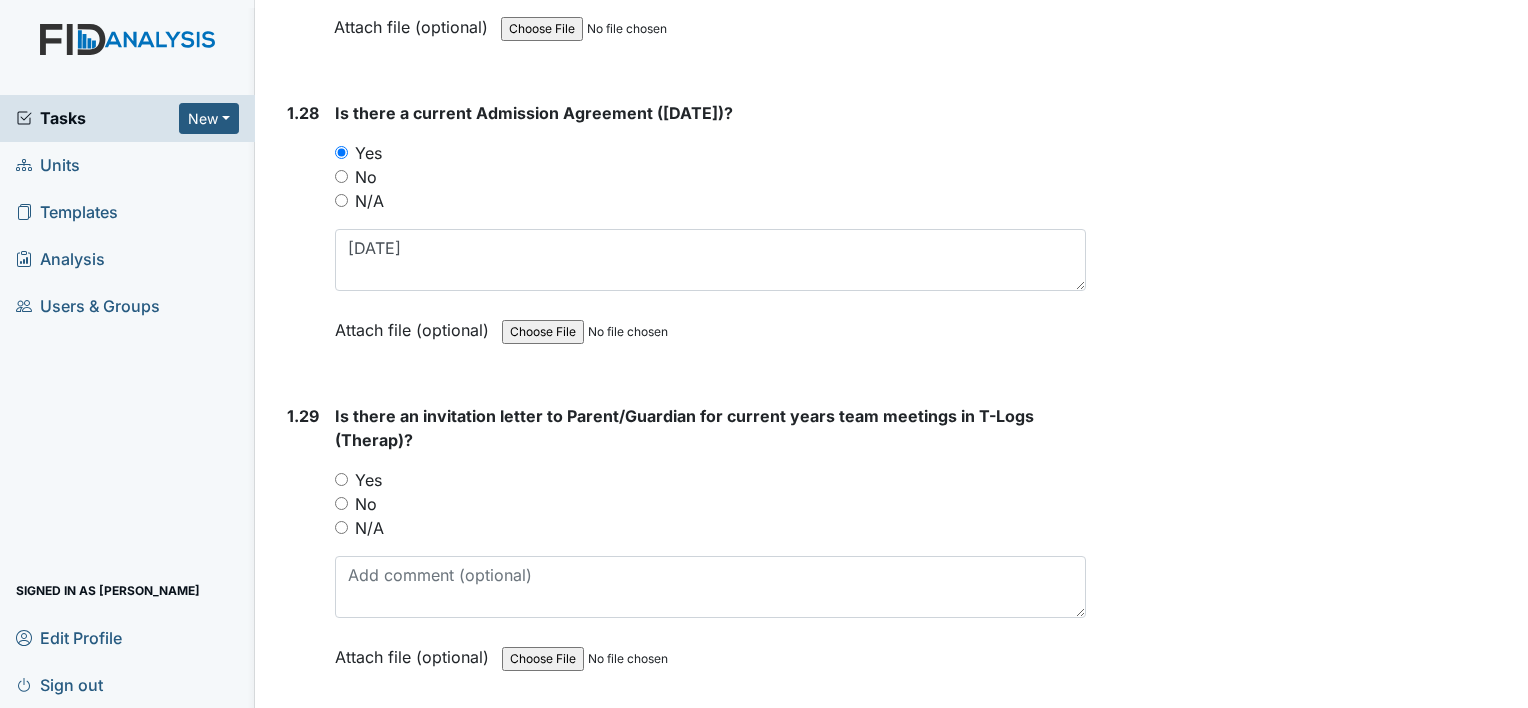 click on "No" at bounding box center (341, 503) 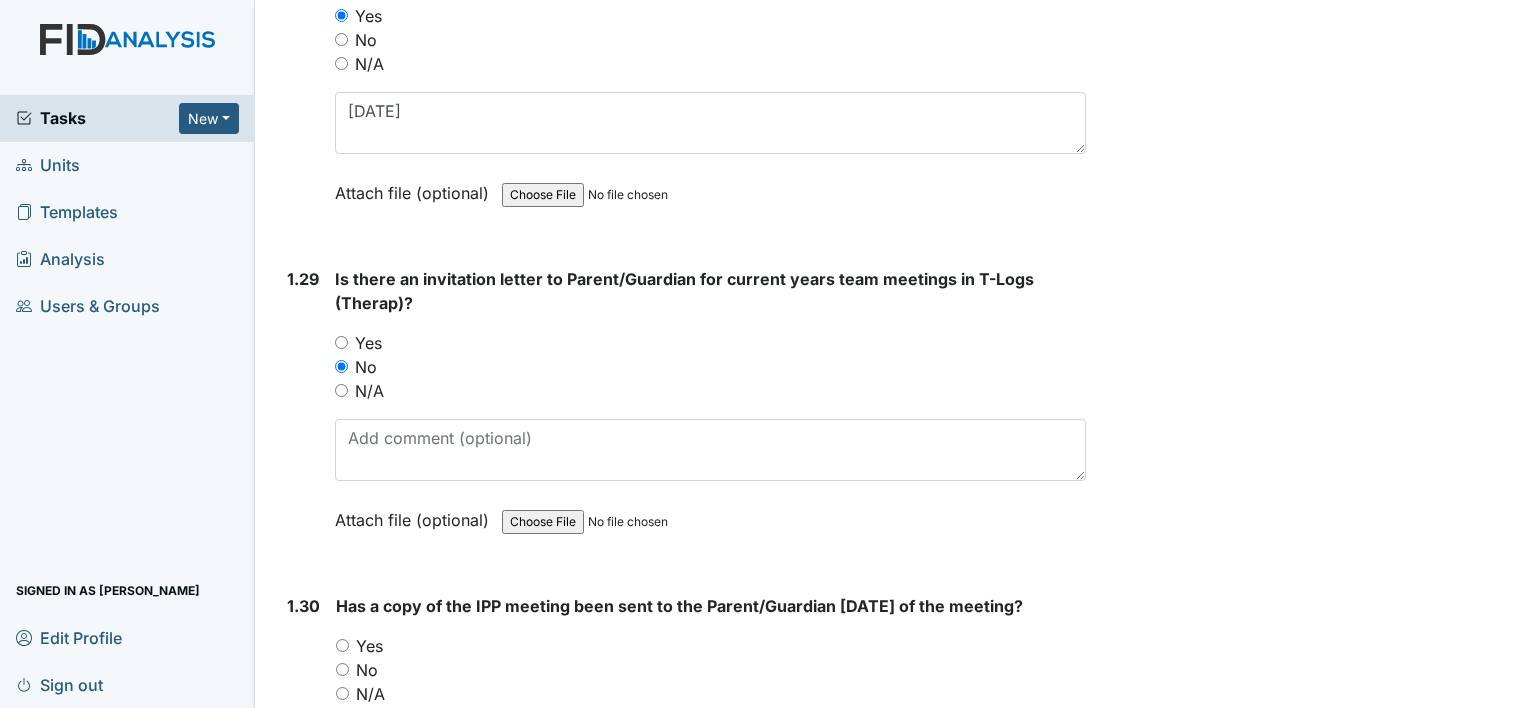 scroll, scrollTop: 8800, scrollLeft: 0, axis: vertical 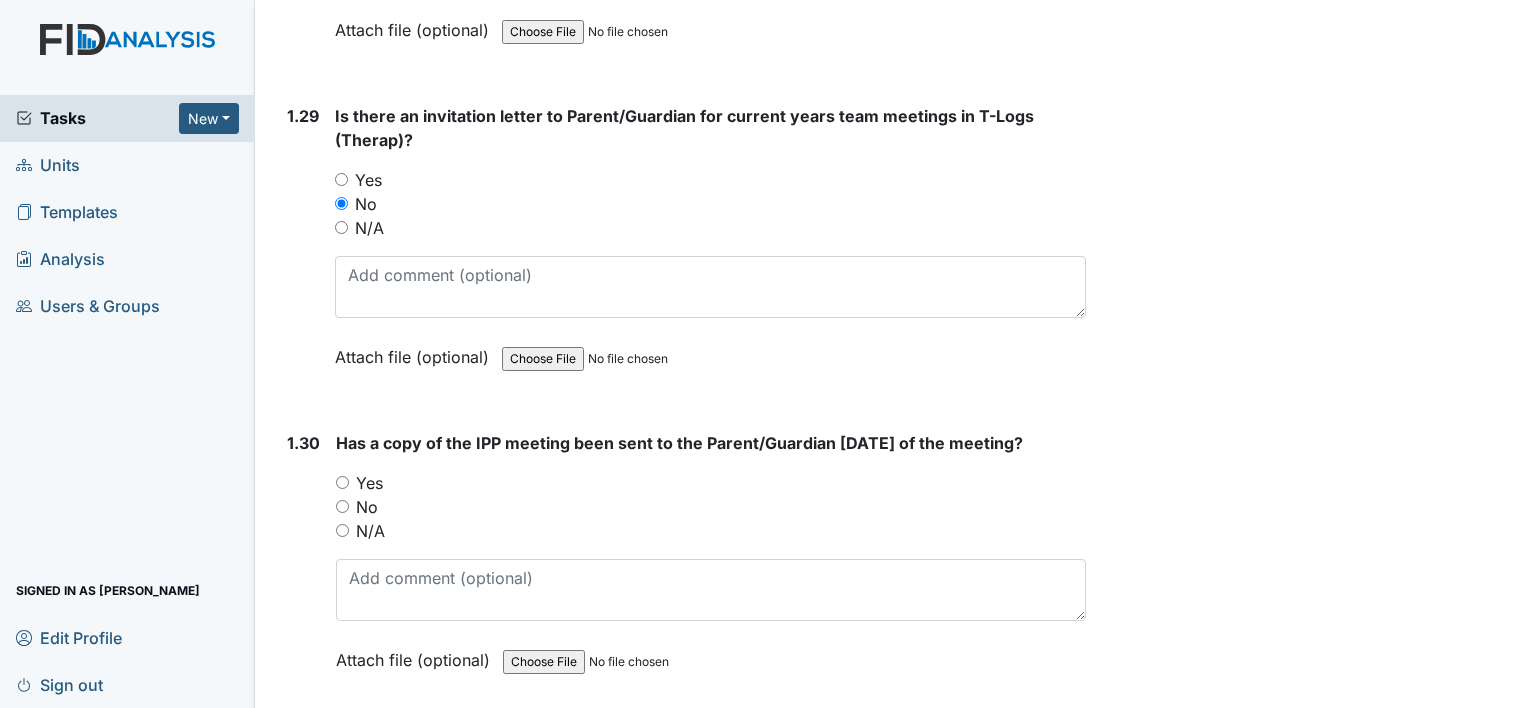 click on "No" at bounding box center [342, 506] 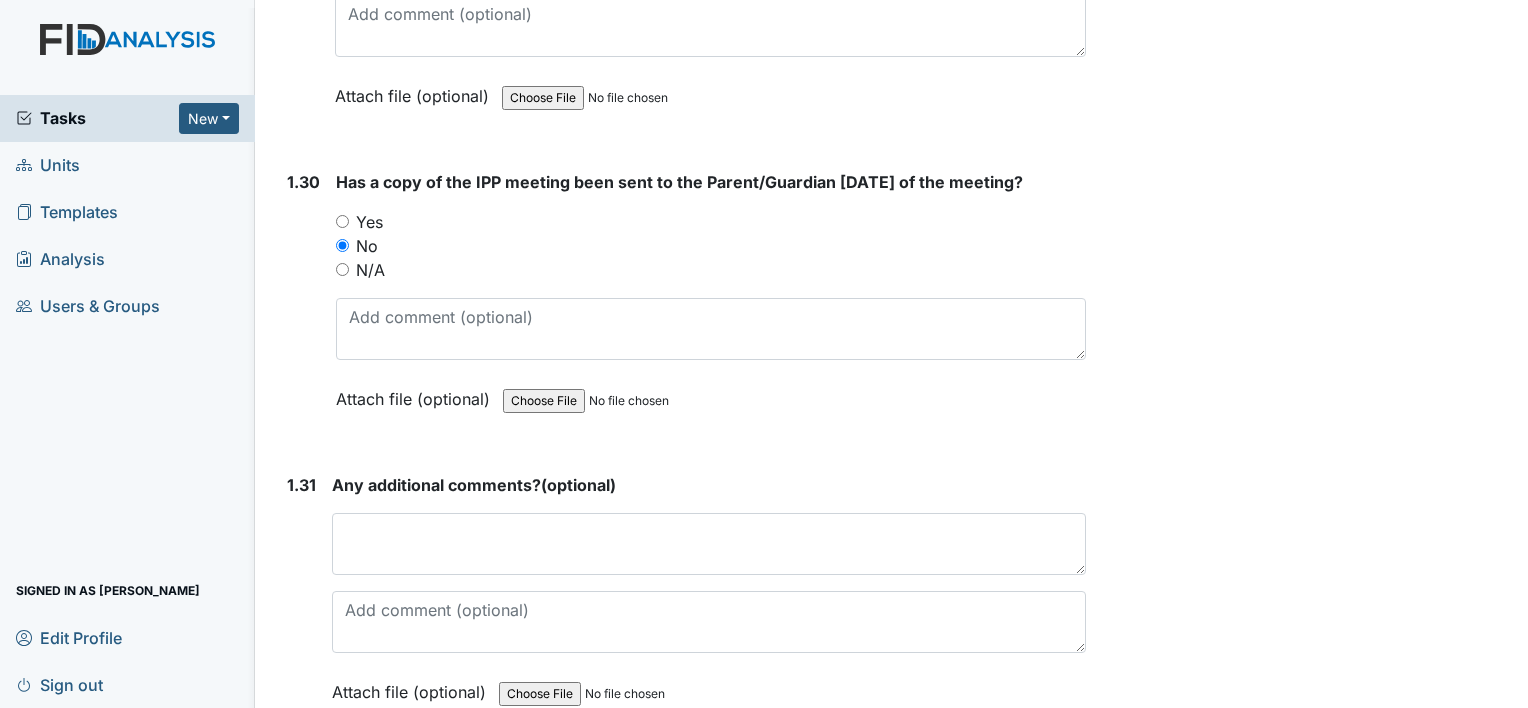 scroll, scrollTop: 9092, scrollLeft: 0, axis: vertical 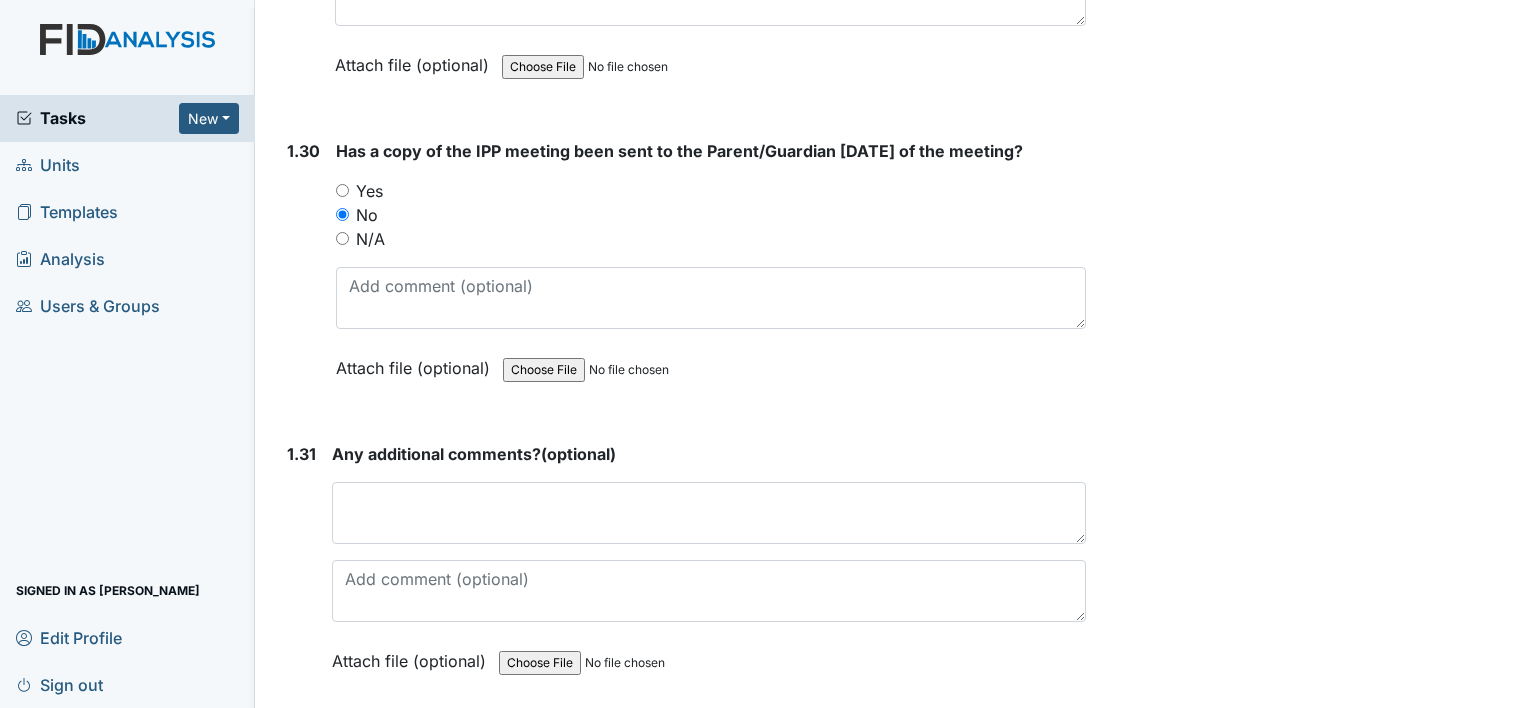 click on "Yes" at bounding box center (342, 190) 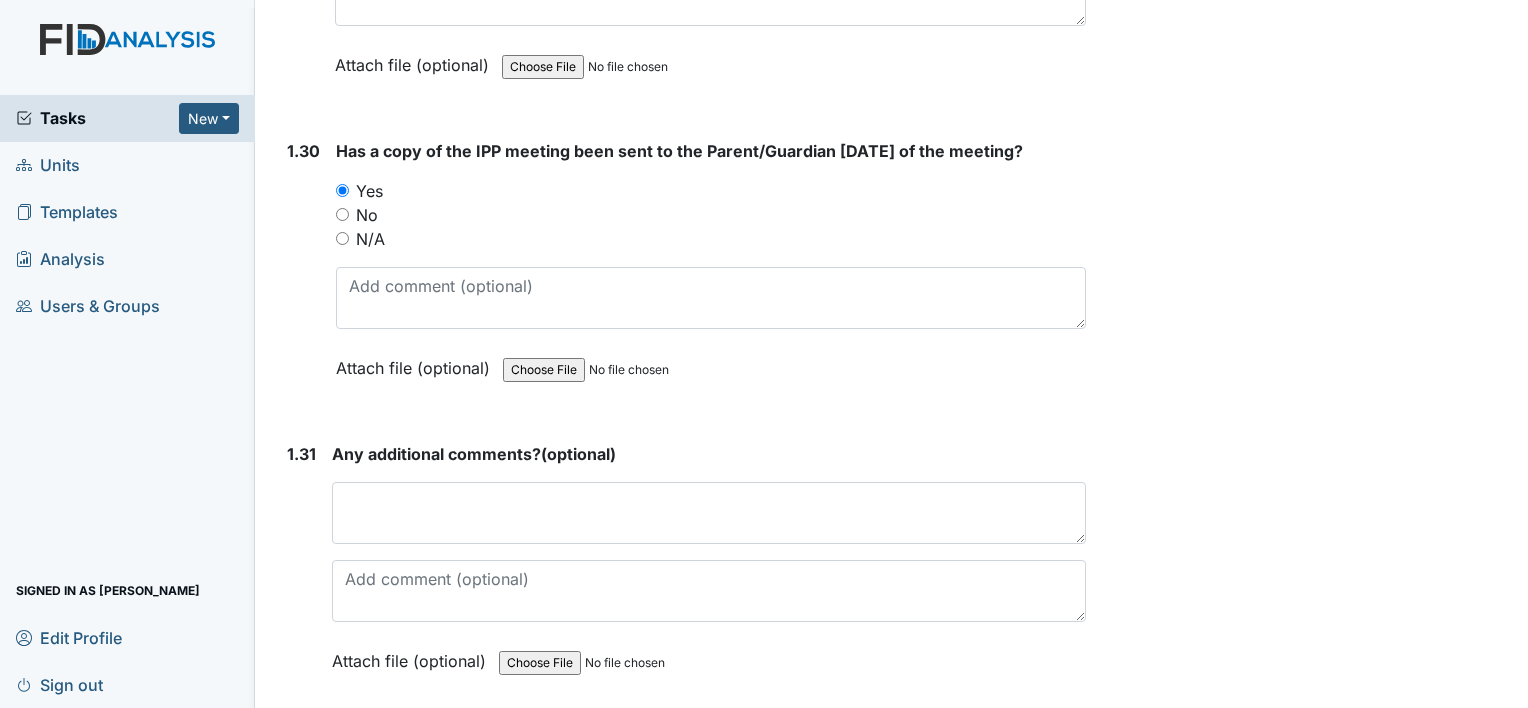 click on "Submit" at bounding box center (330, 754) 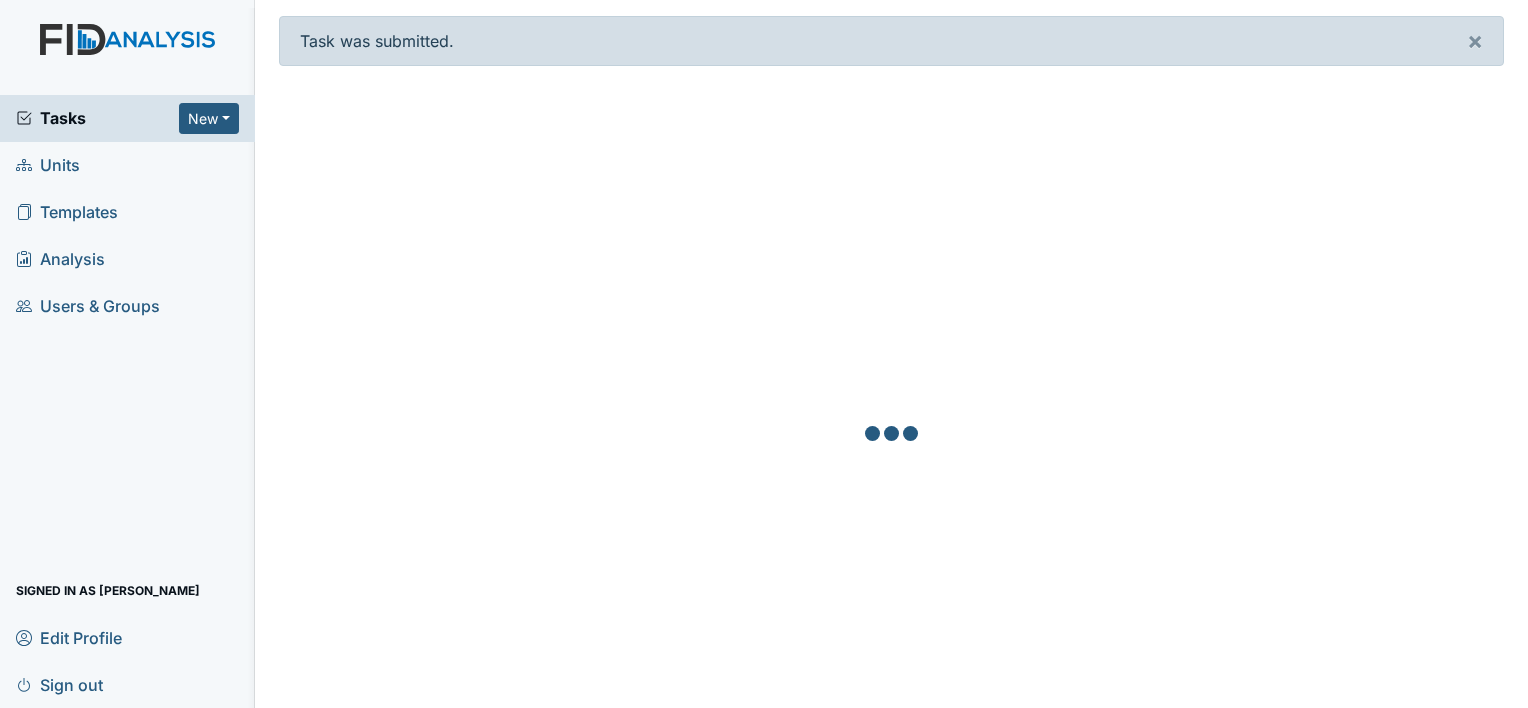 scroll, scrollTop: 0, scrollLeft: 0, axis: both 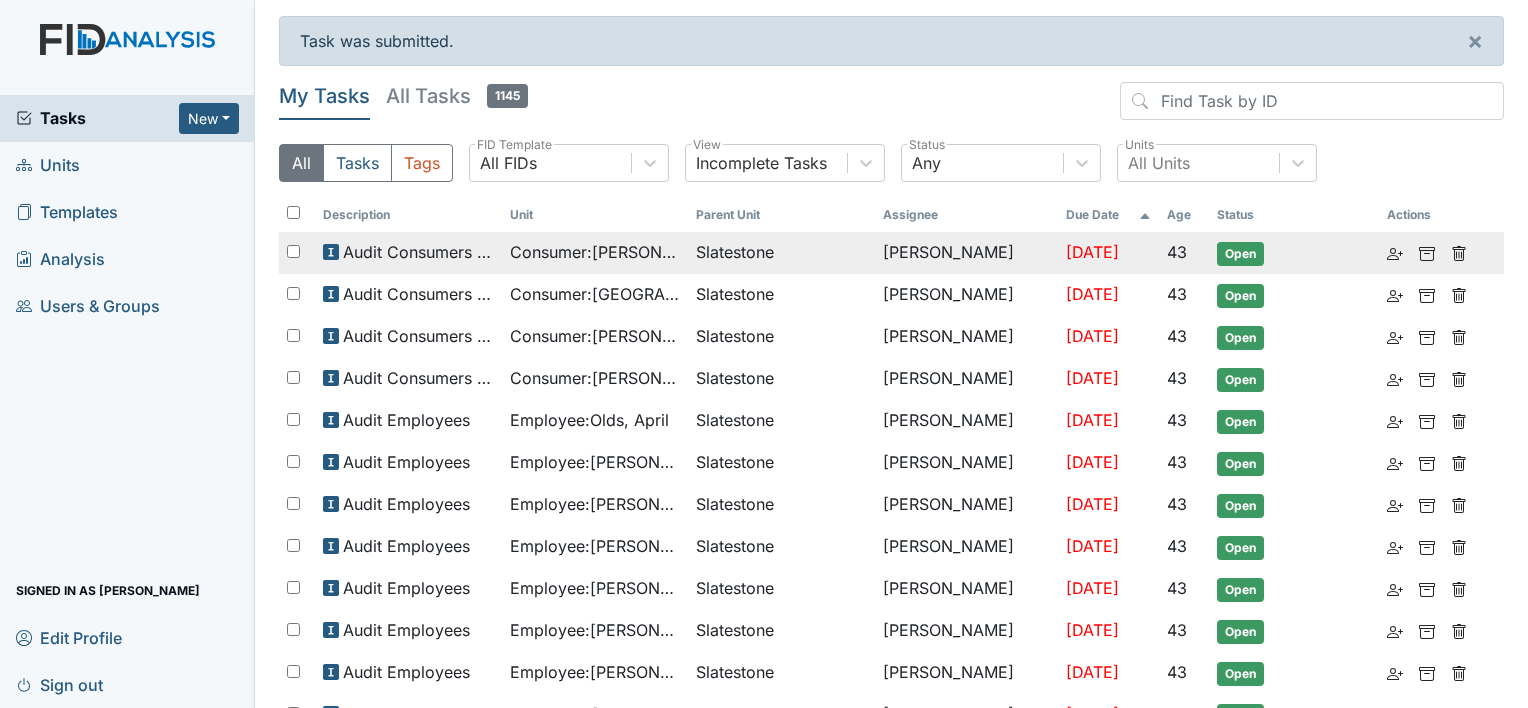 click on "Consumer :  [PERSON_NAME]" at bounding box center [595, 252] 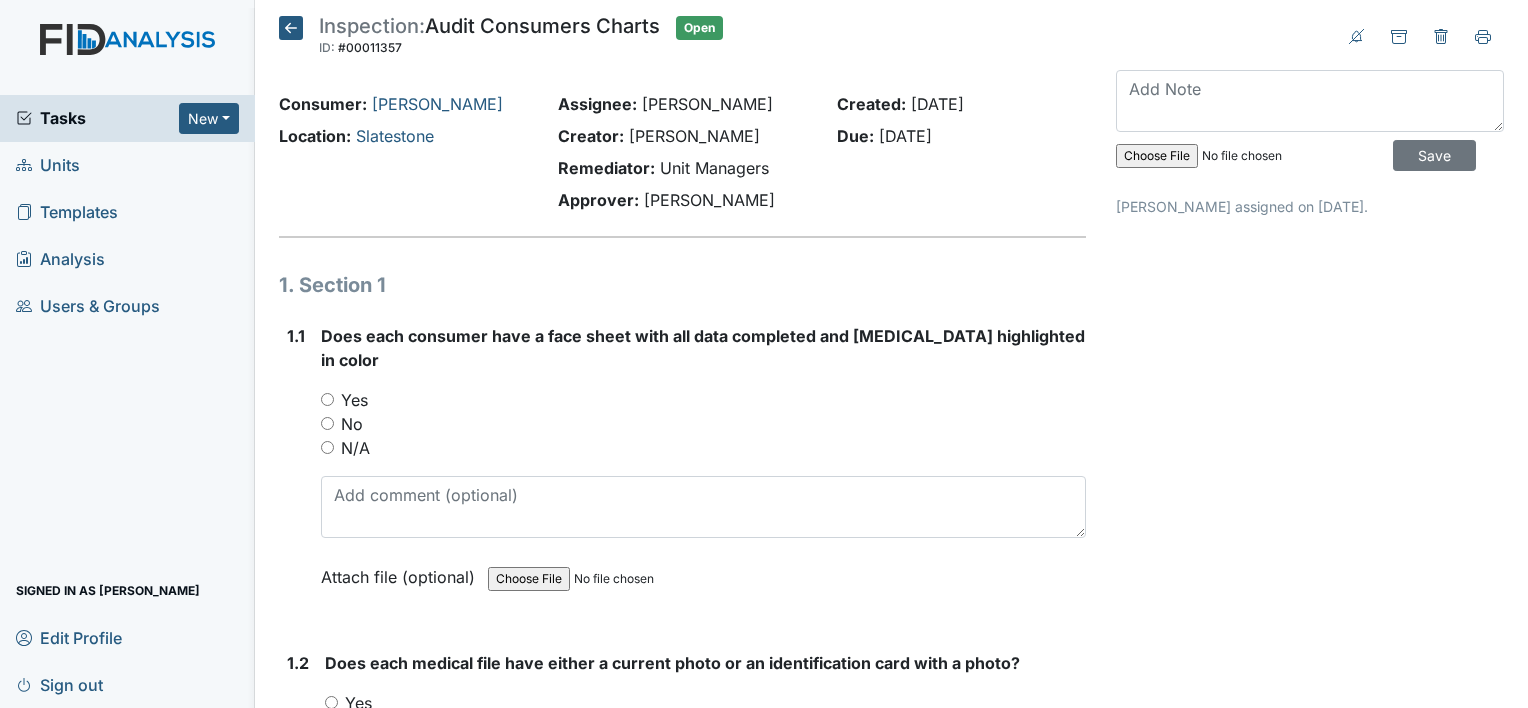 scroll, scrollTop: 0, scrollLeft: 0, axis: both 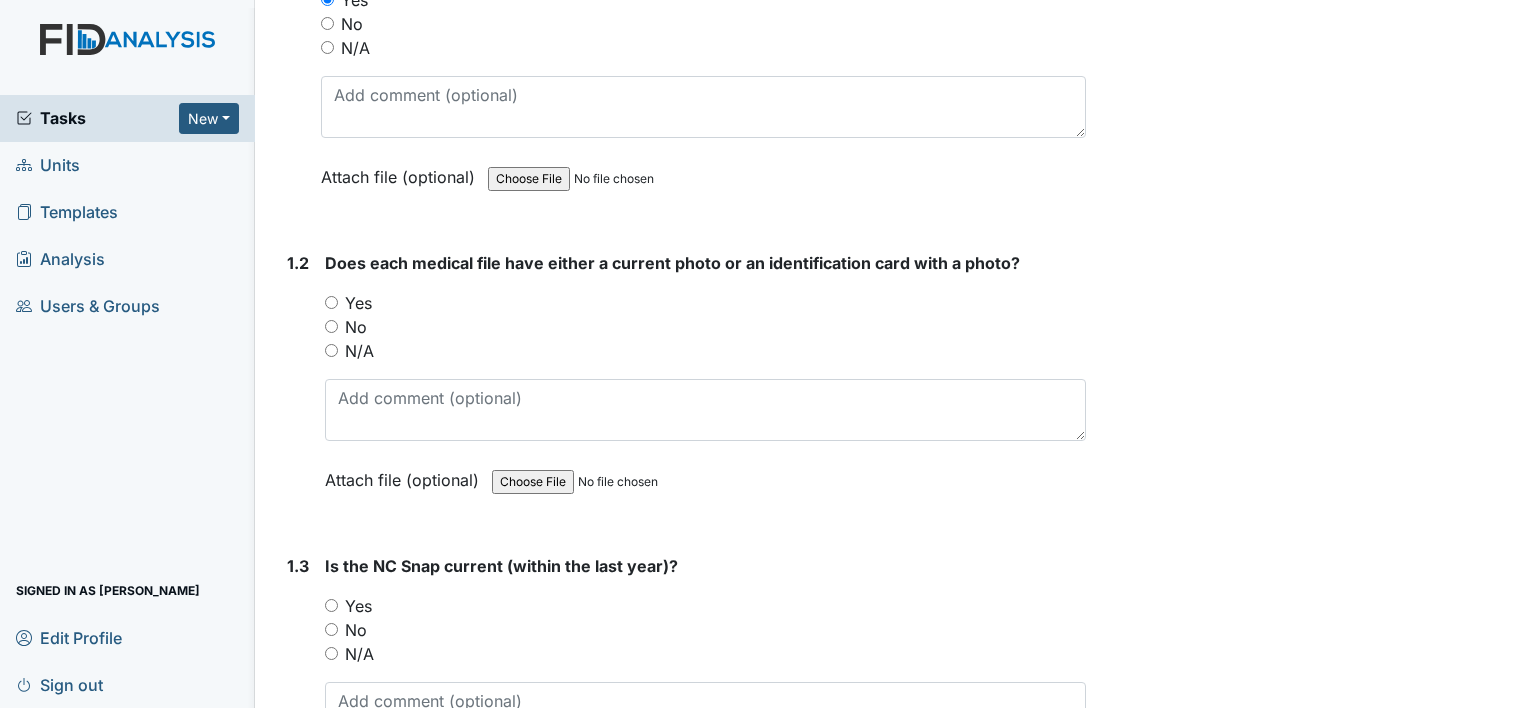 click on "Yes" at bounding box center (705, 303) 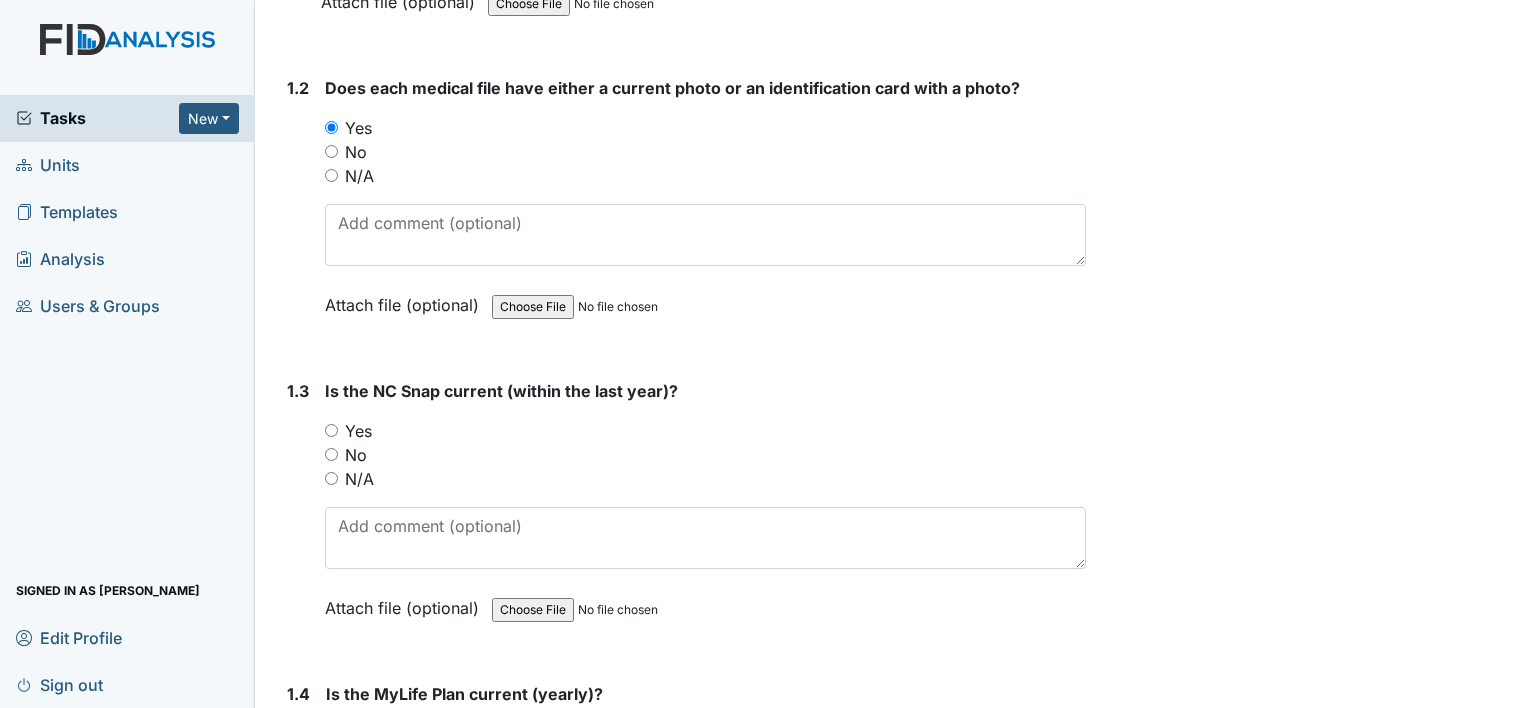 scroll, scrollTop: 600, scrollLeft: 0, axis: vertical 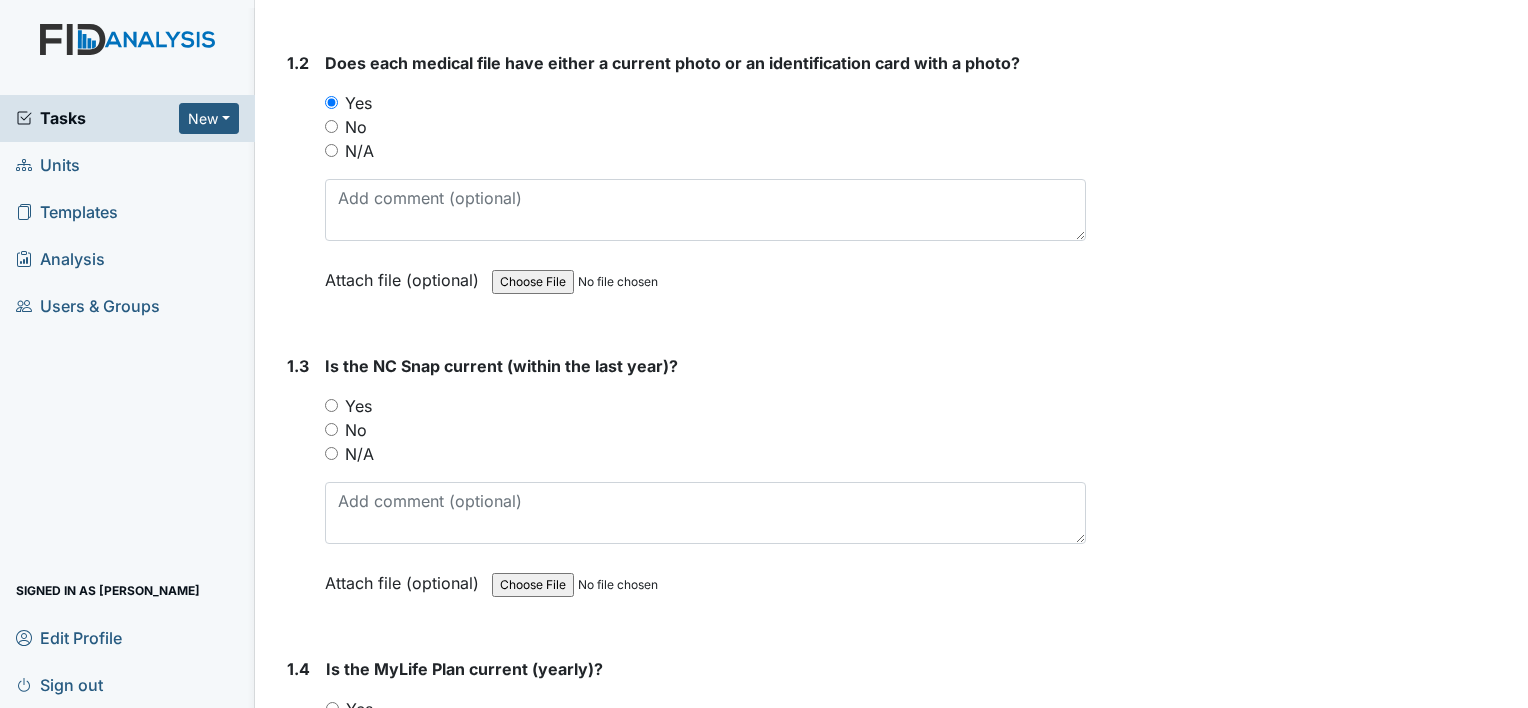 click on "Yes" at bounding box center (331, 405) 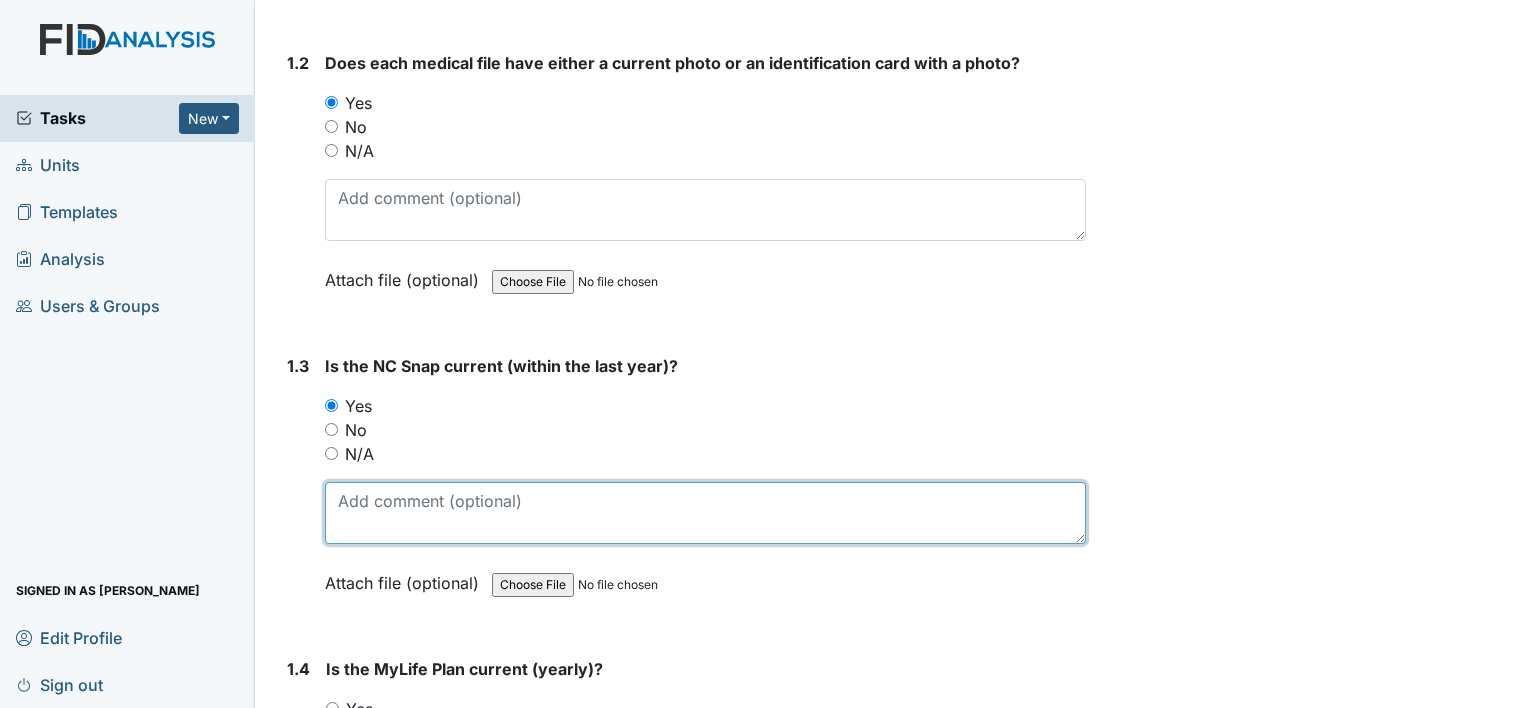 click at bounding box center (705, 513) 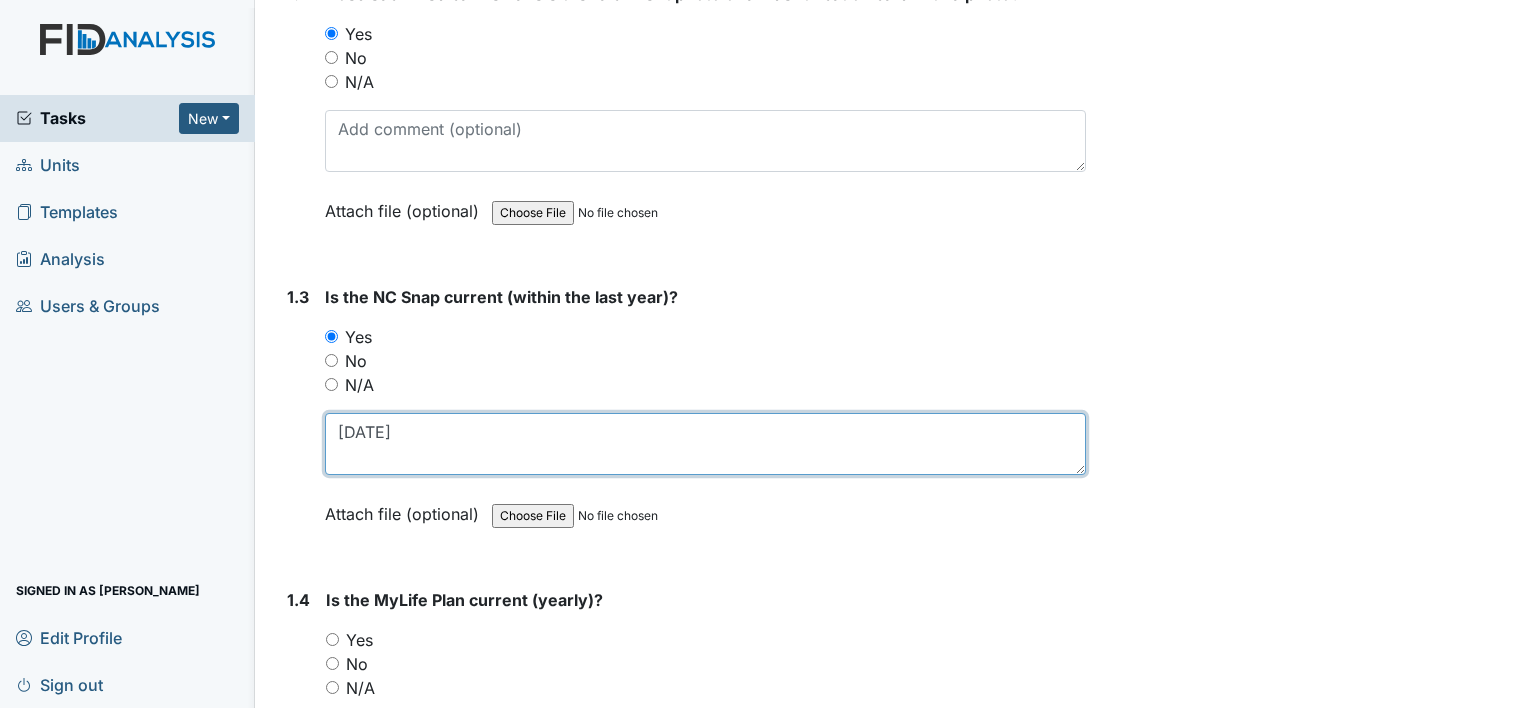 scroll, scrollTop: 700, scrollLeft: 0, axis: vertical 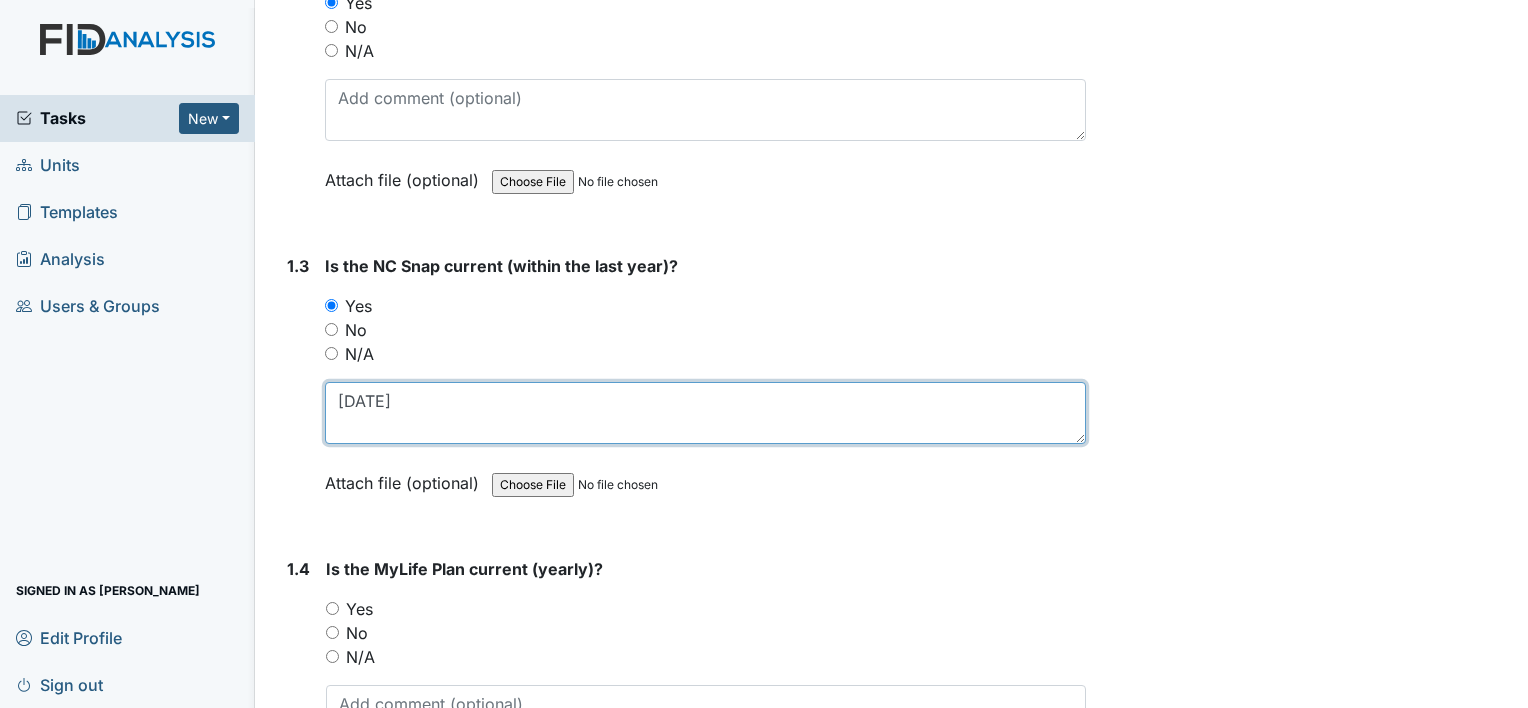 type on "06/25/25" 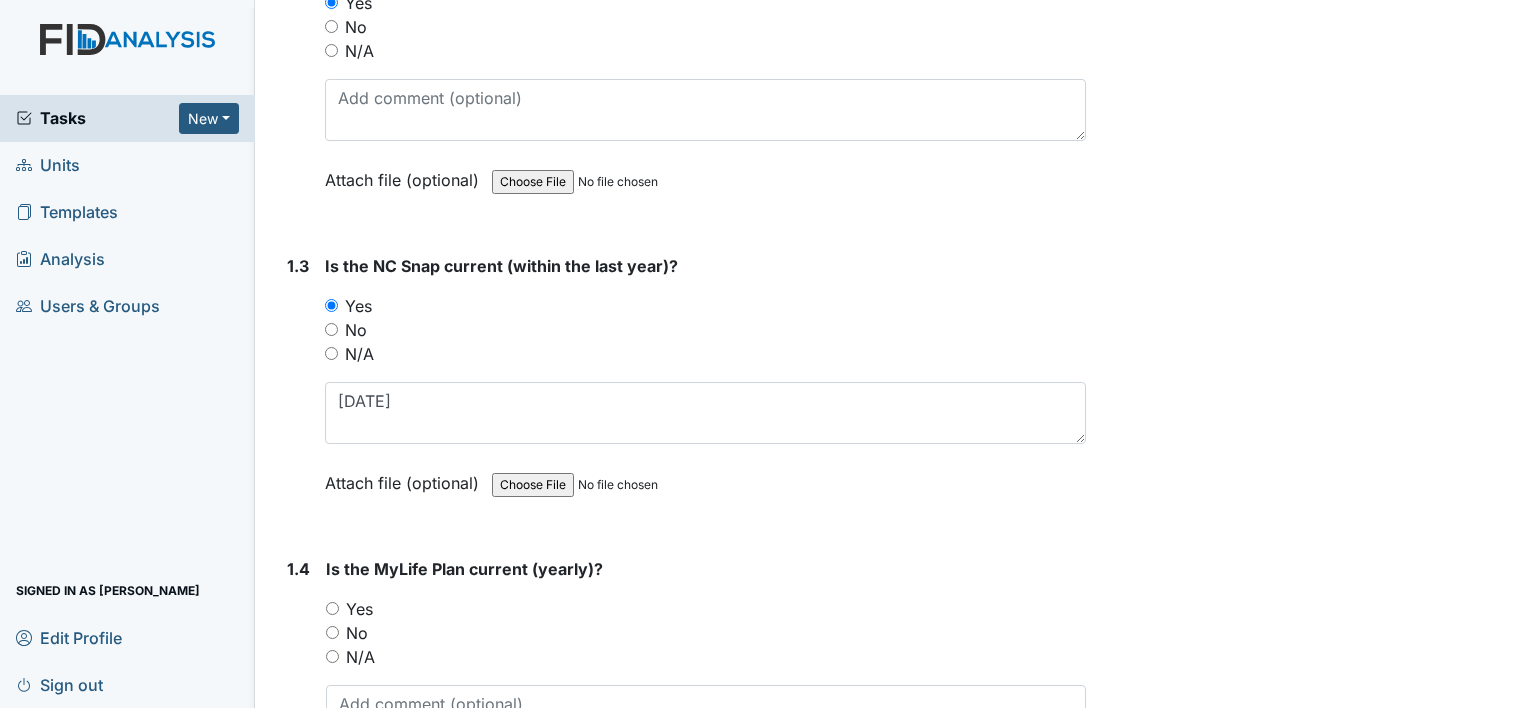 click on "Yes" at bounding box center [332, 608] 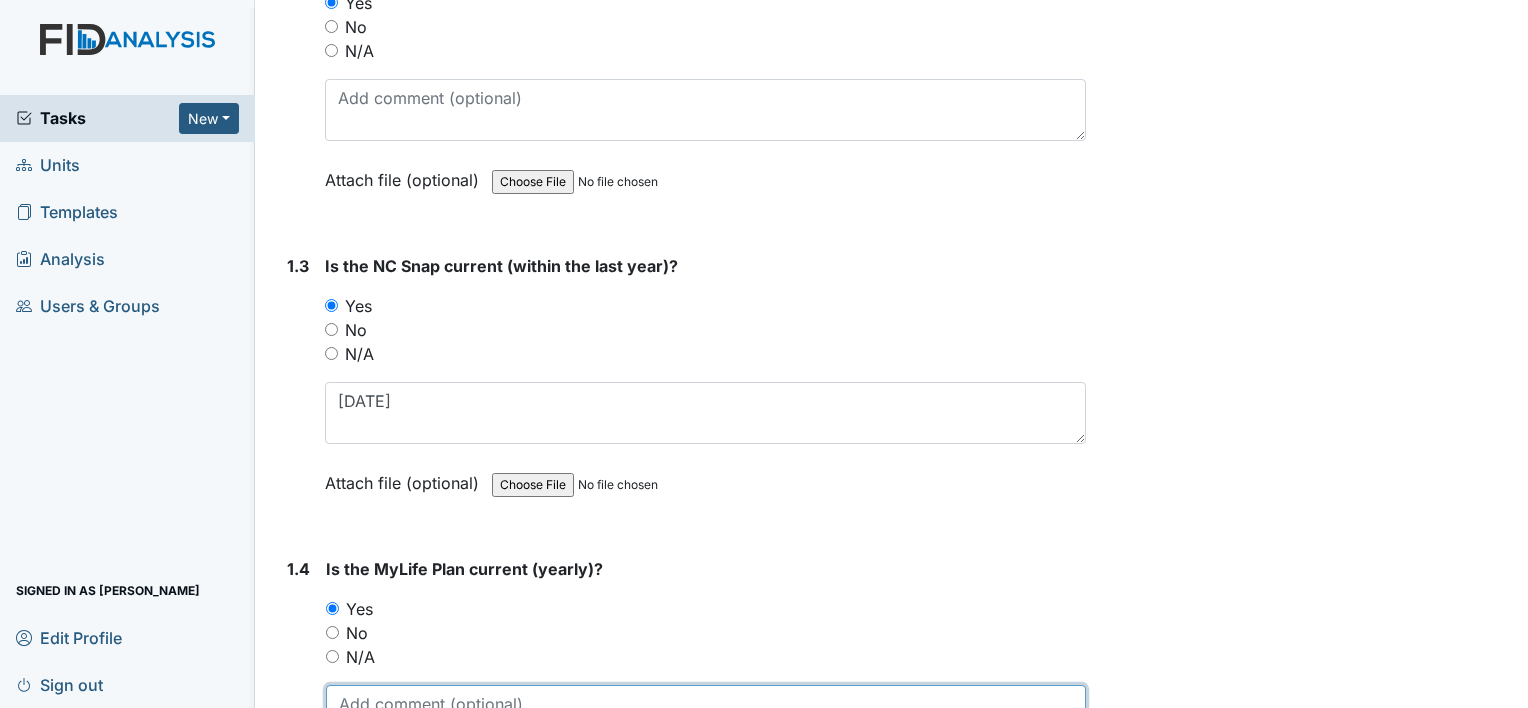click at bounding box center (706, 716) 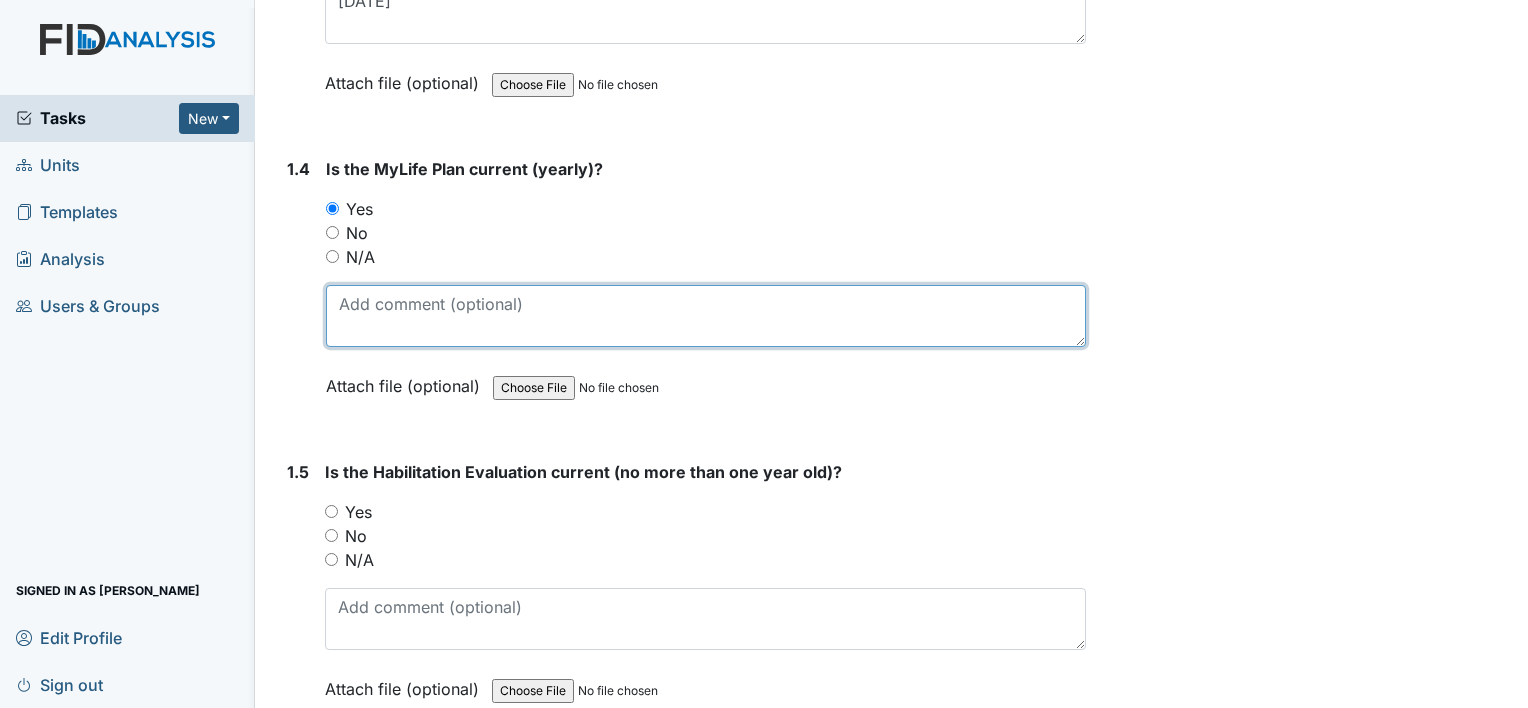 scroll, scrollTop: 1200, scrollLeft: 0, axis: vertical 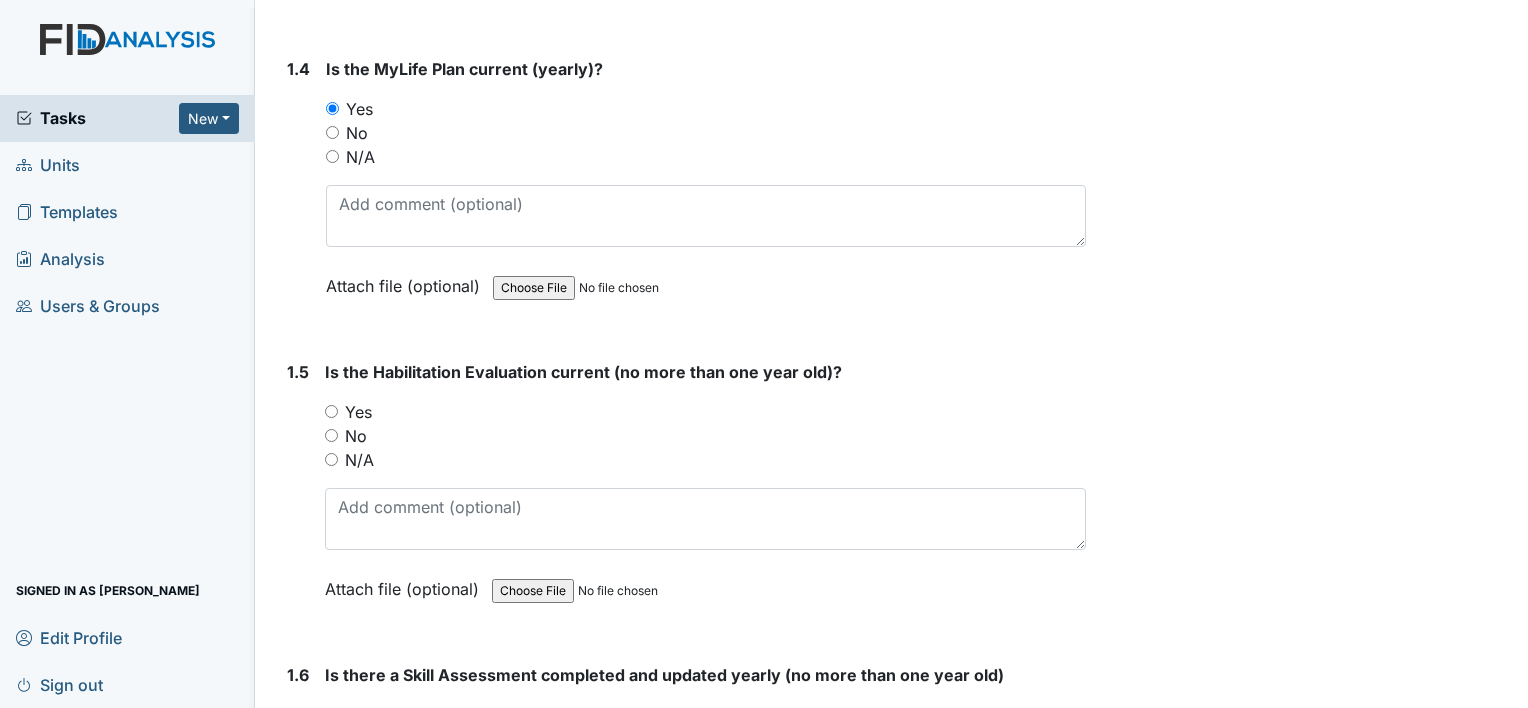 click on "Yes" at bounding box center (331, 411) 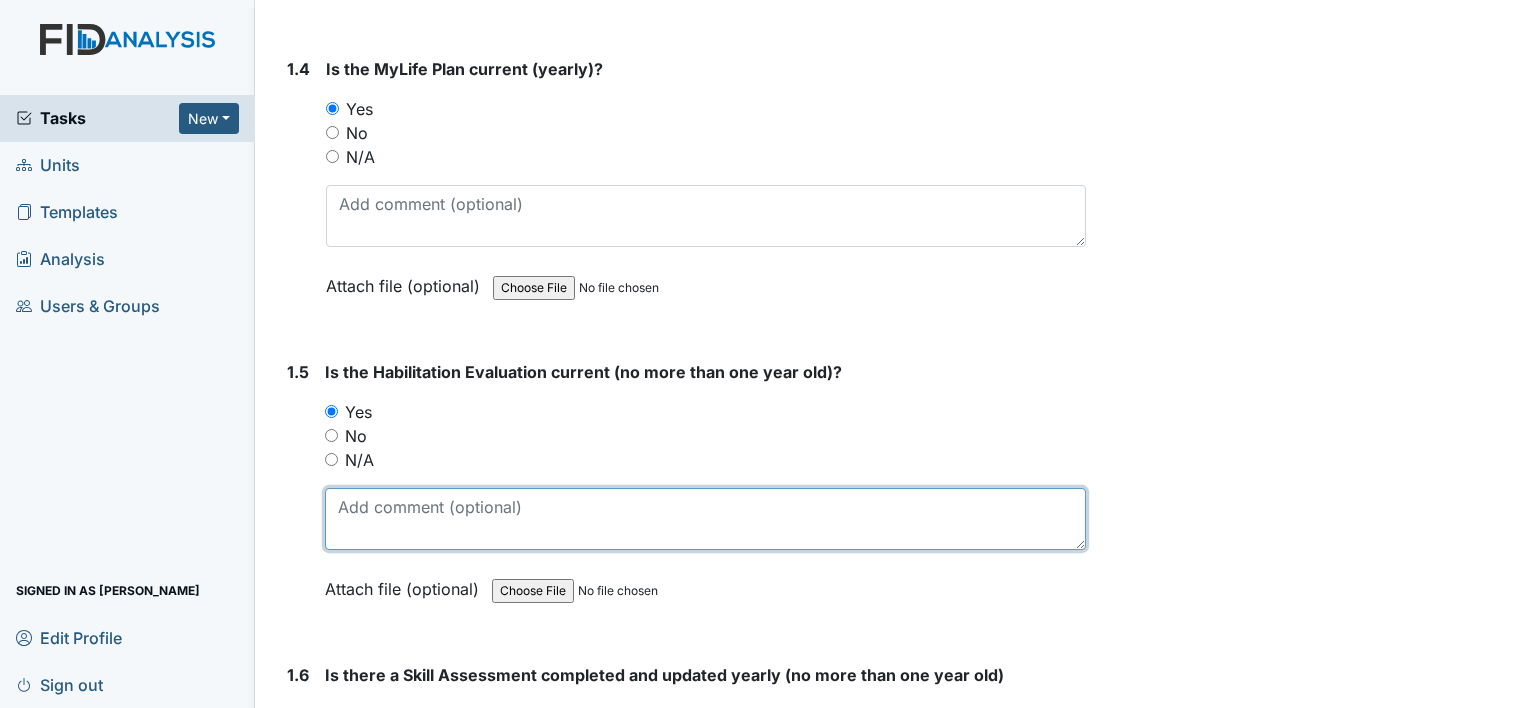 click at bounding box center (705, 519) 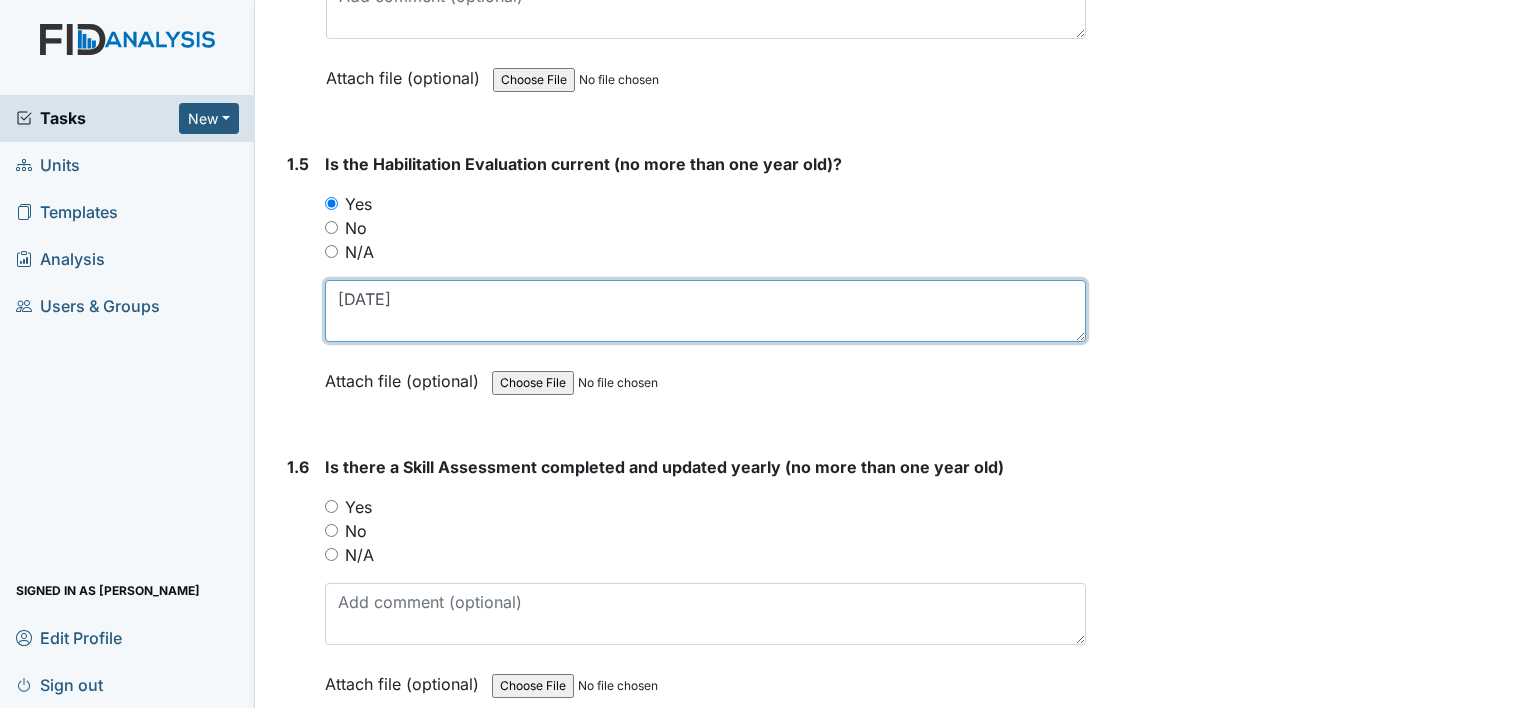scroll, scrollTop: 1500, scrollLeft: 0, axis: vertical 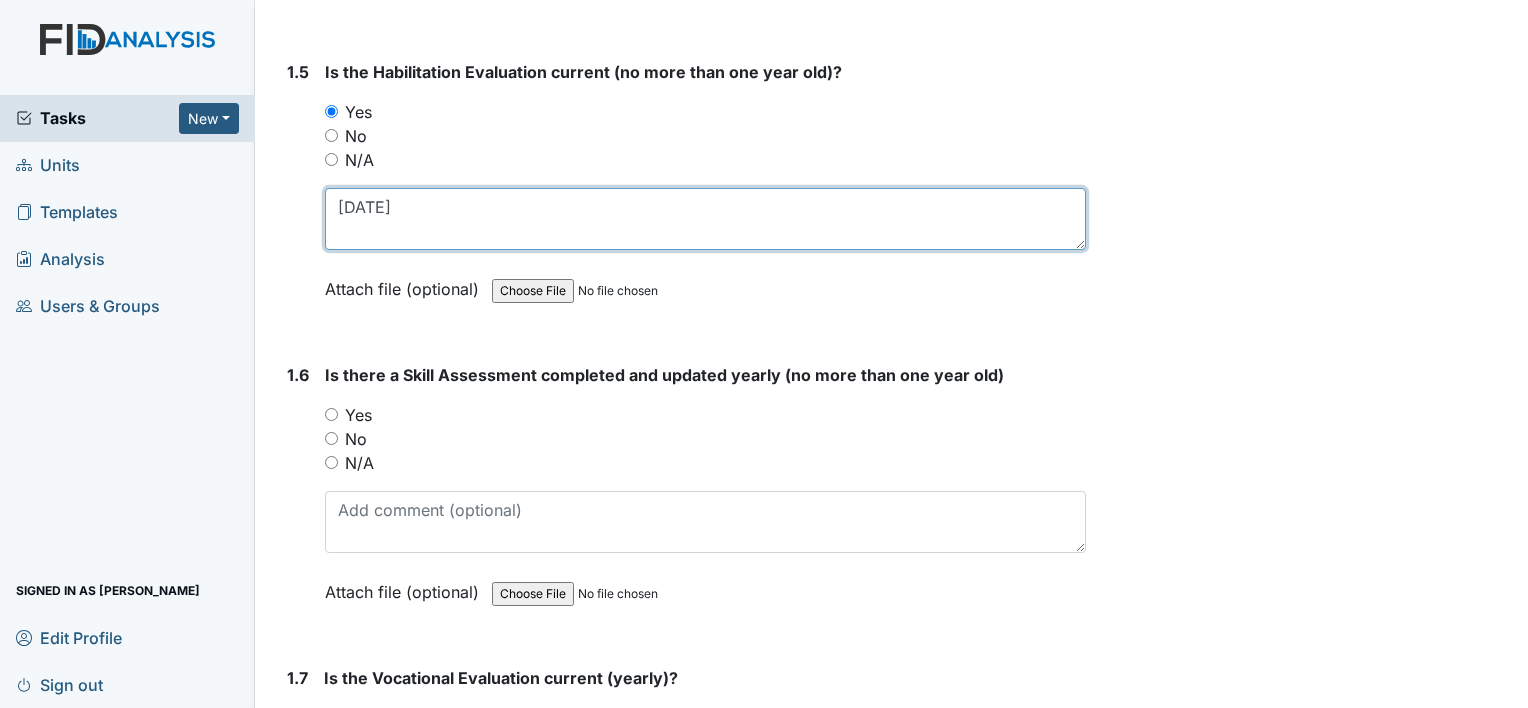 type on "04/17/25" 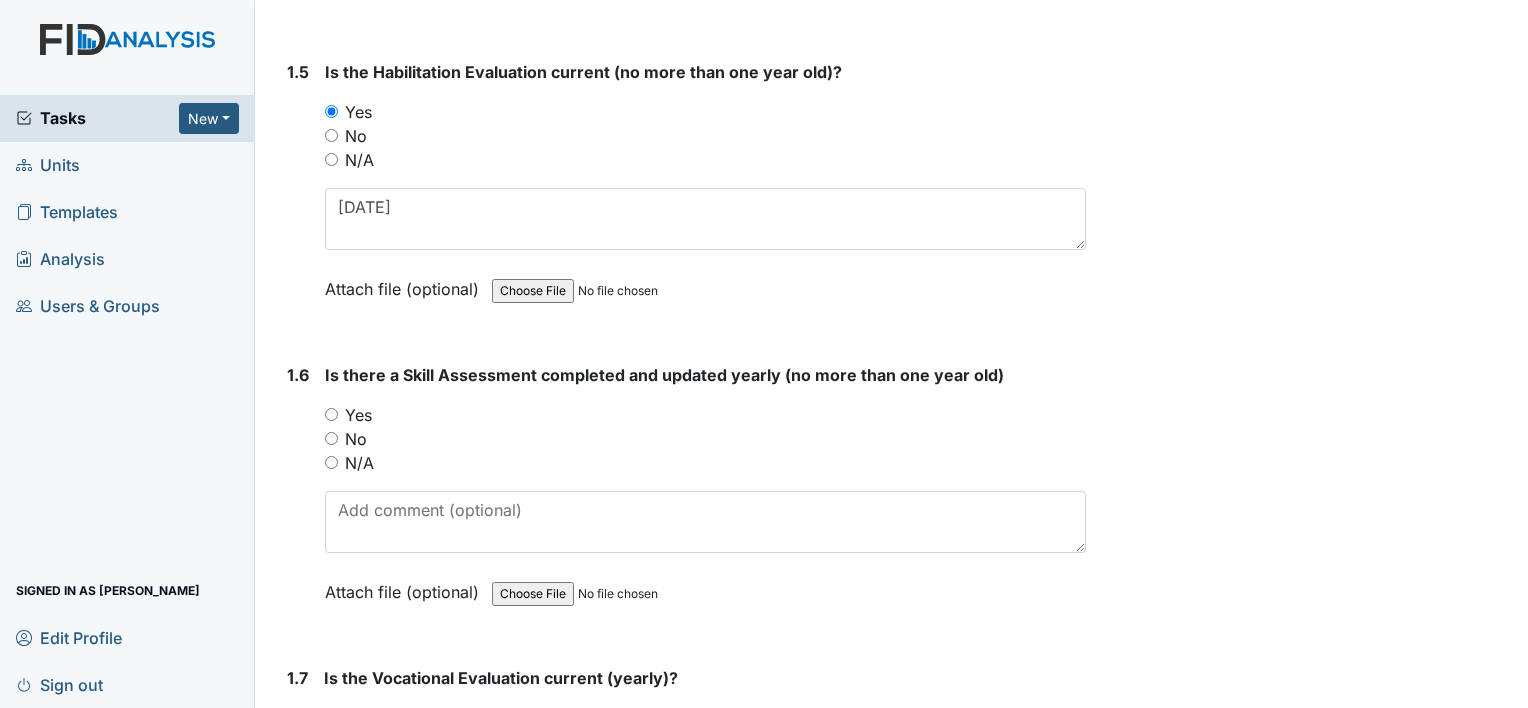 drag, startPoint x: 332, startPoint y: 403, endPoint x: 340, endPoint y: 422, distance: 20.615528 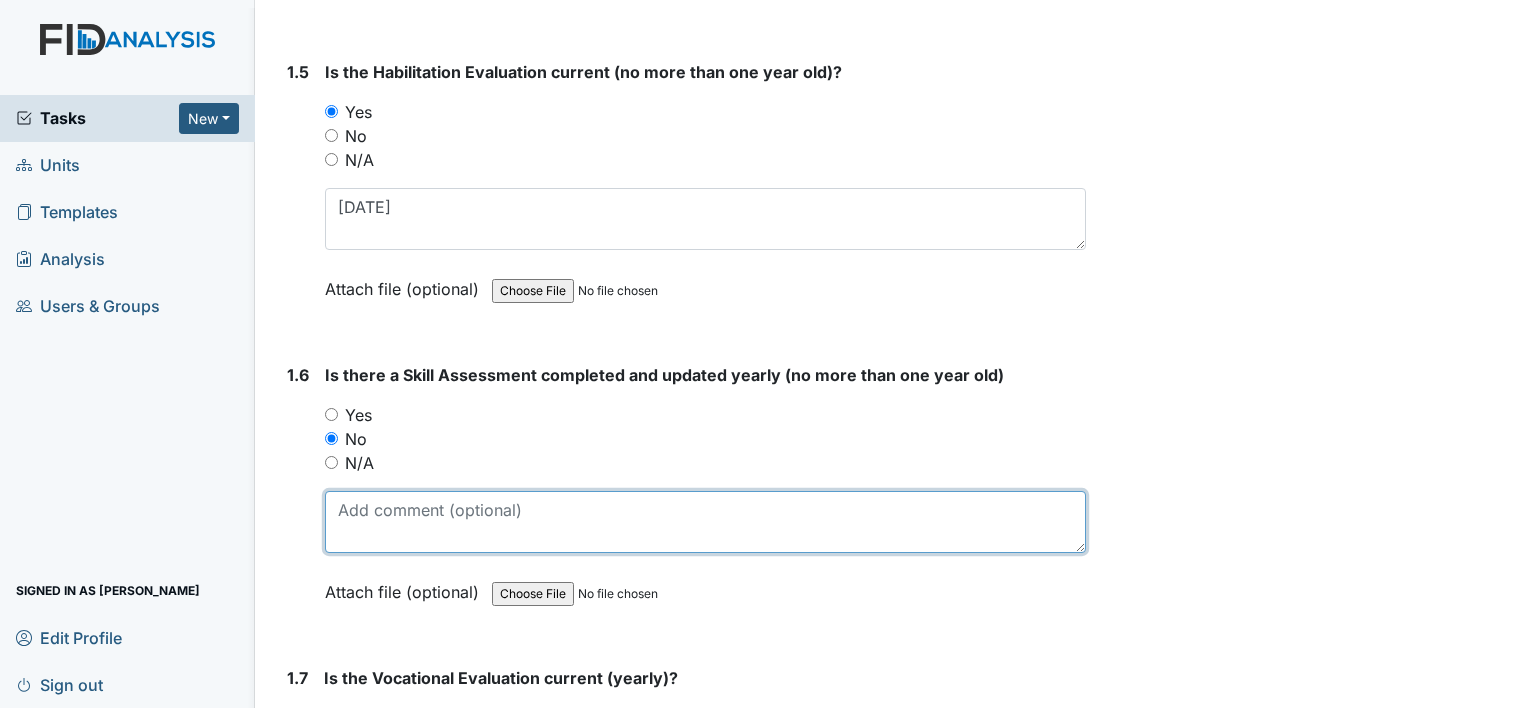 click at bounding box center [705, 522] 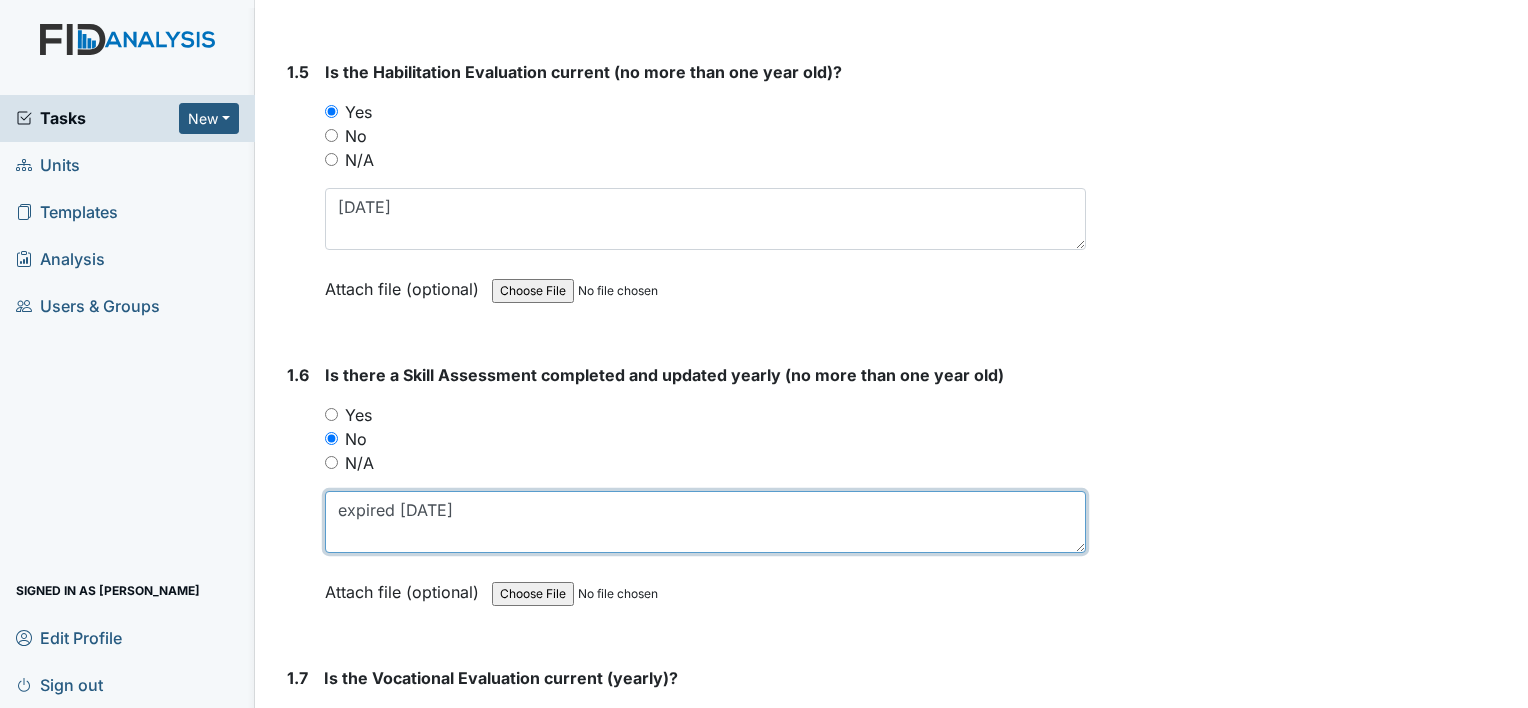type on "expired 05/07/25" 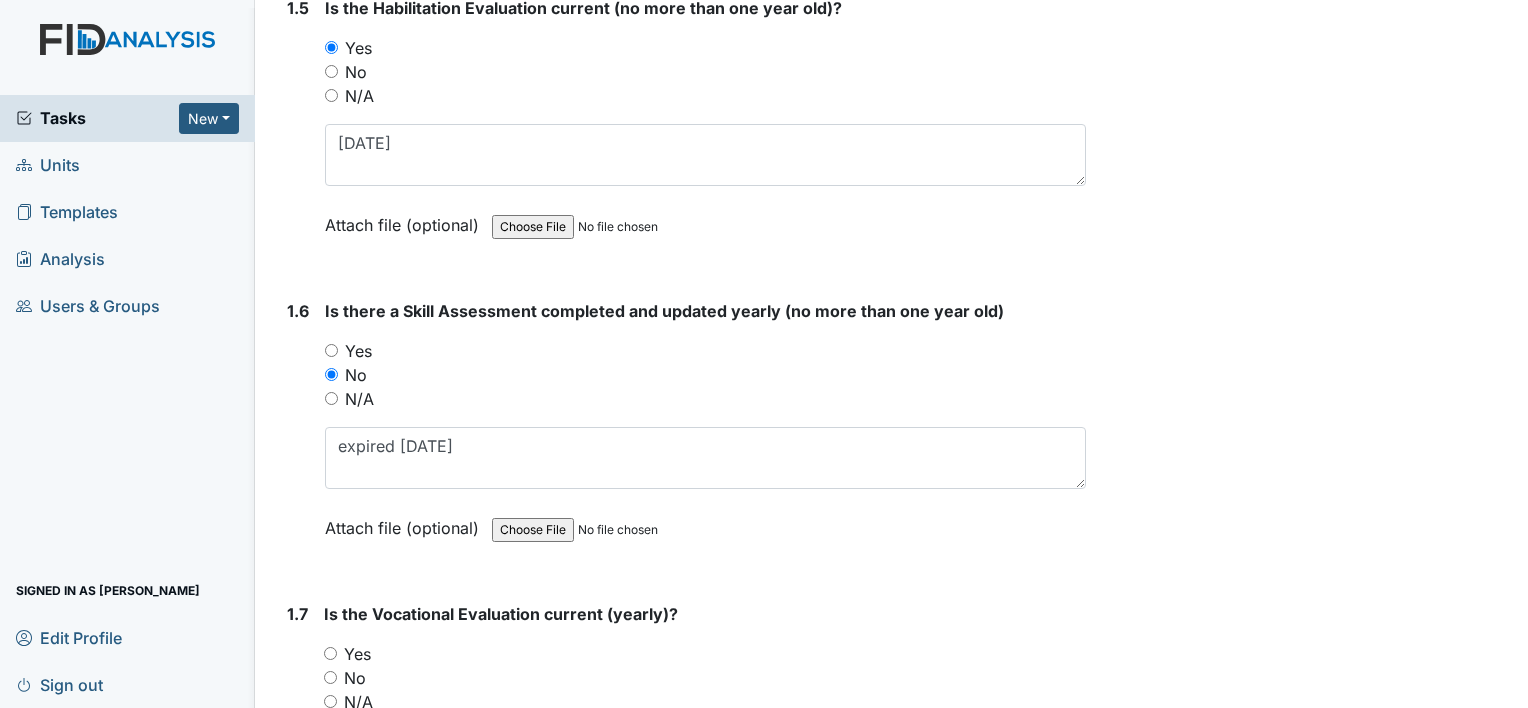 scroll, scrollTop: 1700, scrollLeft: 0, axis: vertical 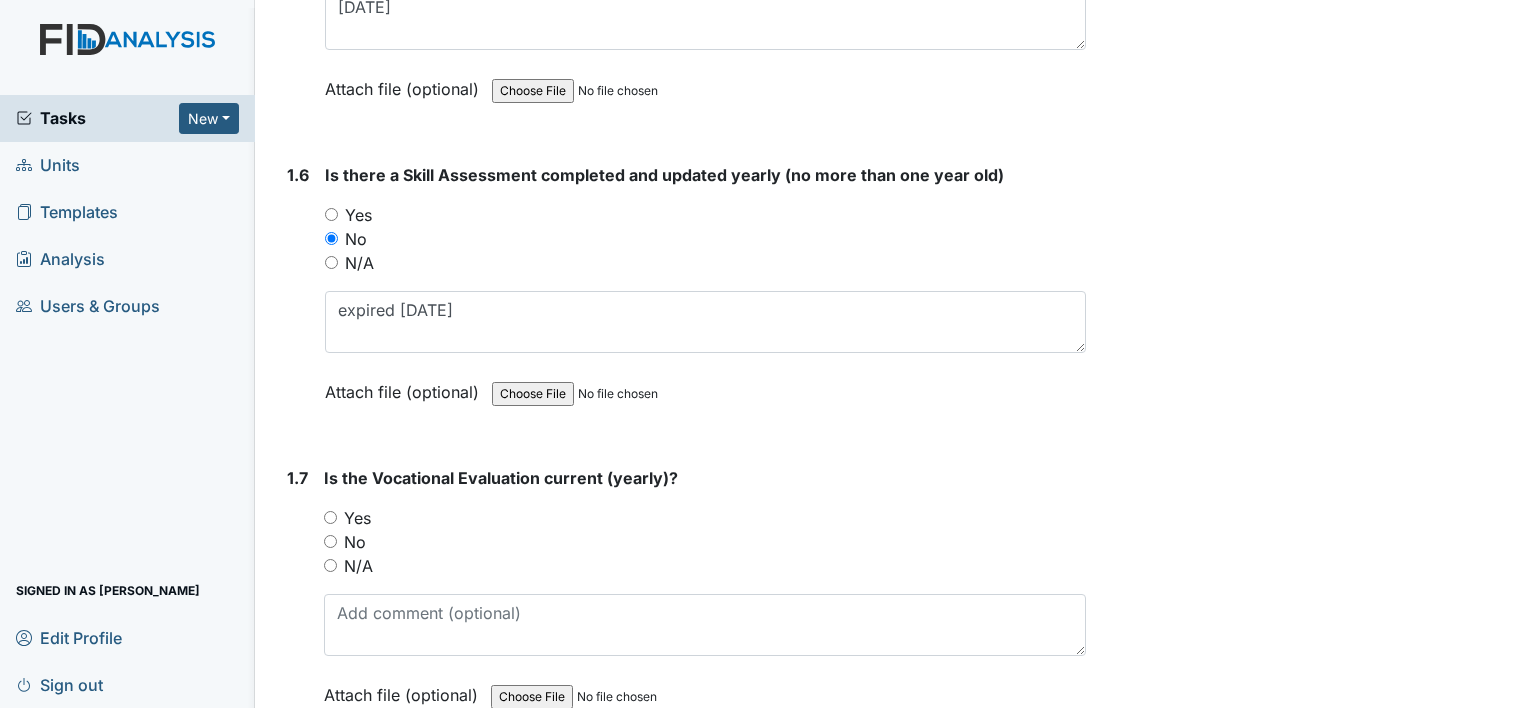 click on "Yes" at bounding box center [330, 517] 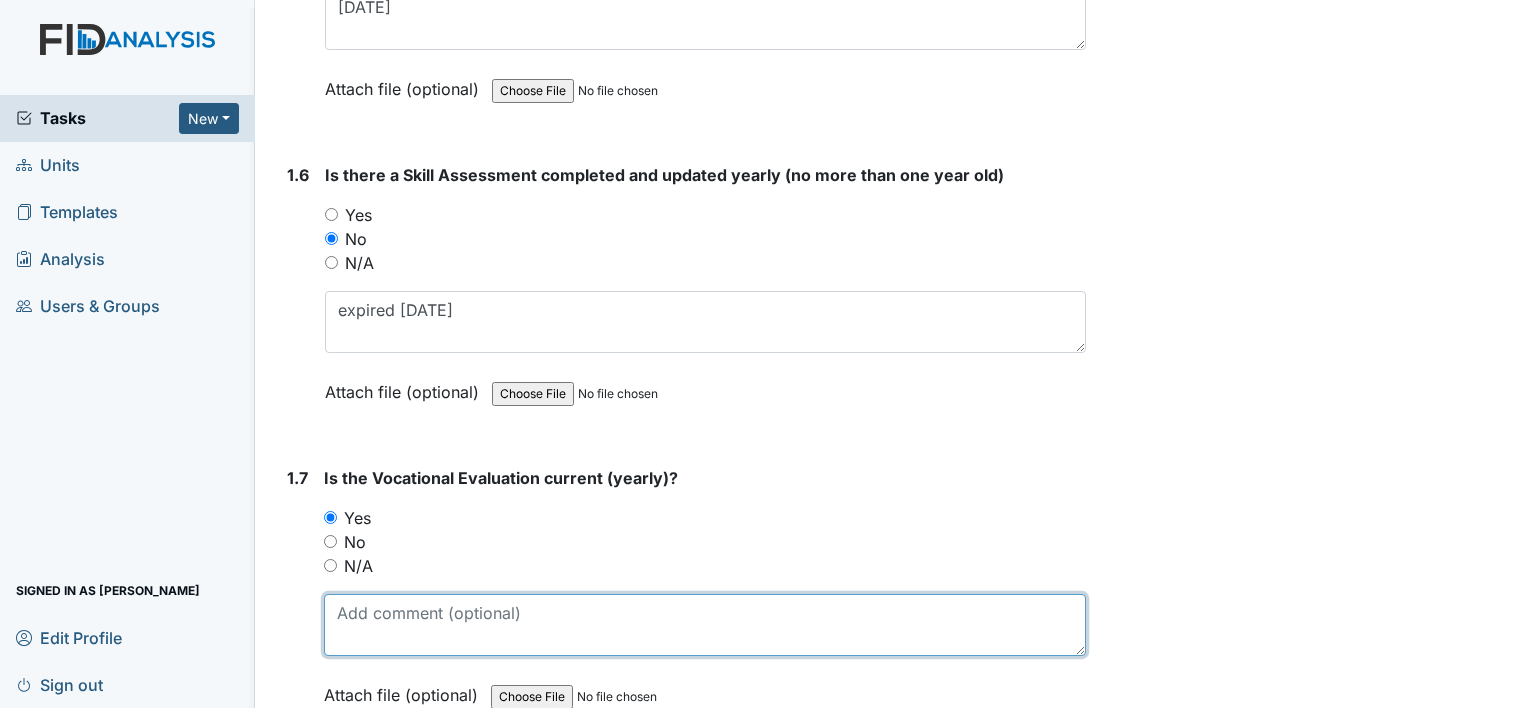 click at bounding box center [705, 625] 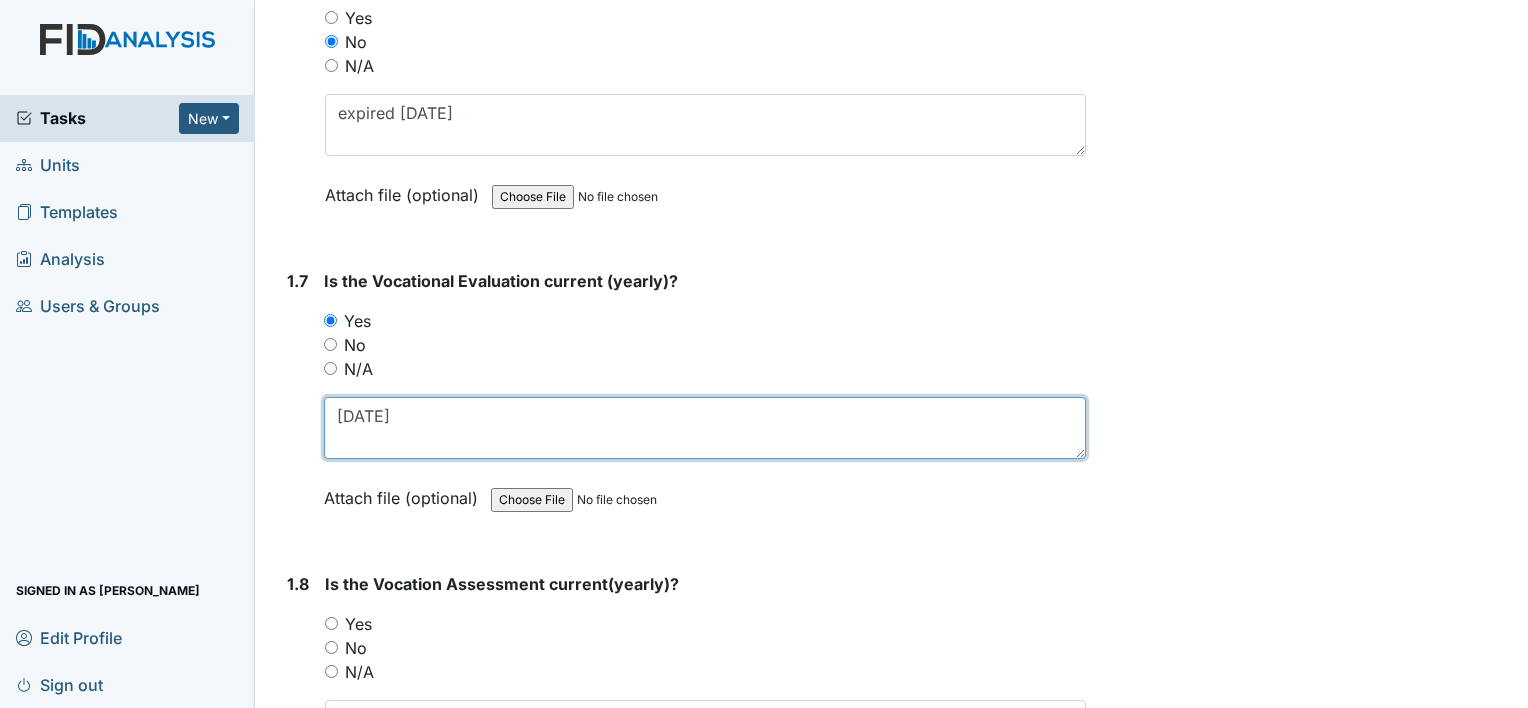 scroll, scrollTop: 2000, scrollLeft: 0, axis: vertical 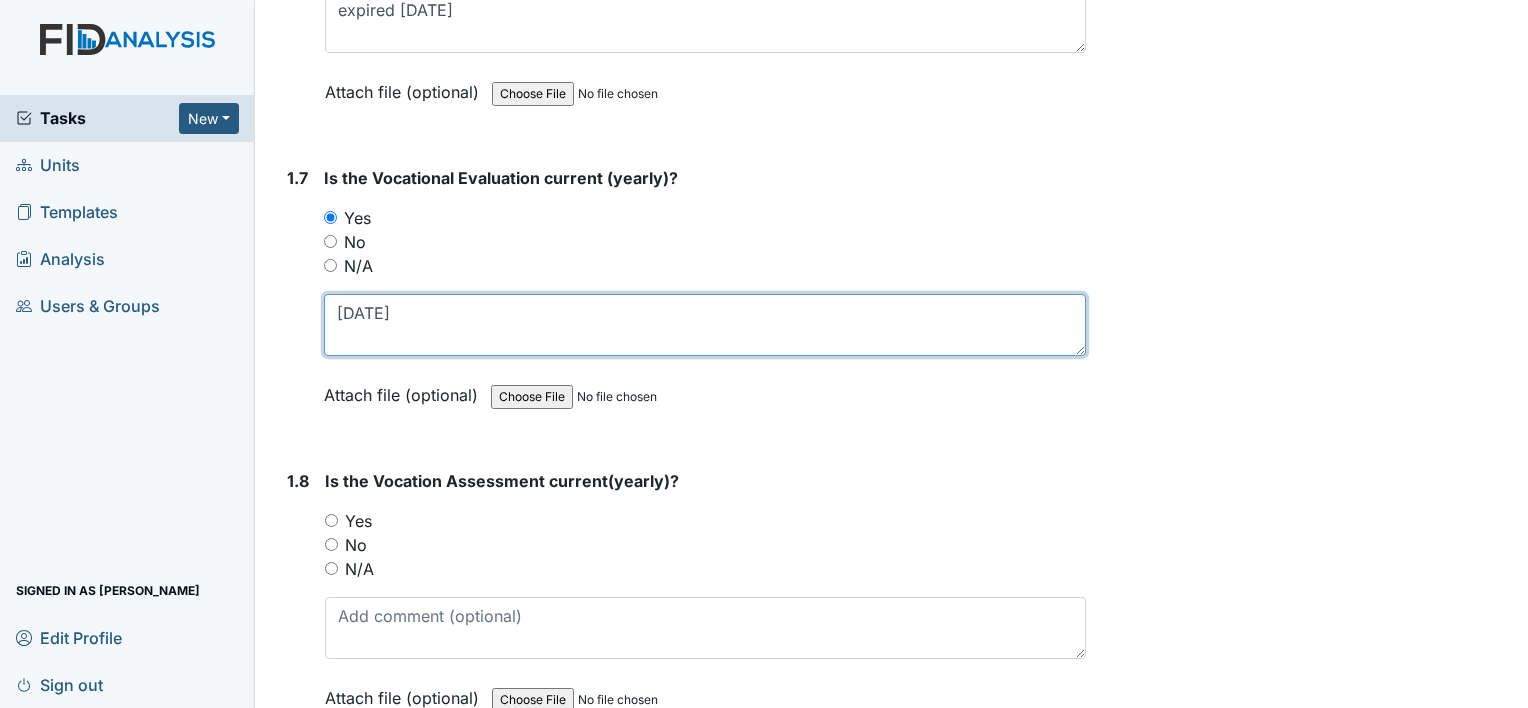 type on "[DATE]" 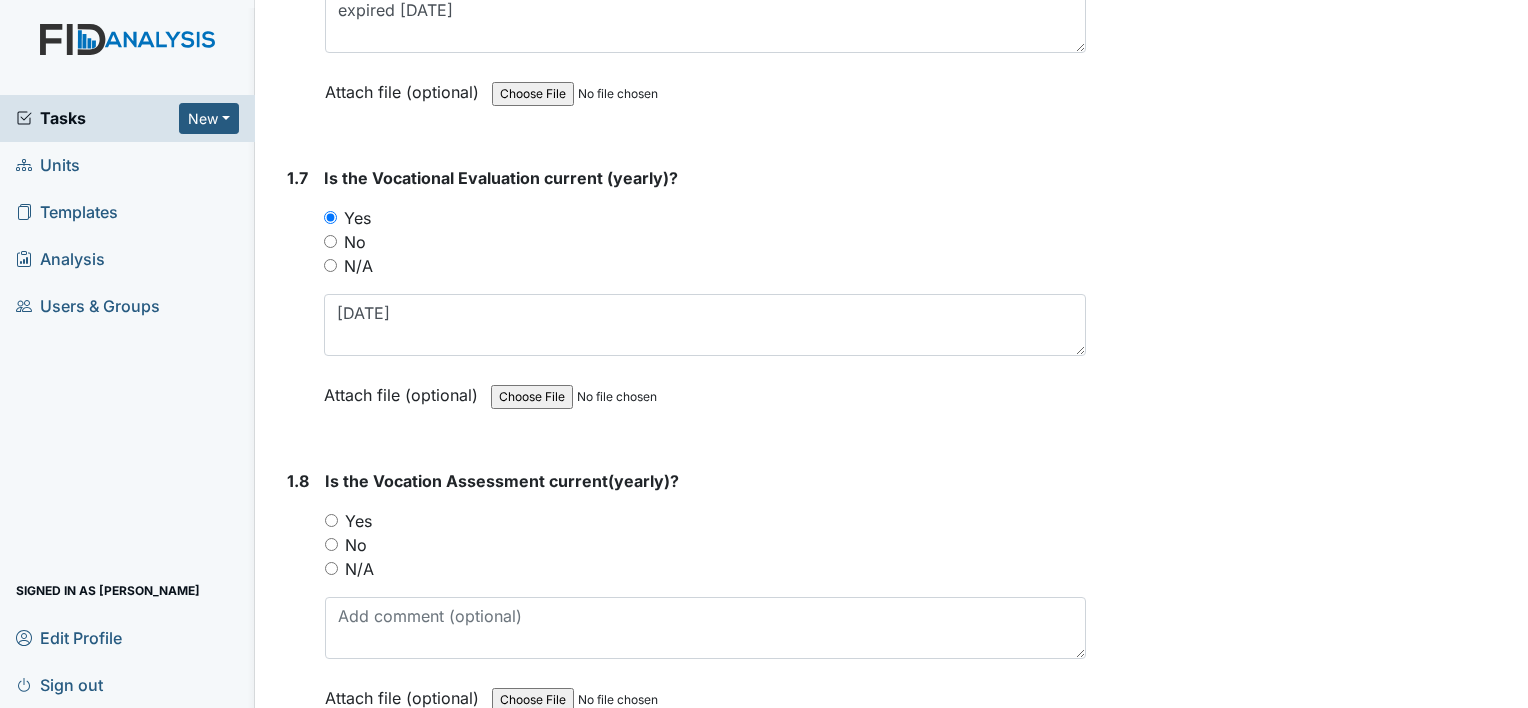 click on "Yes" at bounding box center [331, 520] 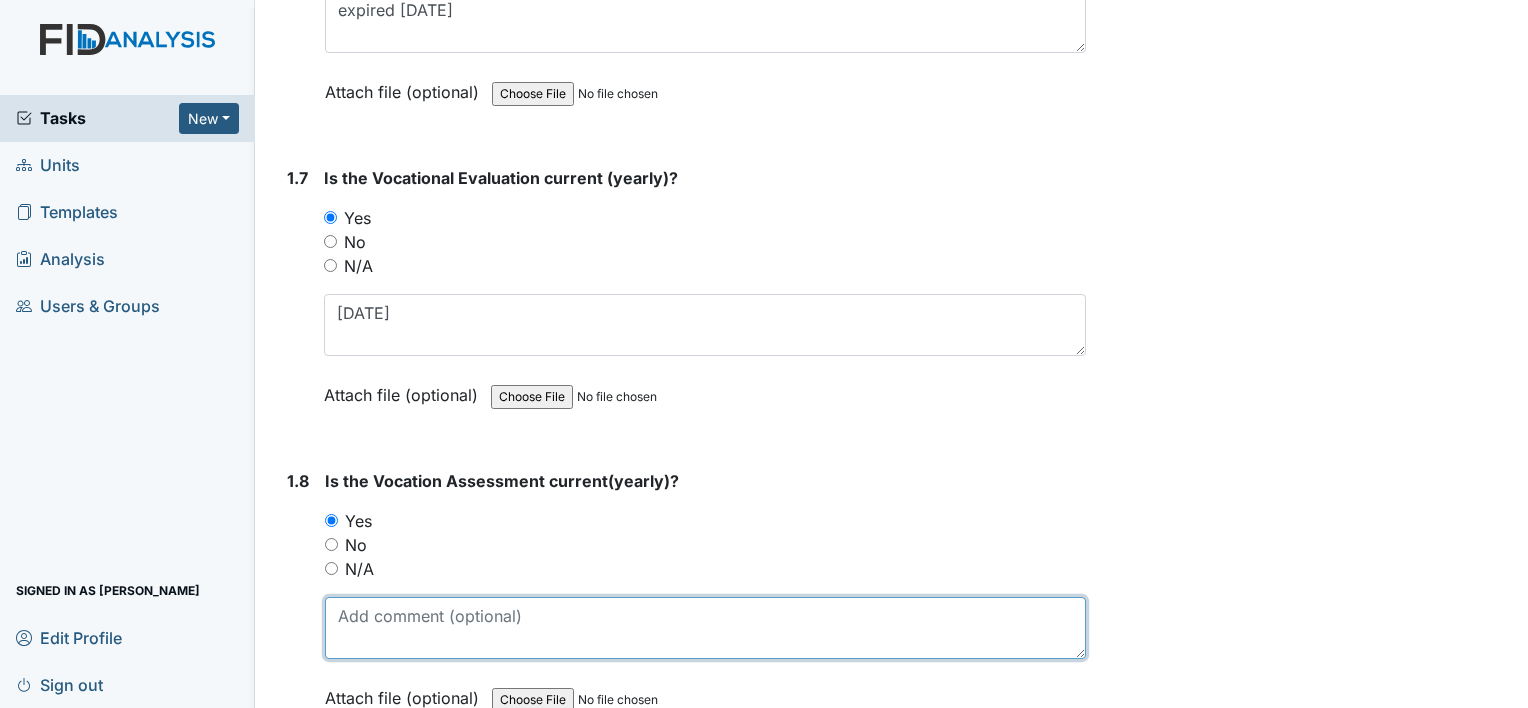 click at bounding box center (705, 628) 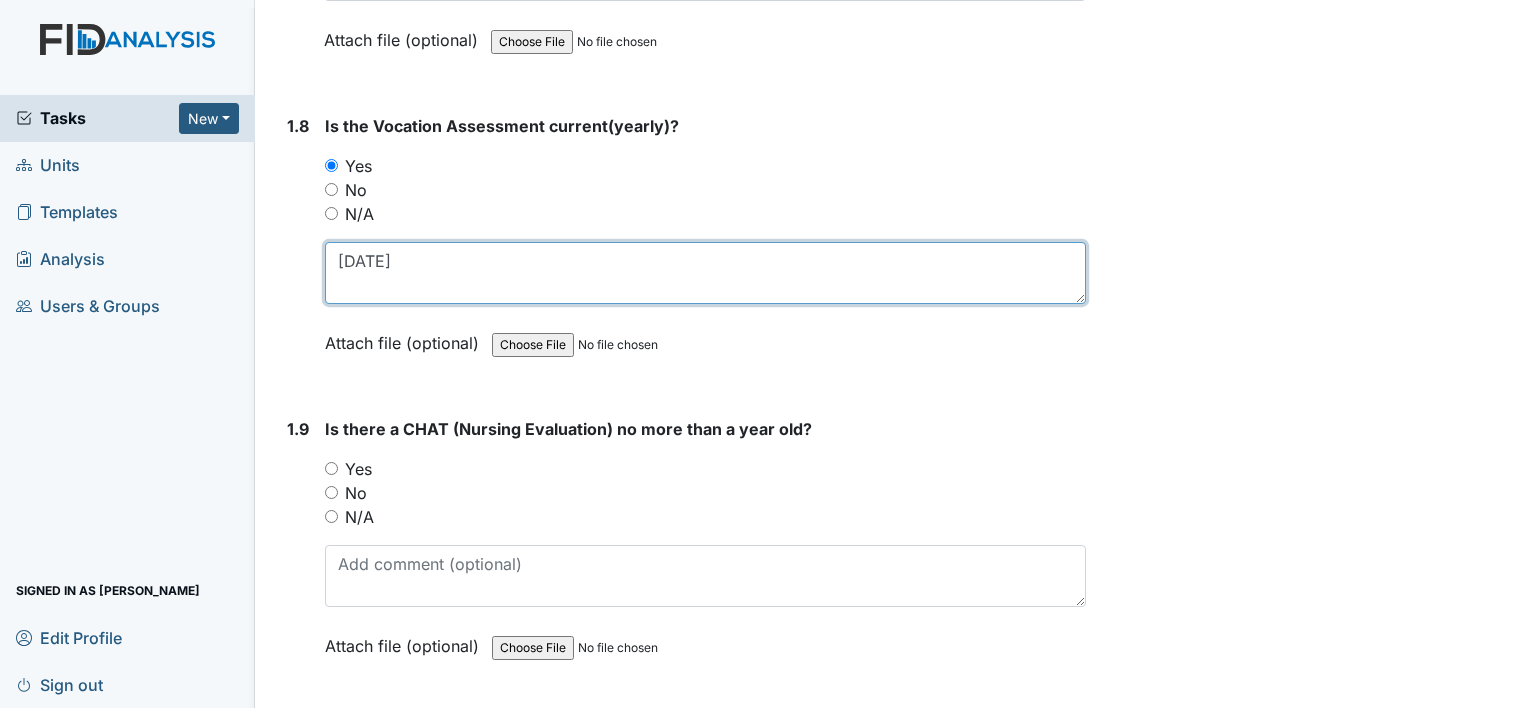 scroll, scrollTop: 2400, scrollLeft: 0, axis: vertical 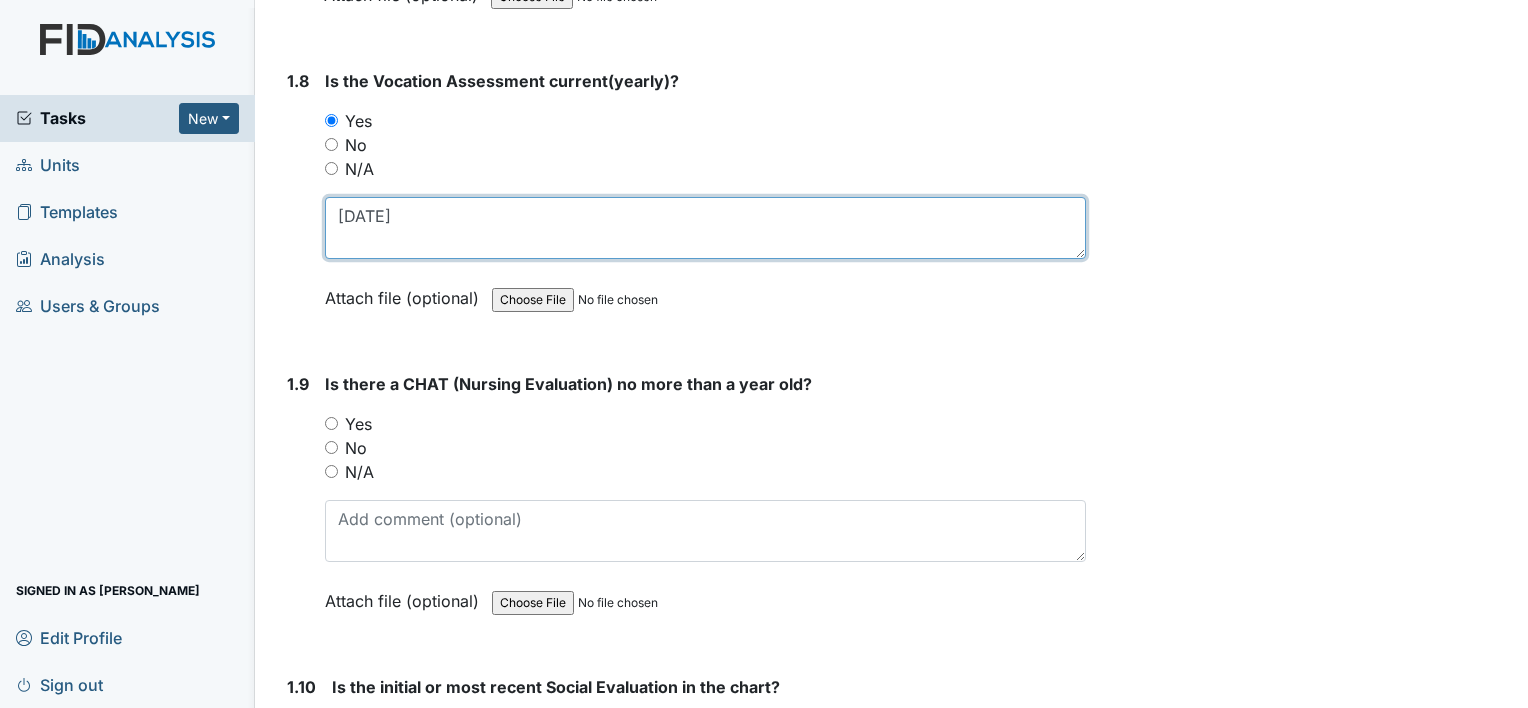 type on "04/22/25" 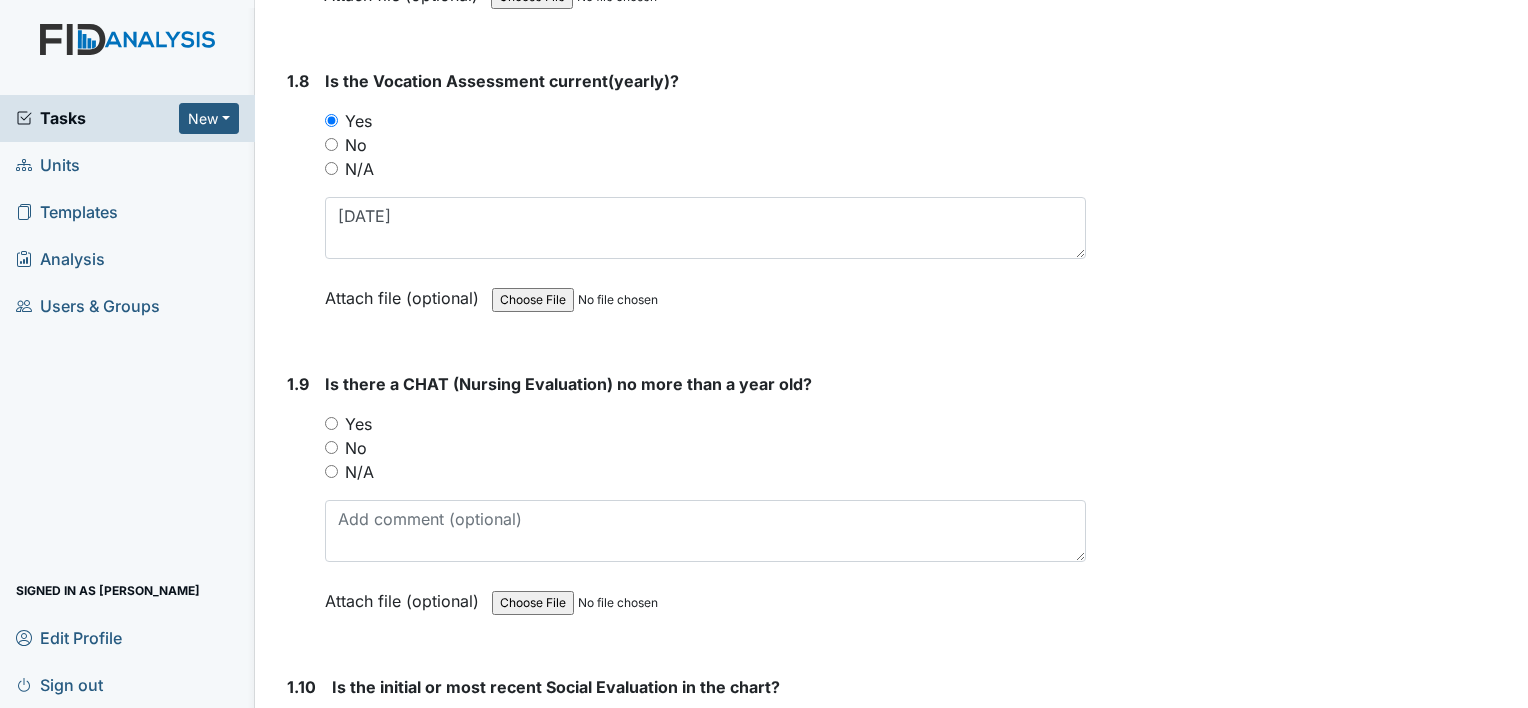 drag, startPoint x: 322, startPoint y: 385, endPoint x: 330, endPoint y: 392, distance: 10.630146 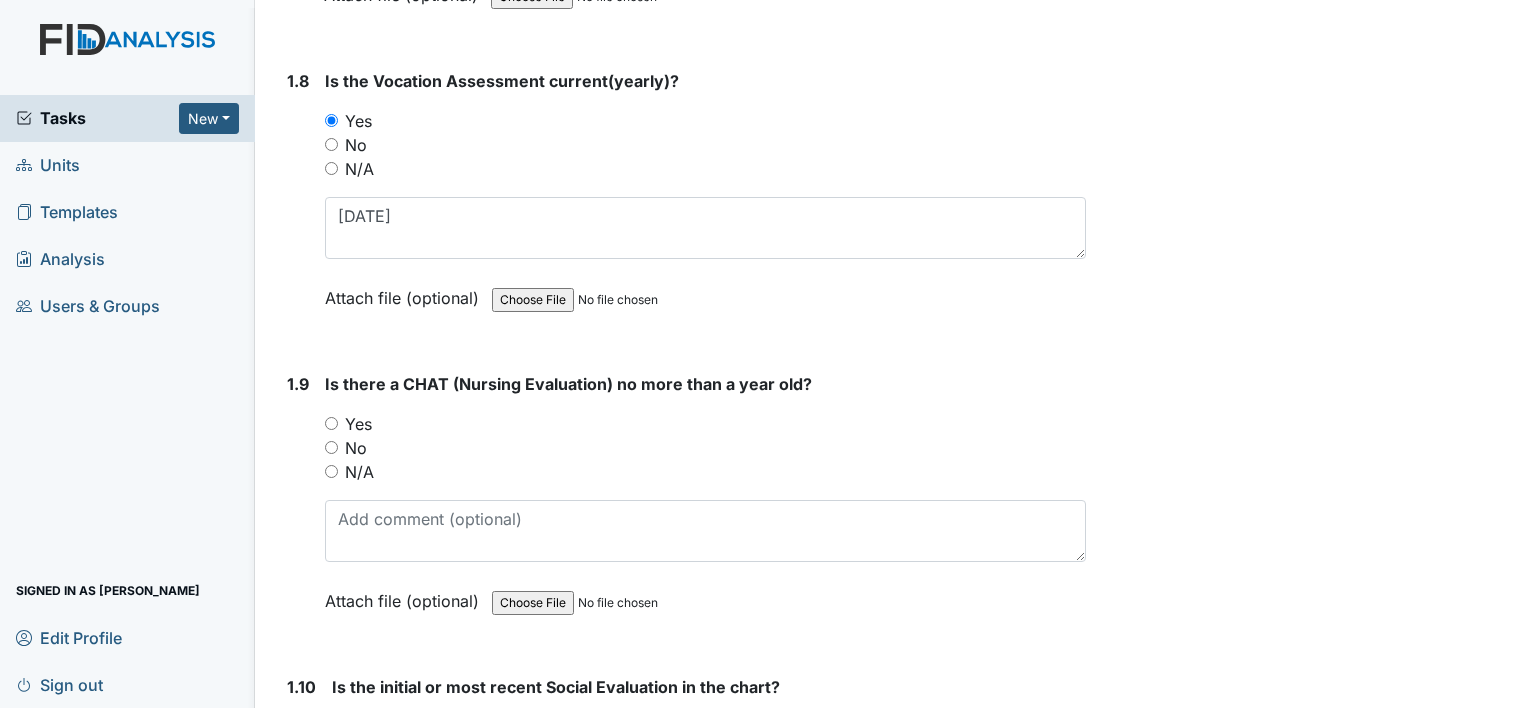 click on "1.9
Is there a CHAT (Nursing Evaluation) no more than a year old?
You must select one of the below options.
Yes
No
N/A
Attach file (optional)
You can upload .pdf, .txt, .jpg, .jpeg, .png, .csv, .xls, or .doc files under 100MB." at bounding box center (682, 507) 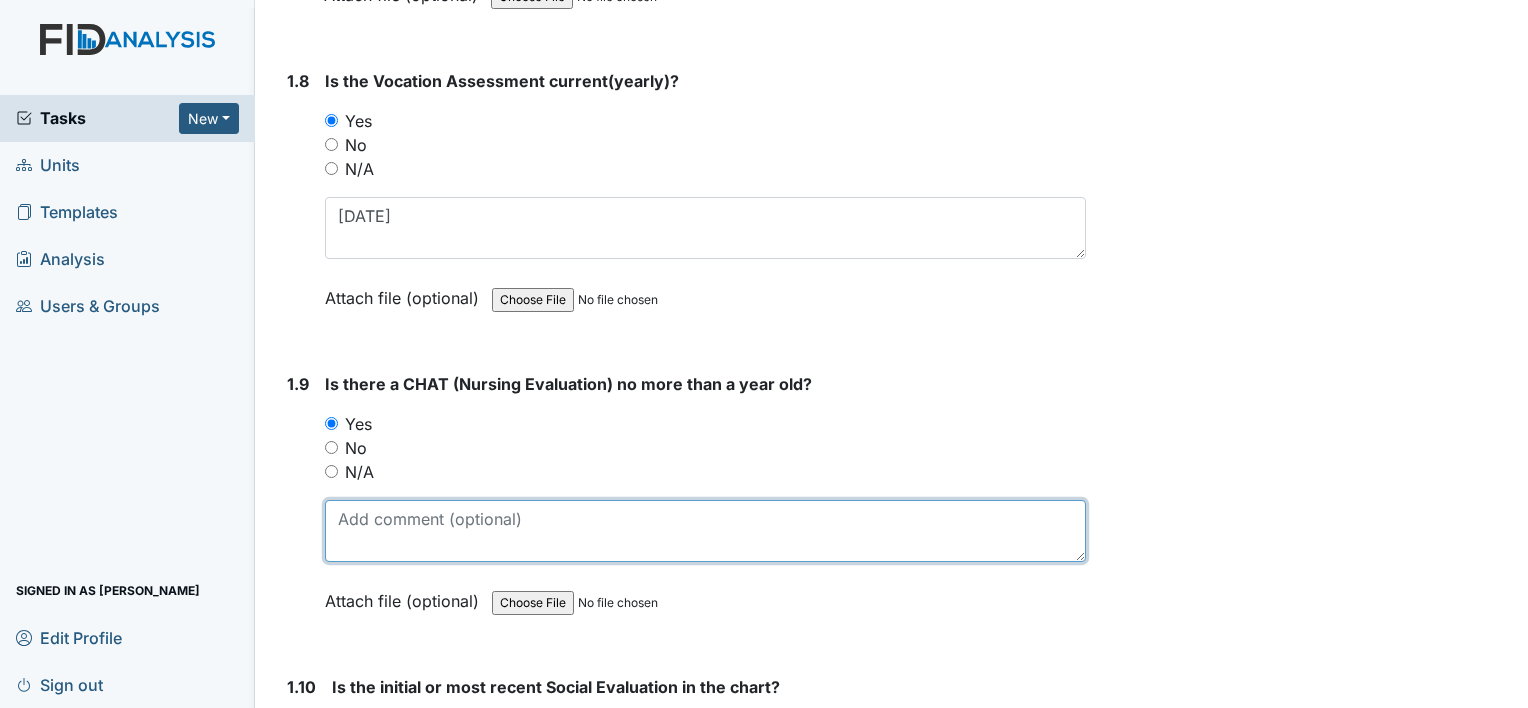 click at bounding box center (705, 531) 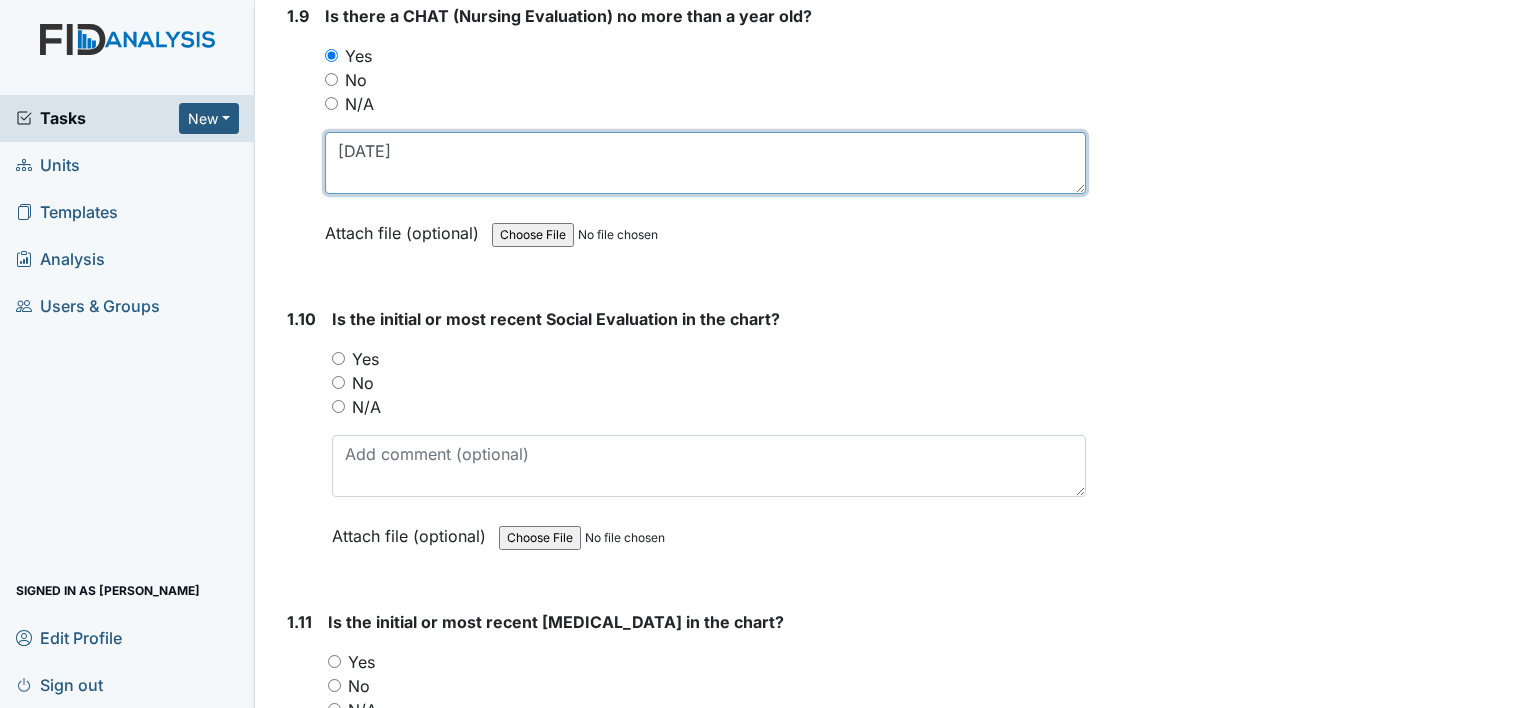 scroll, scrollTop: 2800, scrollLeft: 0, axis: vertical 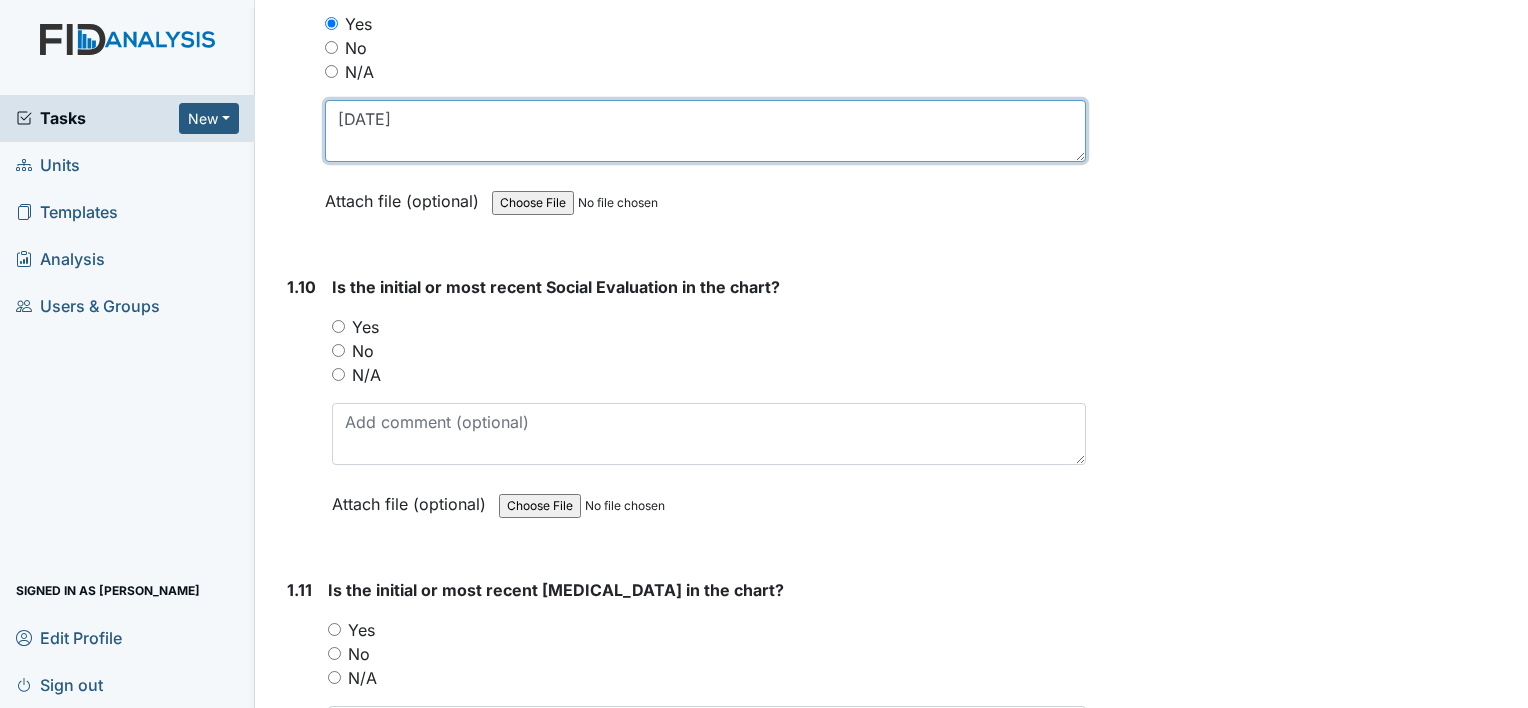 type on "04/17/25" 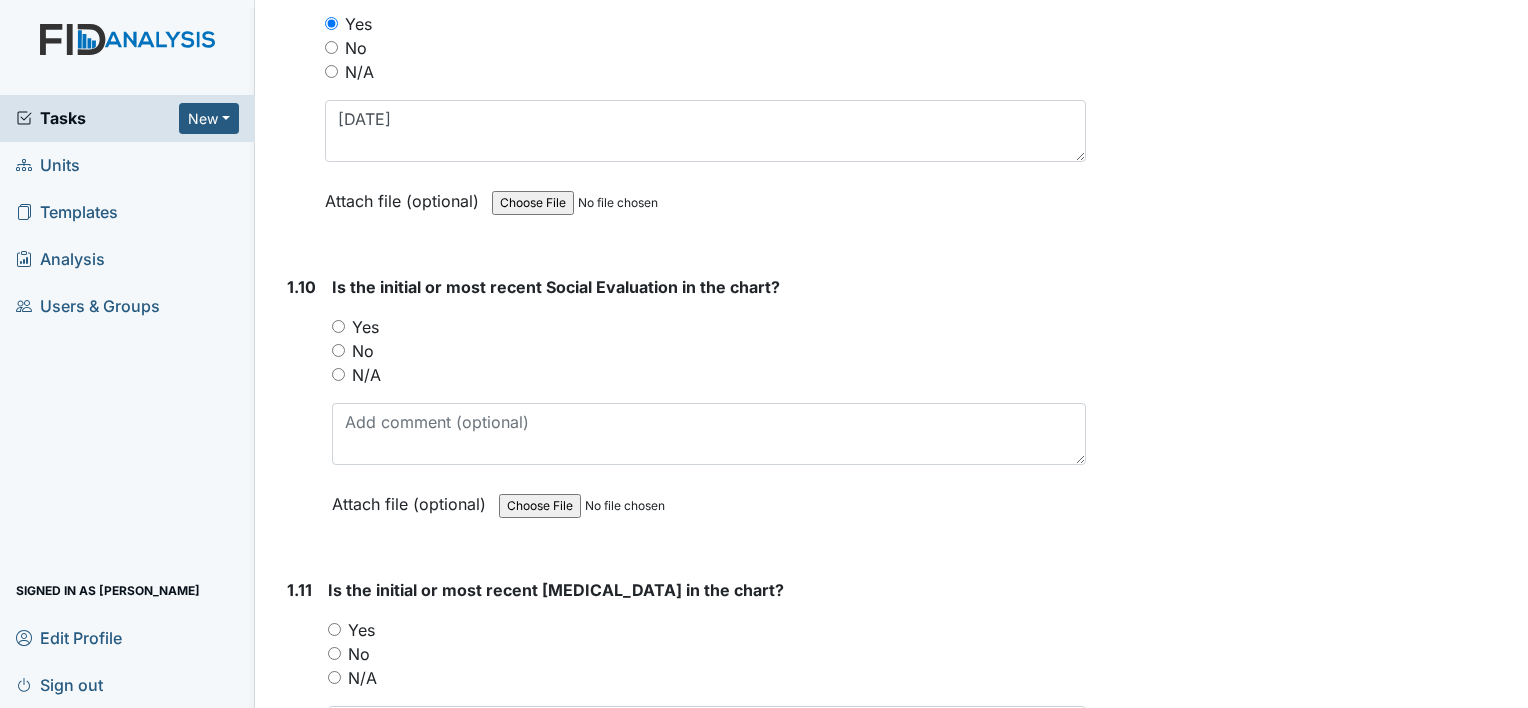 click on "Yes" at bounding box center [338, 326] 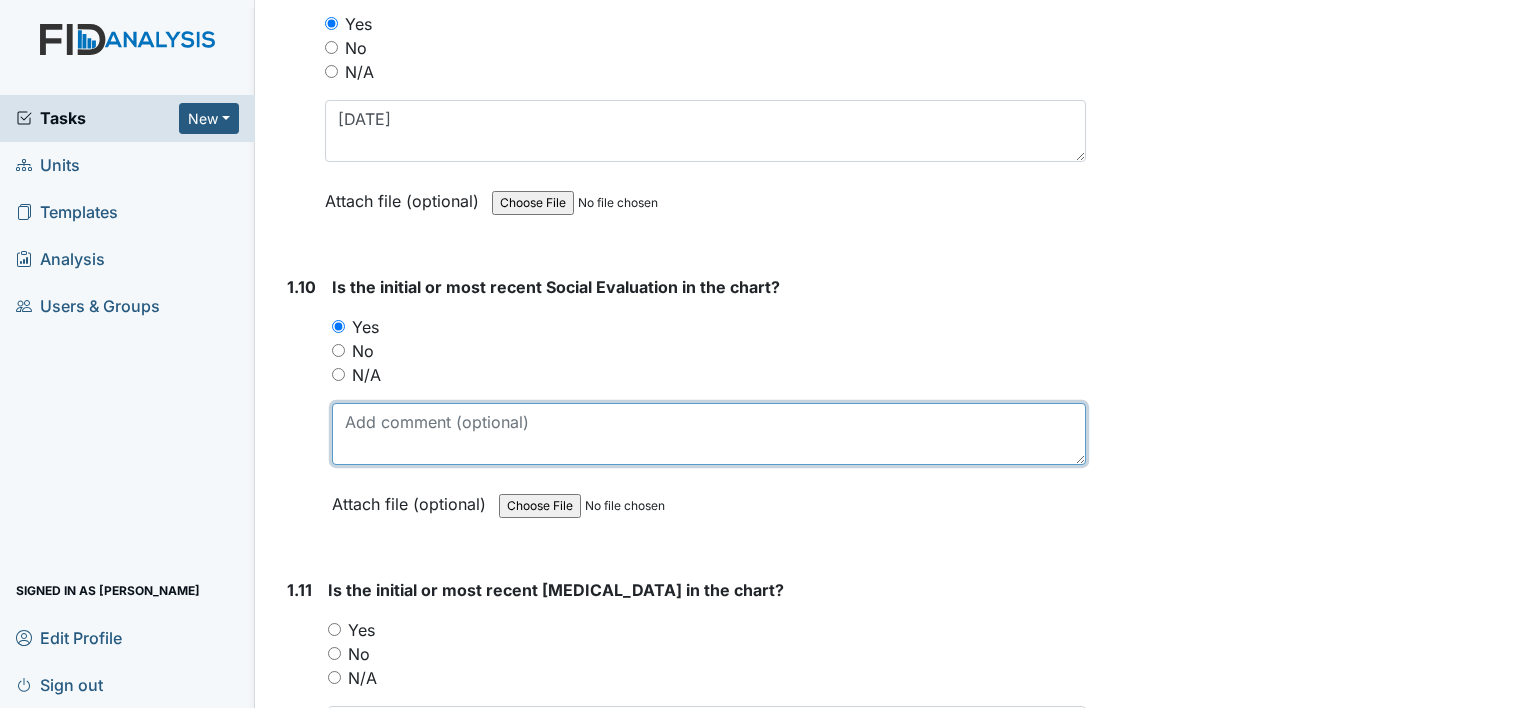click at bounding box center [709, 434] 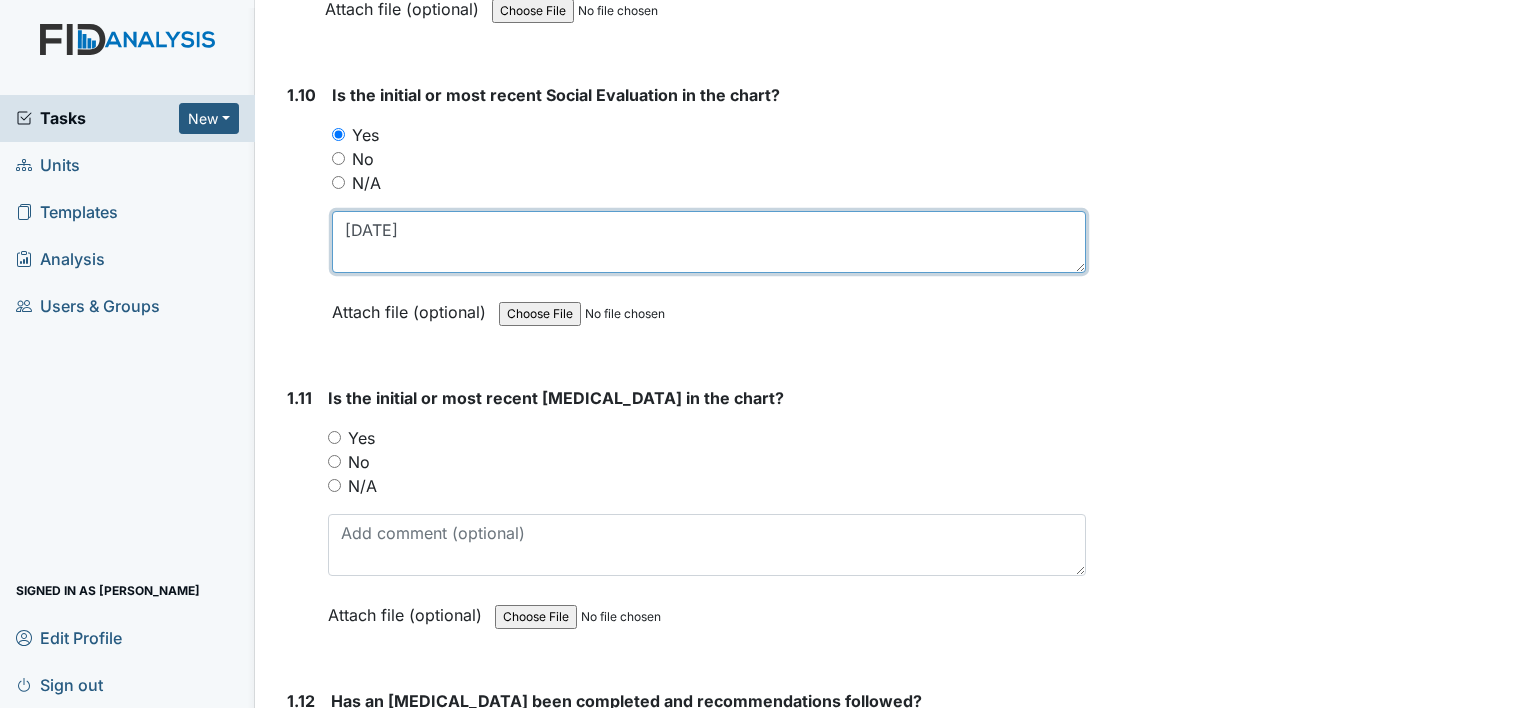 scroll, scrollTop: 3000, scrollLeft: 0, axis: vertical 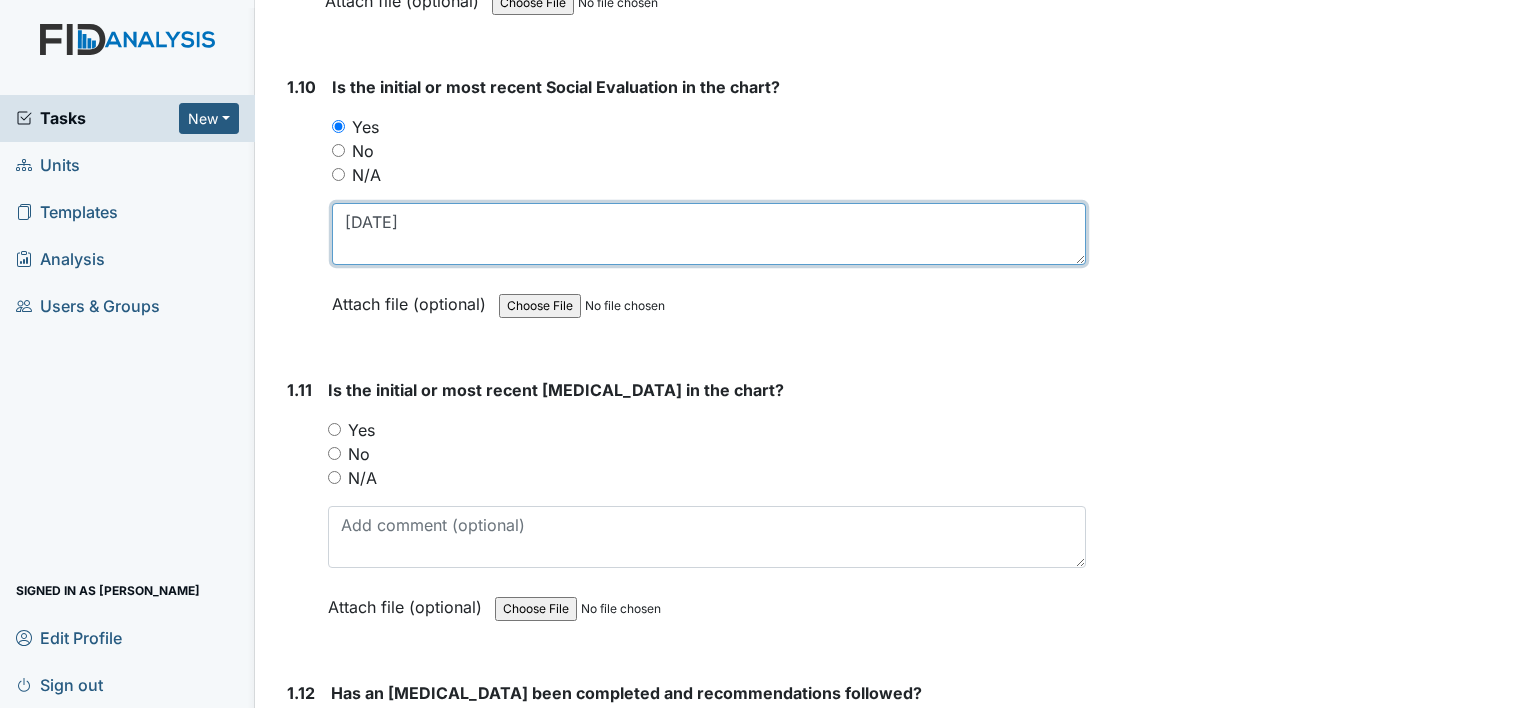 type on "10/19/01" 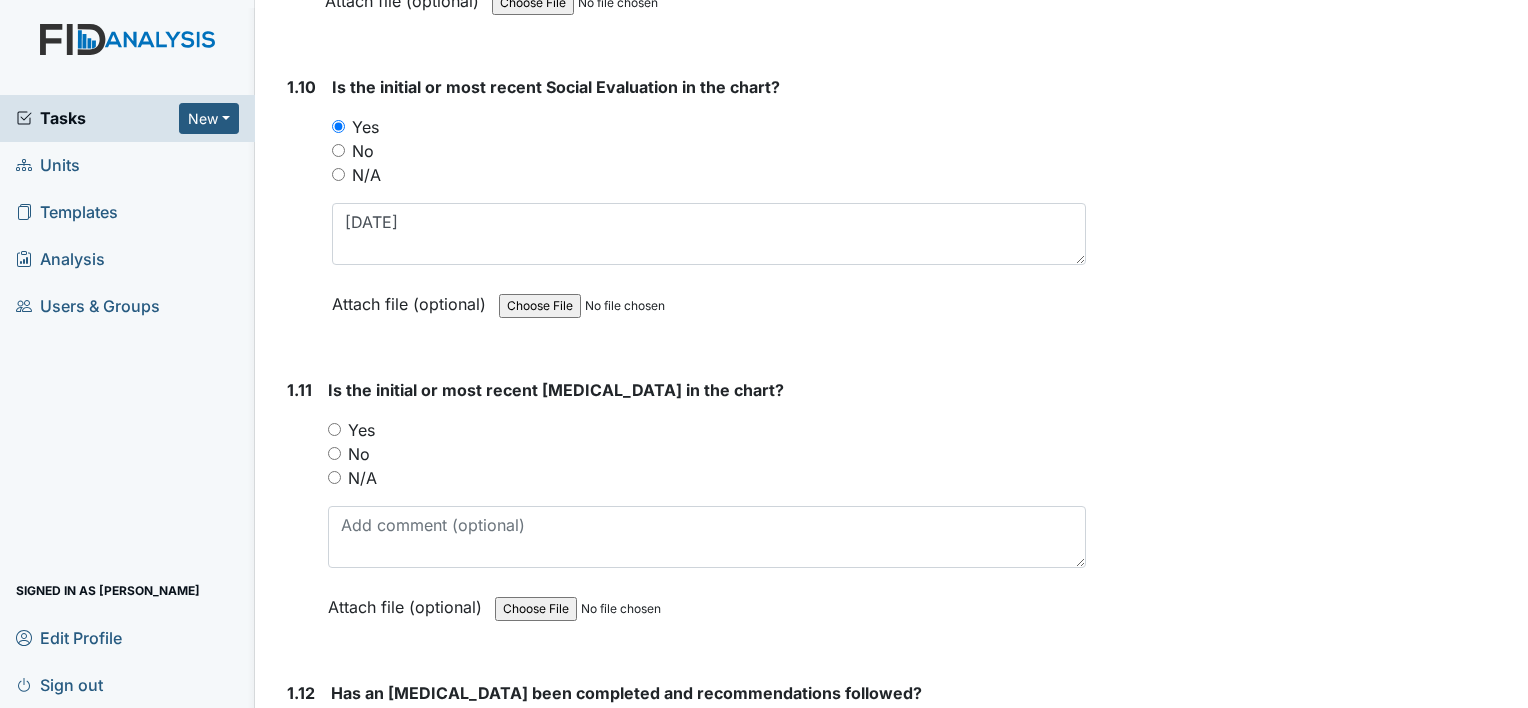 click on "Yes" at bounding box center (334, 429) 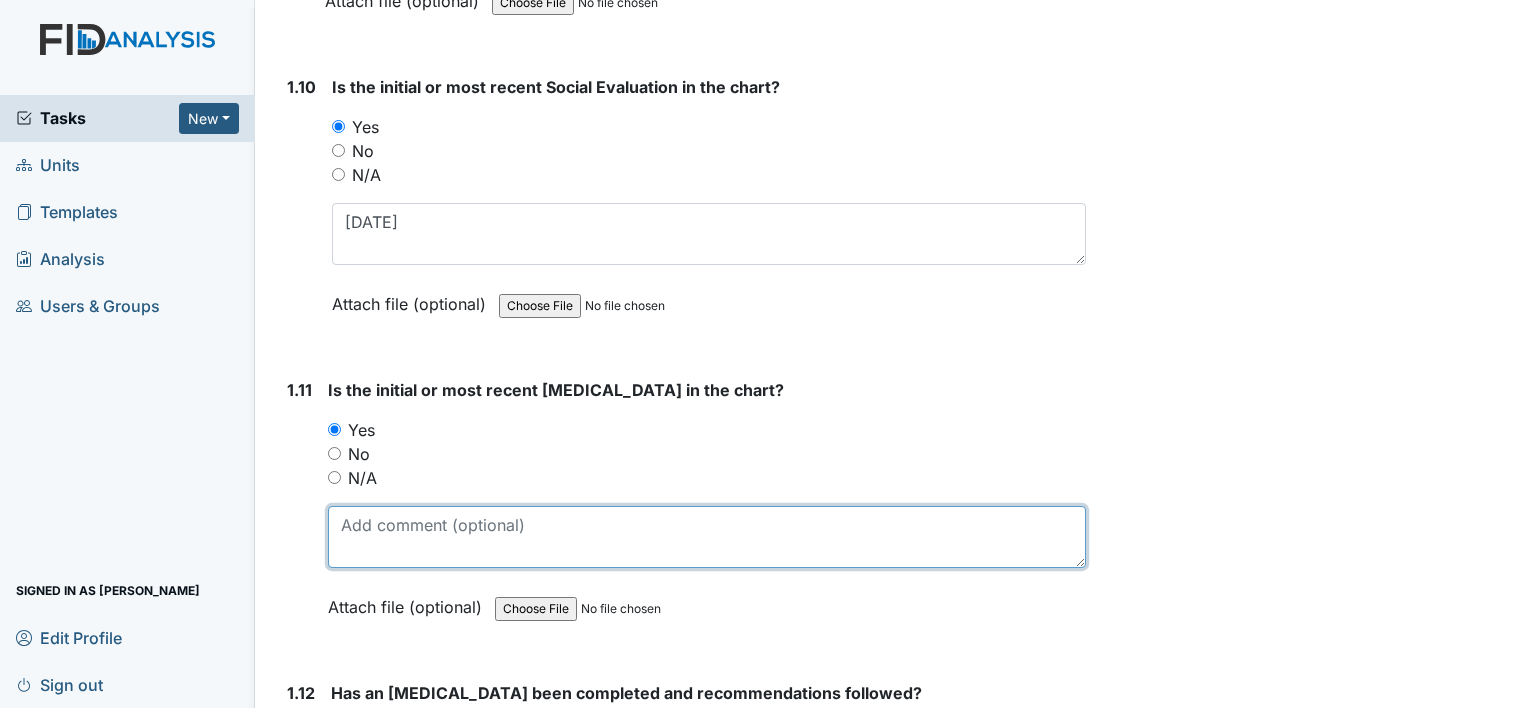 click at bounding box center [707, 537] 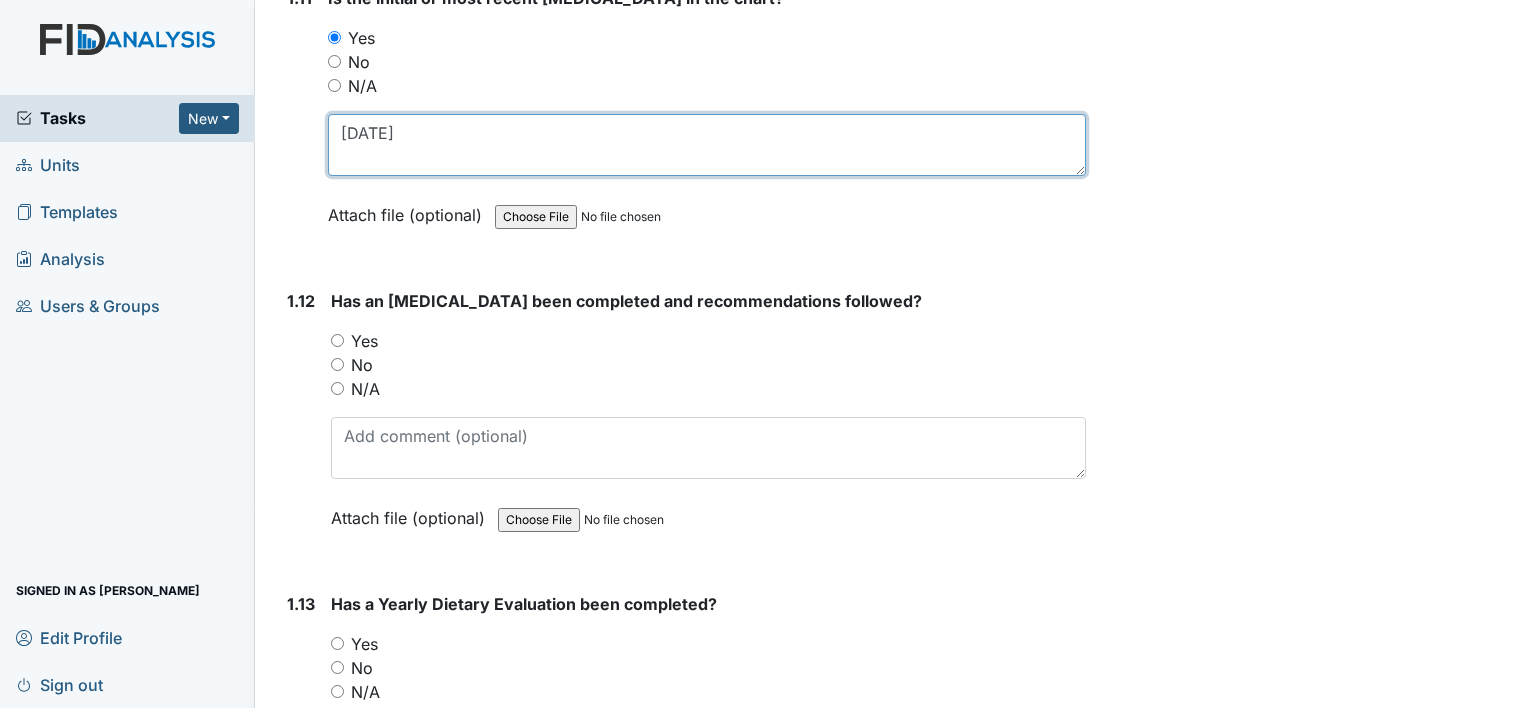 scroll, scrollTop: 3400, scrollLeft: 0, axis: vertical 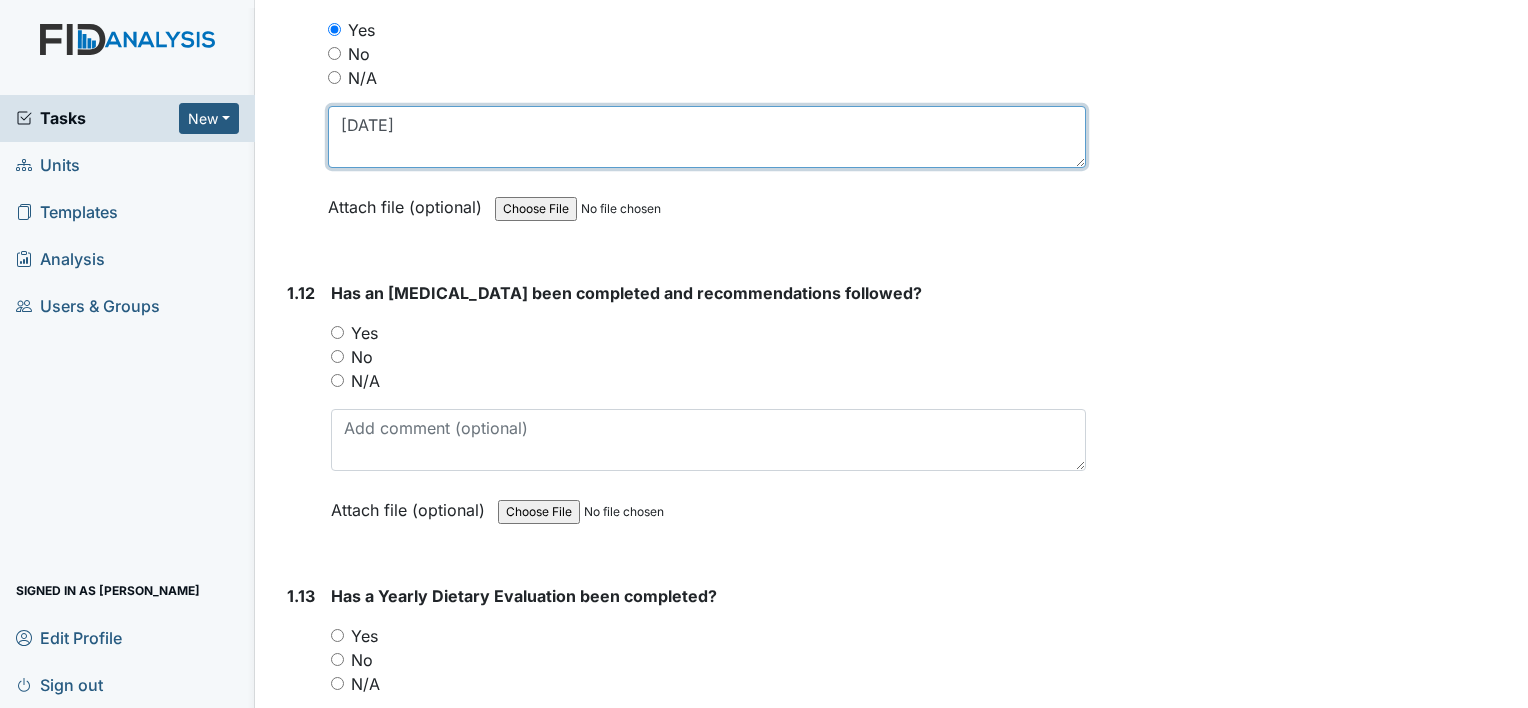 type on "10/13/01" 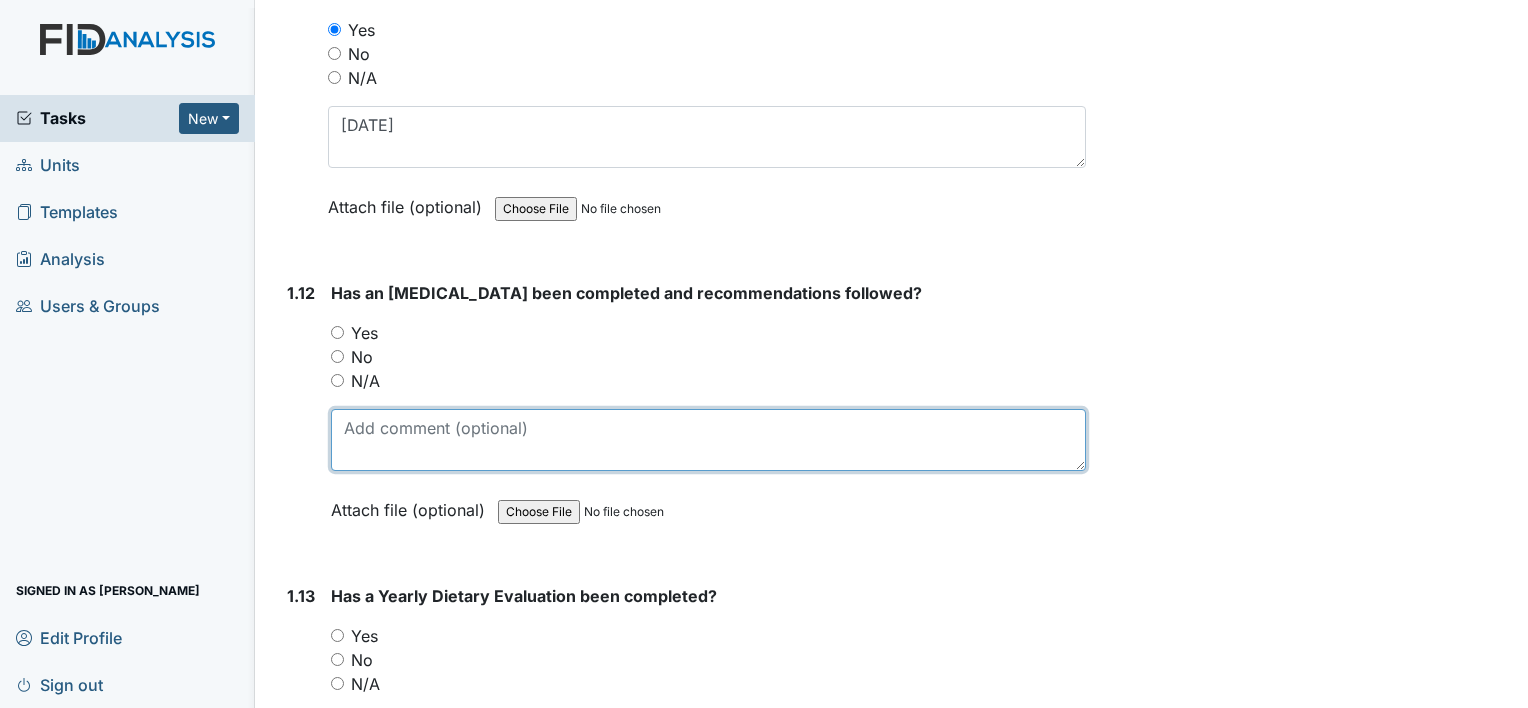click at bounding box center (708, 440) 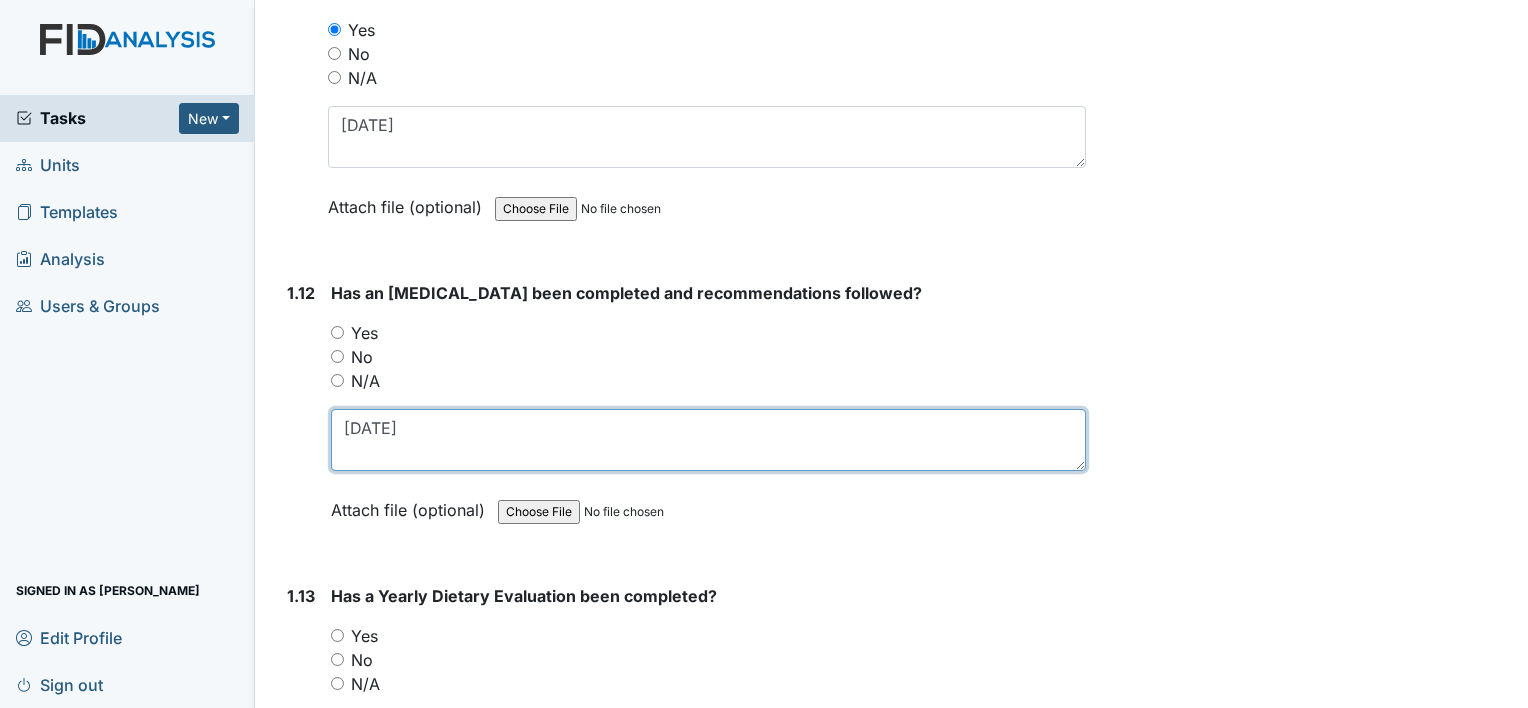 type on "11/11/09" 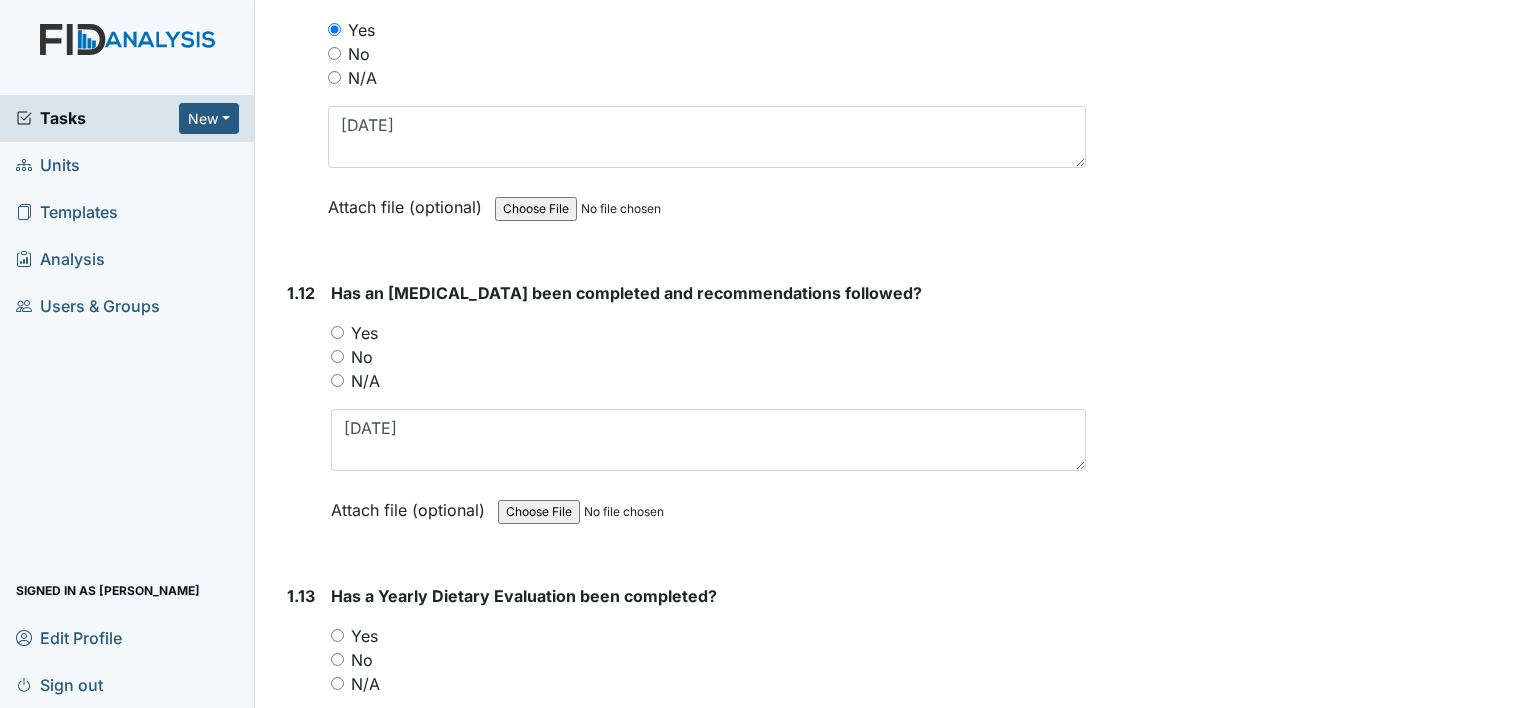 click on "Yes" at bounding box center [337, 332] 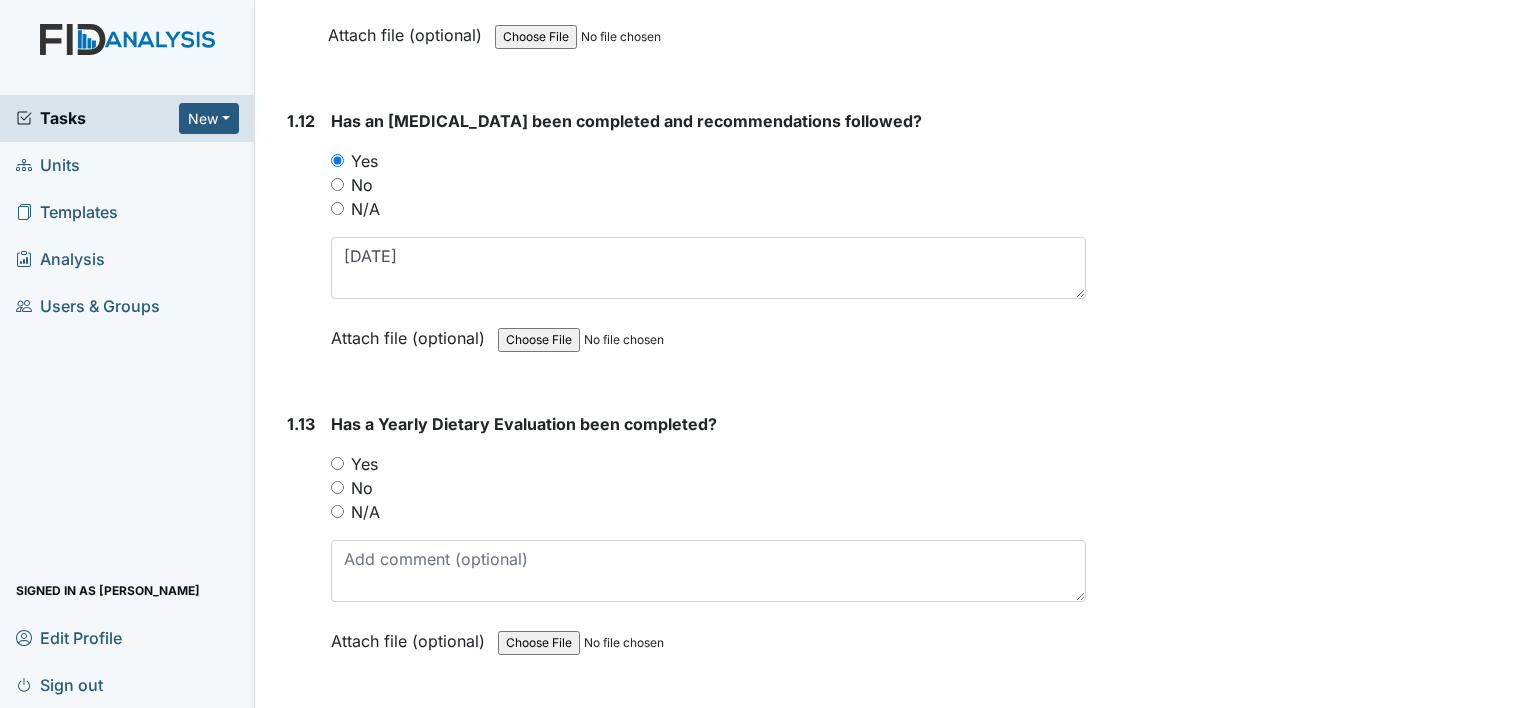 scroll, scrollTop: 3600, scrollLeft: 0, axis: vertical 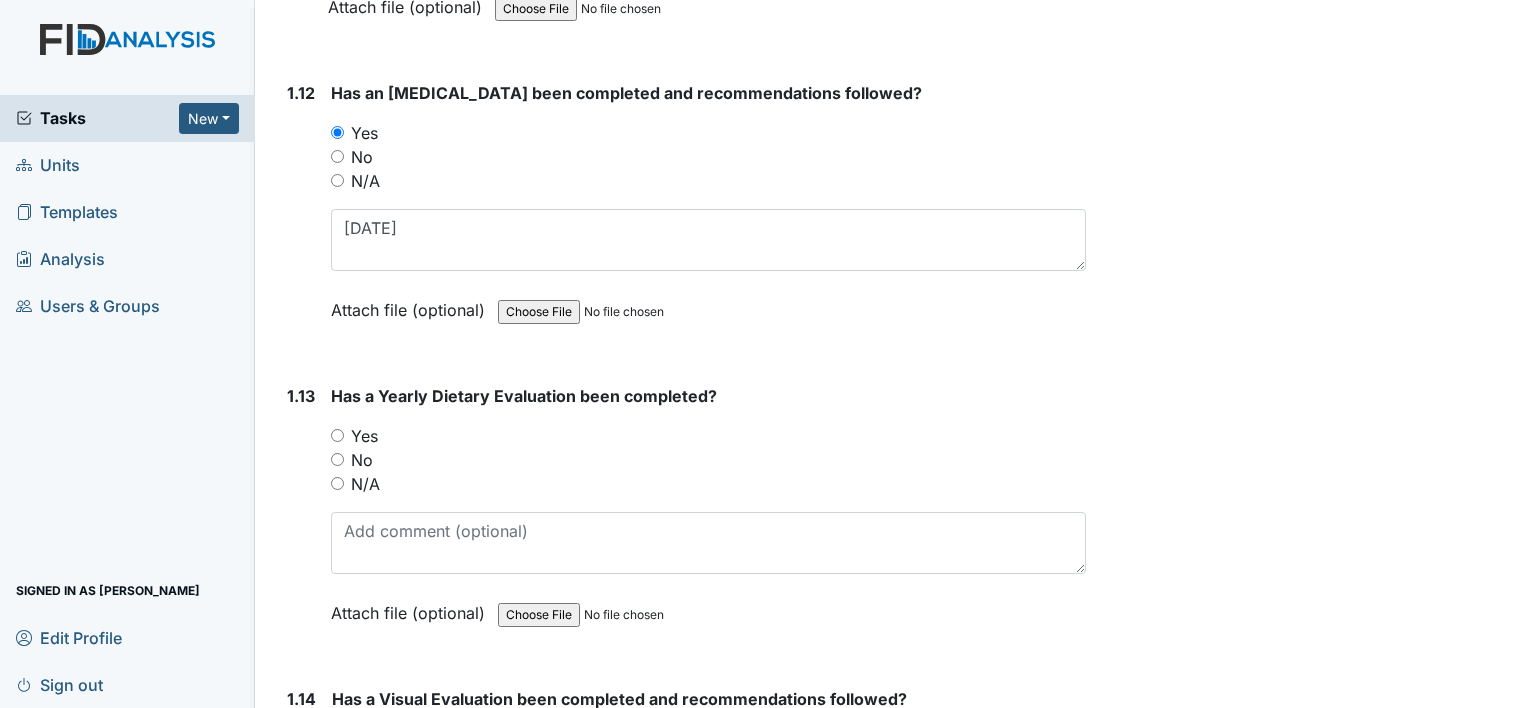 click on "Yes" at bounding box center (337, 435) 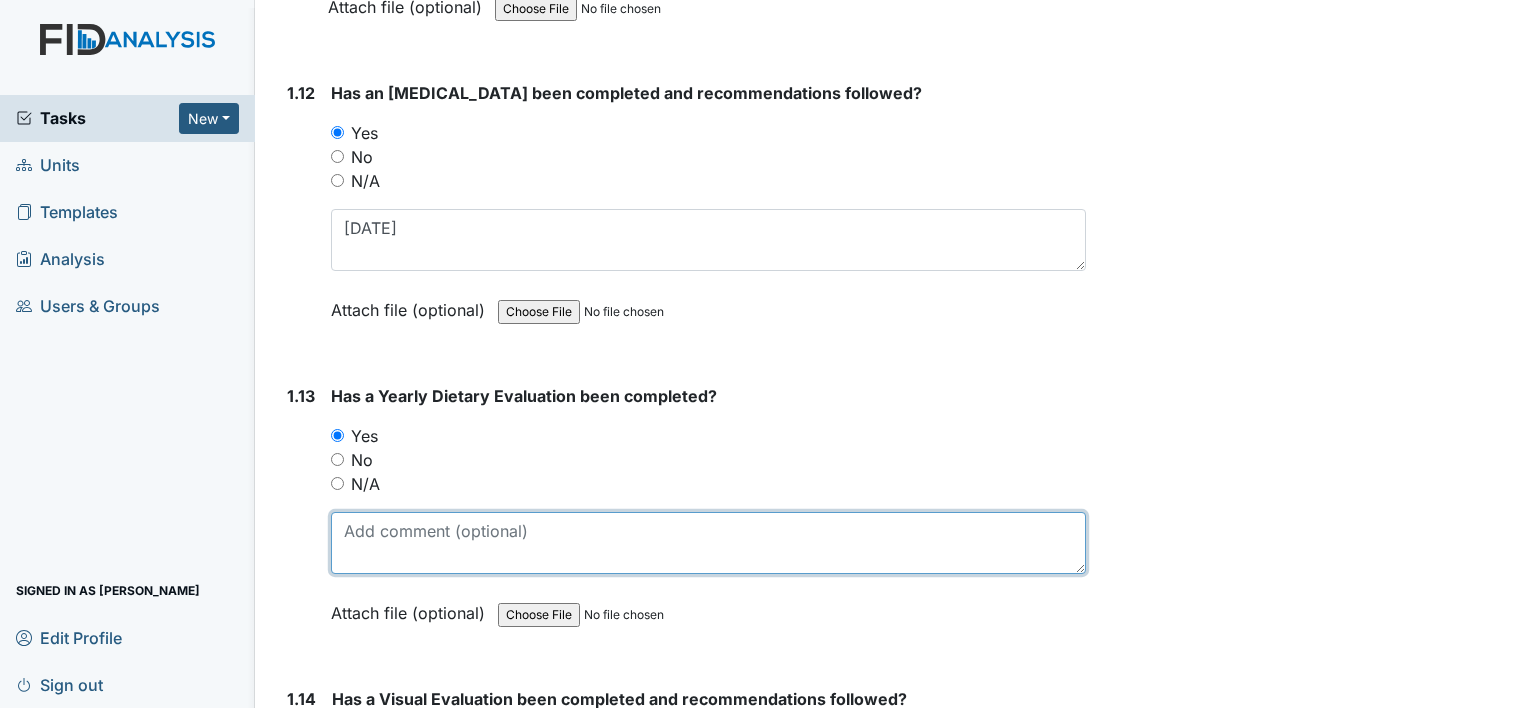 click at bounding box center [708, 543] 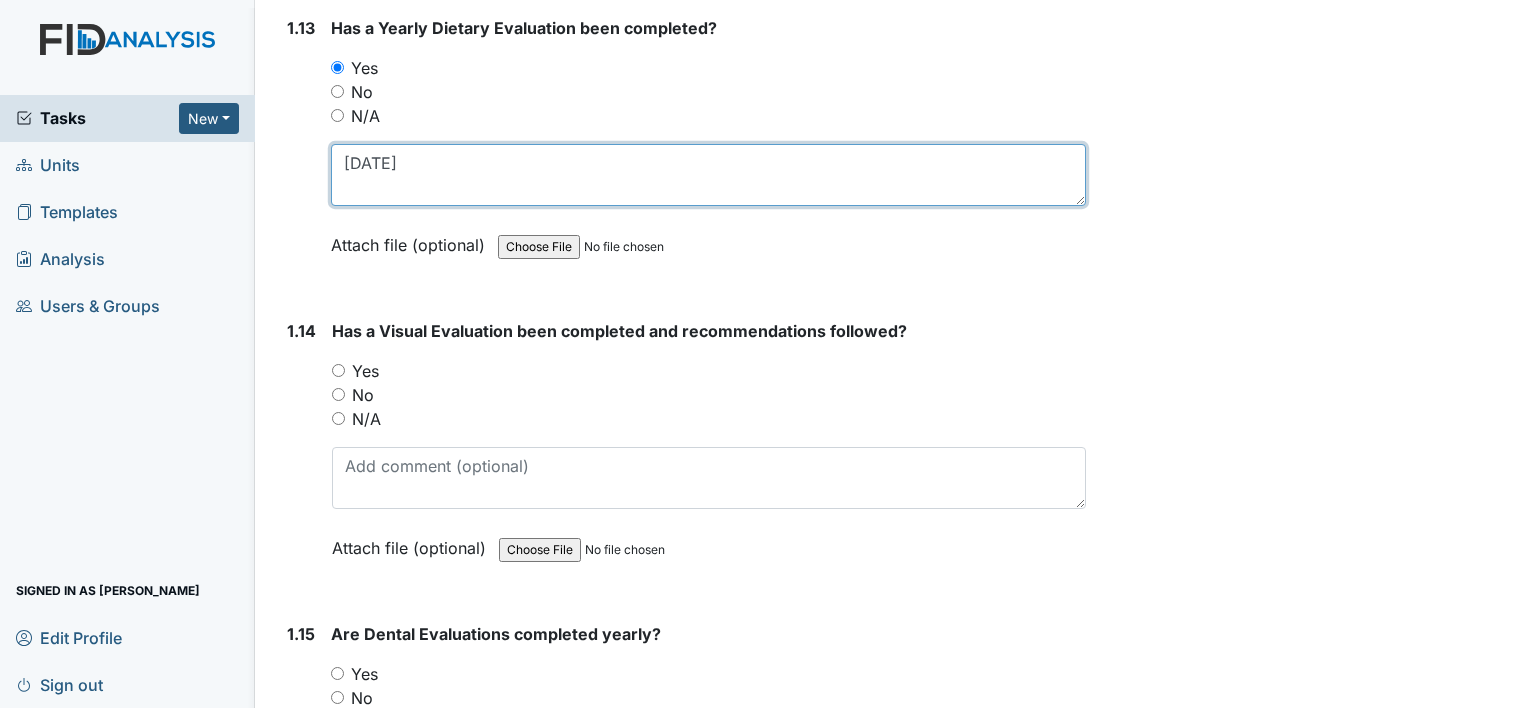 scroll, scrollTop: 4000, scrollLeft: 0, axis: vertical 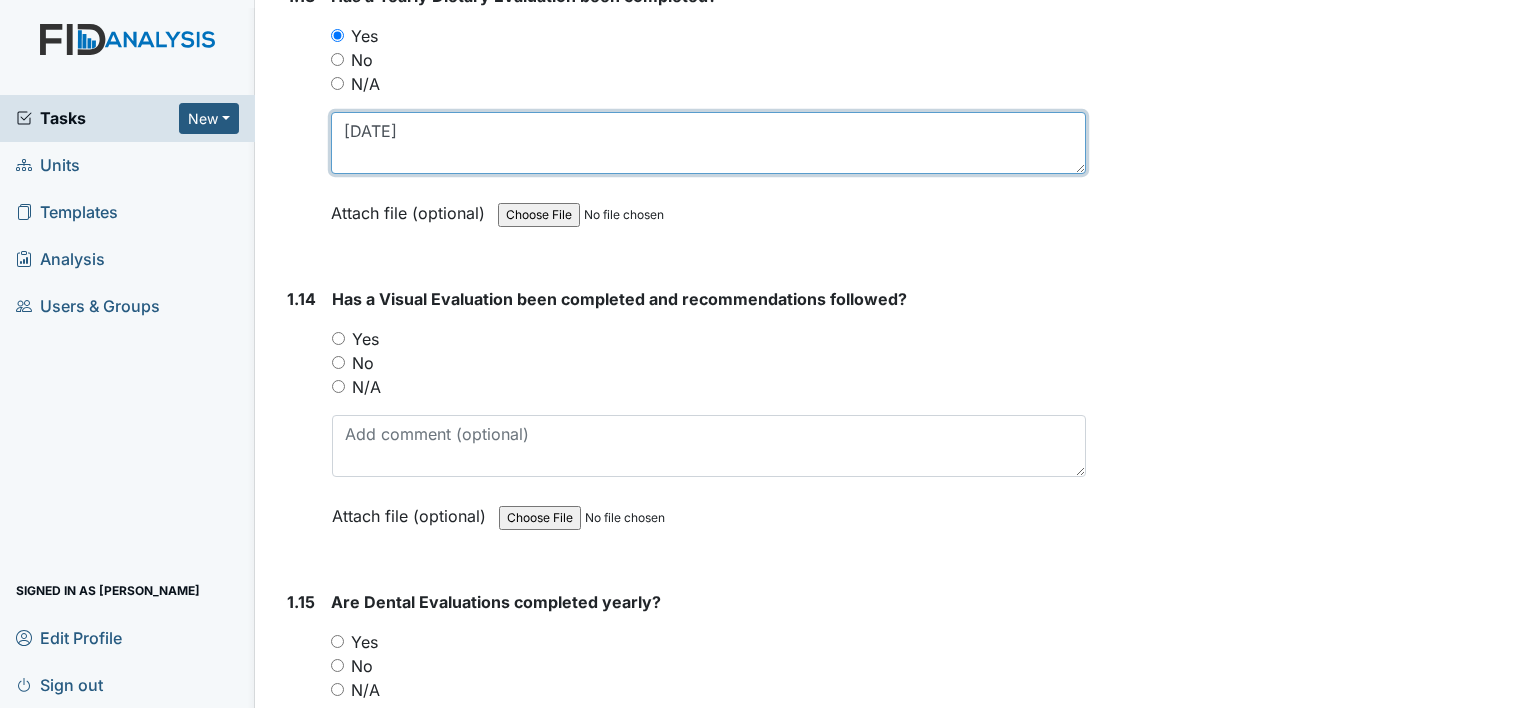 type on "05/26/25" 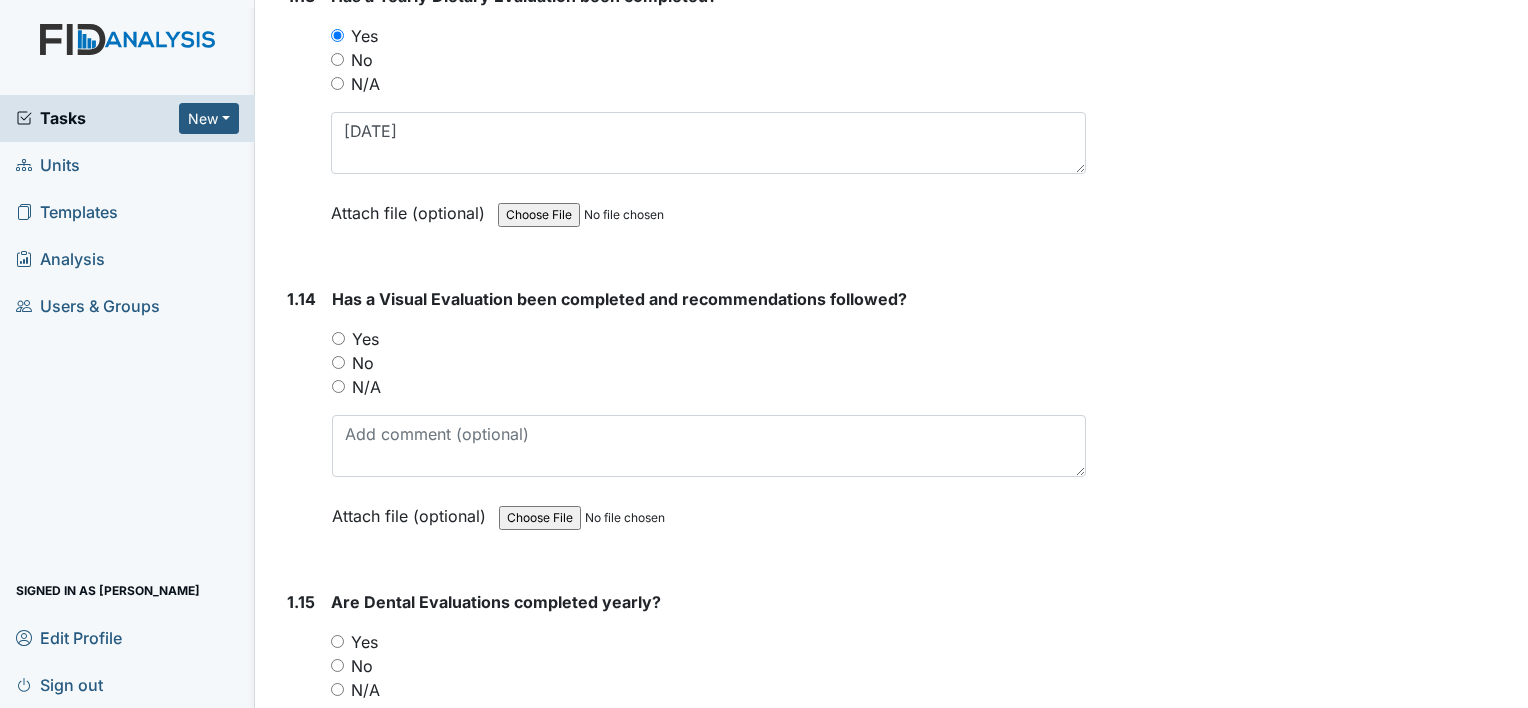 click on "Yes" at bounding box center [337, 641] 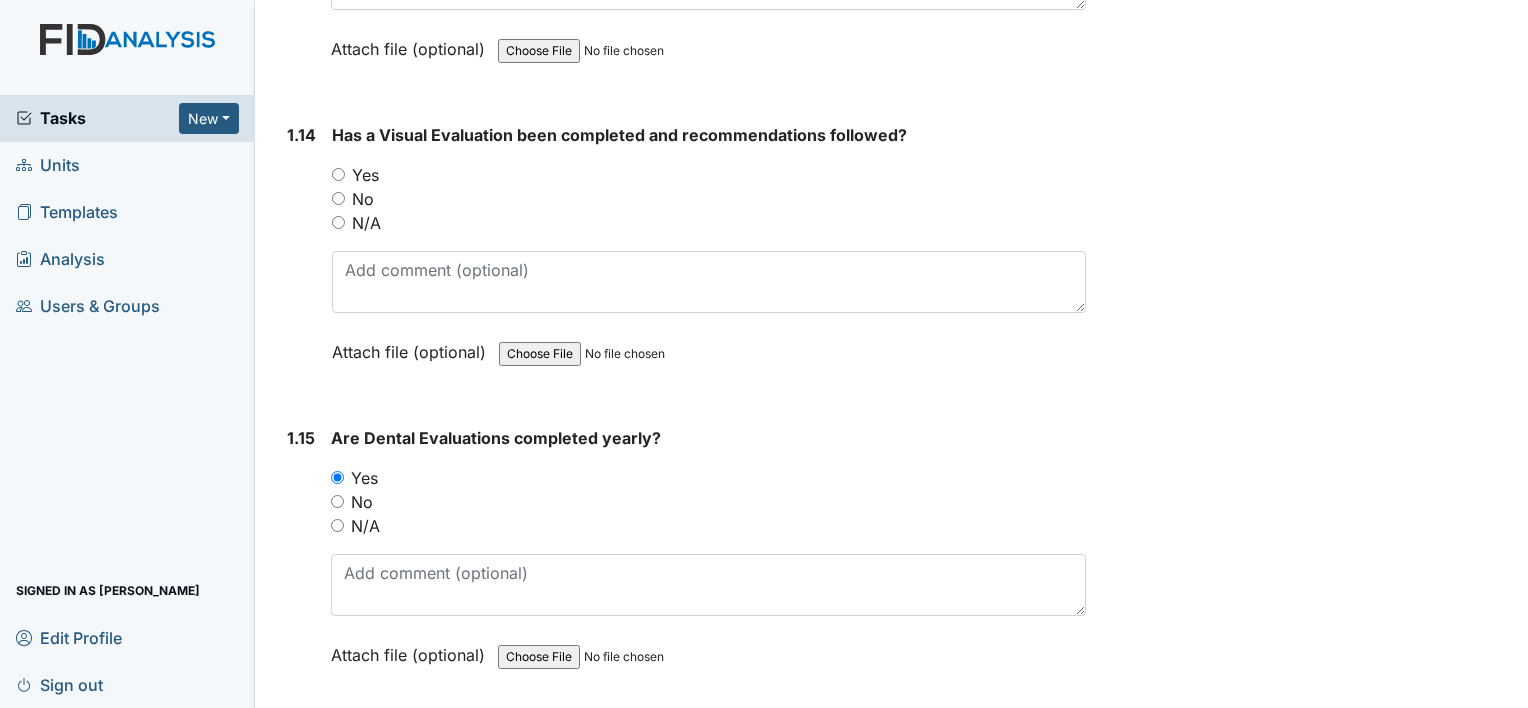 scroll, scrollTop: 4200, scrollLeft: 0, axis: vertical 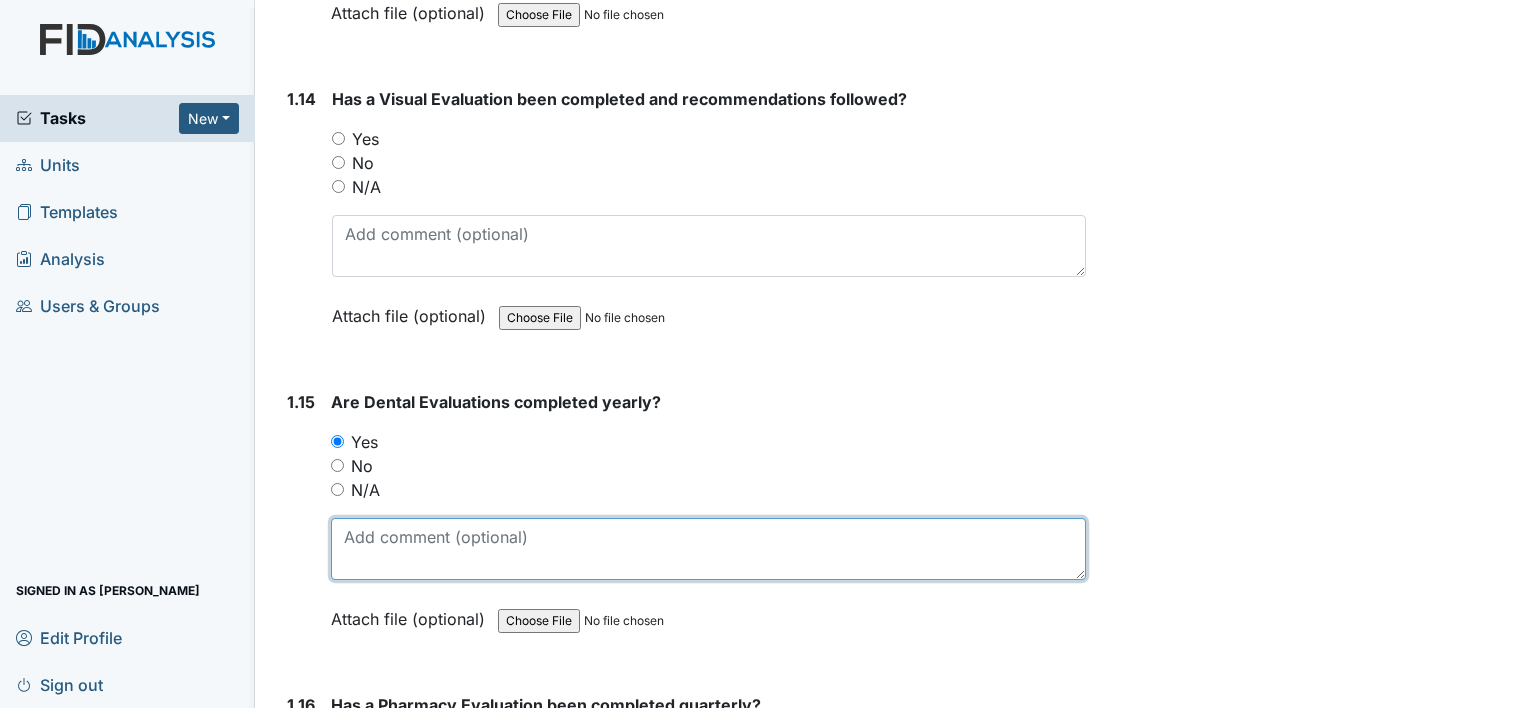 click at bounding box center [708, 549] 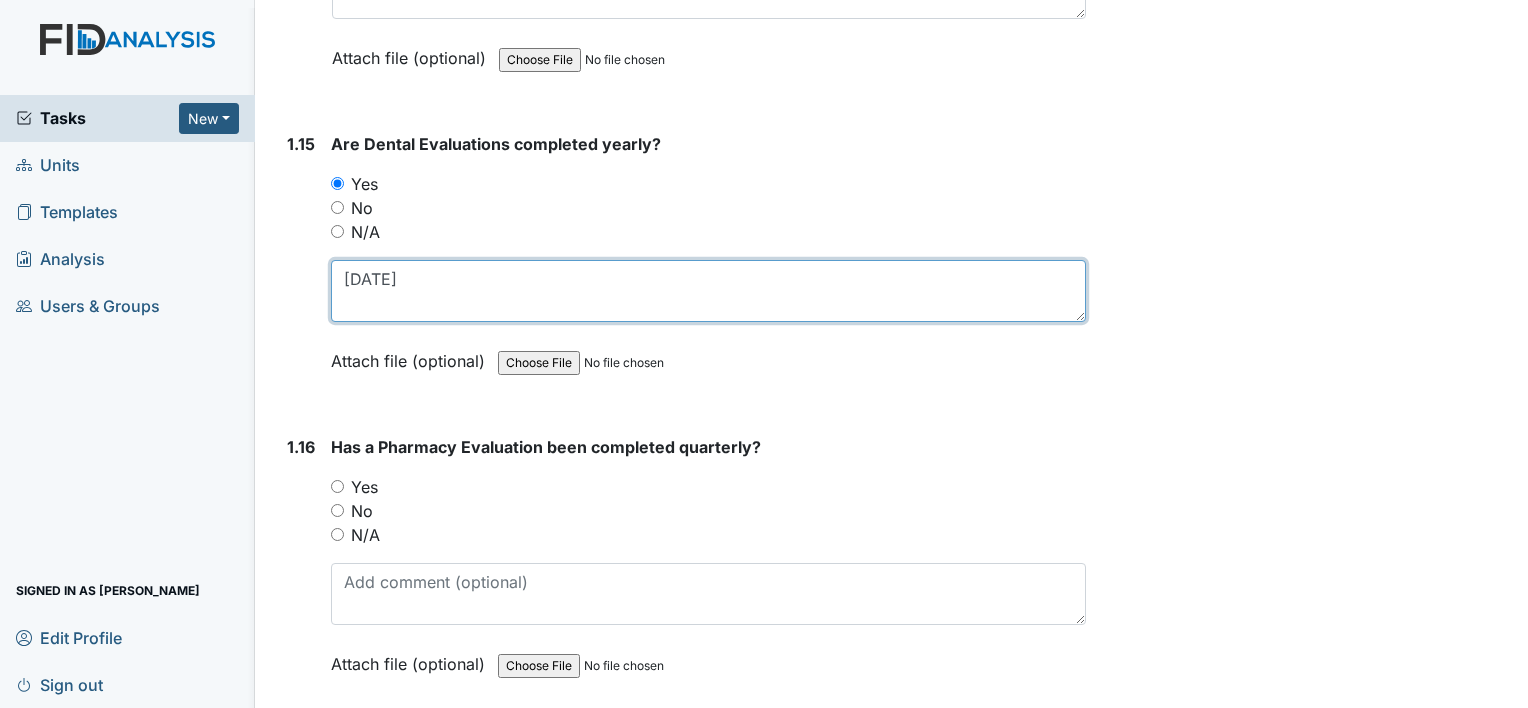 scroll, scrollTop: 4500, scrollLeft: 0, axis: vertical 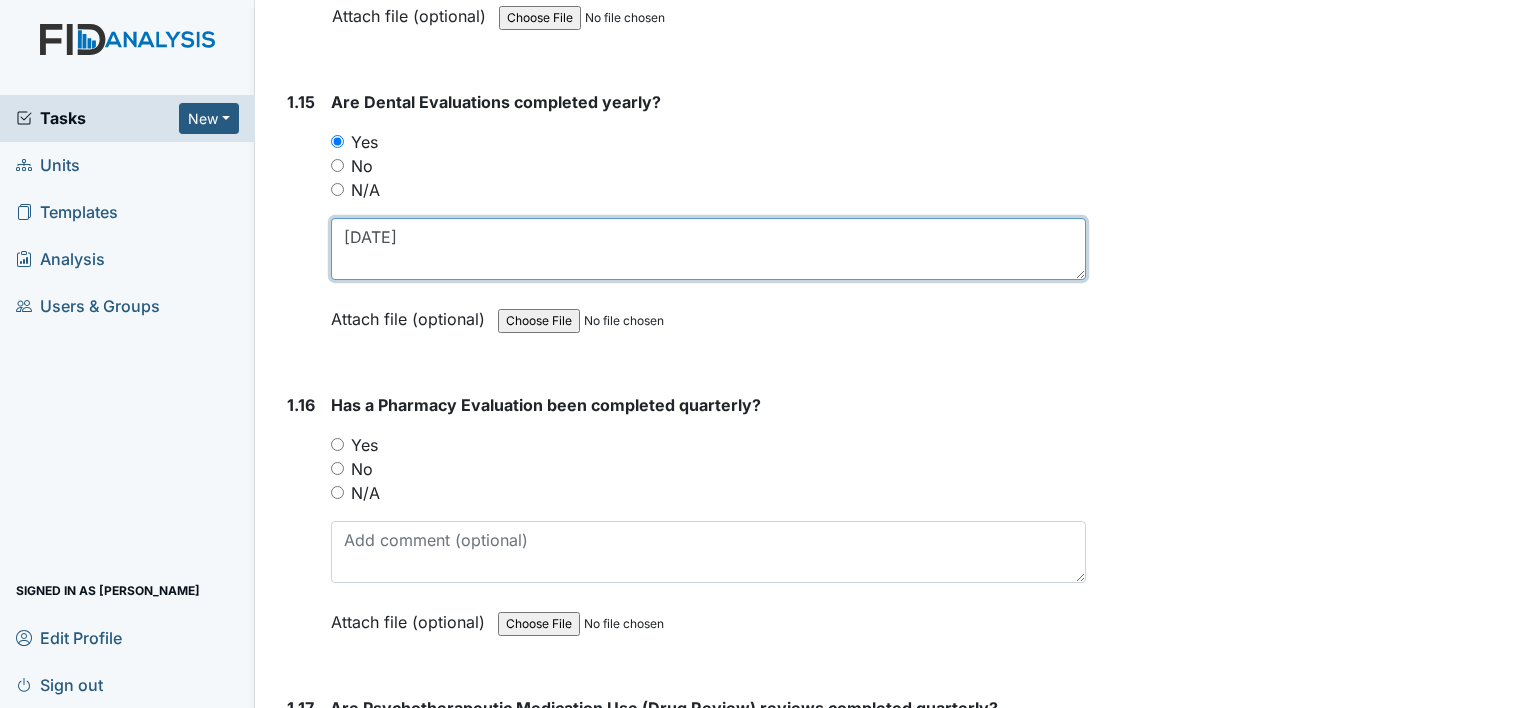 type on "06/06/25" 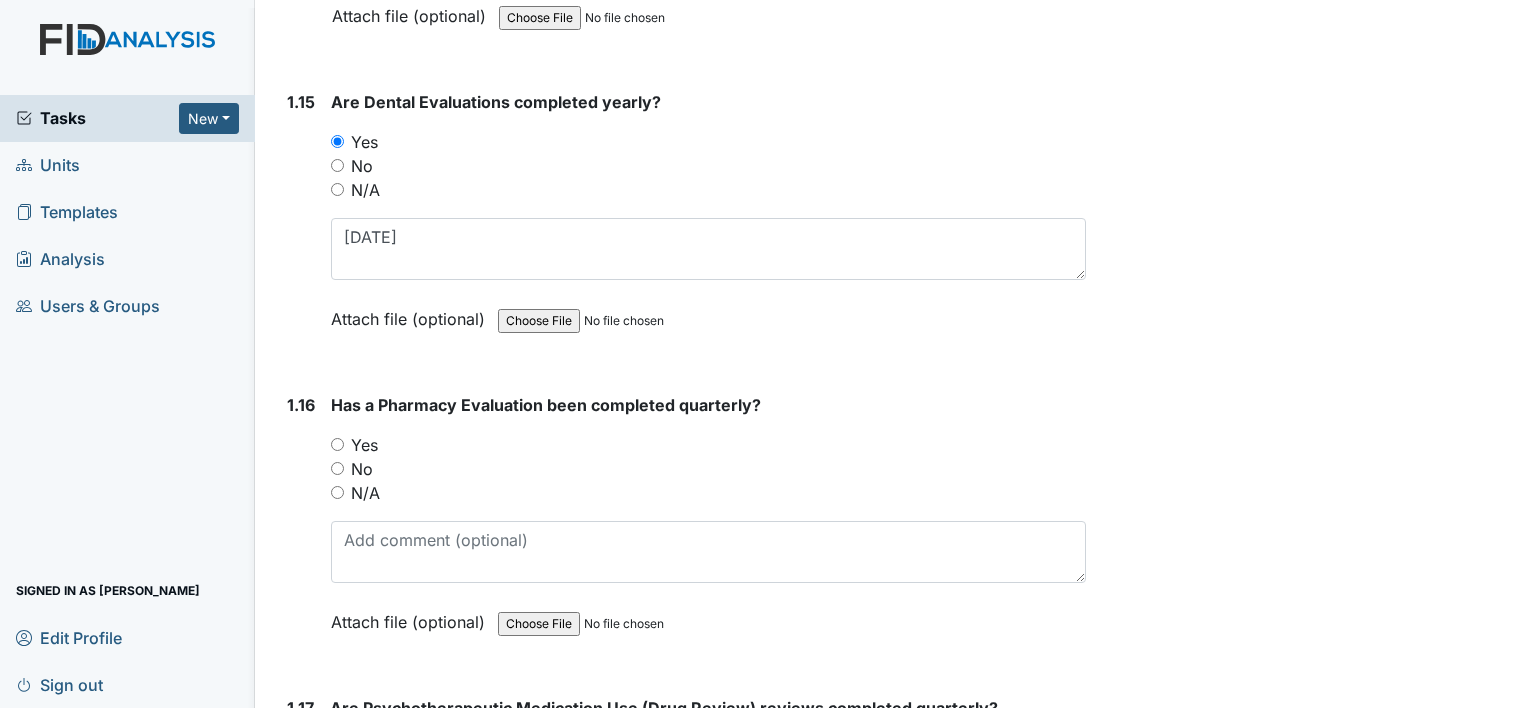 click on "Yes" at bounding box center [337, 444] 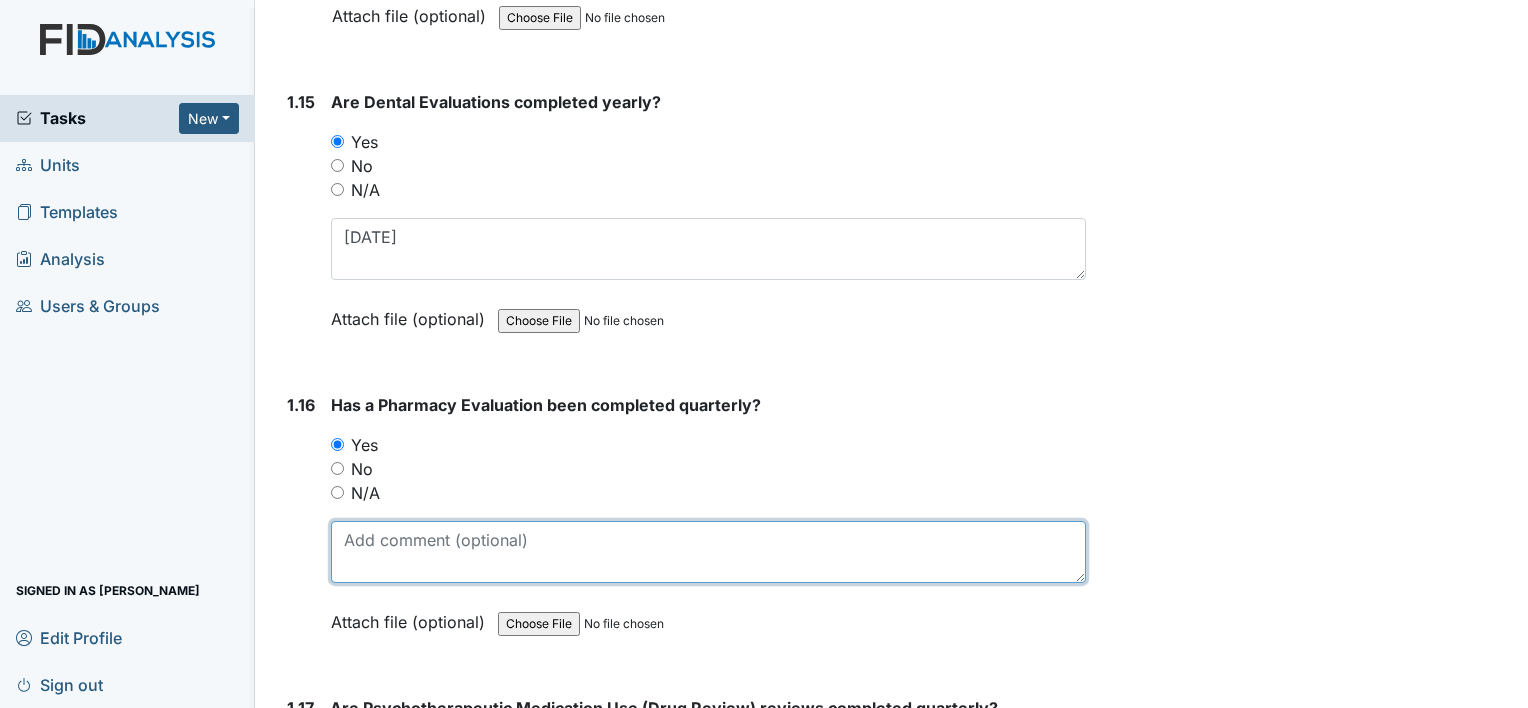 click at bounding box center (708, 552) 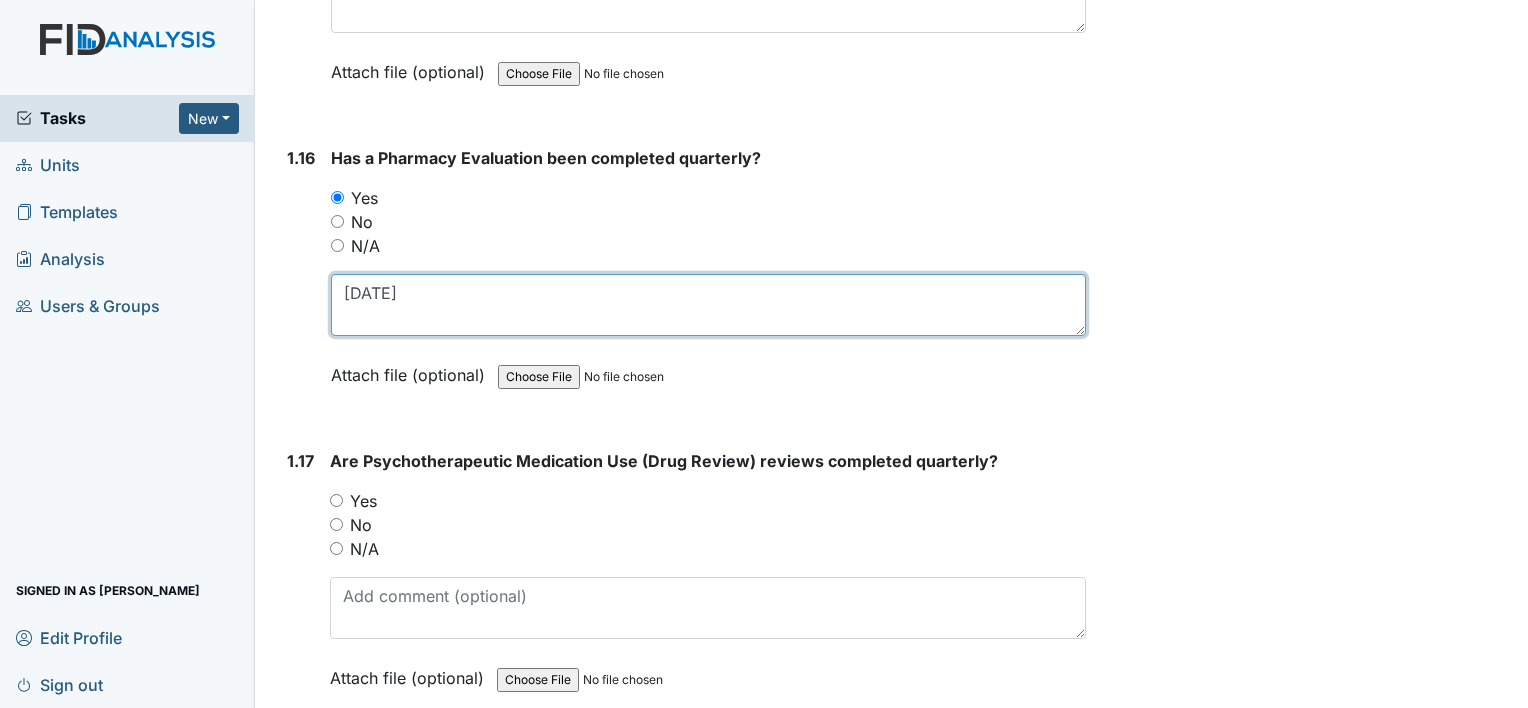 scroll, scrollTop: 4800, scrollLeft: 0, axis: vertical 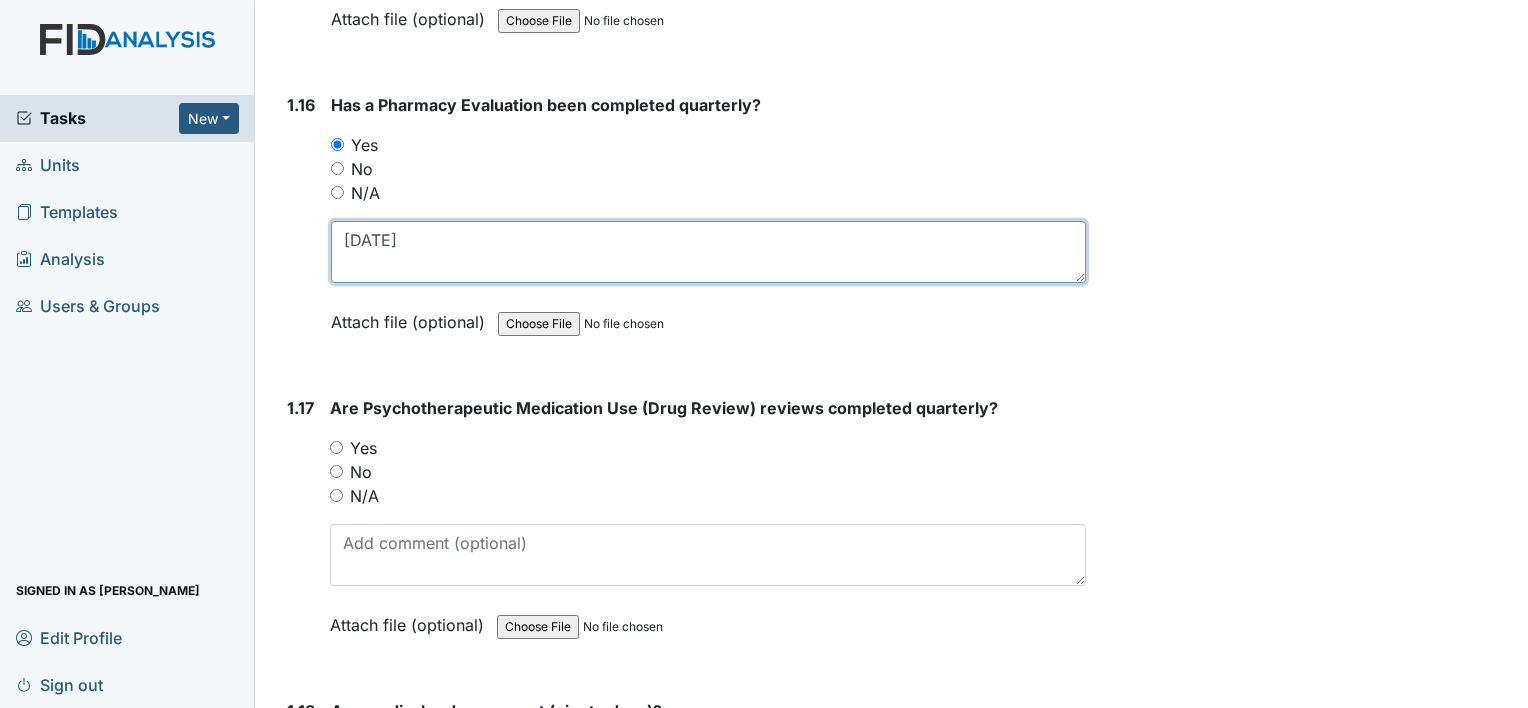click on "07/07/25" at bounding box center (708, 252) 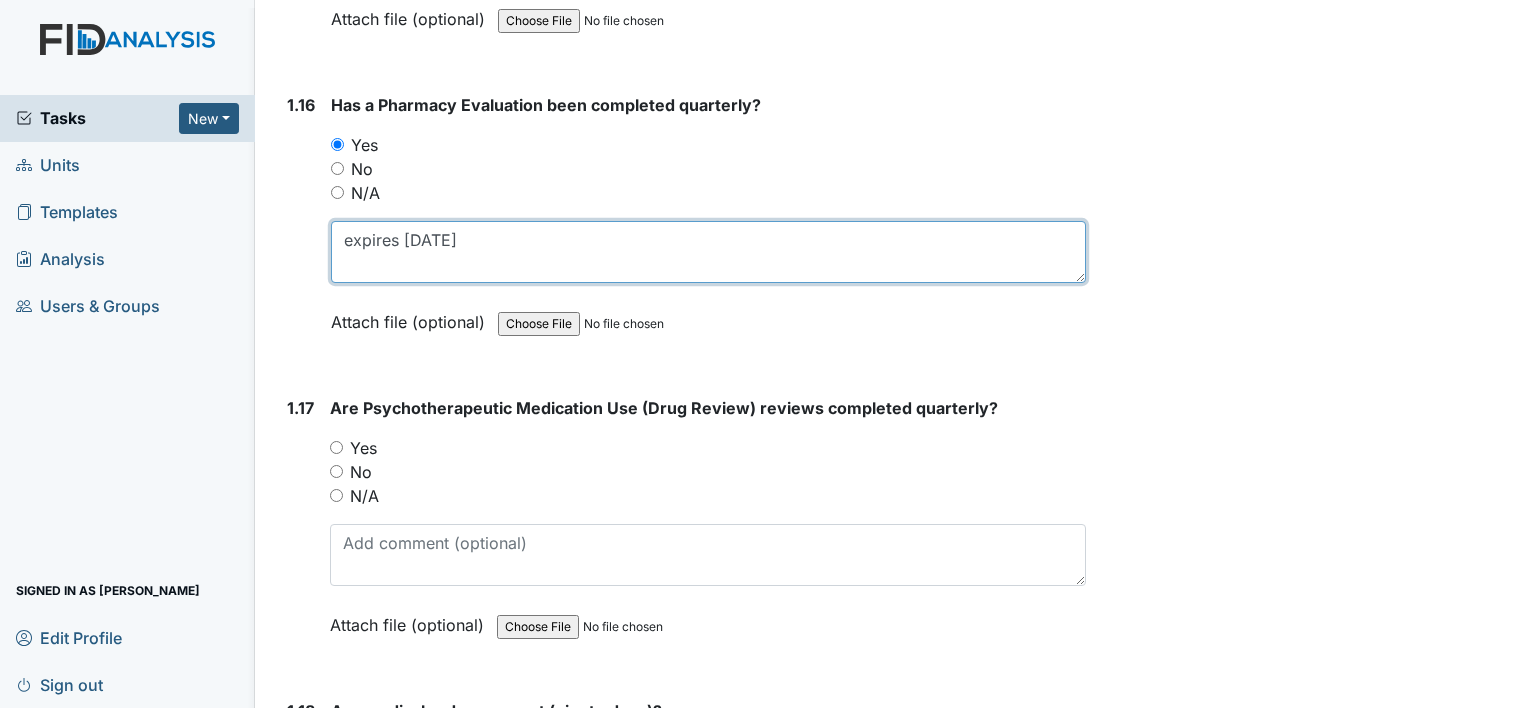 type on "expires 07/07/25" 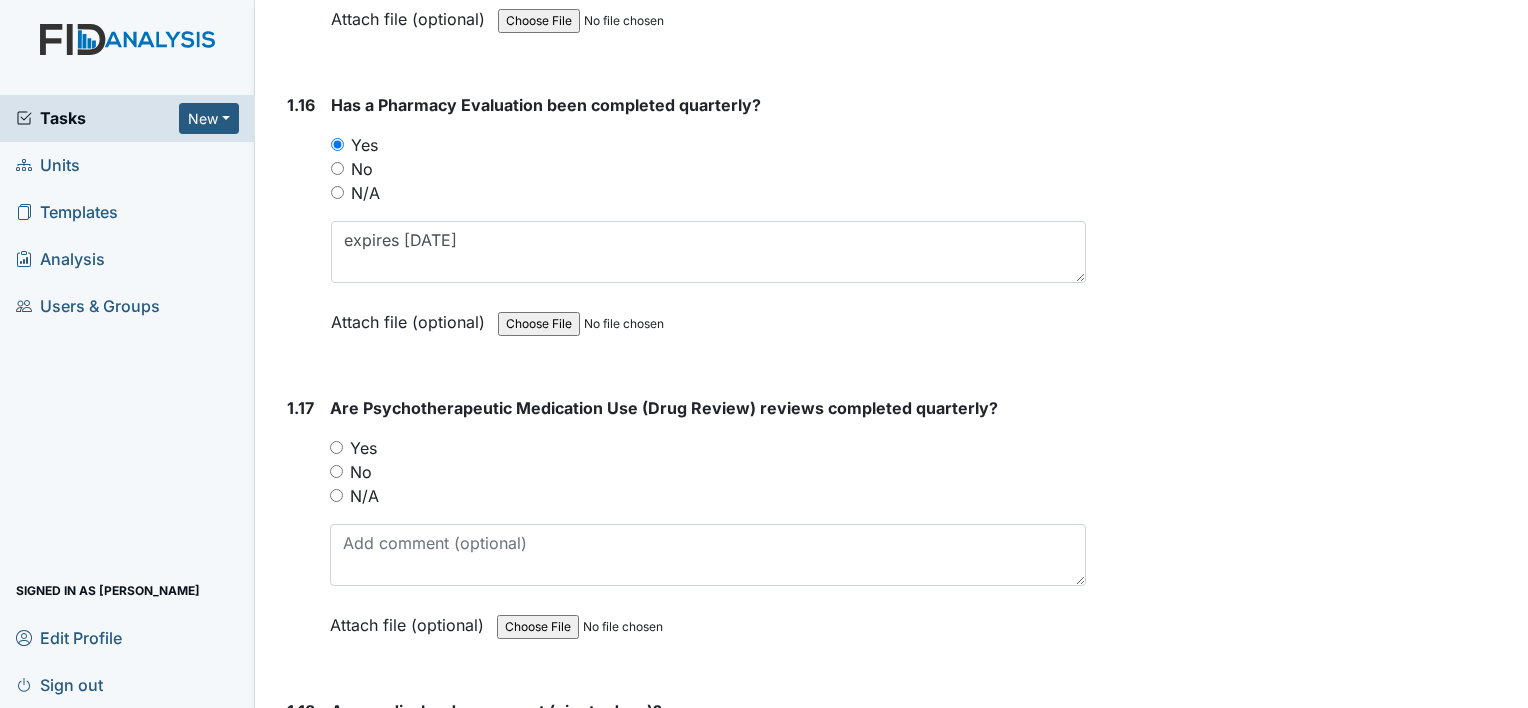 click on "Yes" at bounding box center [336, 447] 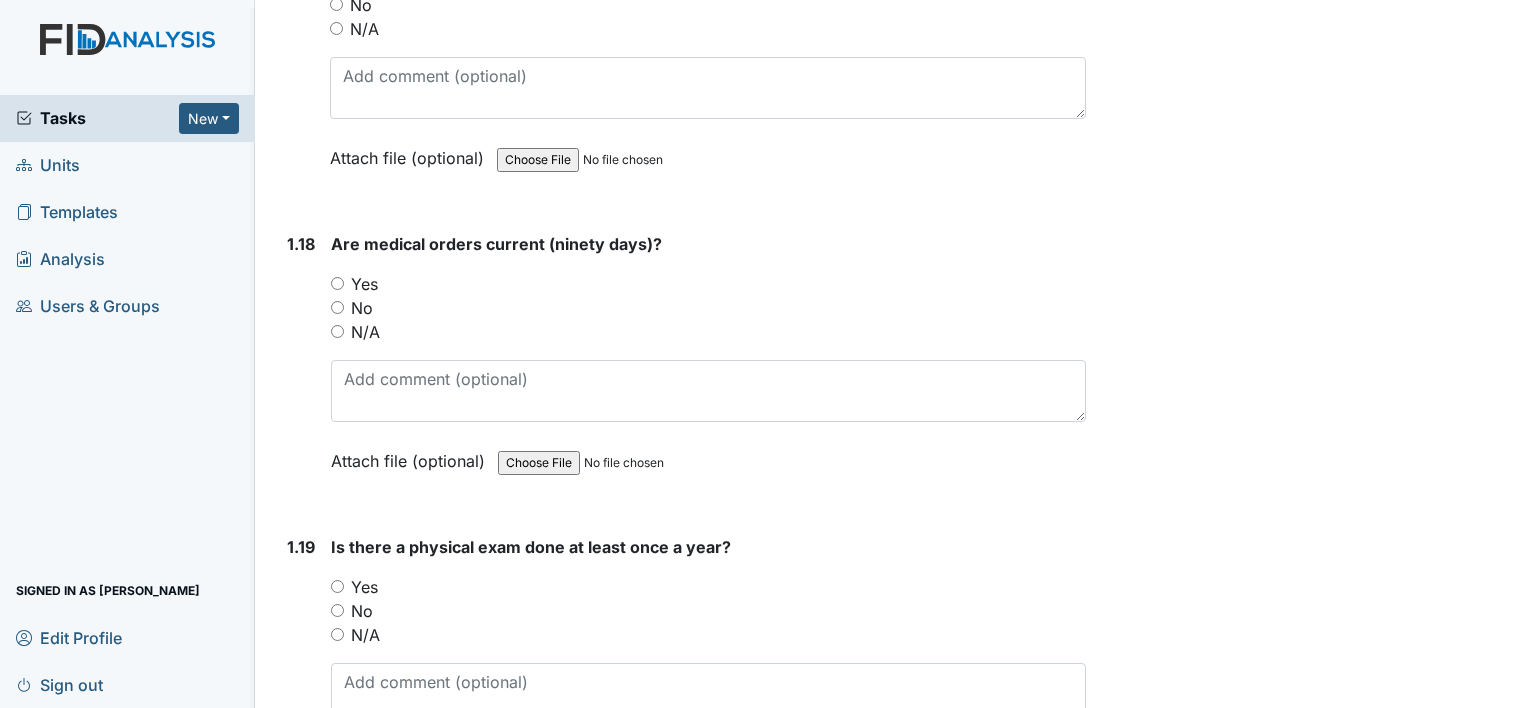 scroll, scrollTop: 5300, scrollLeft: 0, axis: vertical 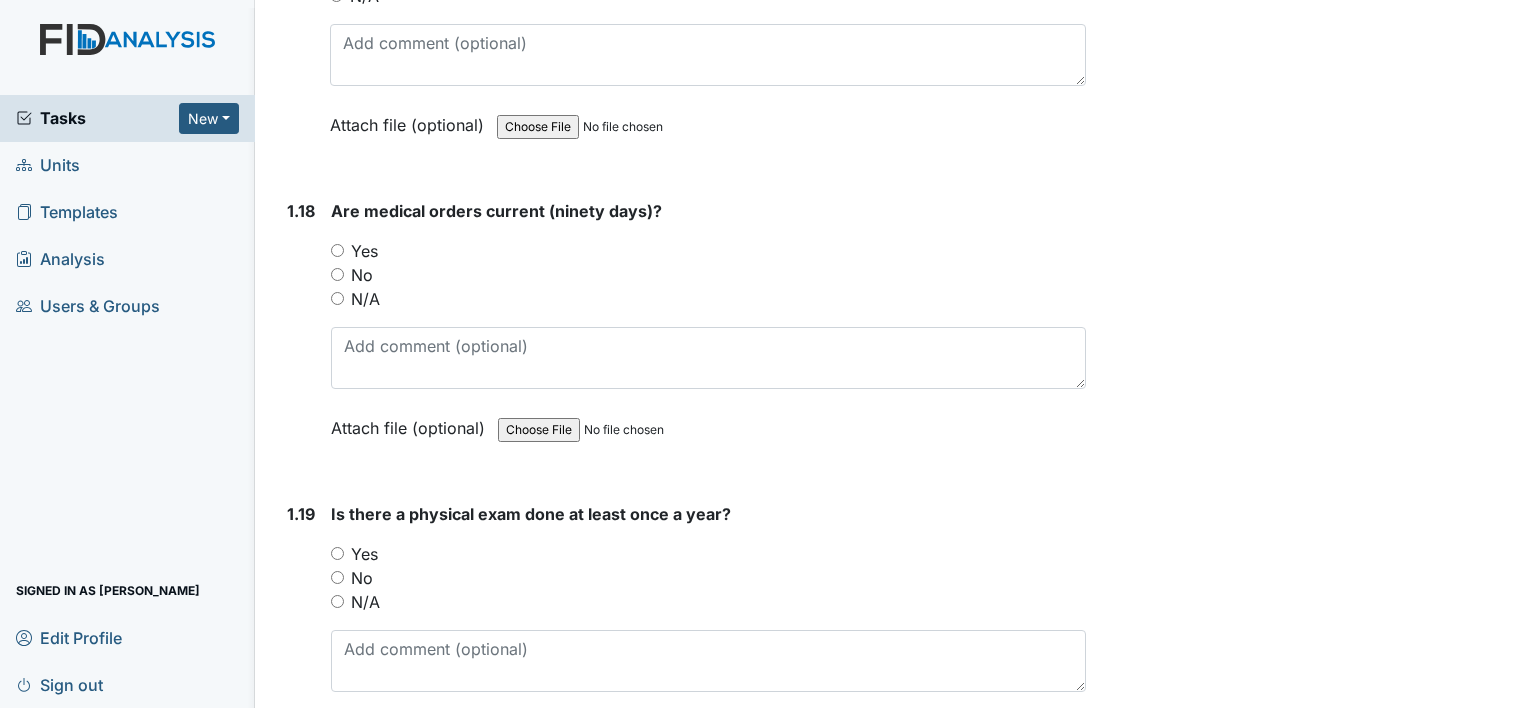 click on "Yes" at bounding box center [337, 250] 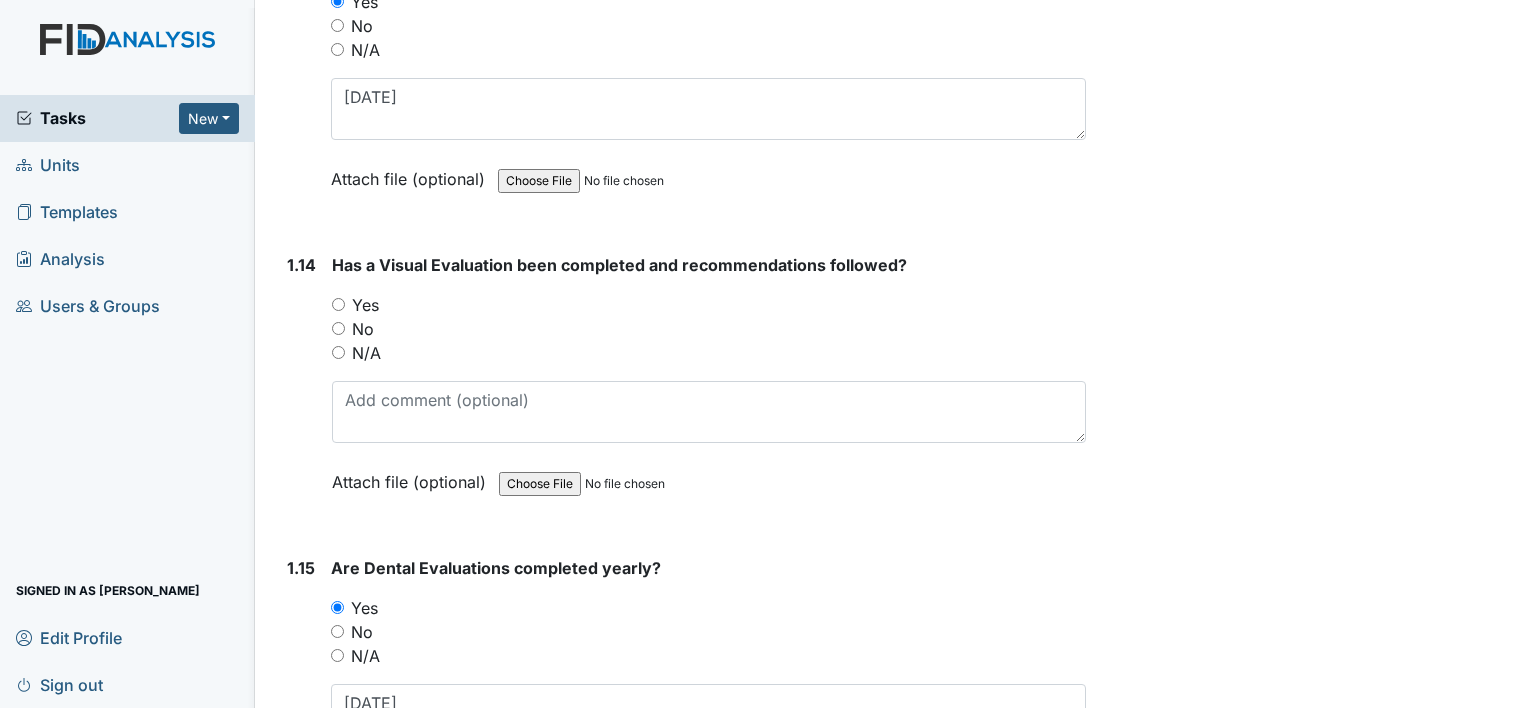 scroll, scrollTop: 4000, scrollLeft: 0, axis: vertical 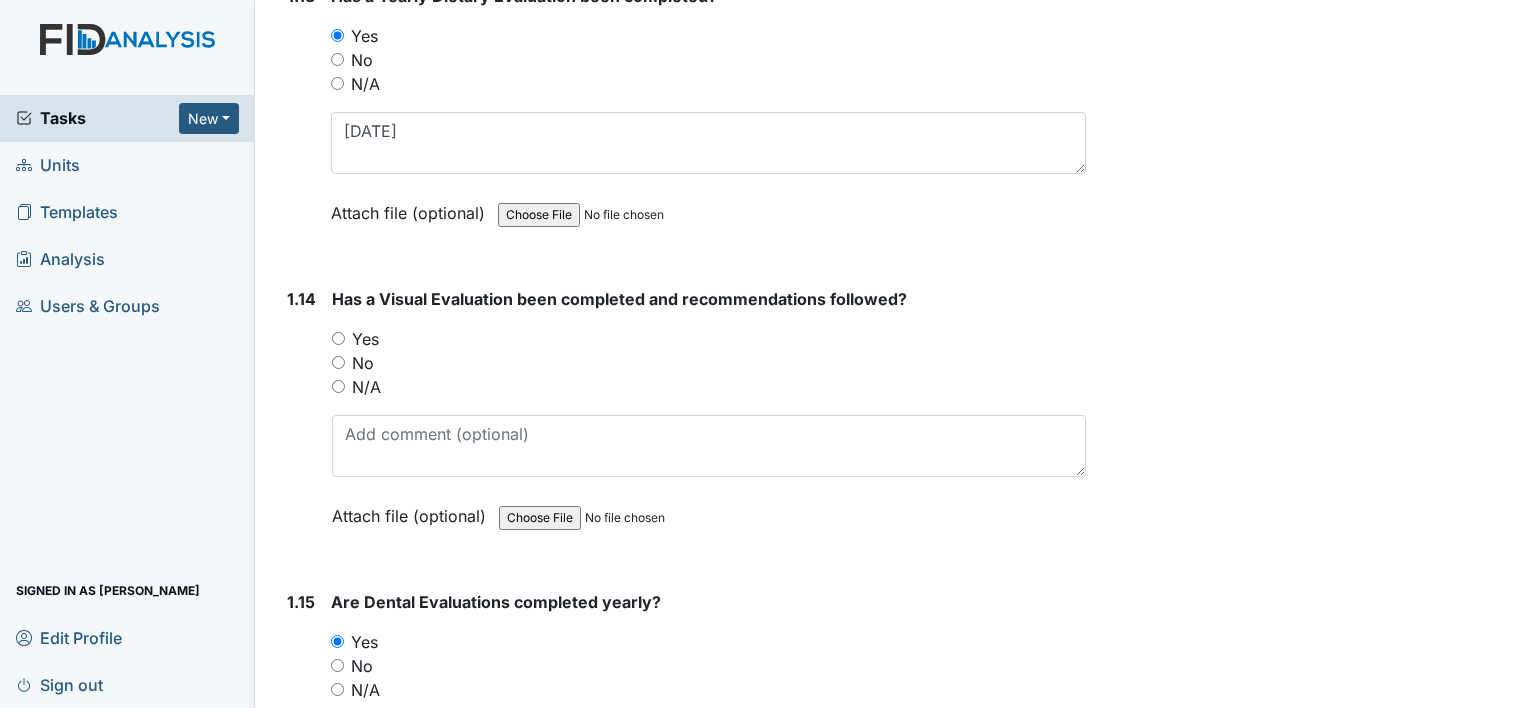 click on "Yes" at bounding box center [709, 339] 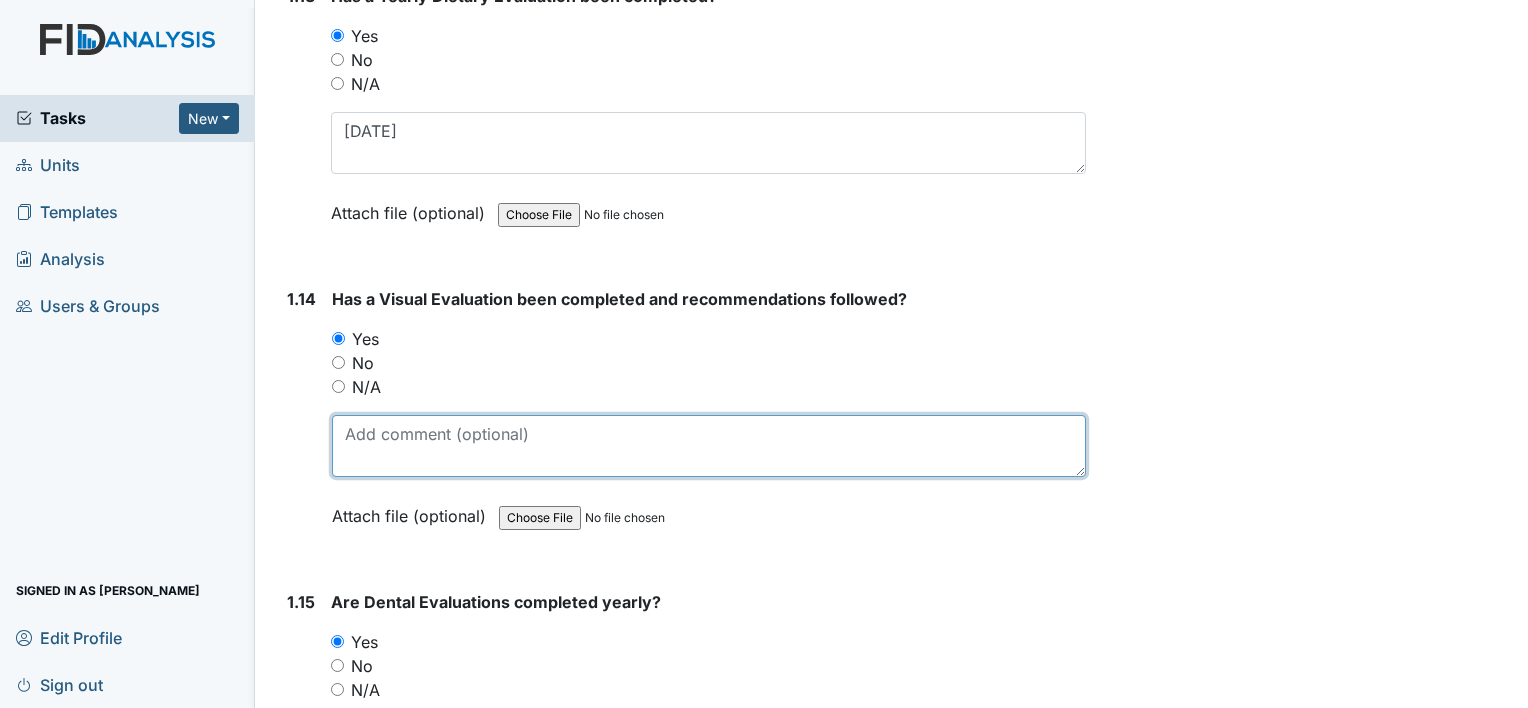 click at bounding box center [709, 446] 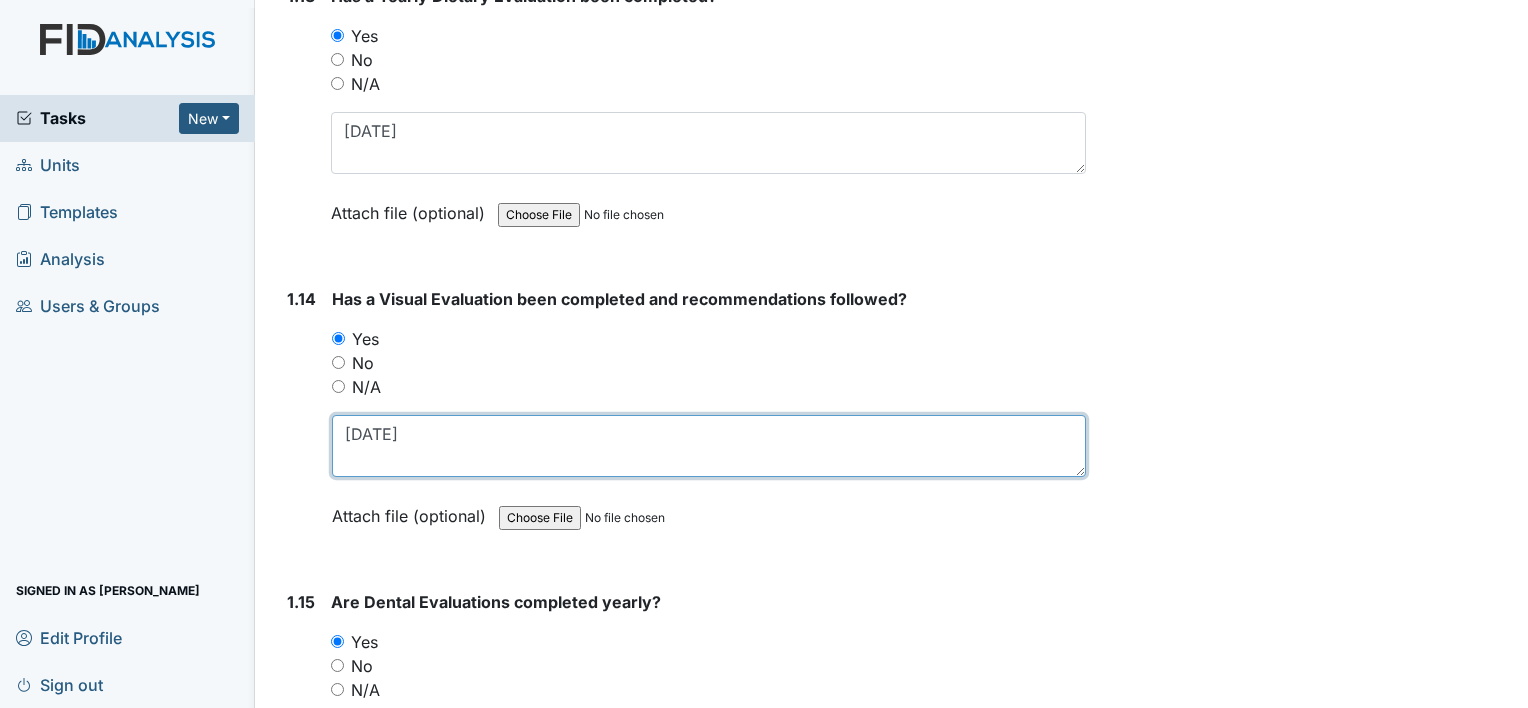 type on "04/21/25" 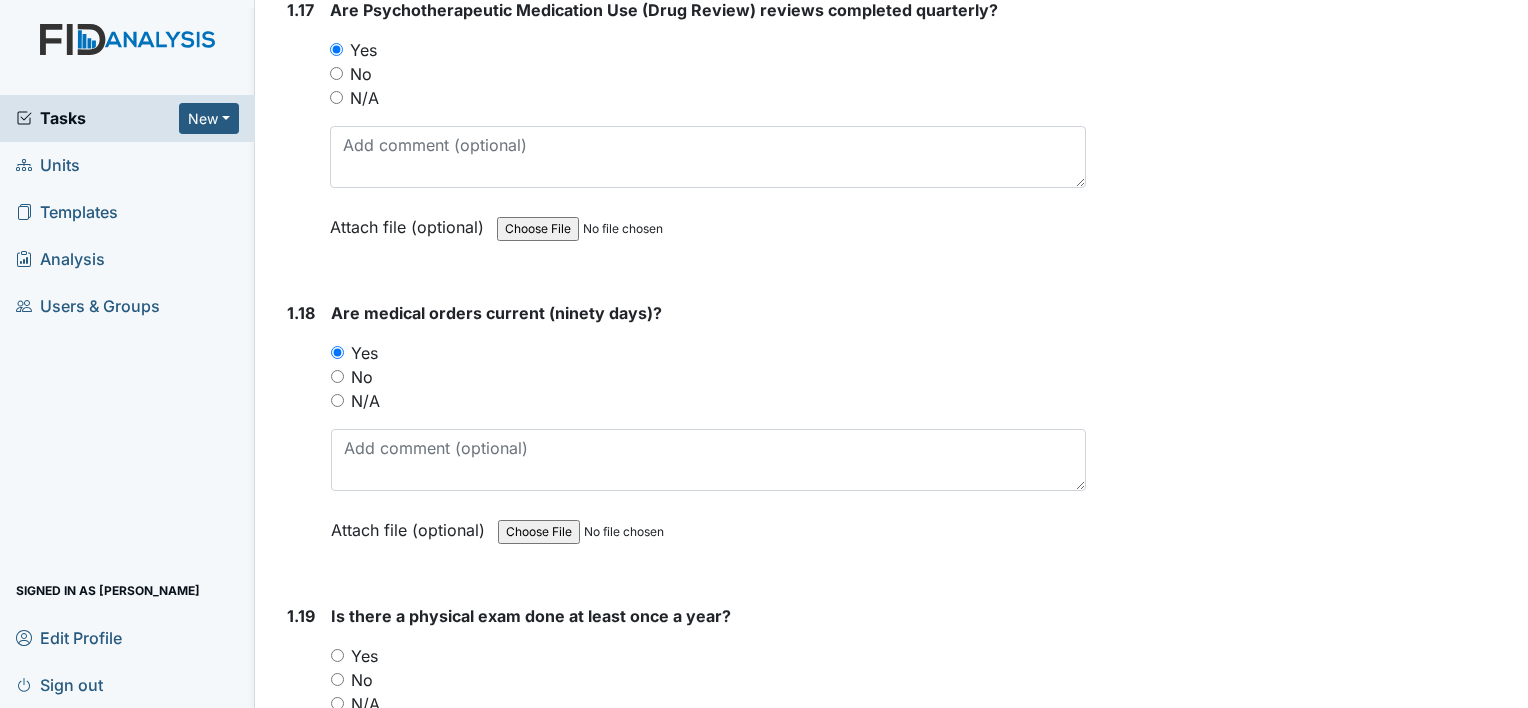 scroll, scrollTop: 5200, scrollLeft: 0, axis: vertical 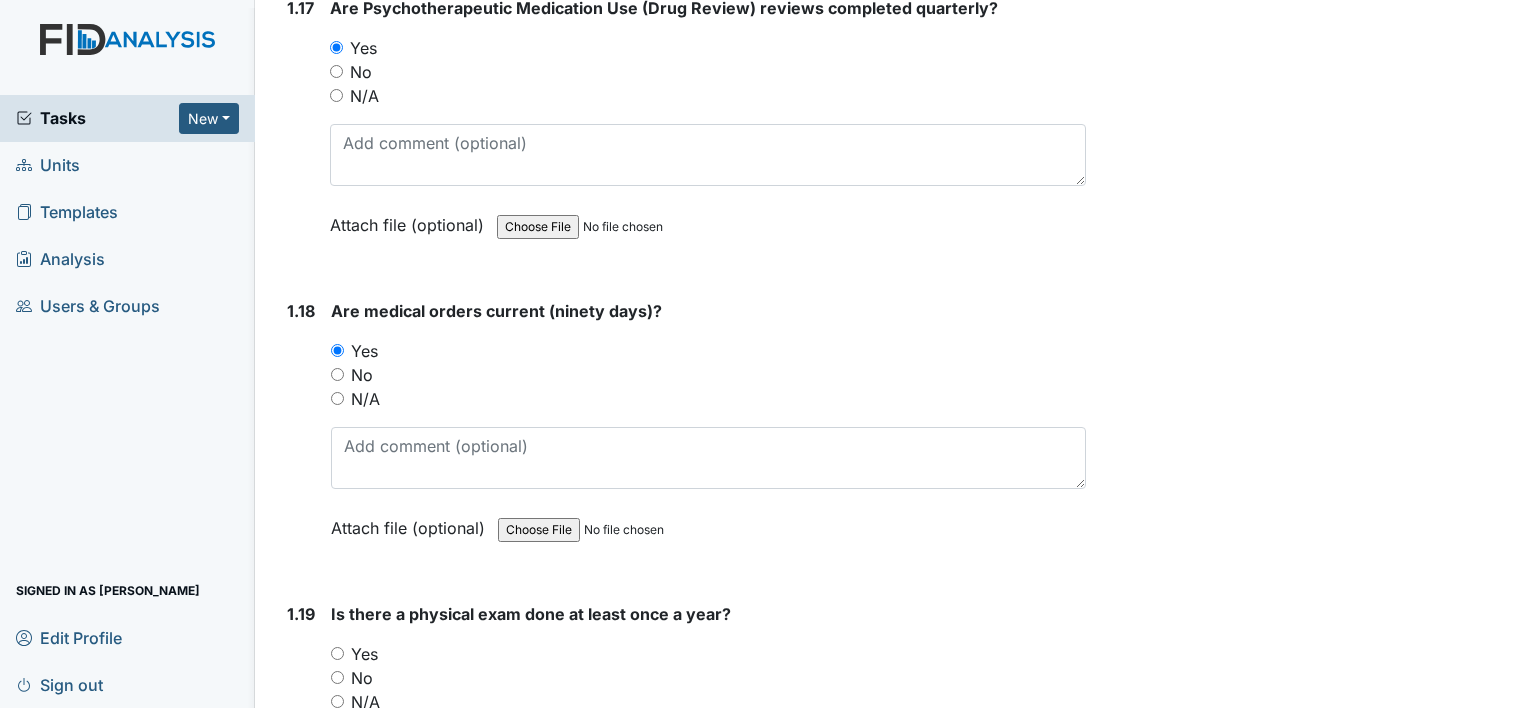 click on "Yes" at bounding box center [708, 654] 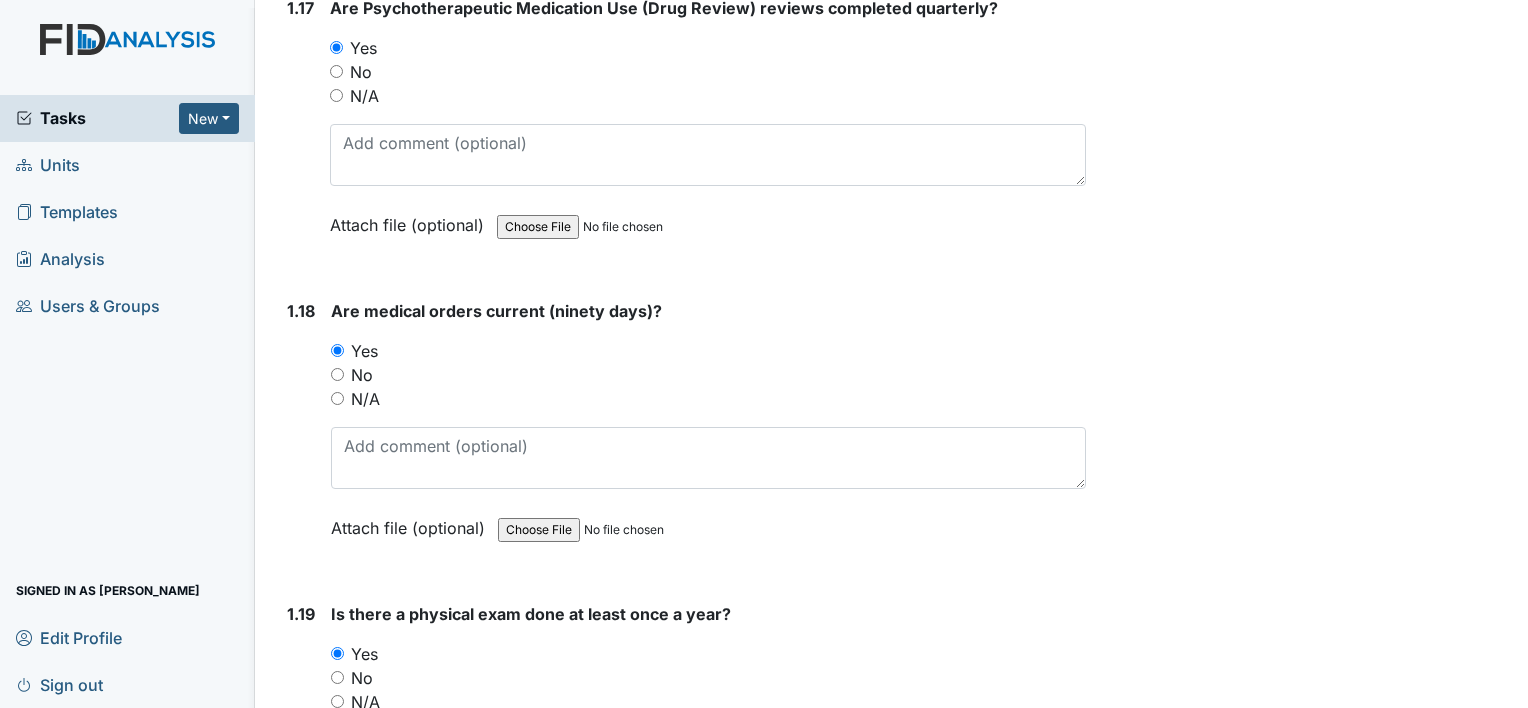 scroll, scrollTop: 5300, scrollLeft: 0, axis: vertical 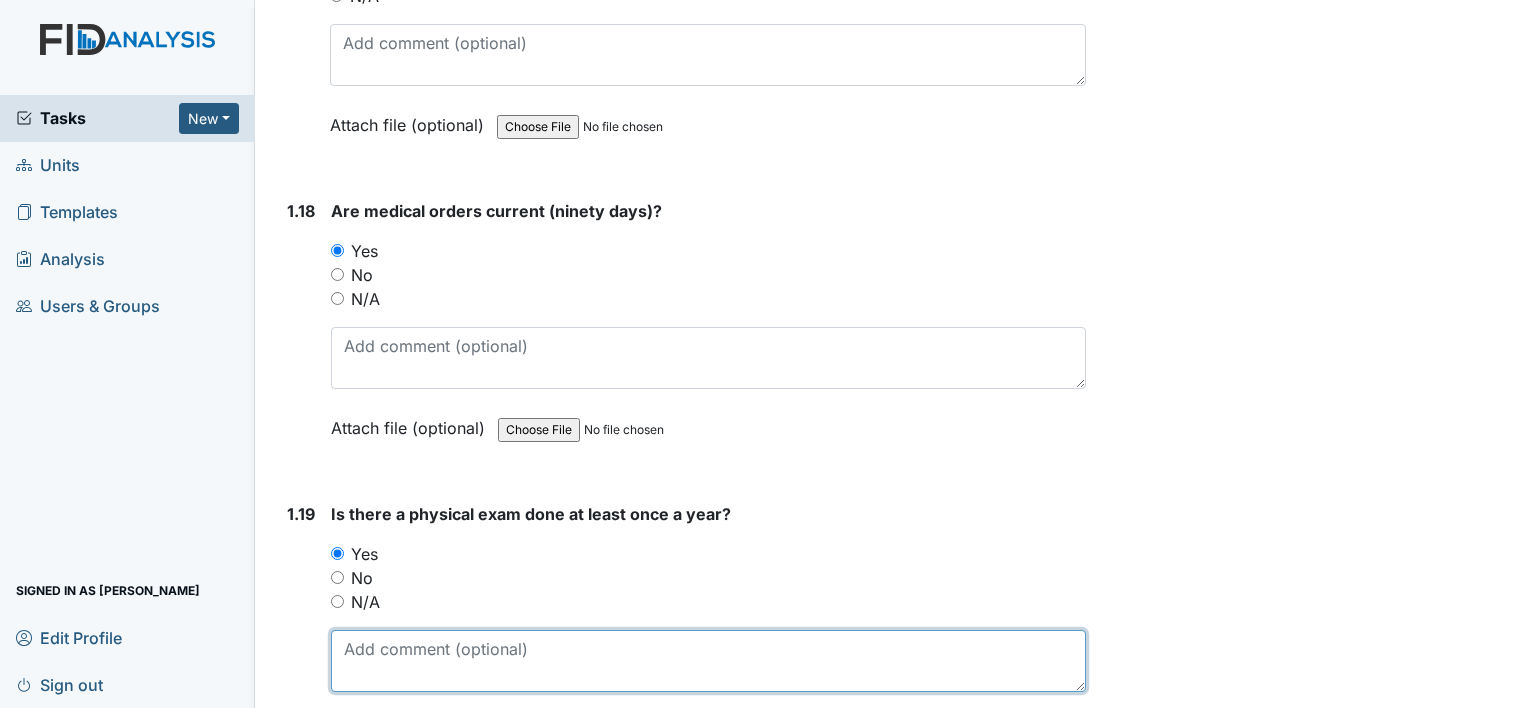 click at bounding box center (708, 661) 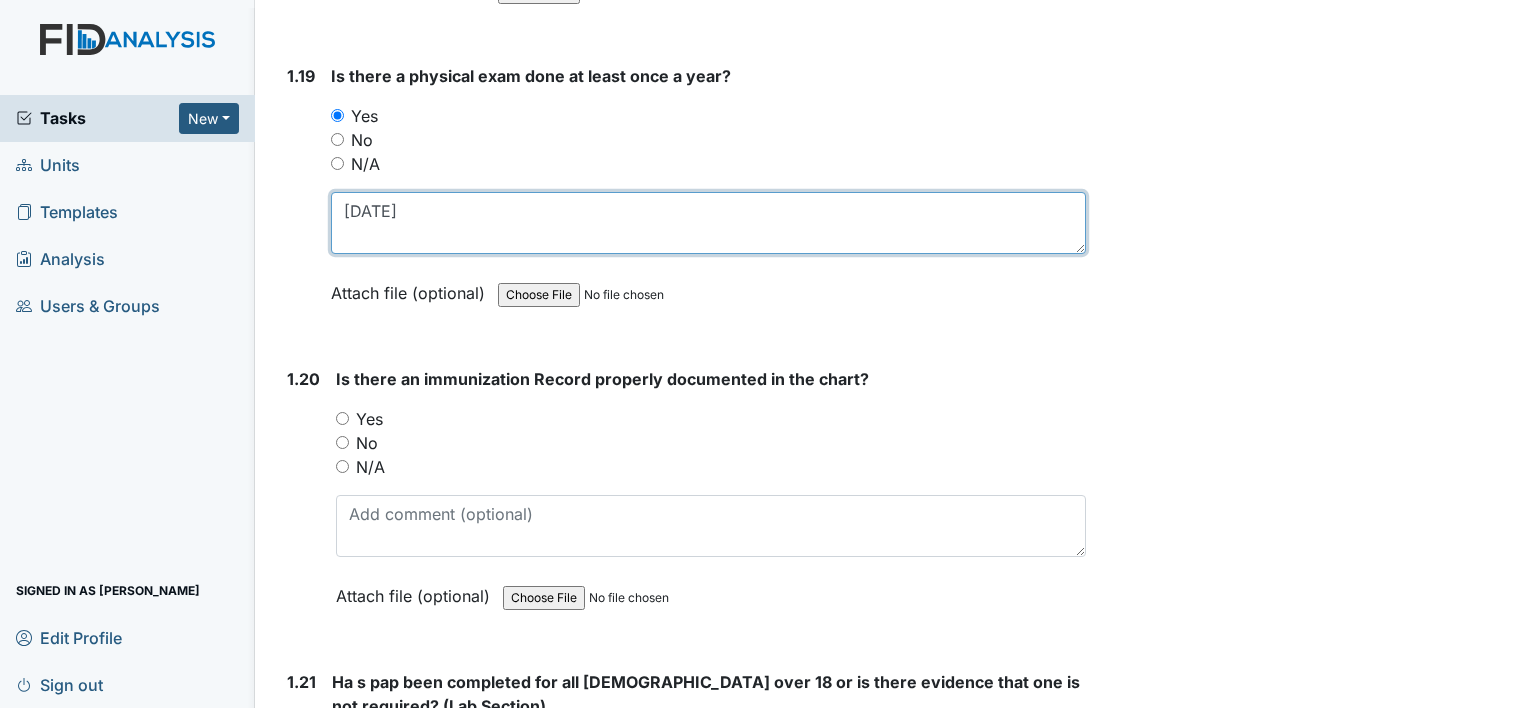 scroll, scrollTop: 5800, scrollLeft: 0, axis: vertical 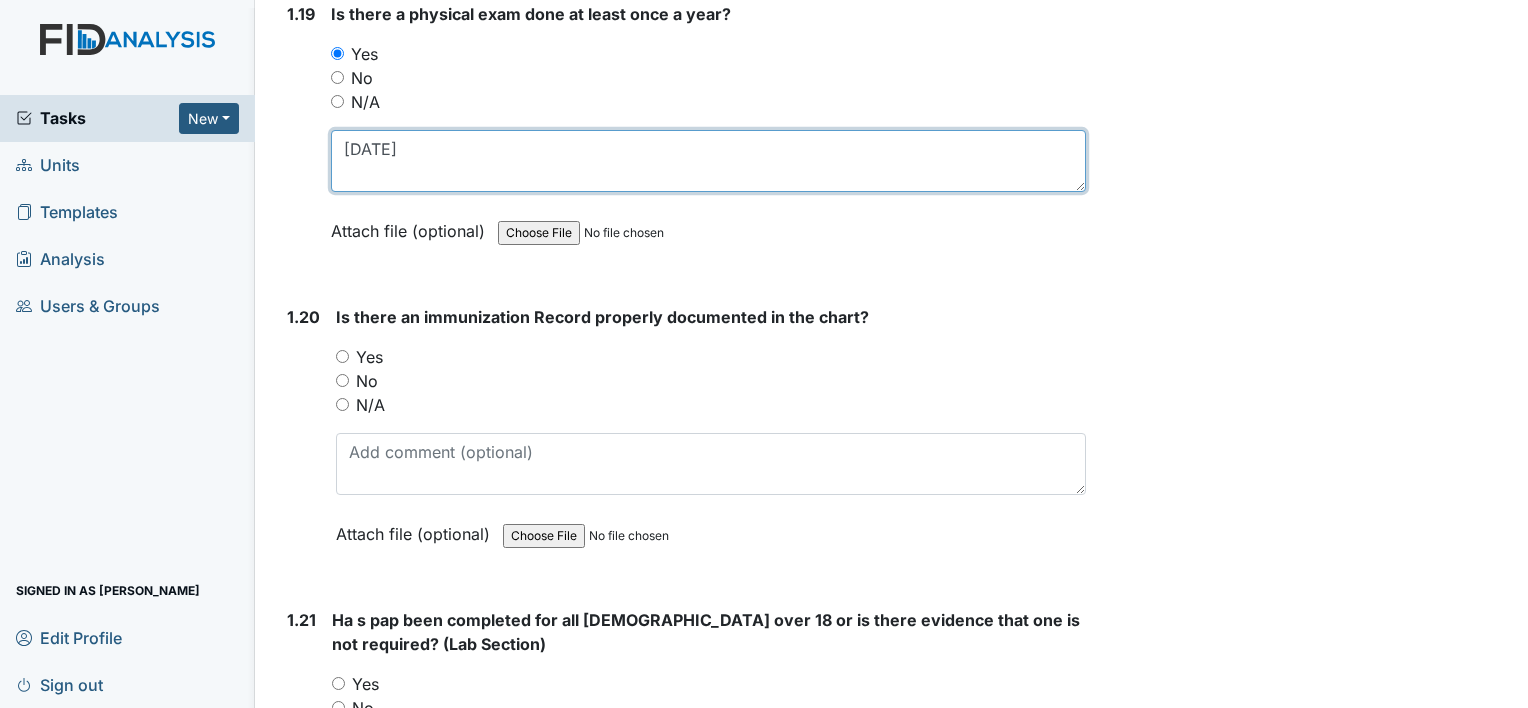 type on "08/26/24" 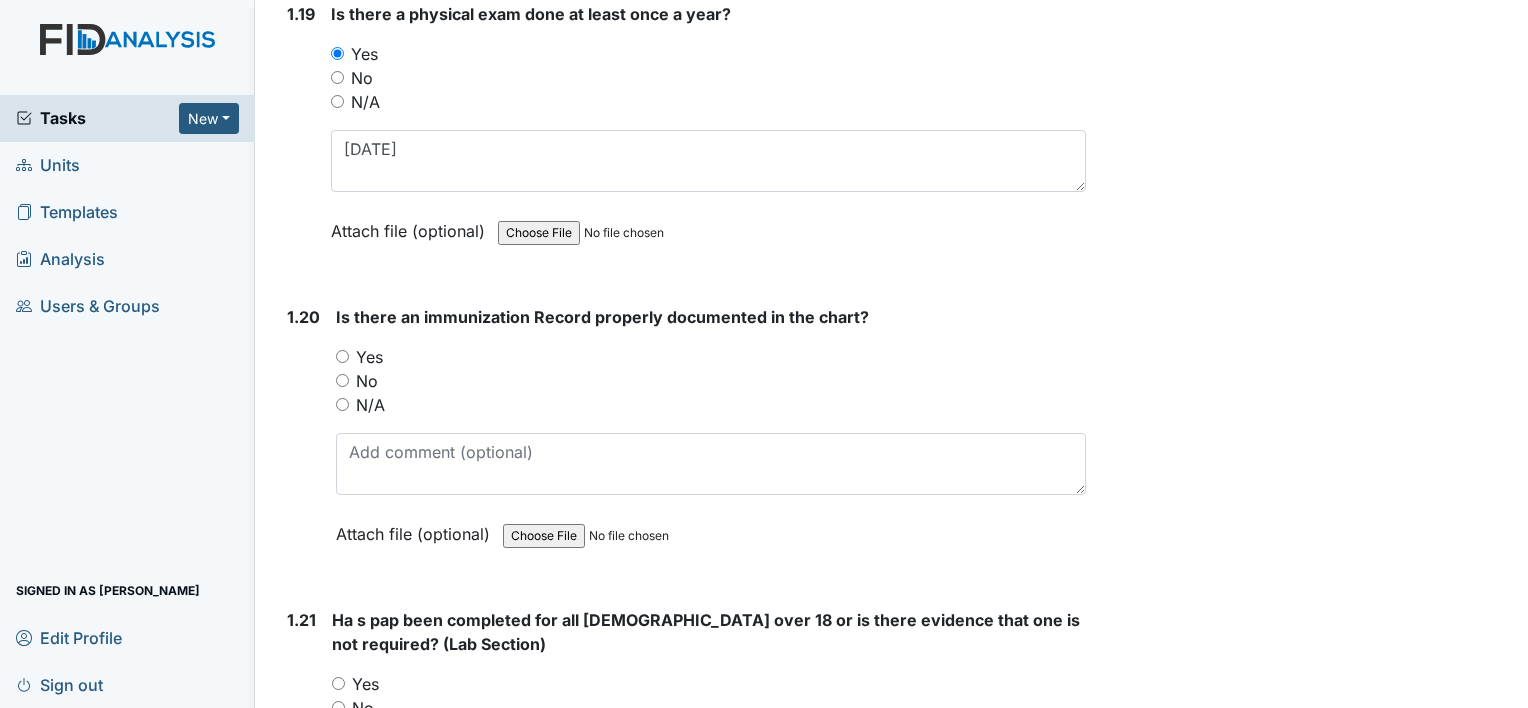 click on "Yes" at bounding box center [342, 356] 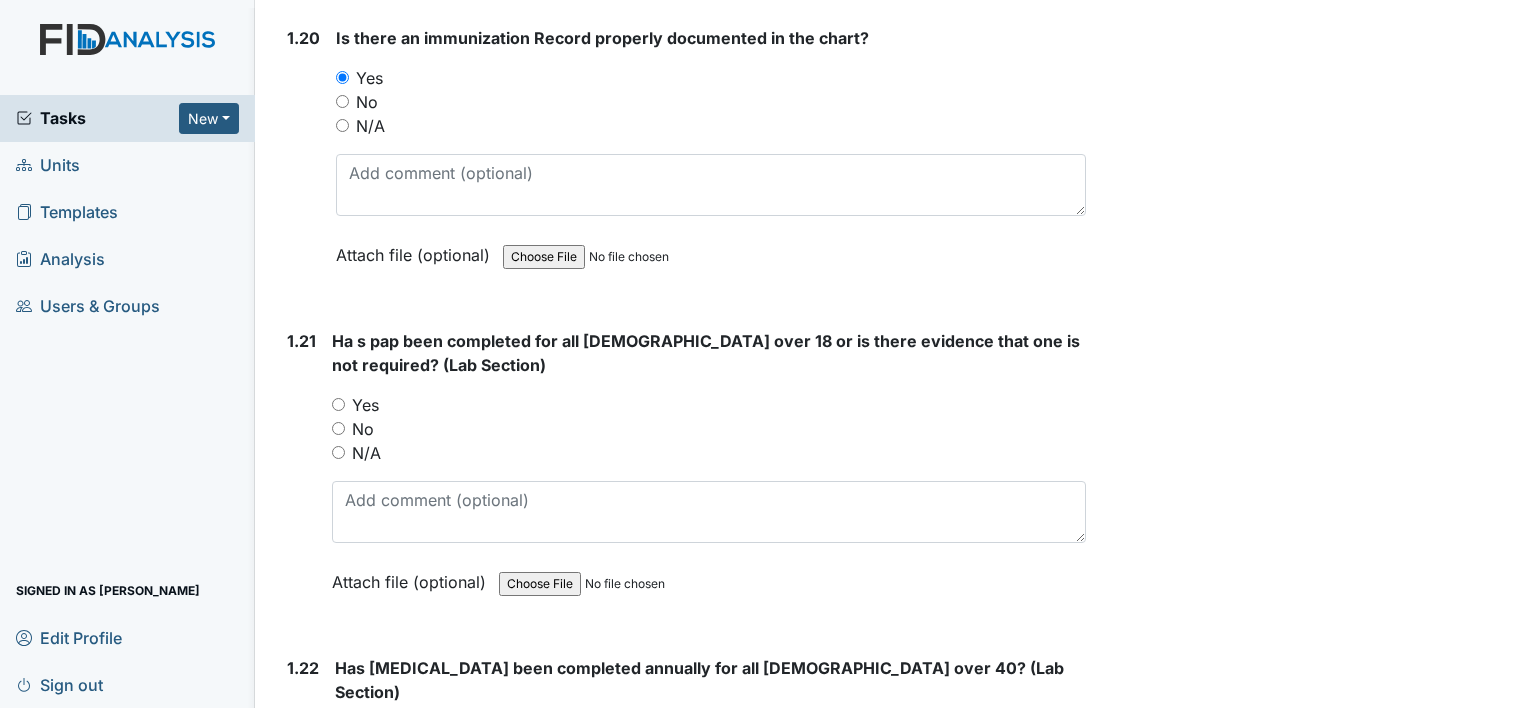 scroll, scrollTop: 6100, scrollLeft: 0, axis: vertical 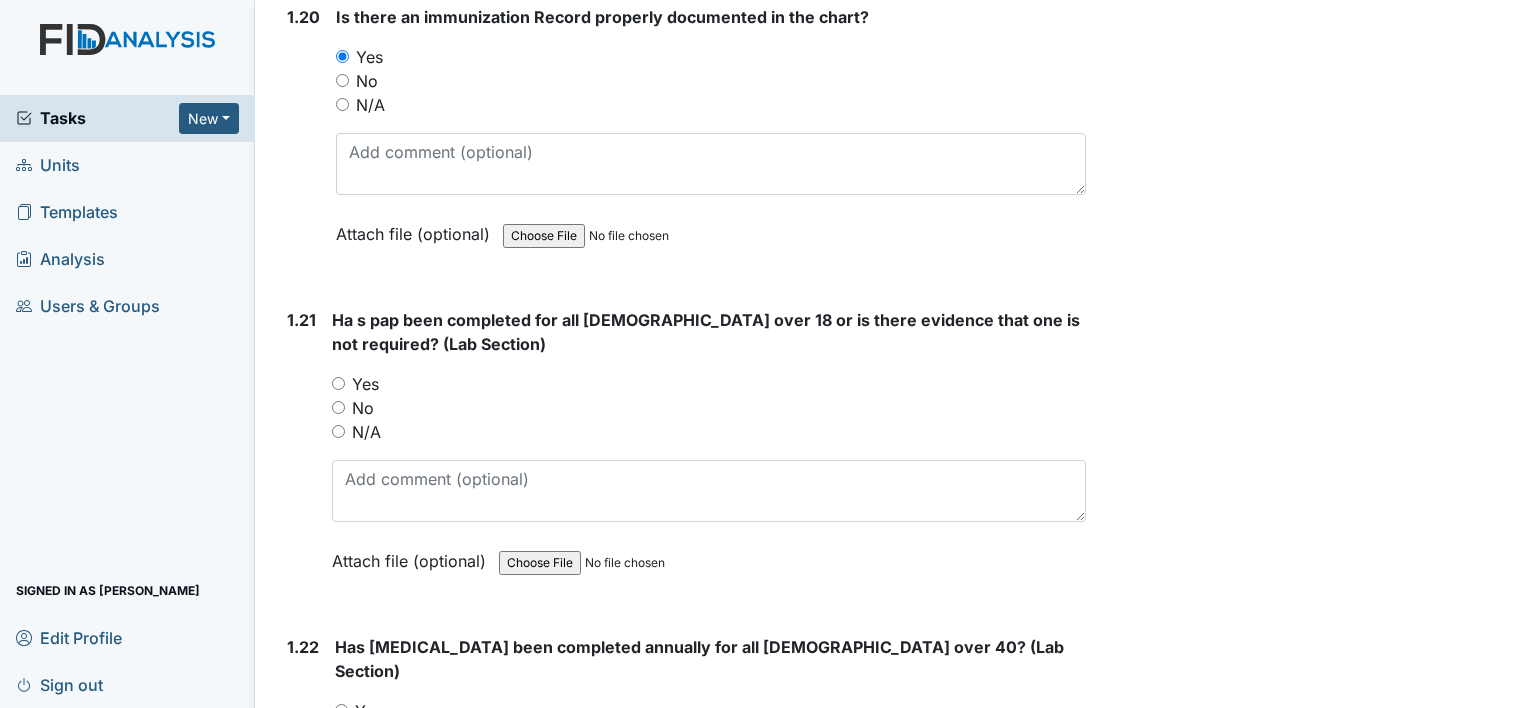 click on "N/A" at bounding box center [338, 431] 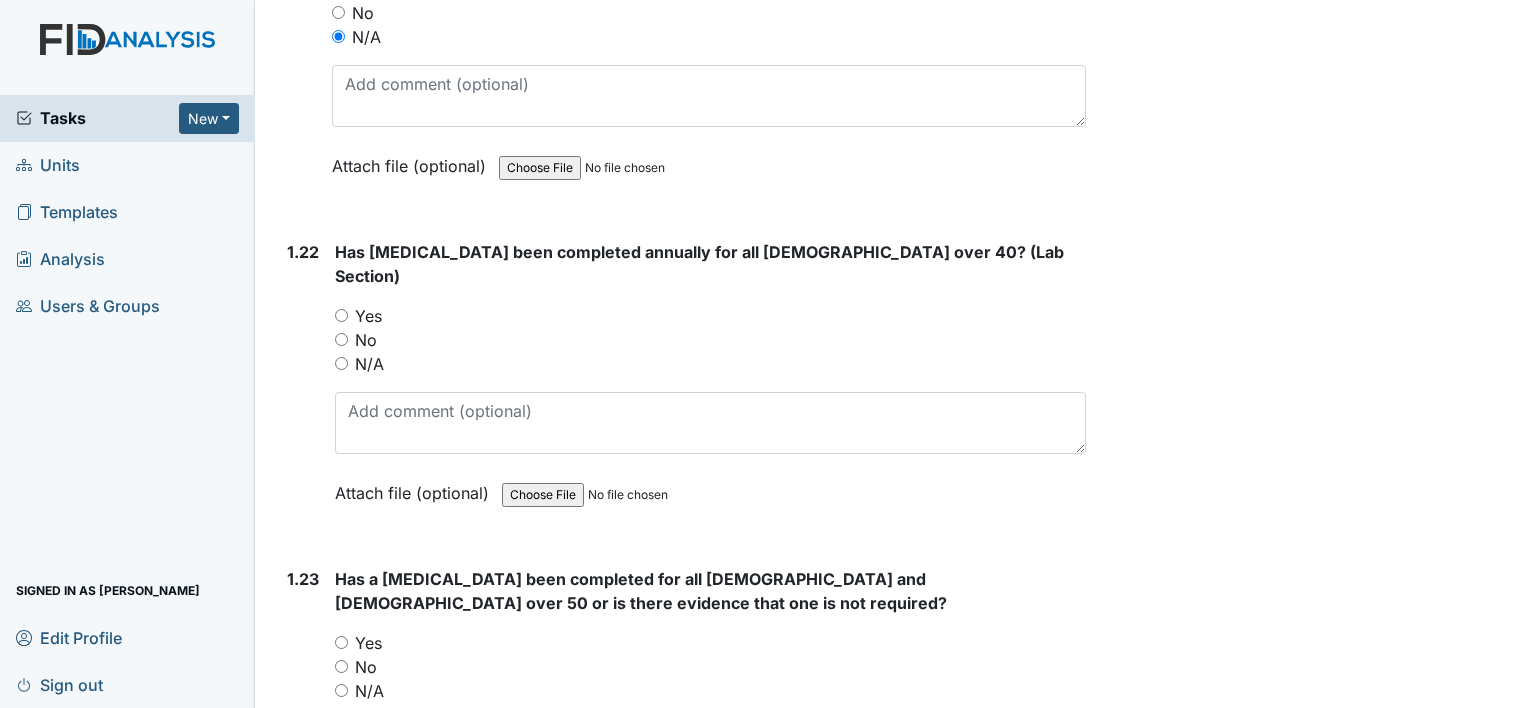 scroll, scrollTop: 6500, scrollLeft: 0, axis: vertical 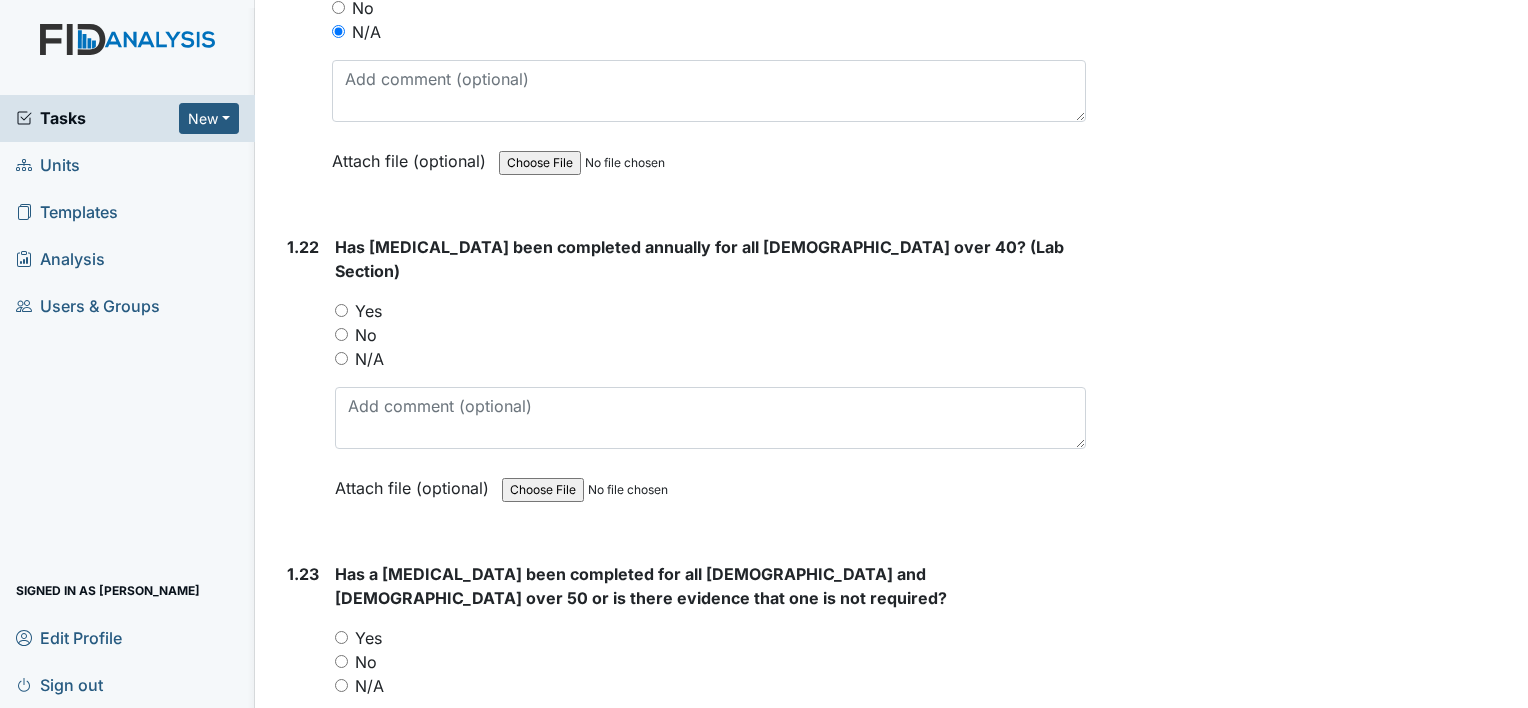 click on "N/A" at bounding box center [341, 358] 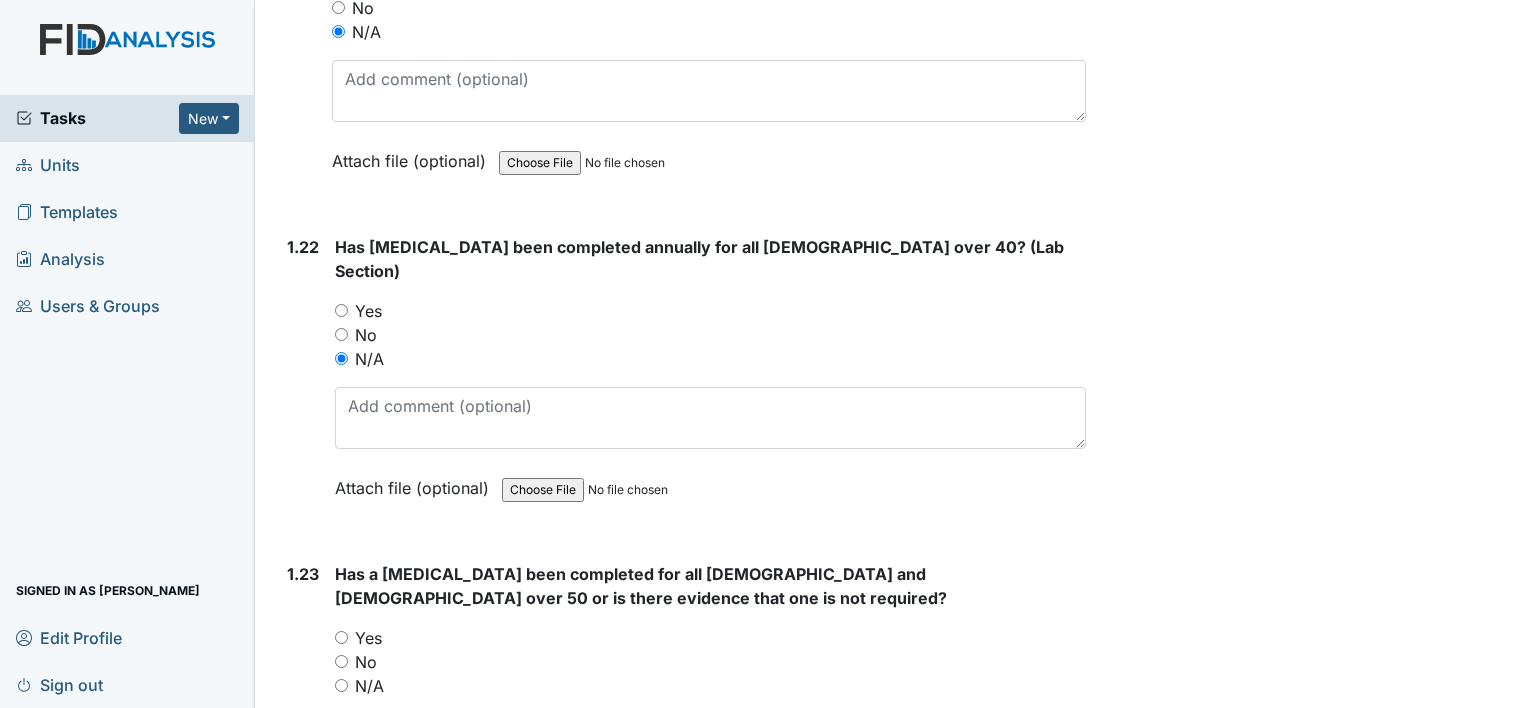 click on "1.23
Has a colonoscopy been completed for all males and females over 50 or is there evidence that one is not required?
You must select one of the below options.
Yes
No
N/A
Attach file (optional)
You can upload .pdf, .txt, .jpg, .jpeg, .png, .csv, .xls, or .doc files under 100MB." at bounding box center [682, 709] 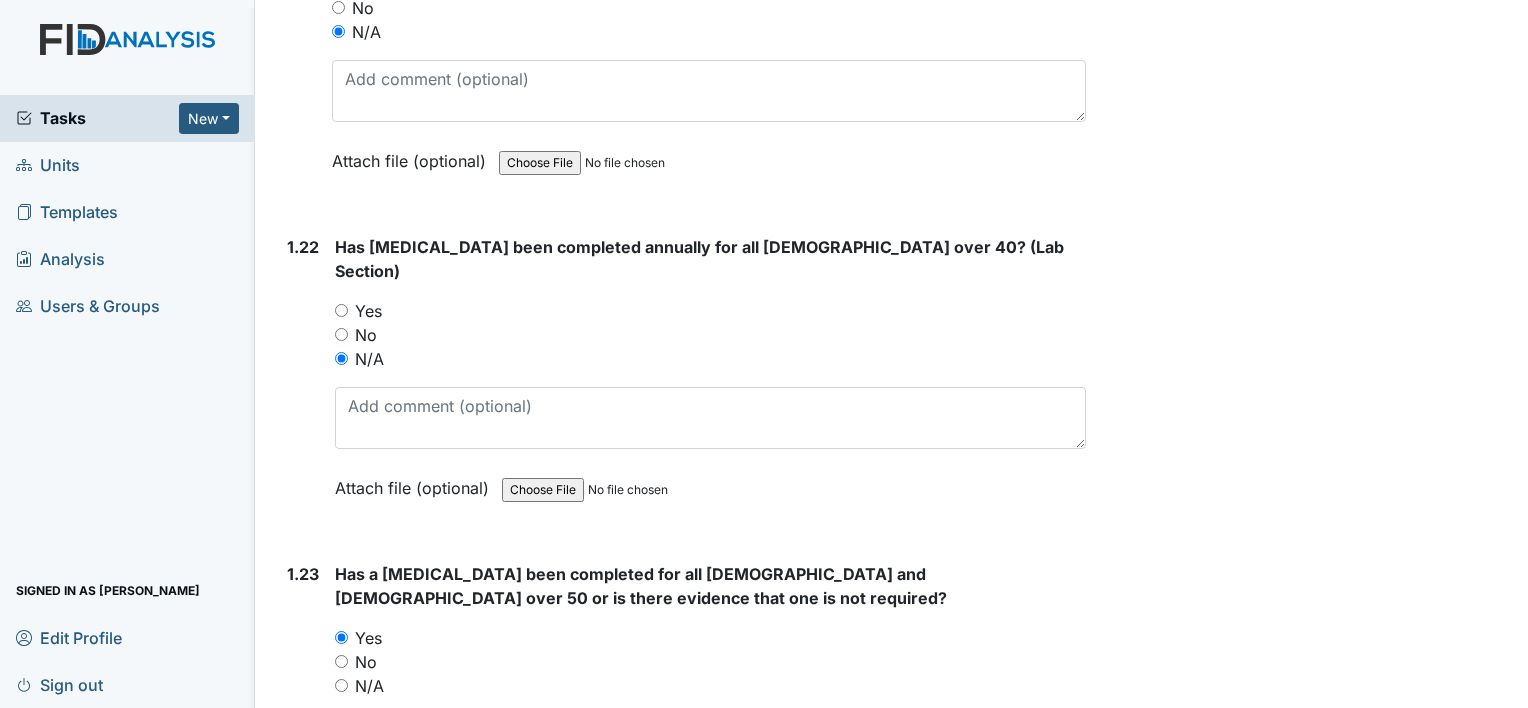 click at bounding box center (710, 745) 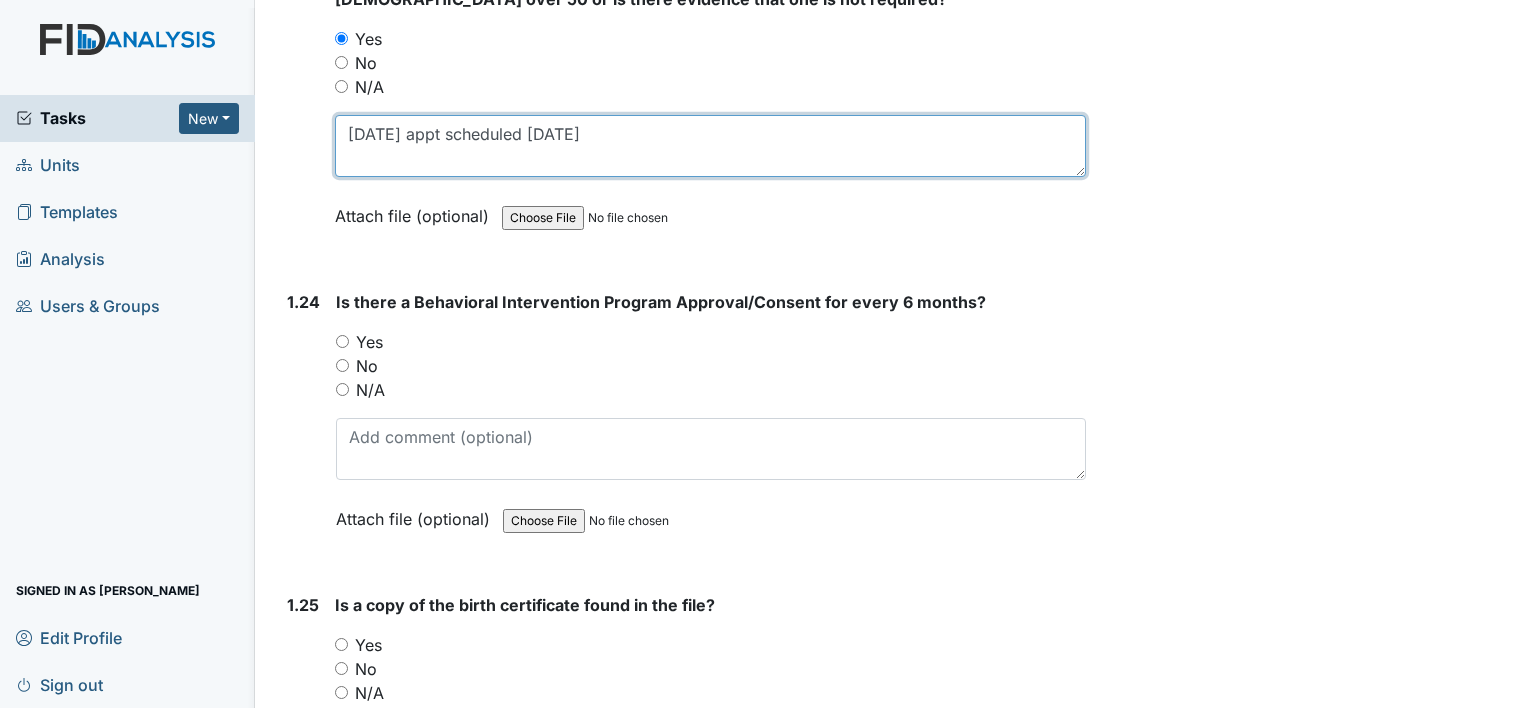 scroll, scrollTop: 7100, scrollLeft: 0, axis: vertical 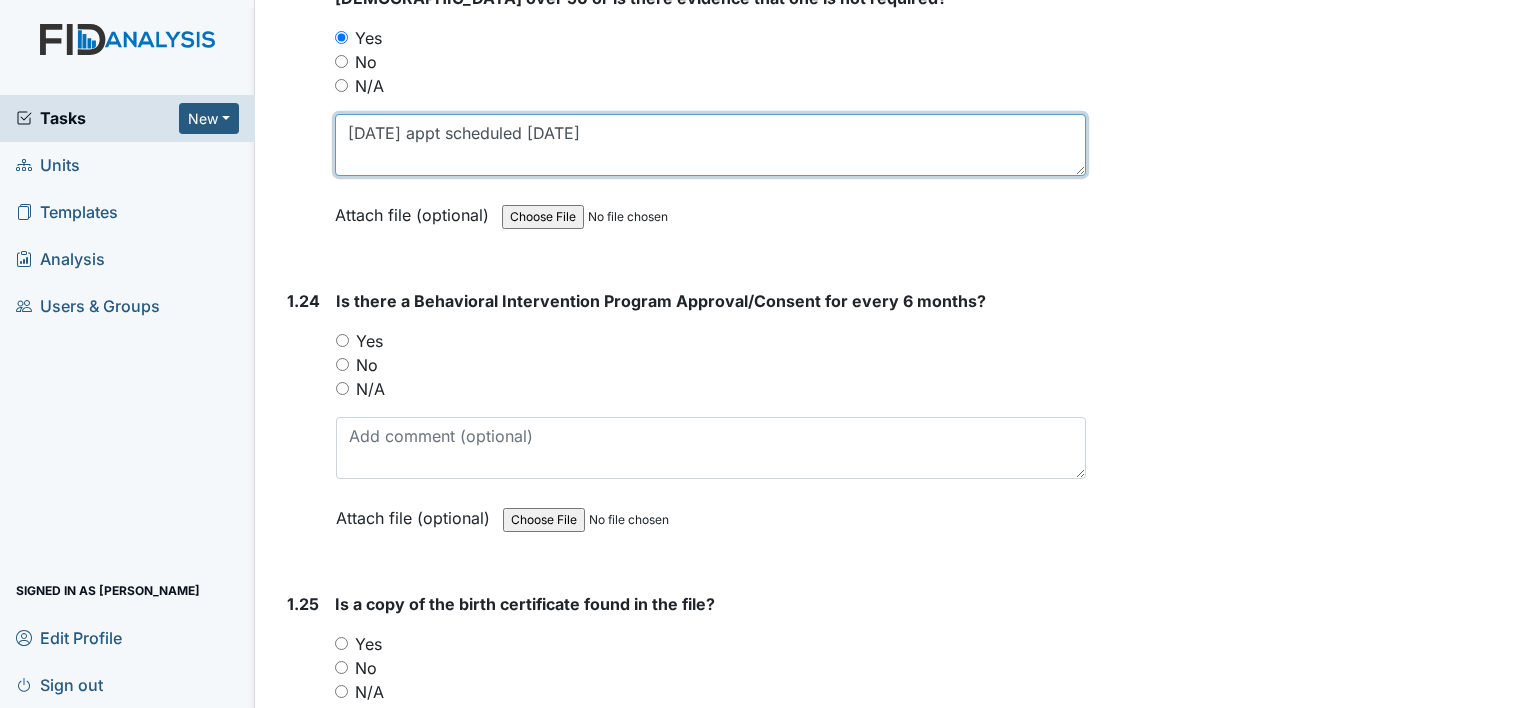 type on "03/01/23 appt scheduled 07/10/25" 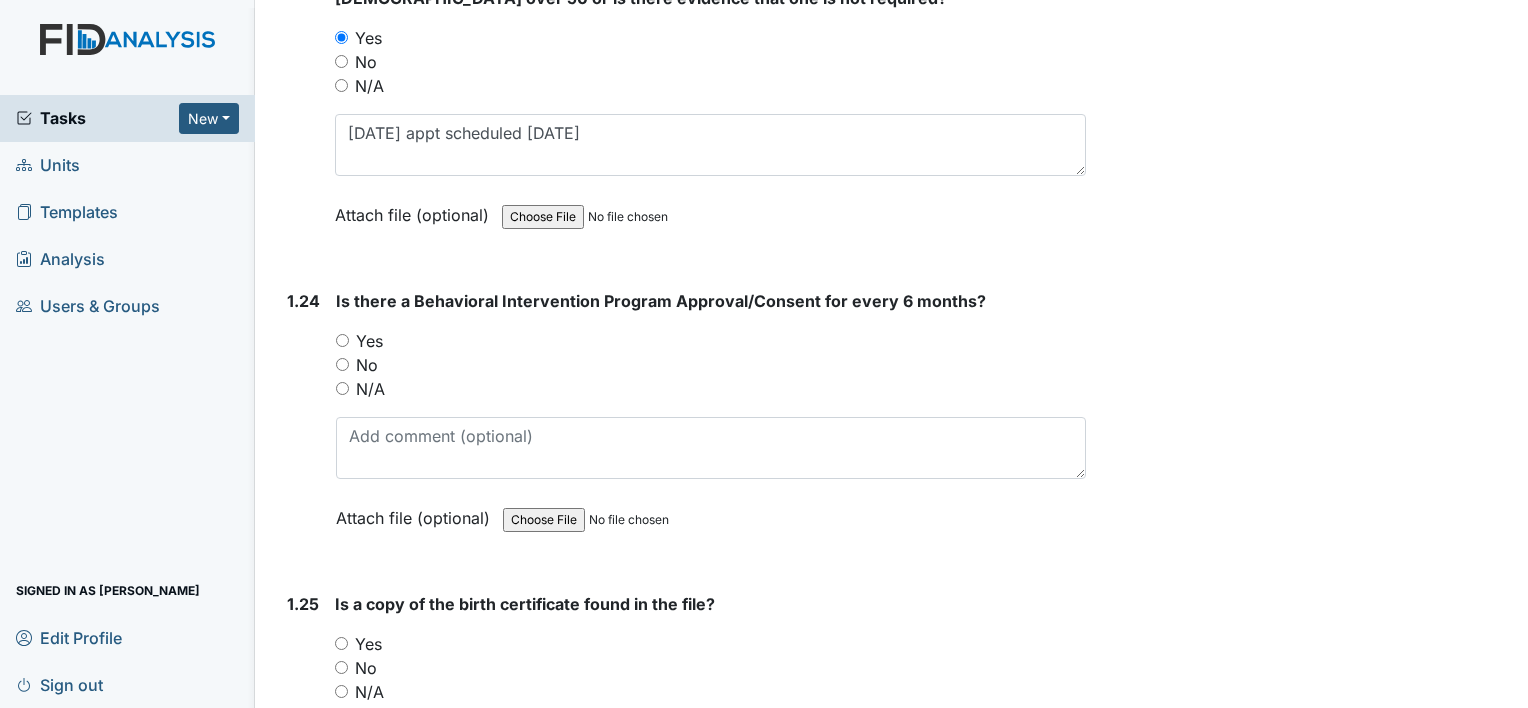 drag, startPoint x: 340, startPoint y: 266, endPoint x: 375, endPoint y: 319, distance: 63.51378 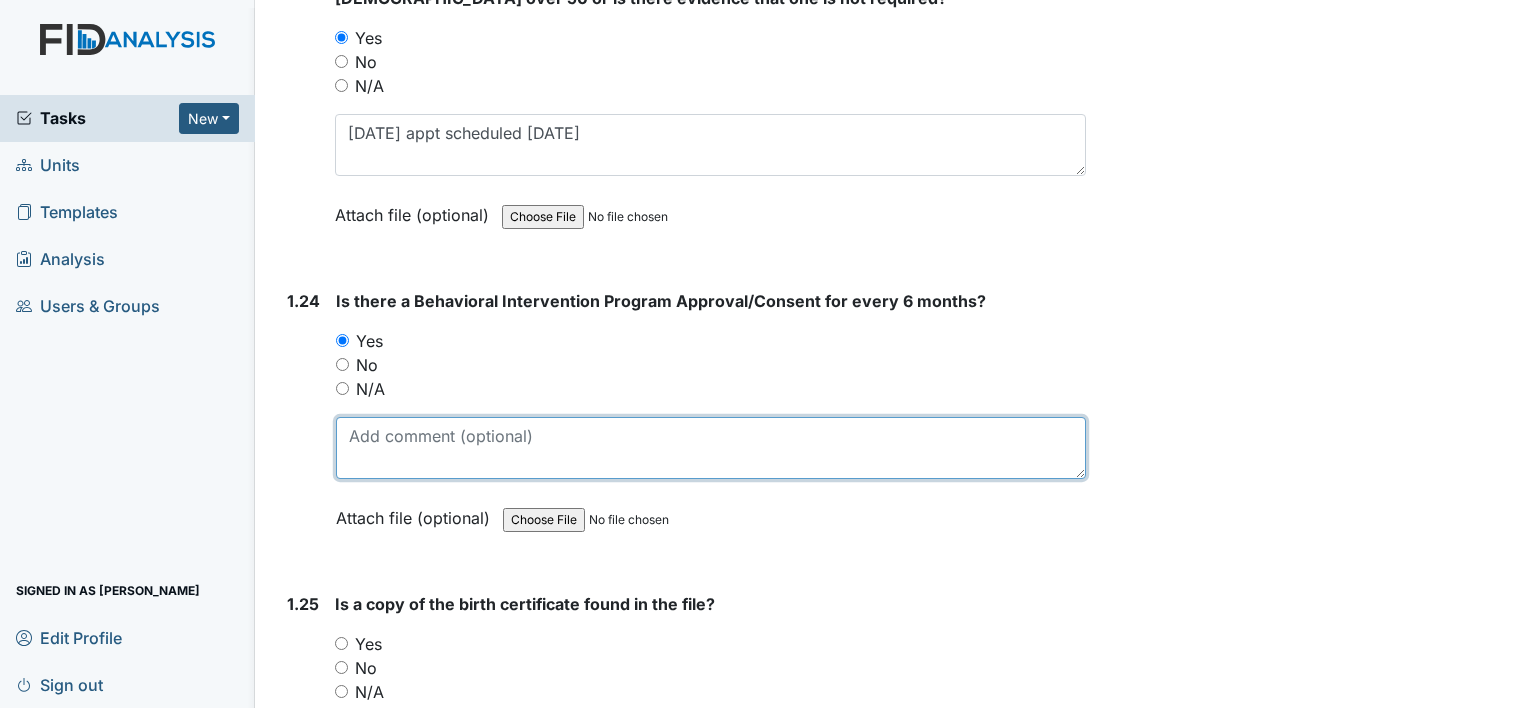 click at bounding box center [711, 448] 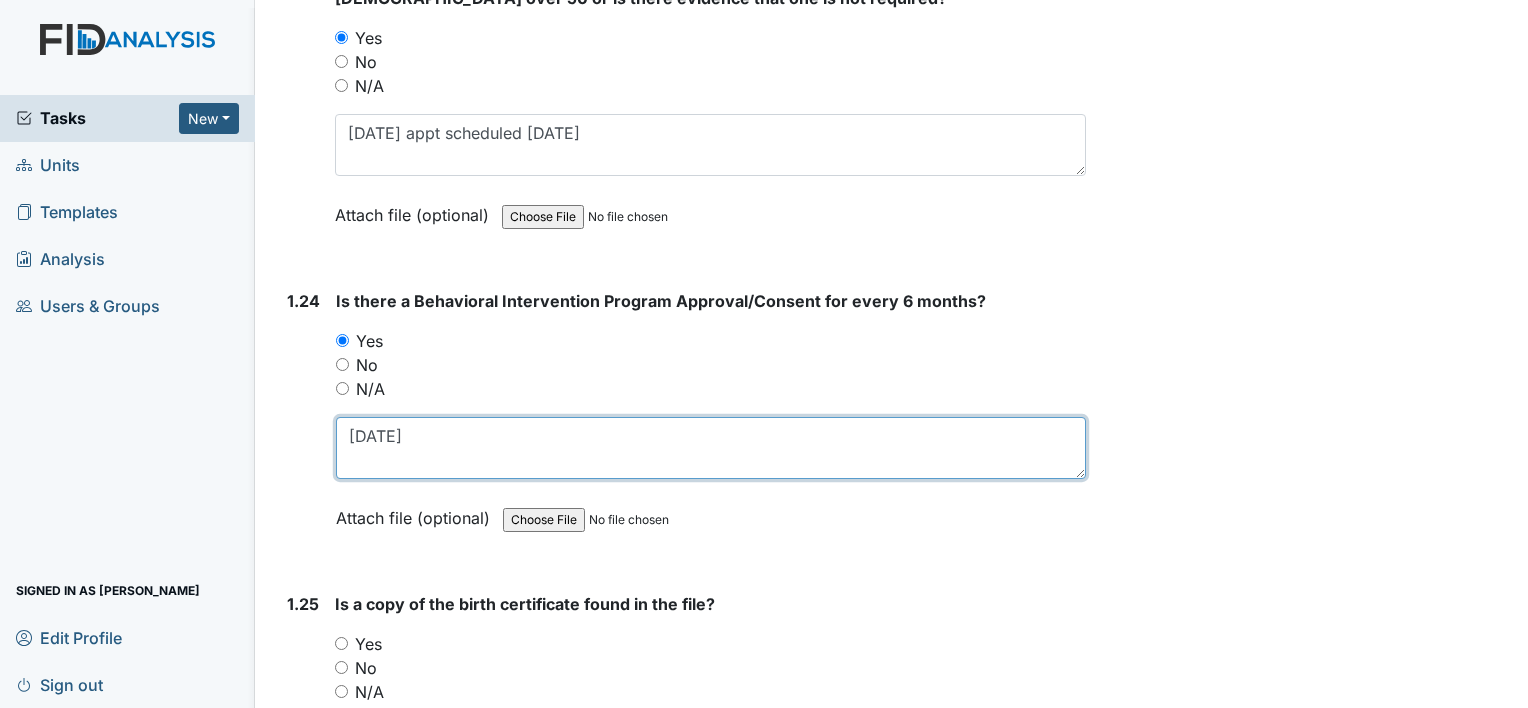 click on "10/01/25" at bounding box center (711, 448) 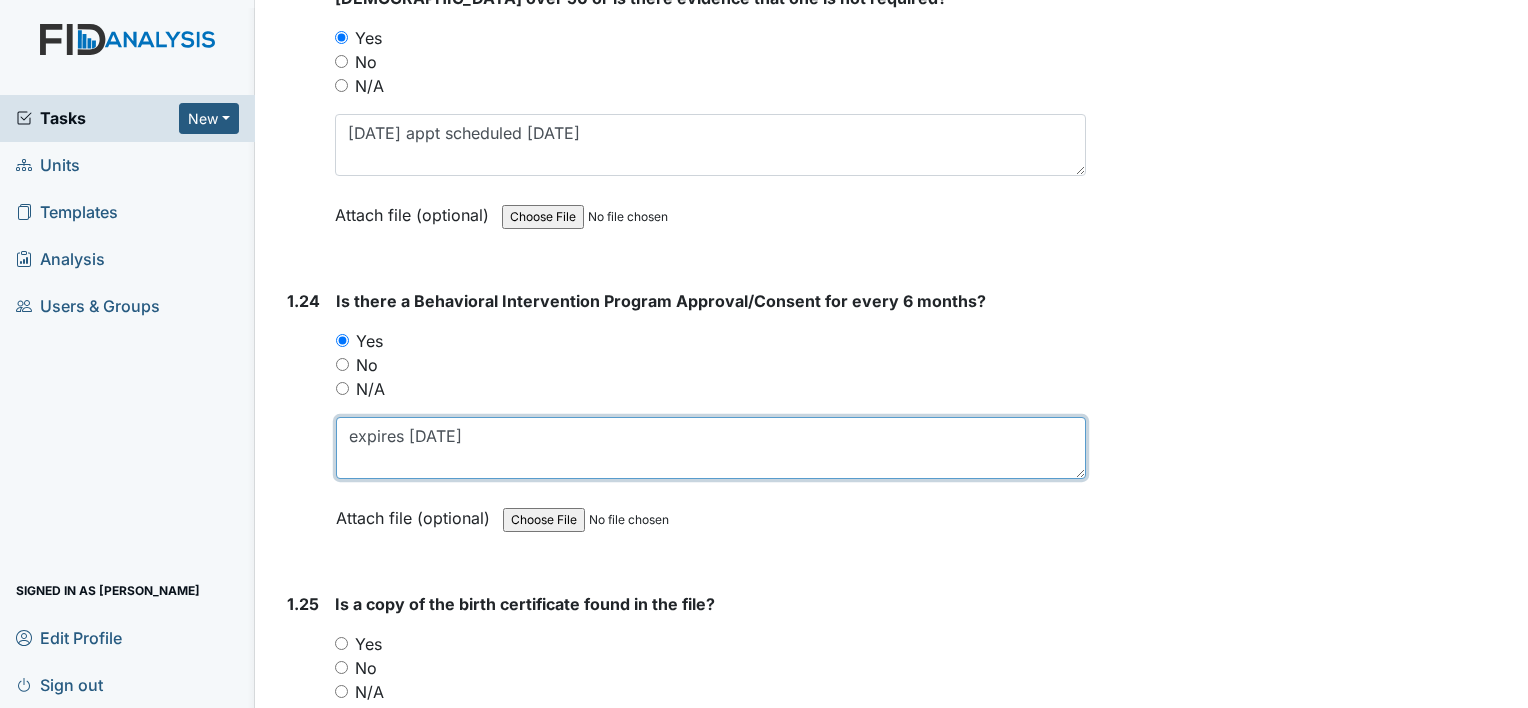 type on "expires 10/01/25" 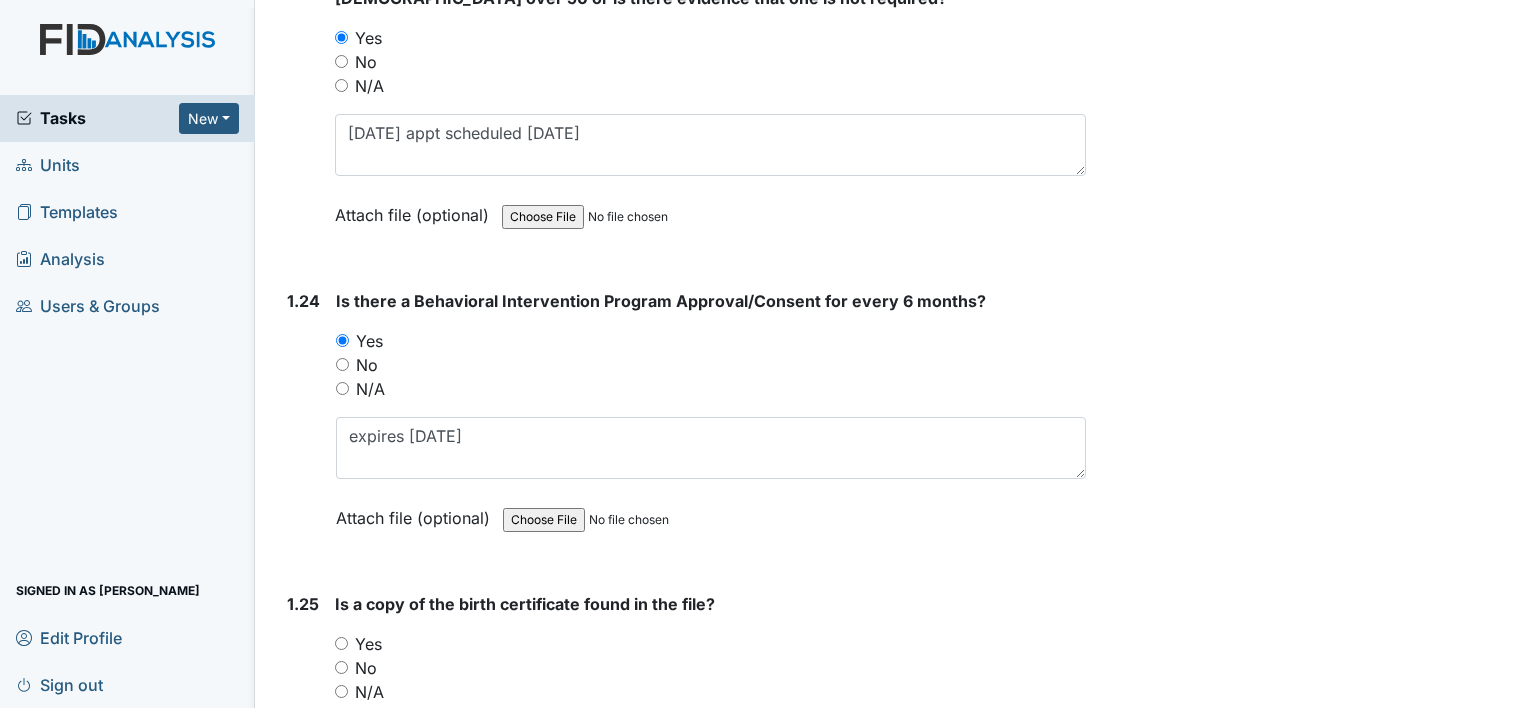 click on "Yes" at bounding box center (710, 644) 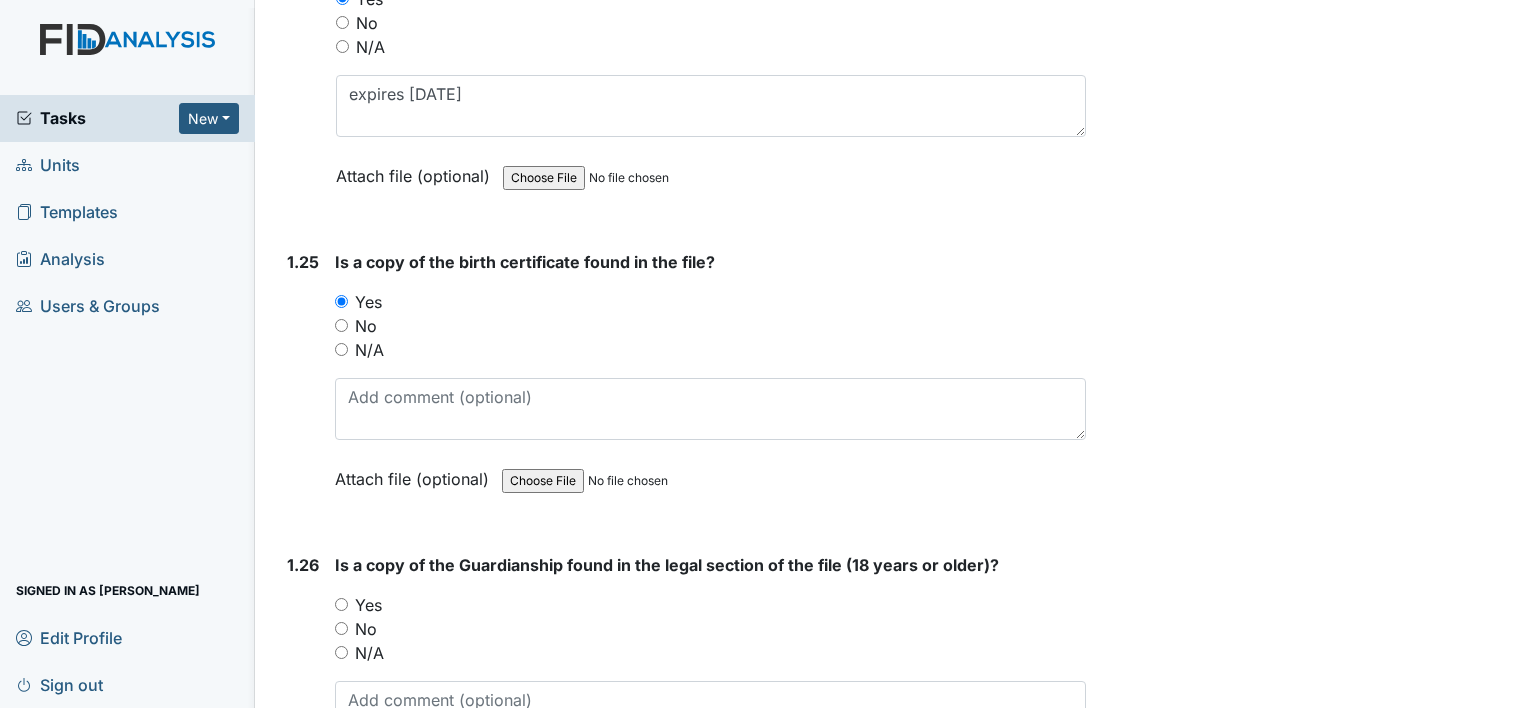 scroll, scrollTop: 7500, scrollLeft: 0, axis: vertical 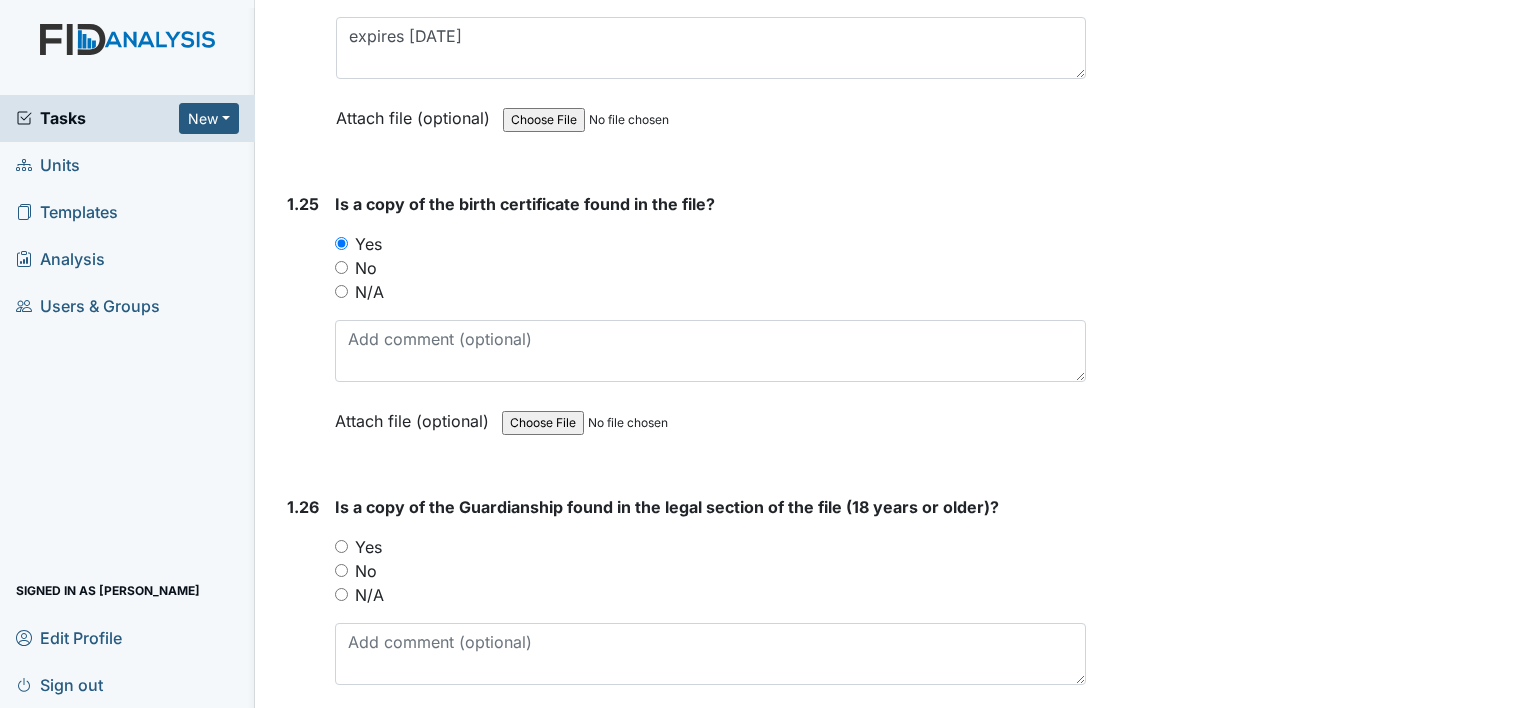 click on "Yes" at bounding box center (341, 546) 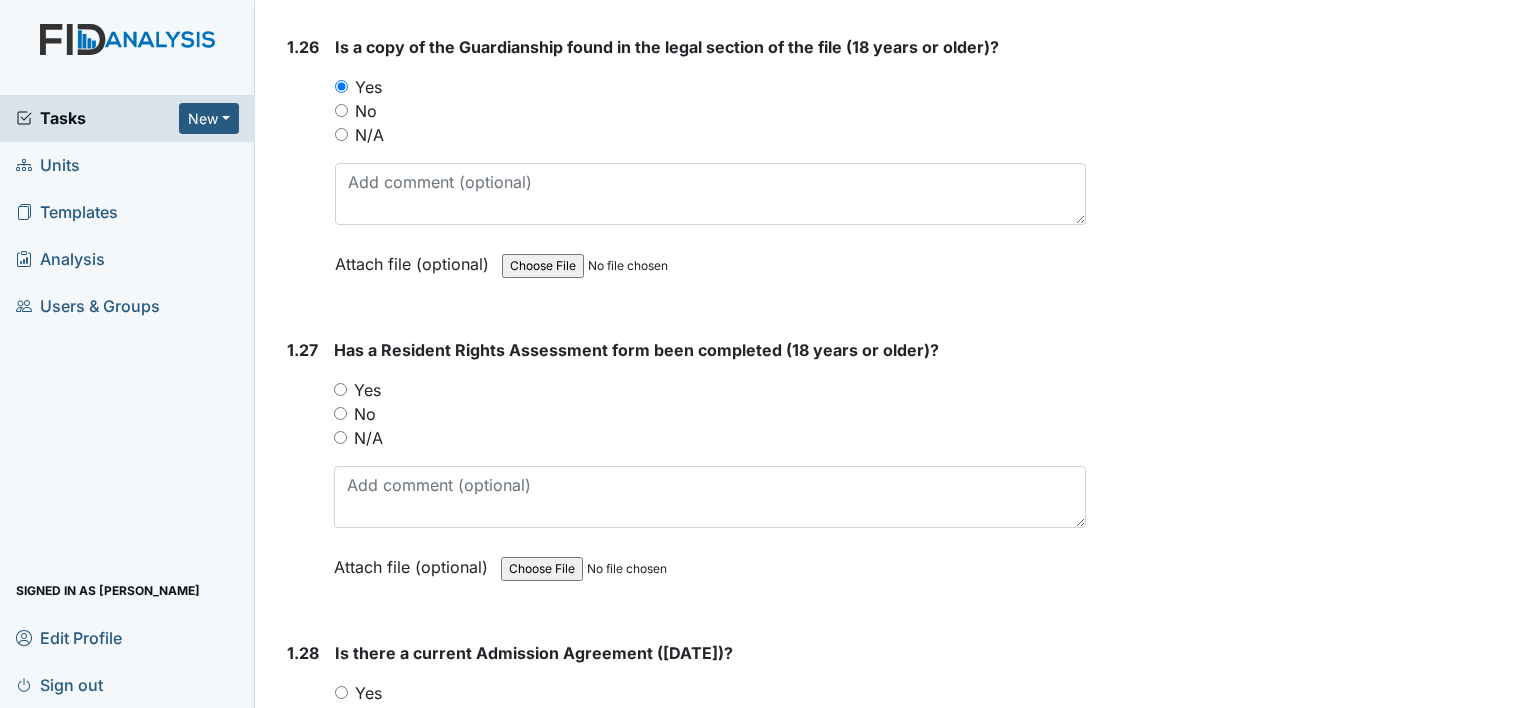 scroll, scrollTop: 8000, scrollLeft: 0, axis: vertical 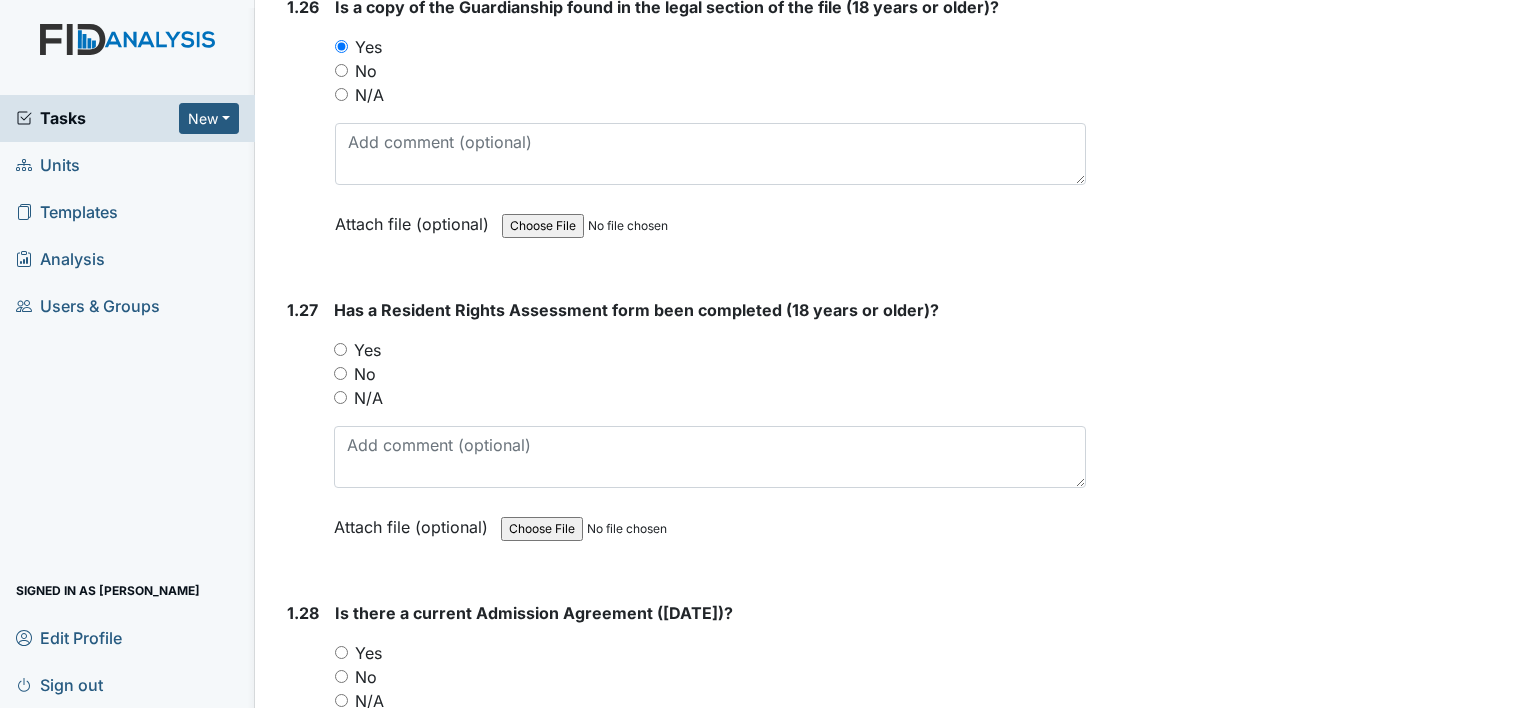 drag, startPoint x: 336, startPoint y: 268, endPoint x: 340, endPoint y: 288, distance: 20.396078 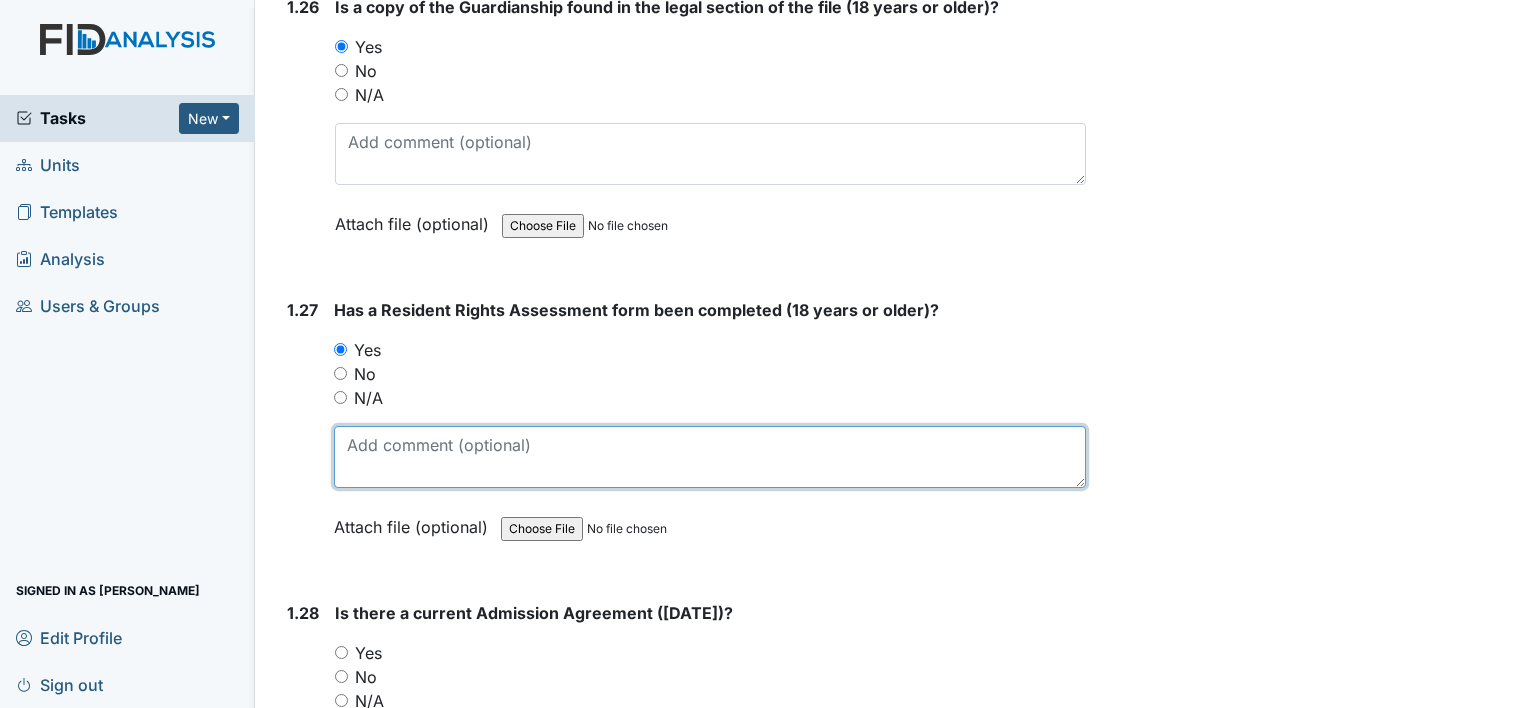 click at bounding box center (710, 457) 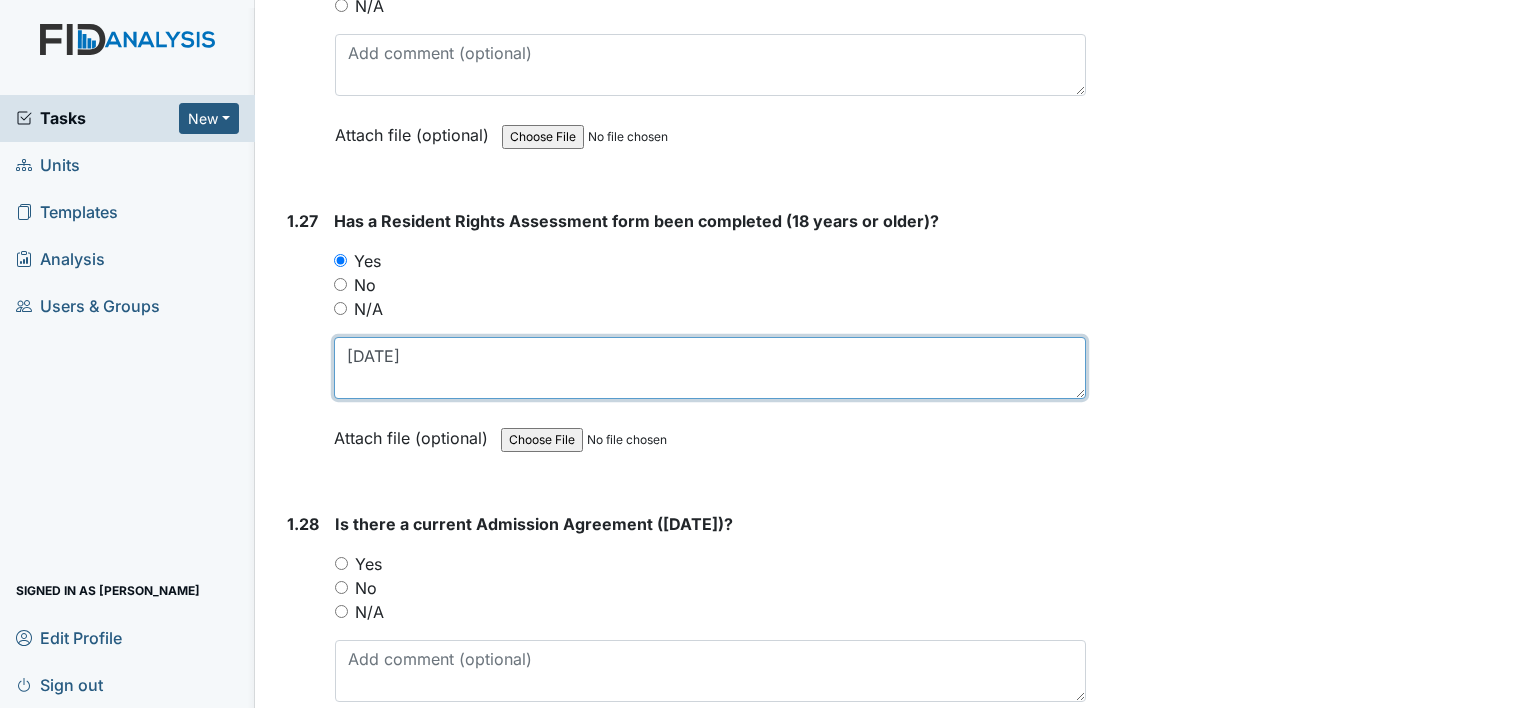 scroll, scrollTop: 8100, scrollLeft: 0, axis: vertical 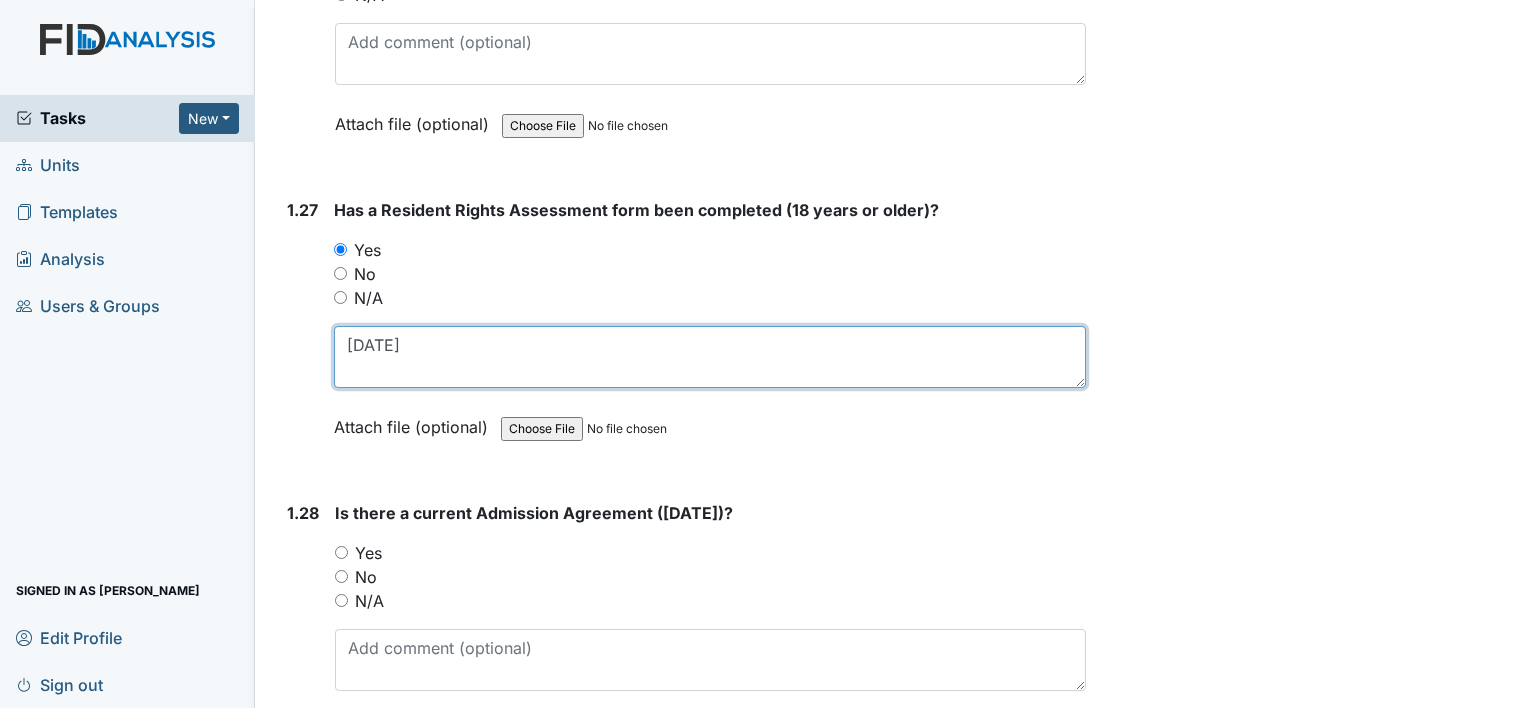 type on "04/21/25" 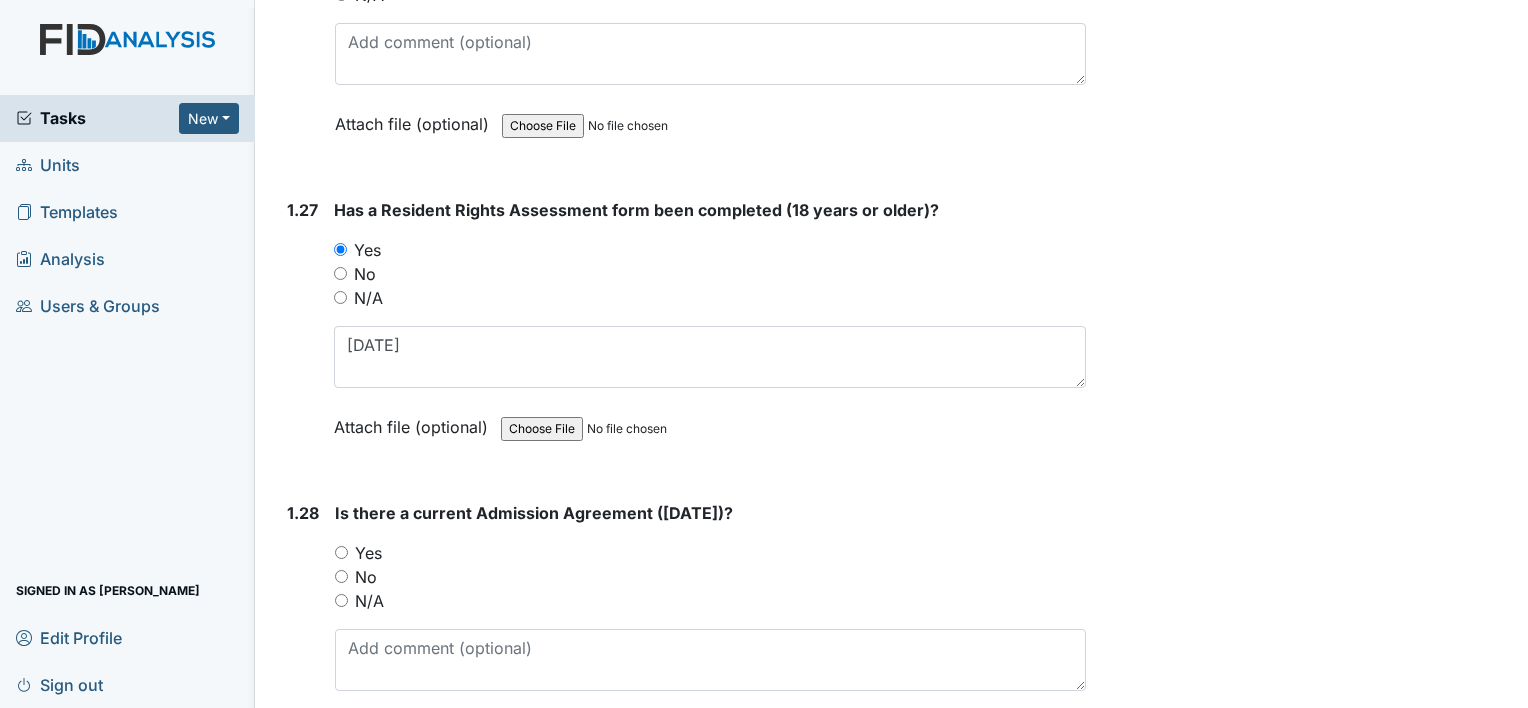 click on "Yes" at bounding box center [341, 552] 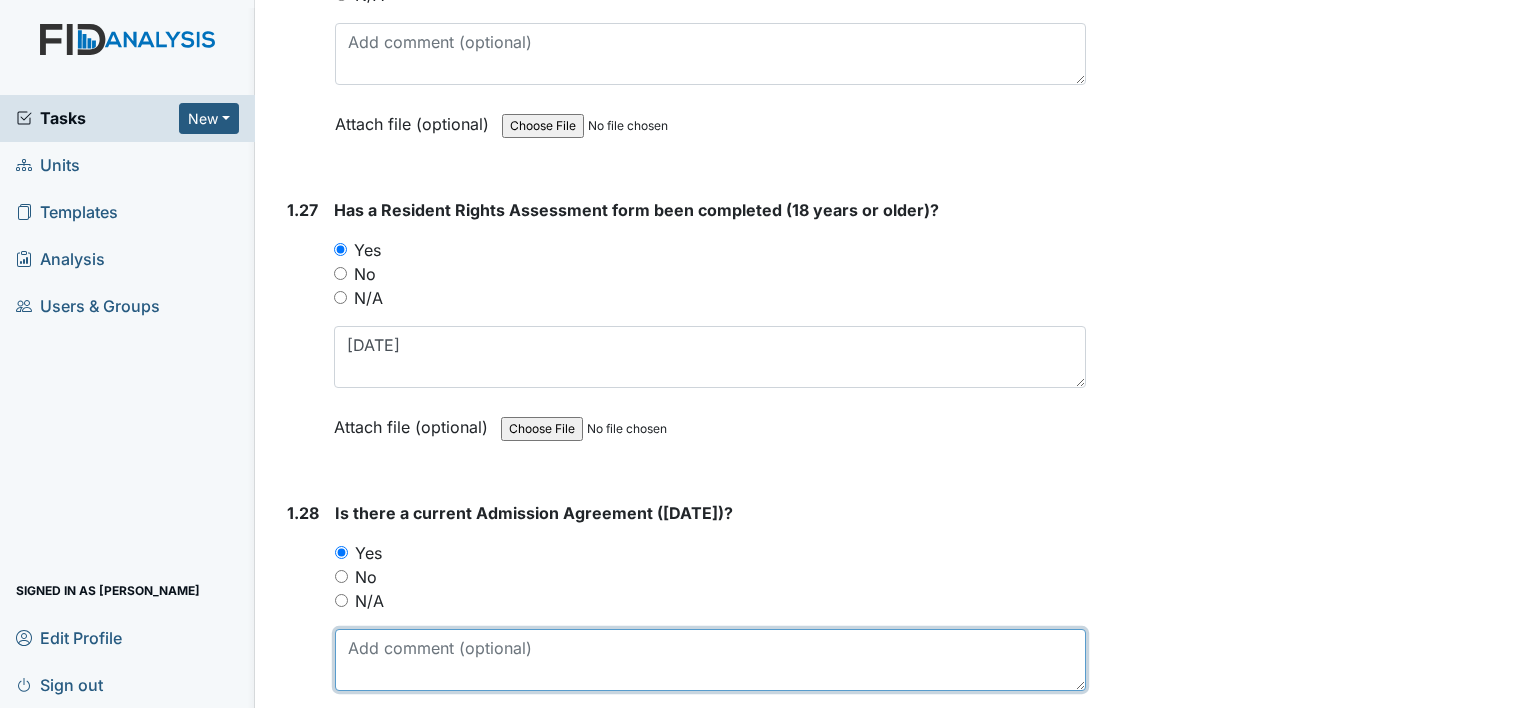 click at bounding box center (710, 660) 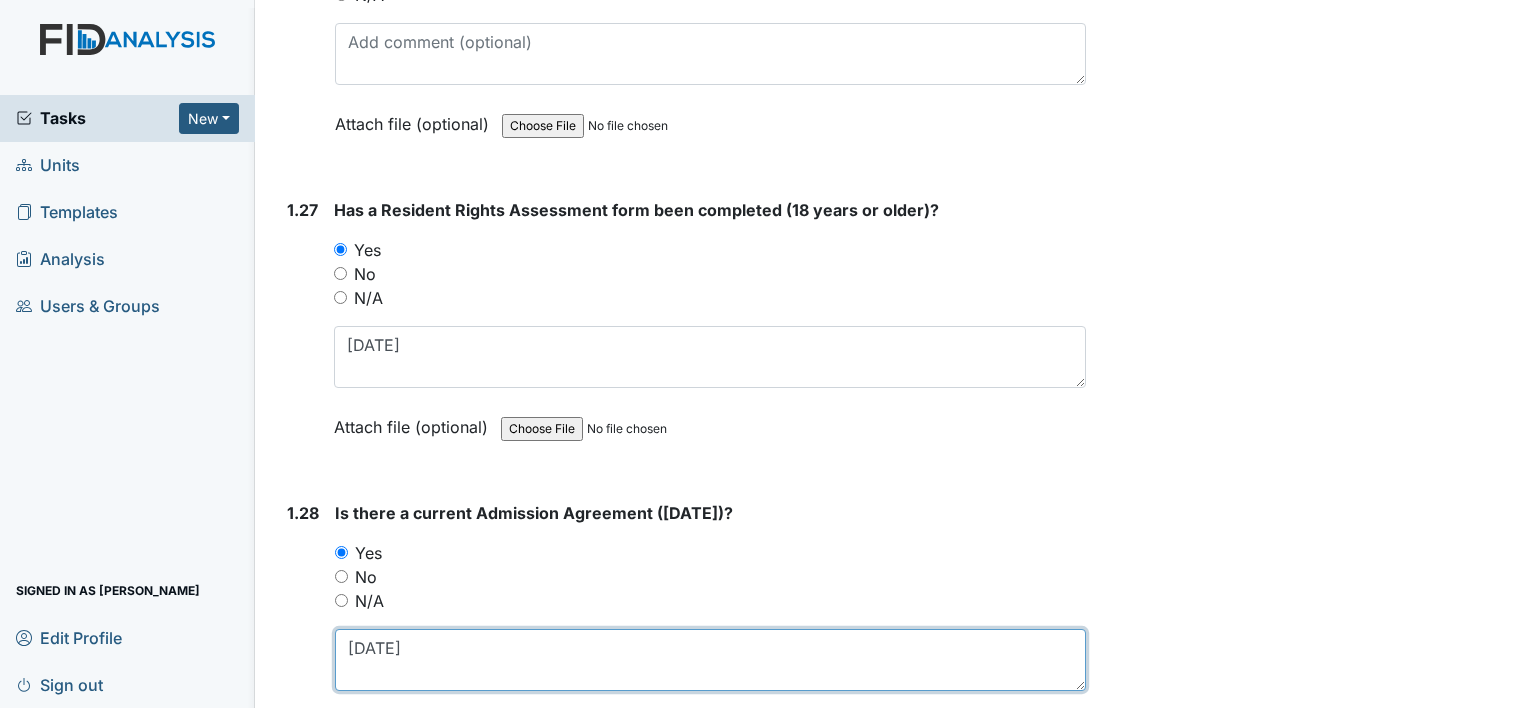 type on "03/31/26" 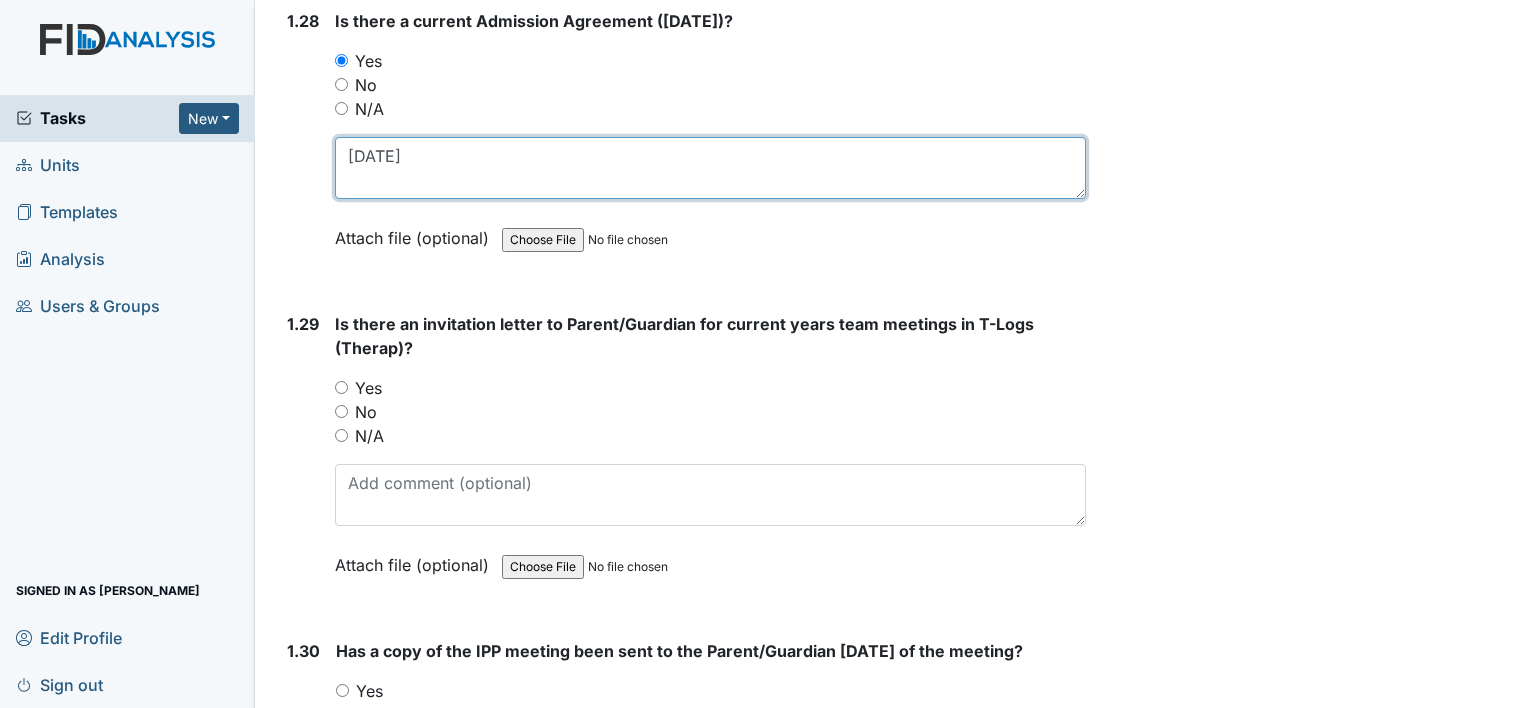 scroll, scrollTop: 8600, scrollLeft: 0, axis: vertical 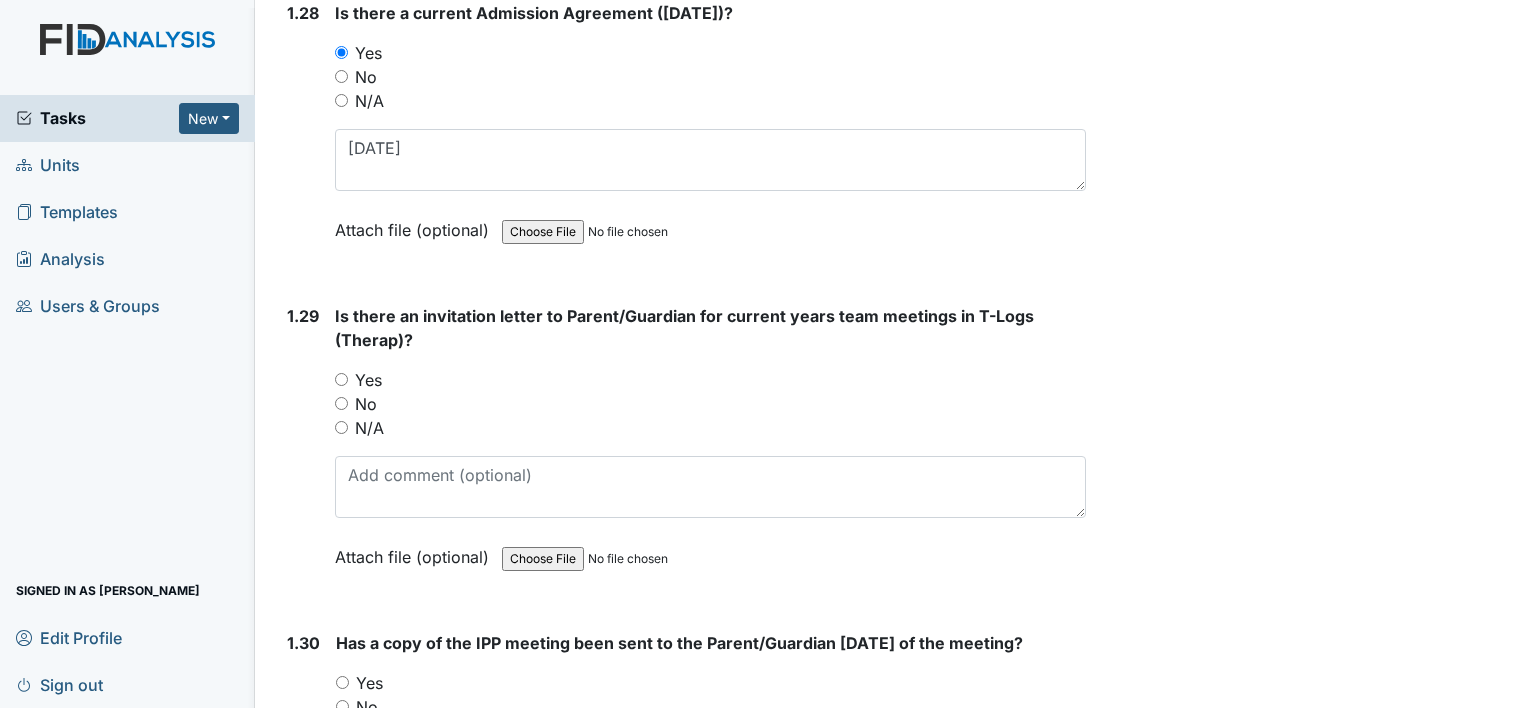 click on "No" at bounding box center [341, 403] 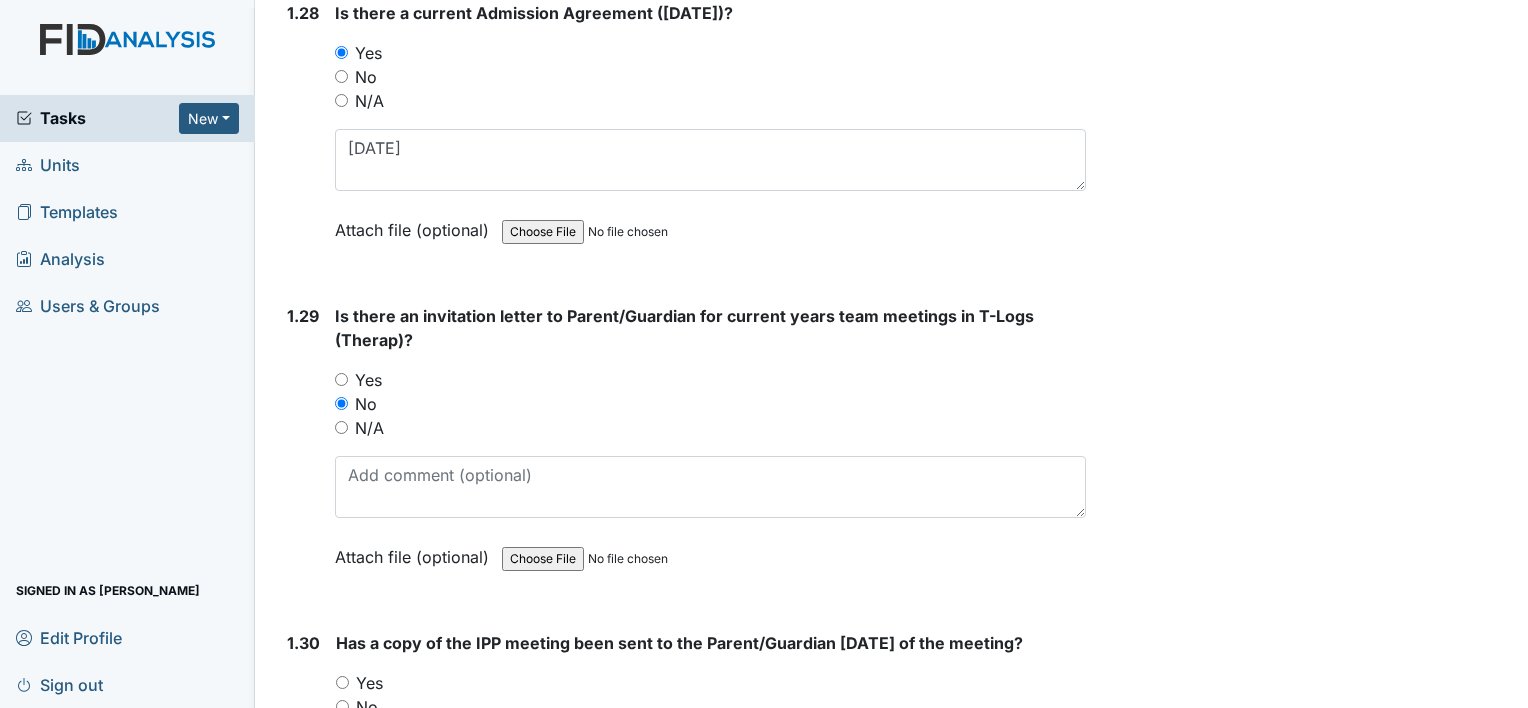 click on "Yes" at bounding box center (342, 682) 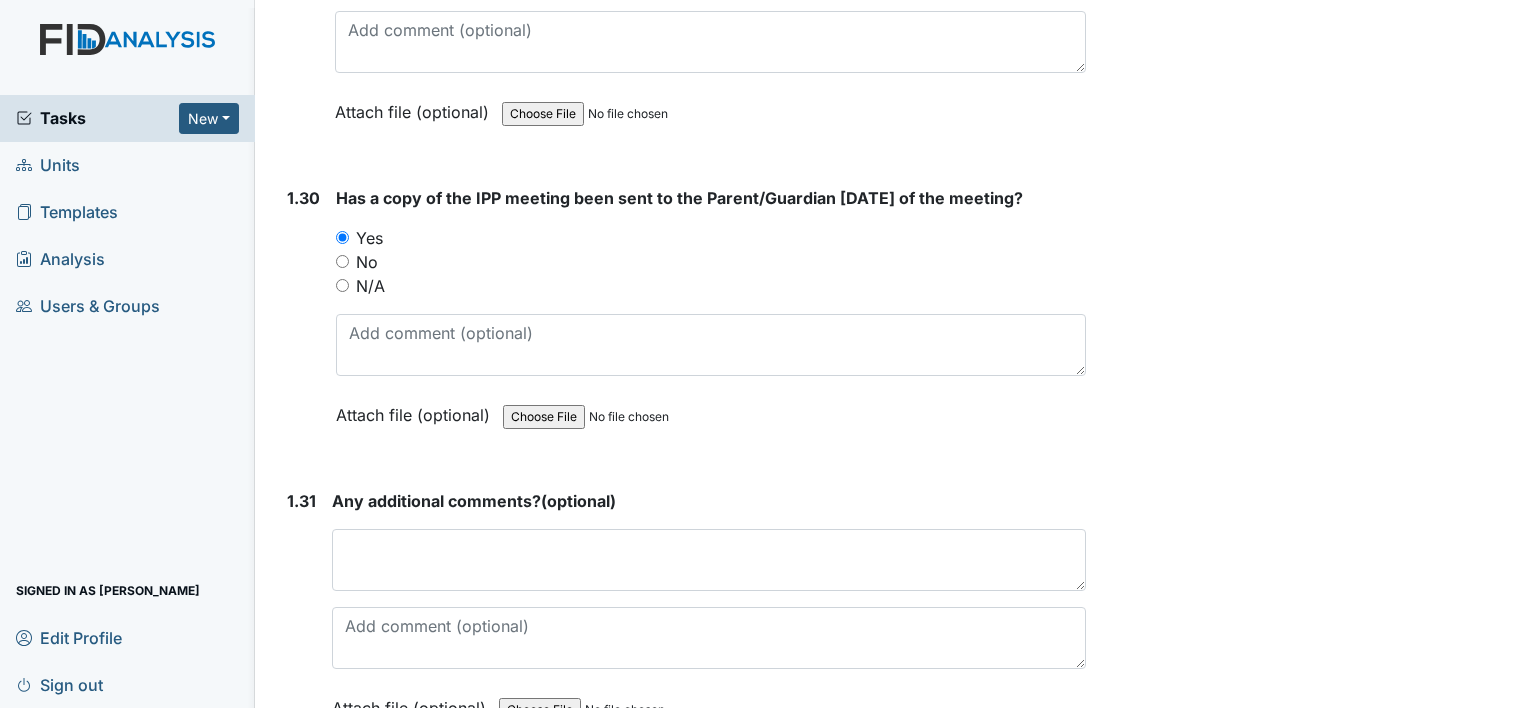 scroll, scrollTop: 9092, scrollLeft: 0, axis: vertical 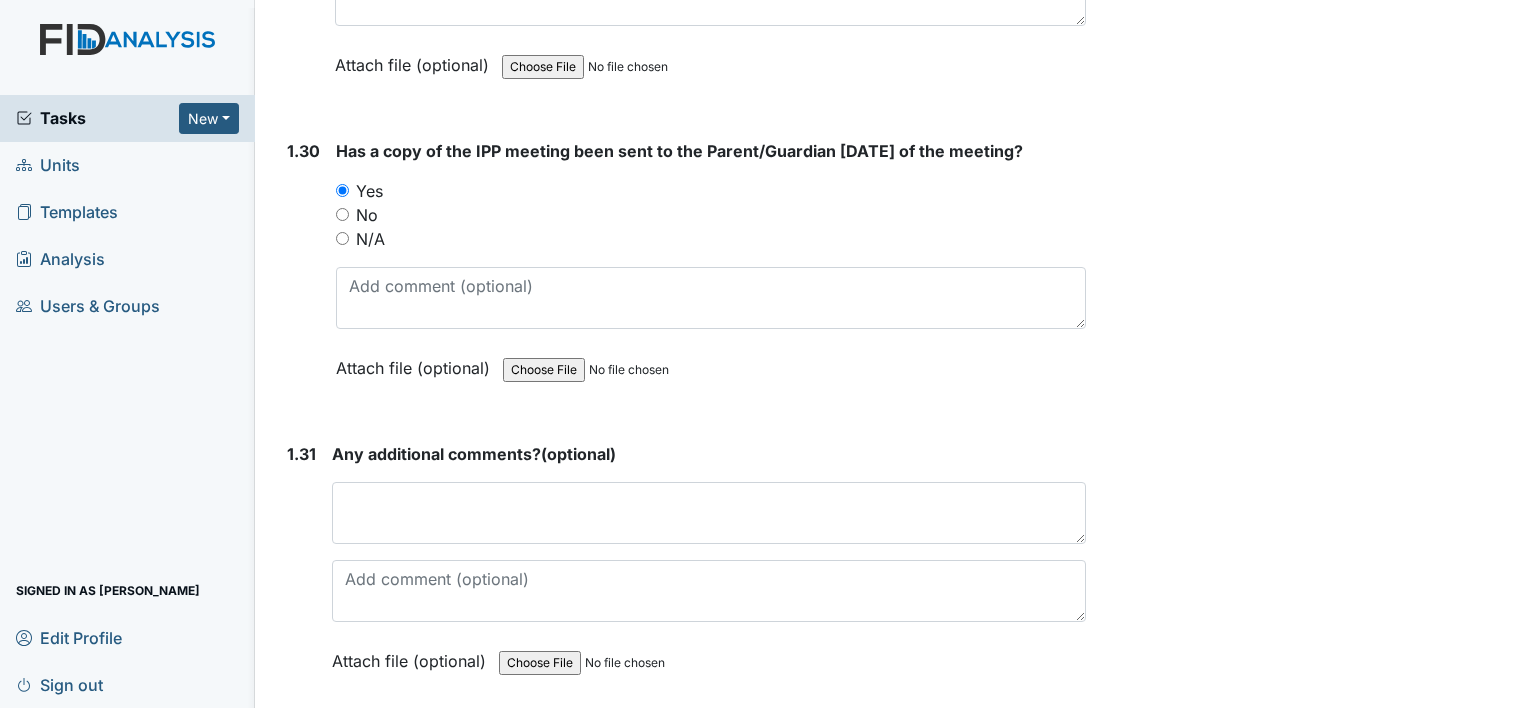 click on "Submit" at bounding box center [330, 754] 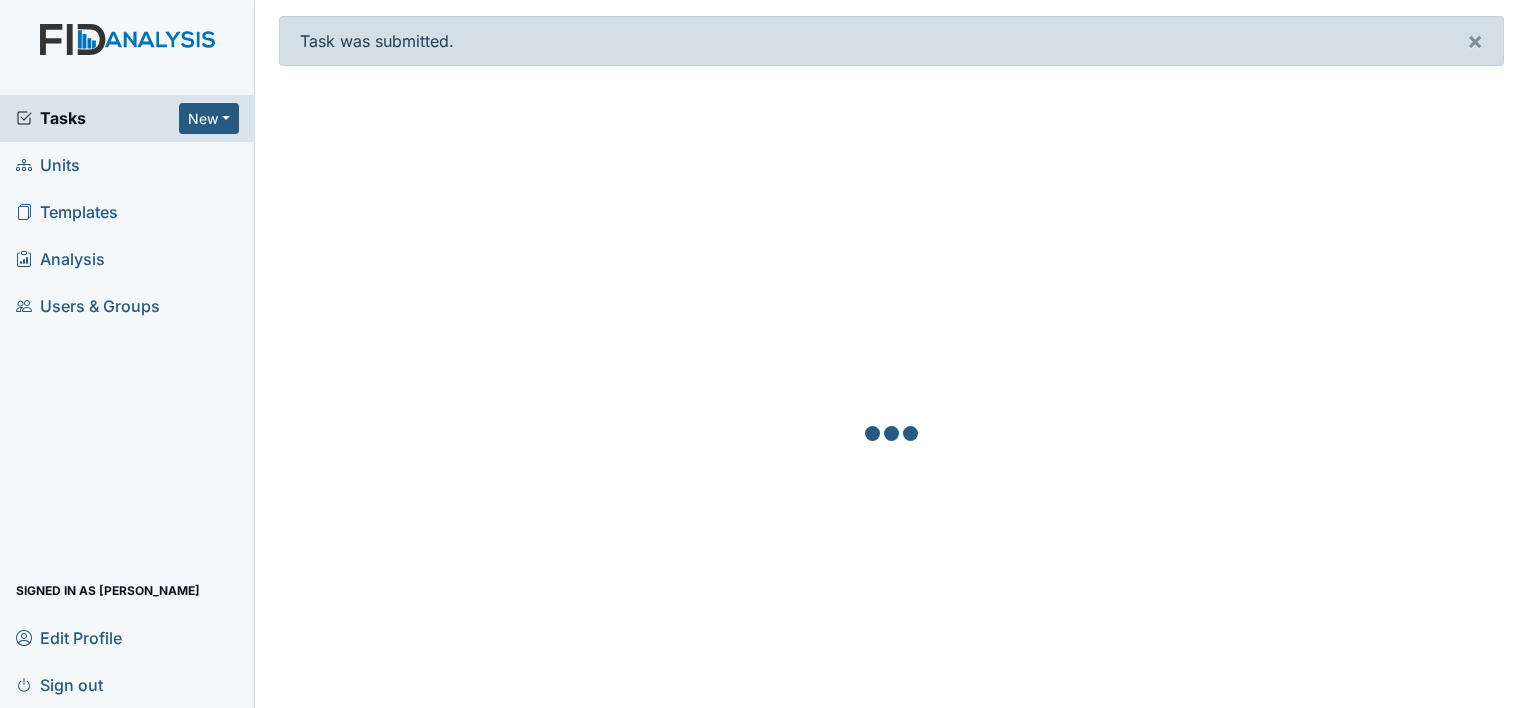 scroll, scrollTop: 0, scrollLeft: 0, axis: both 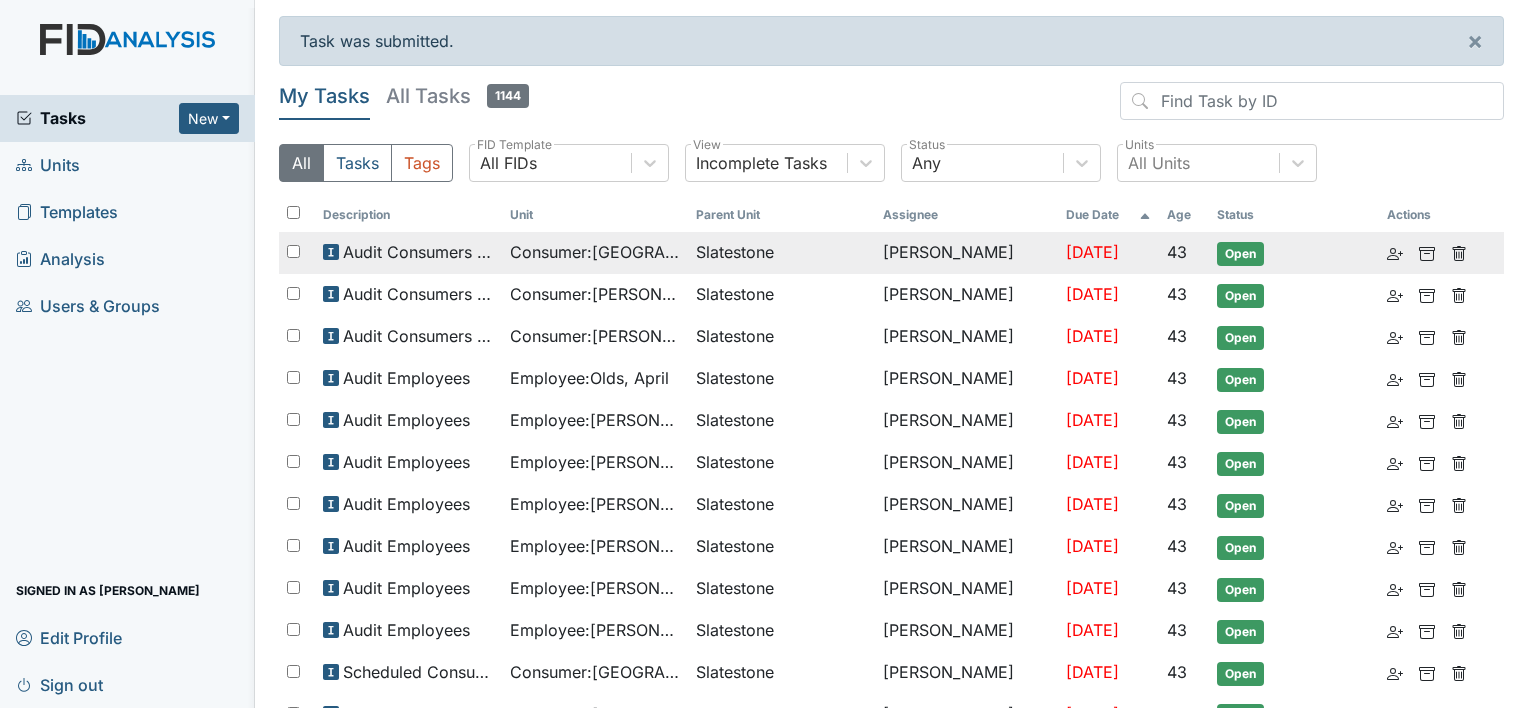 click on "Slatestone" at bounding box center [781, 253] 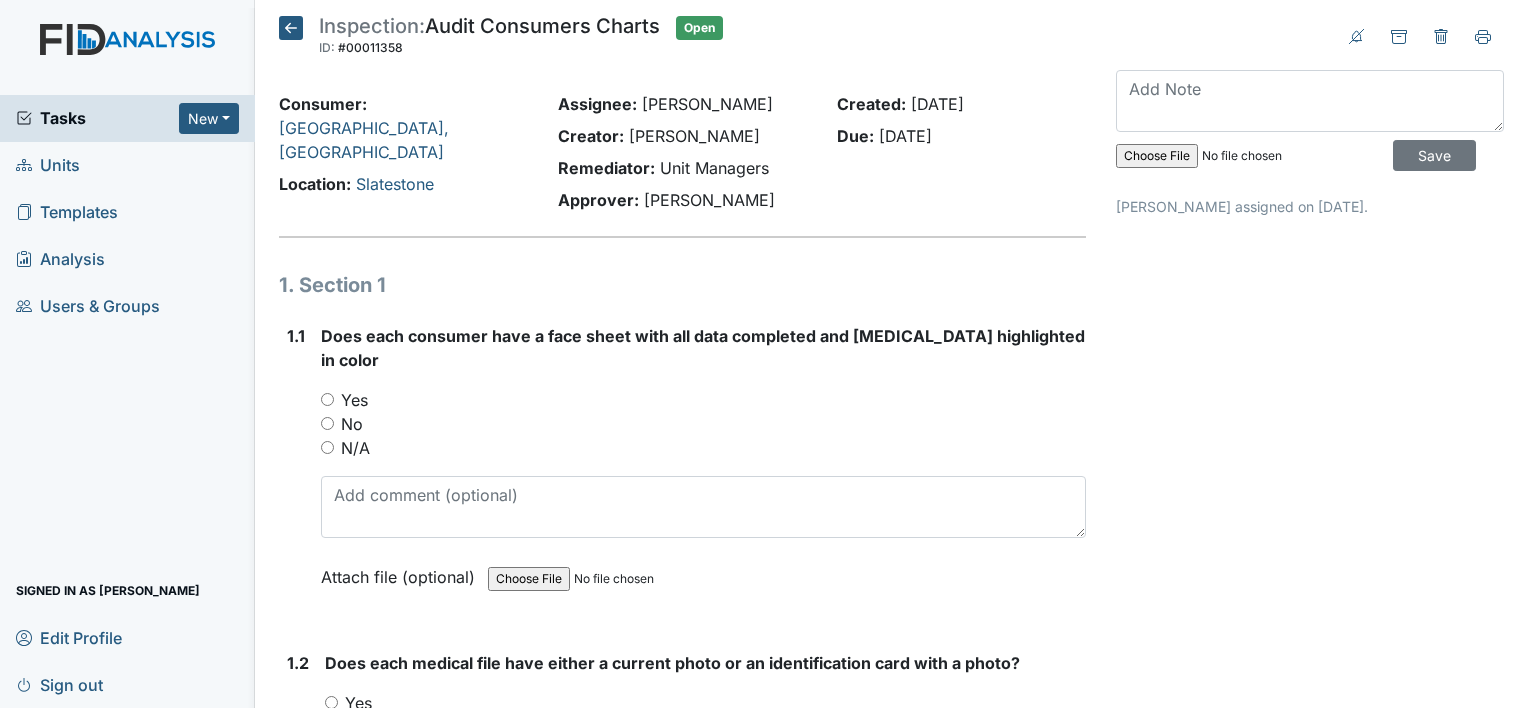 scroll, scrollTop: 0, scrollLeft: 0, axis: both 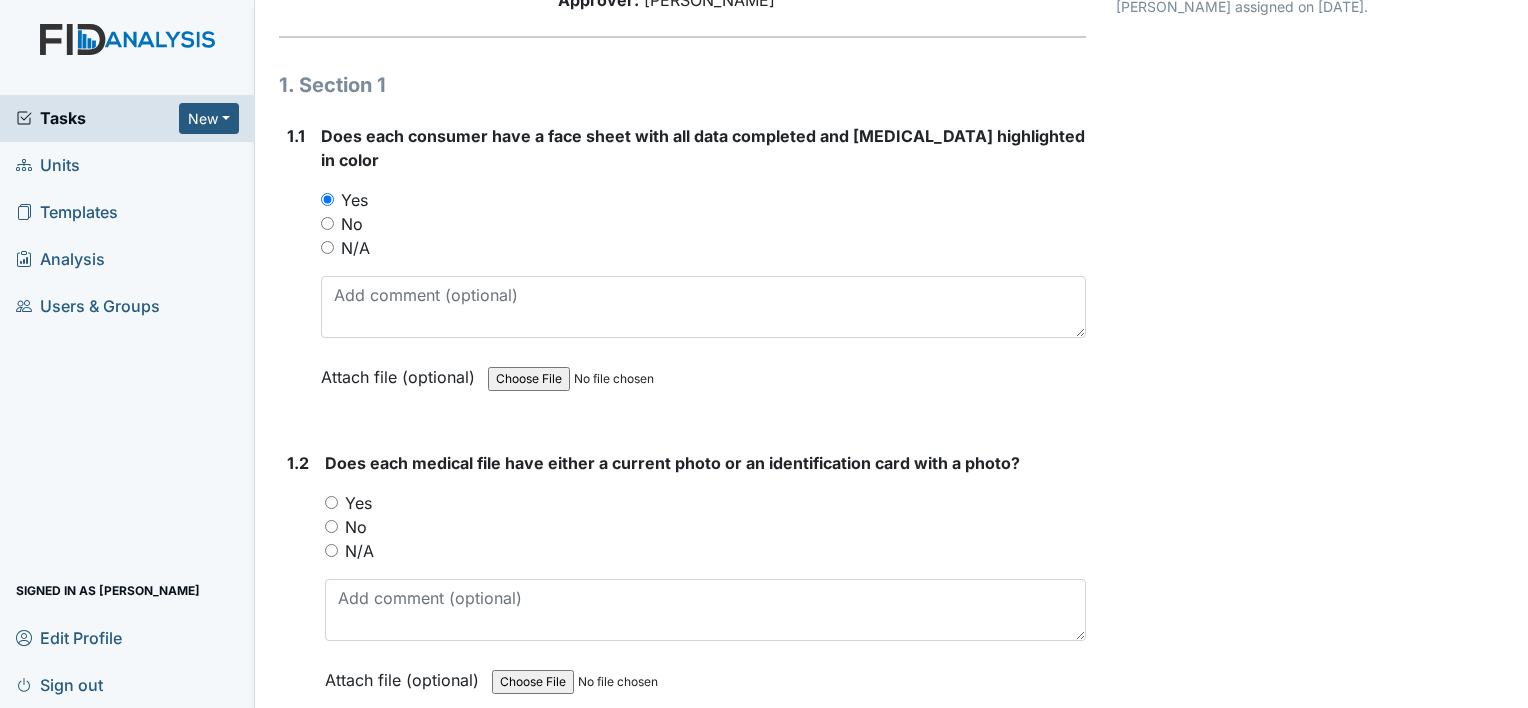 click on "Yes" at bounding box center [331, 502] 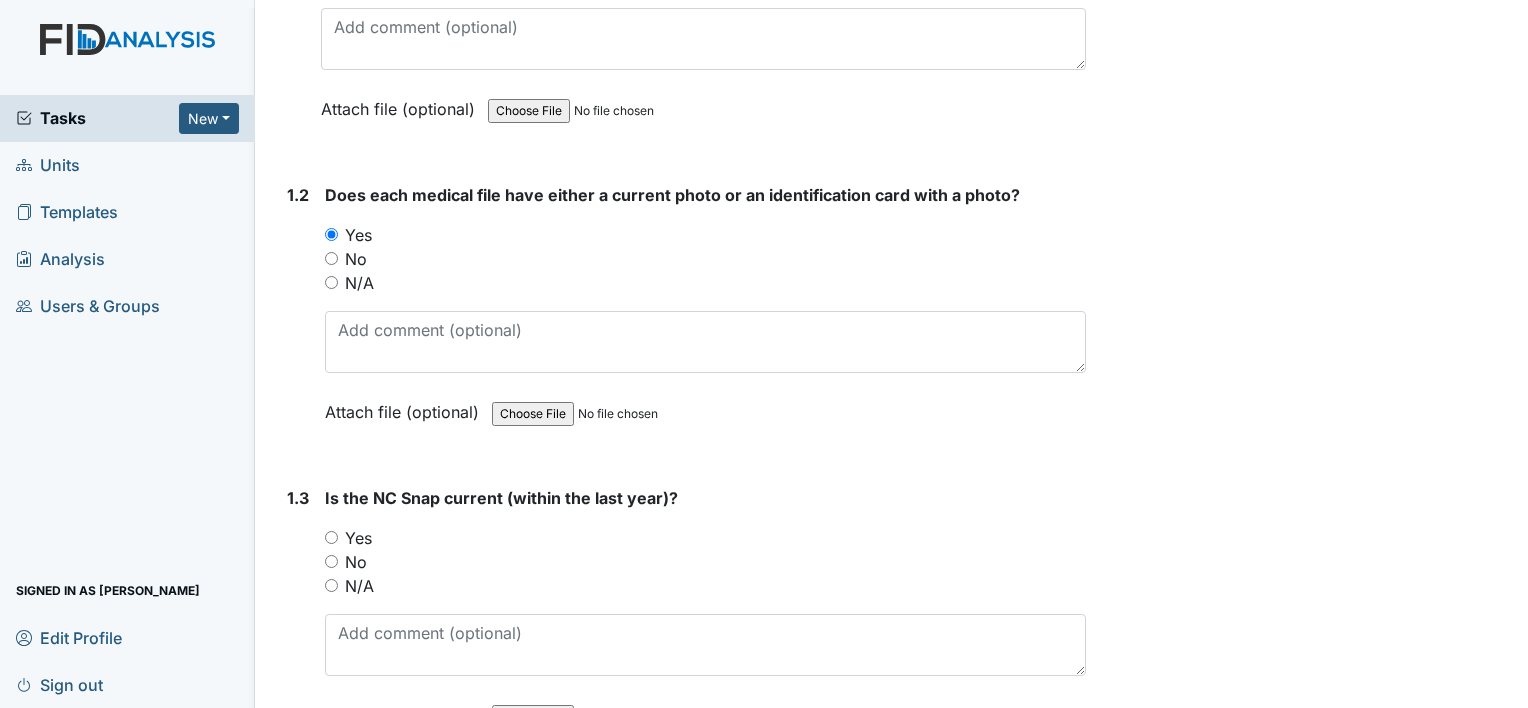 scroll, scrollTop: 500, scrollLeft: 0, axis: vertical 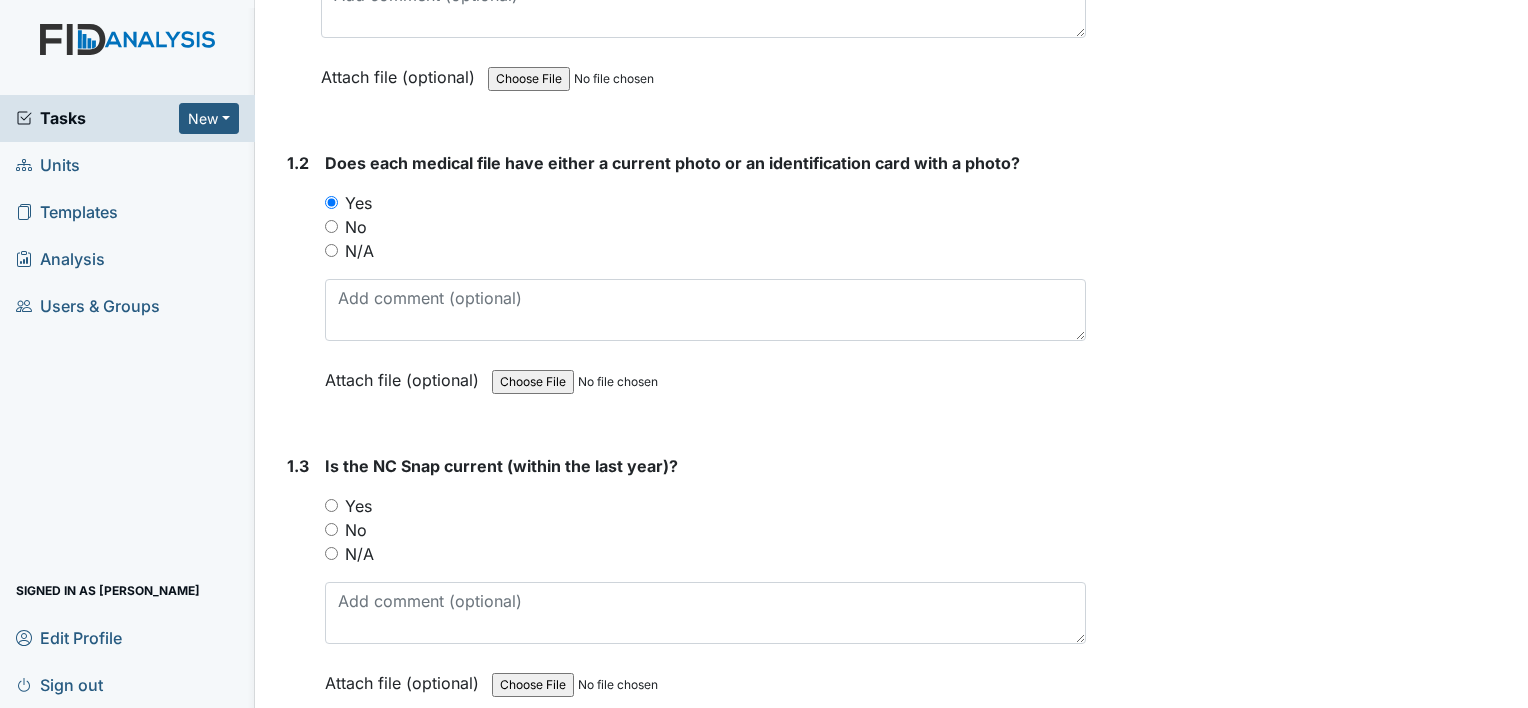 click on "Yes" at bounding box center (331, 505) 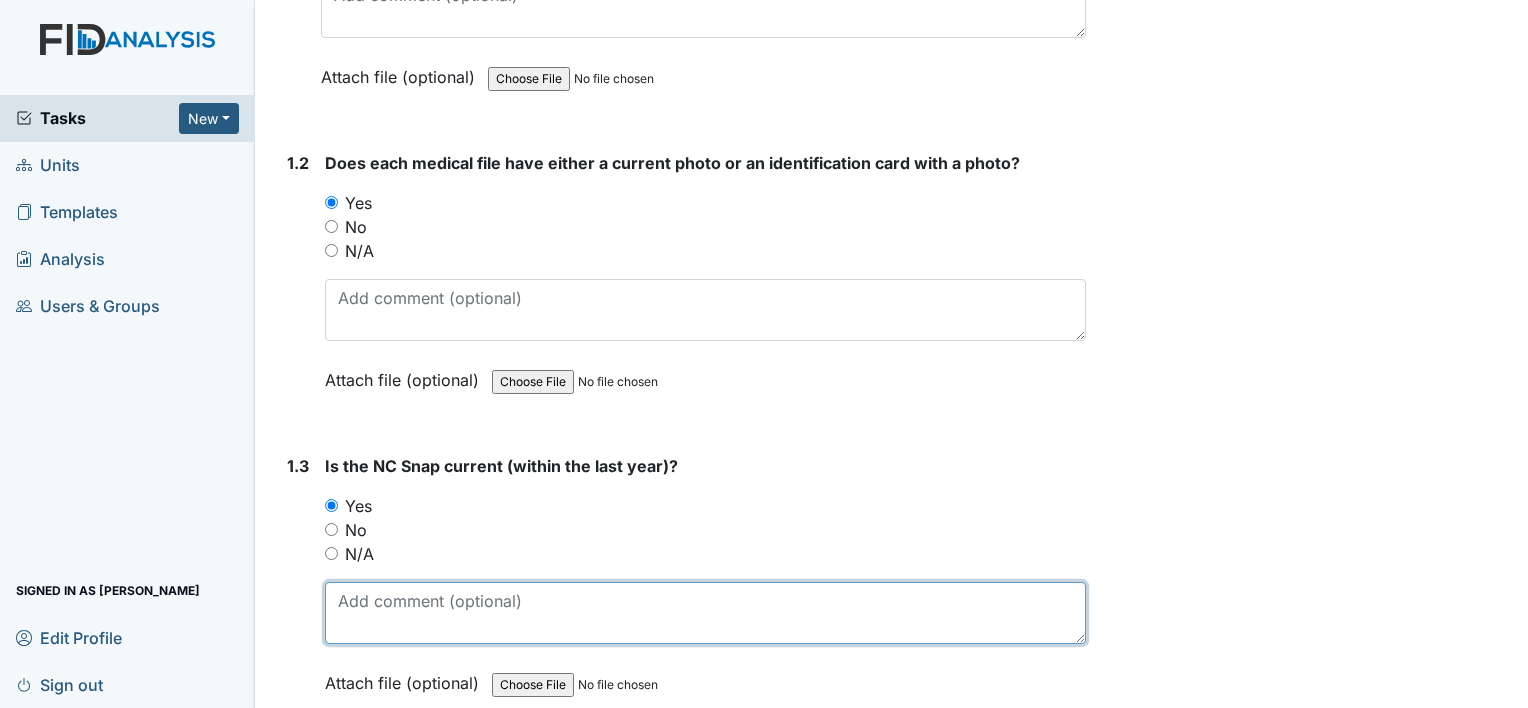 click at bounding box center (705, 613) 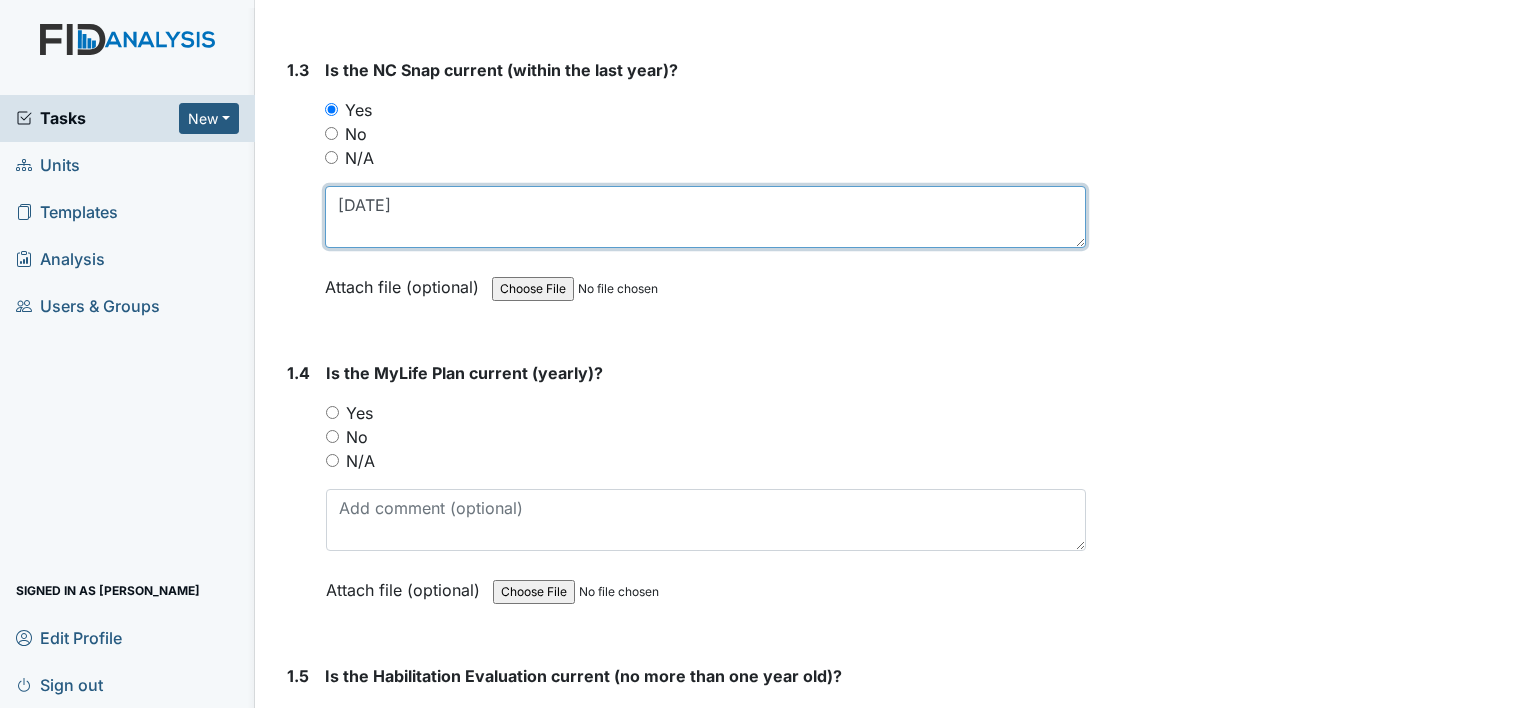 scroll, scrollTop: 900, scrollLeft: 0, axis: vertical 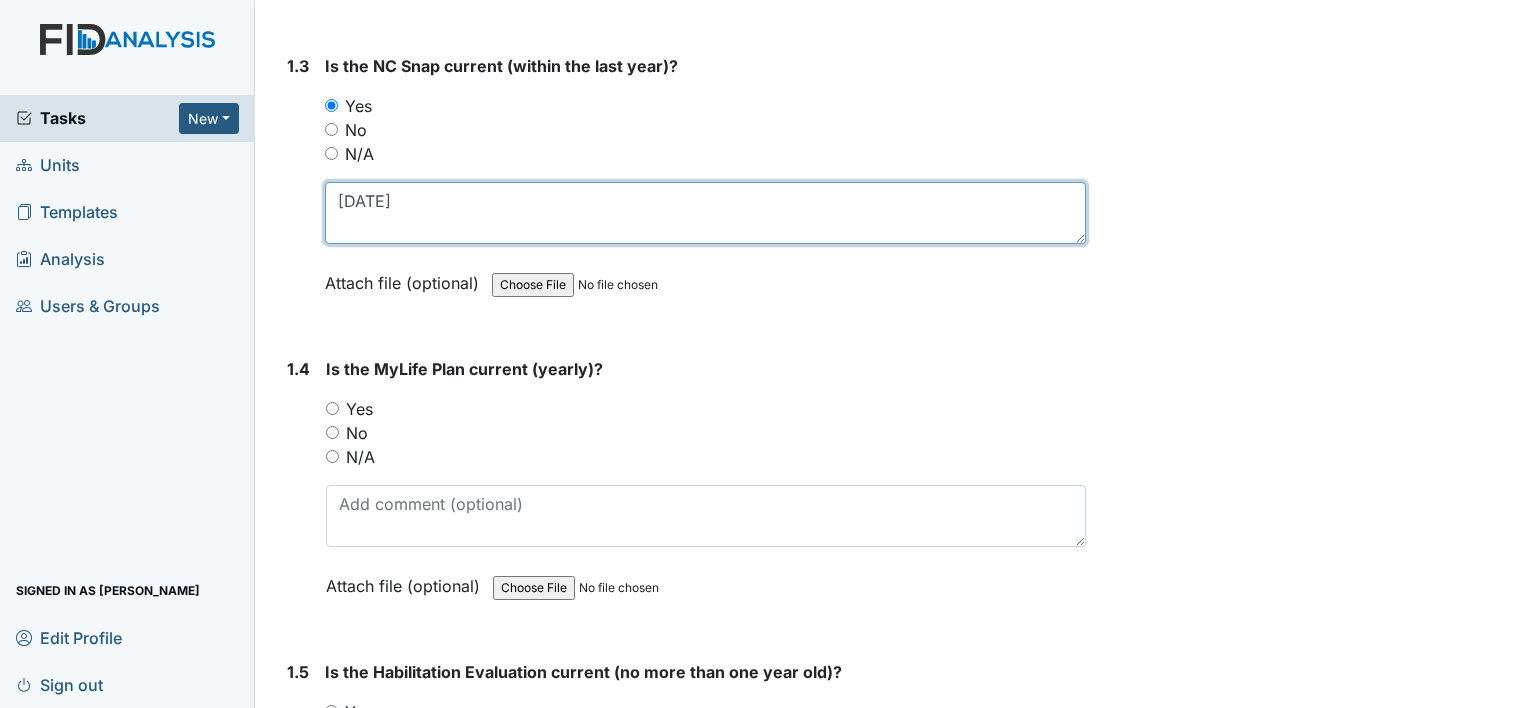type on "[DATE]" 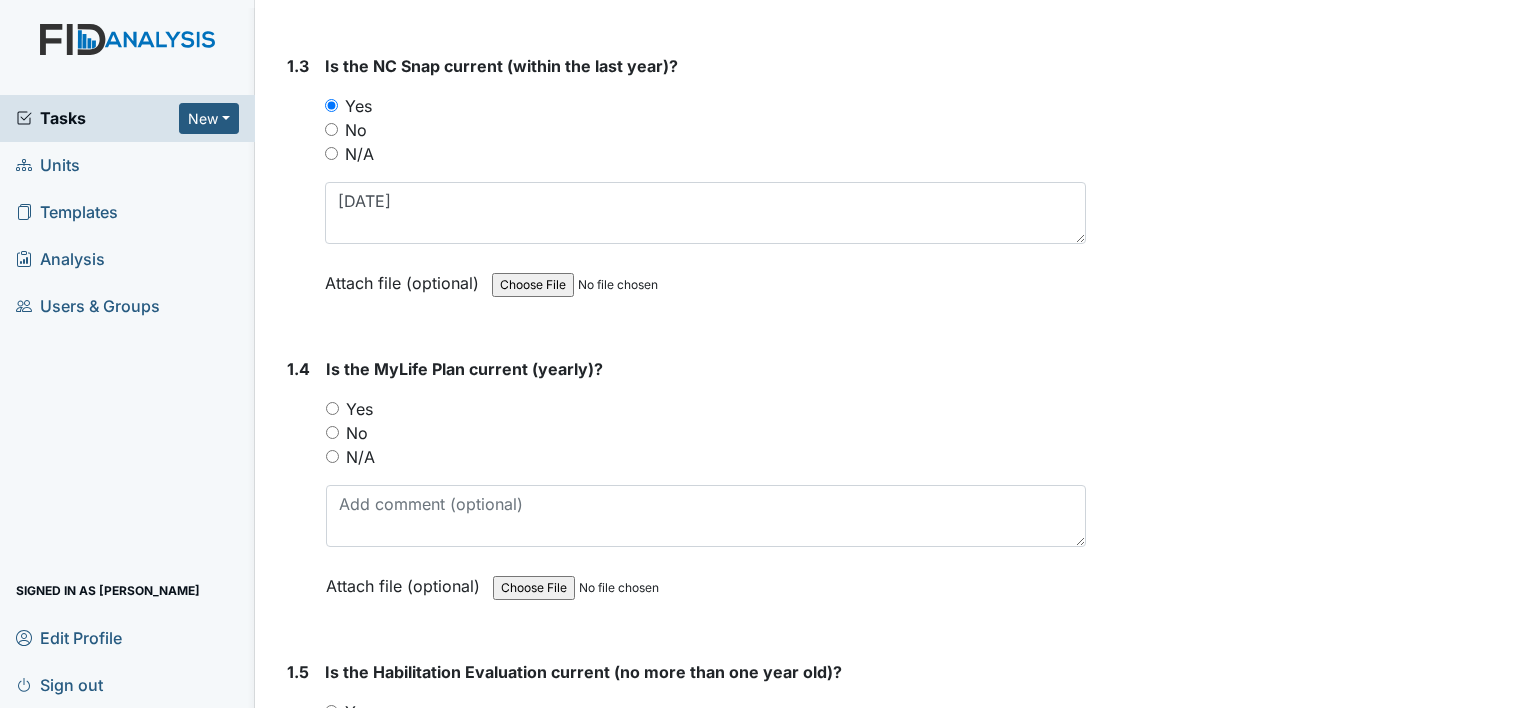 click on "Yes" at bounding box center [332, 408] 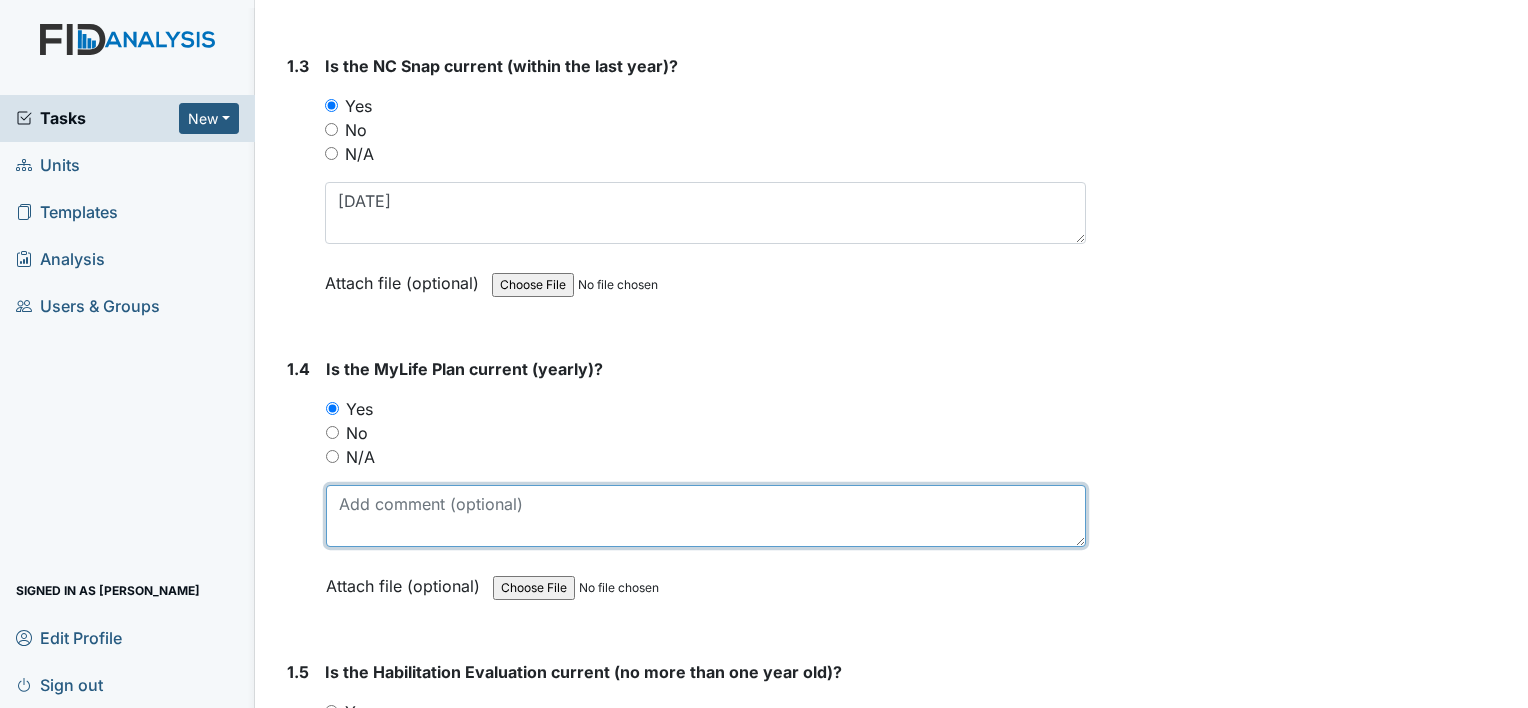 click at bounding box center (706, 516) 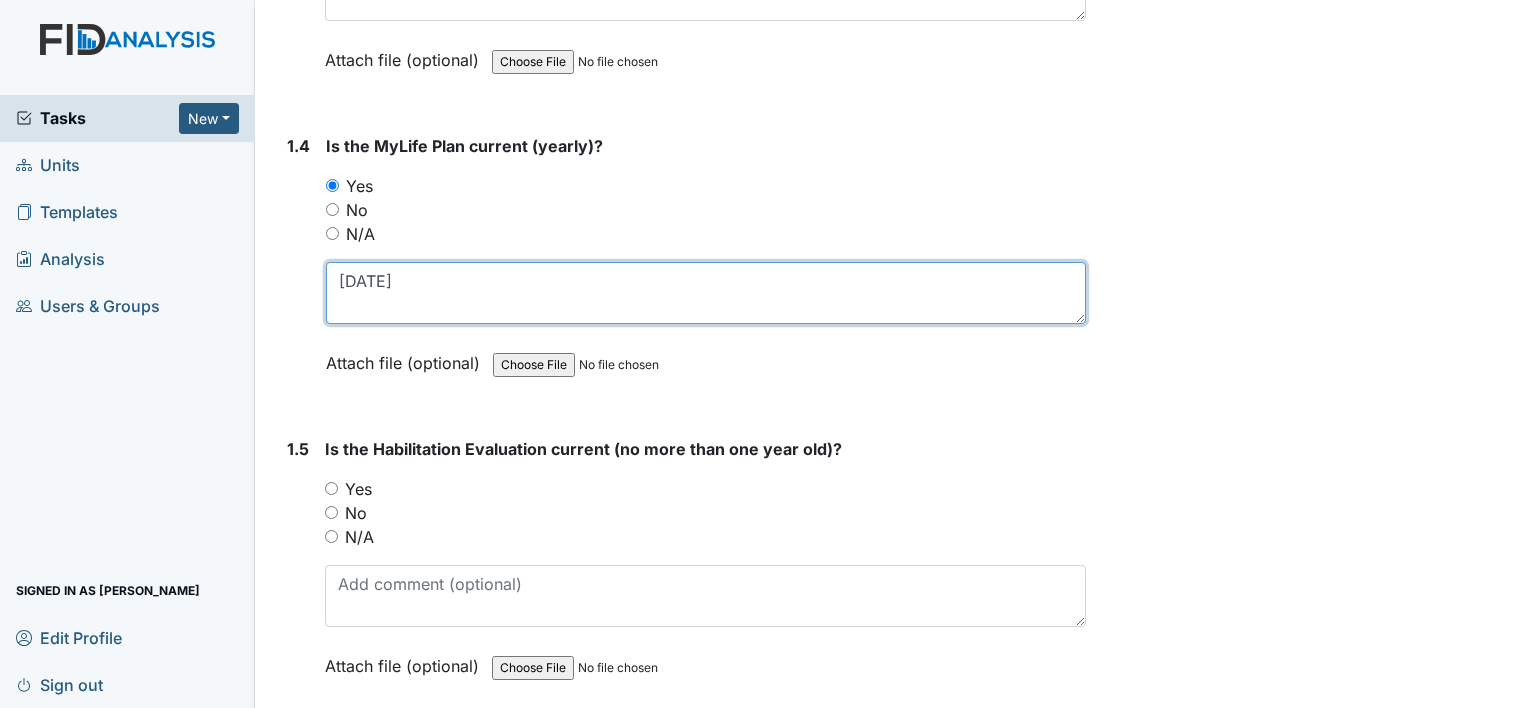 scroll, scrollTop: 1300, scrollLeft: 0, axis: vertical 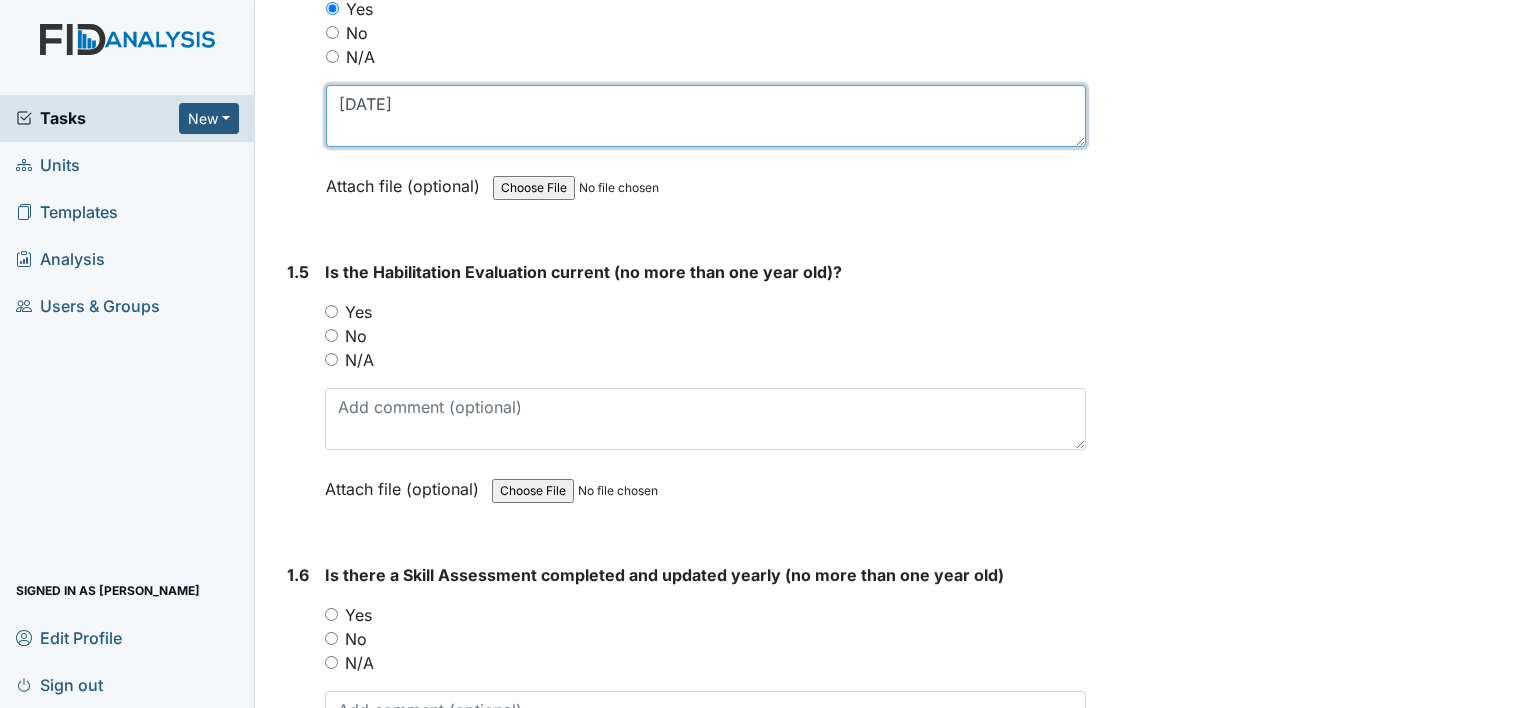 type on "[DATE]" 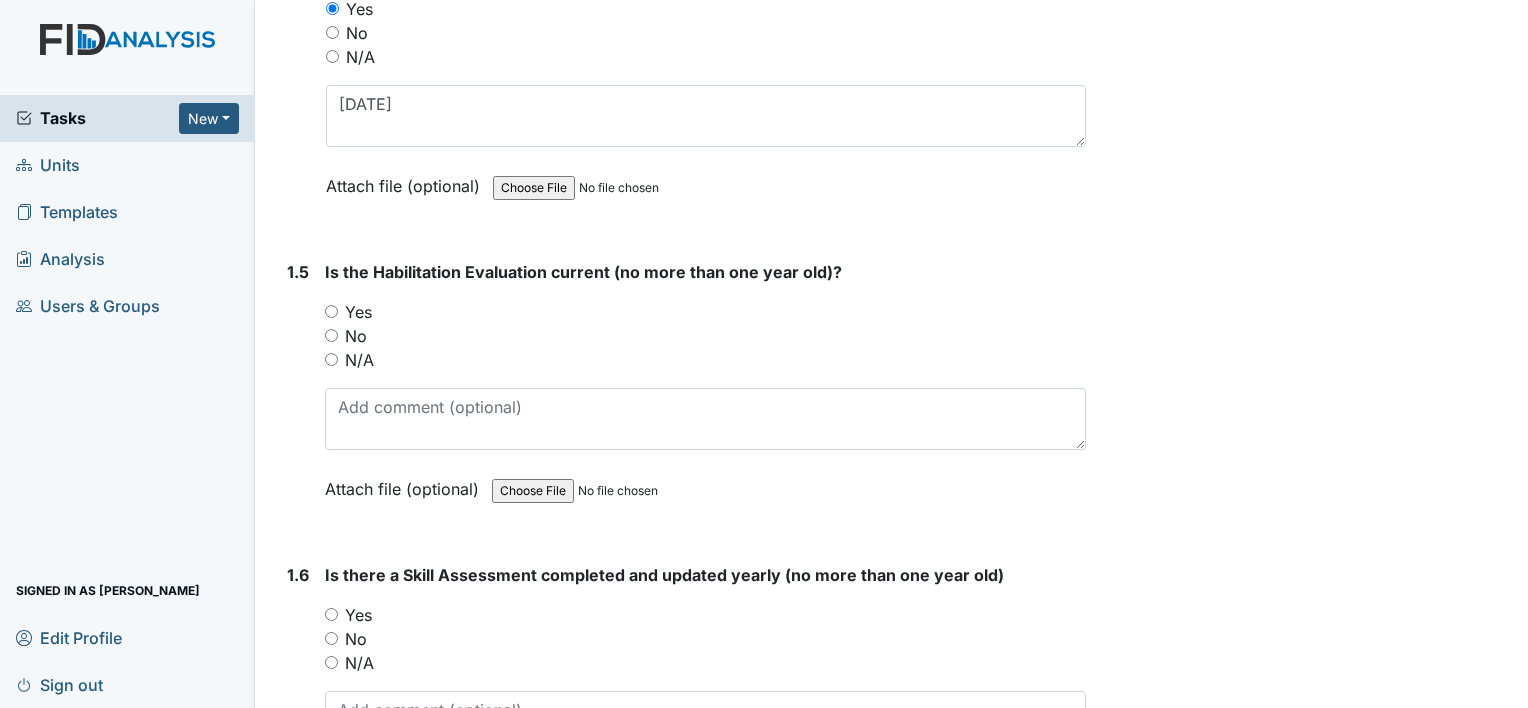 click on "No" at bounding box center (331, 335) 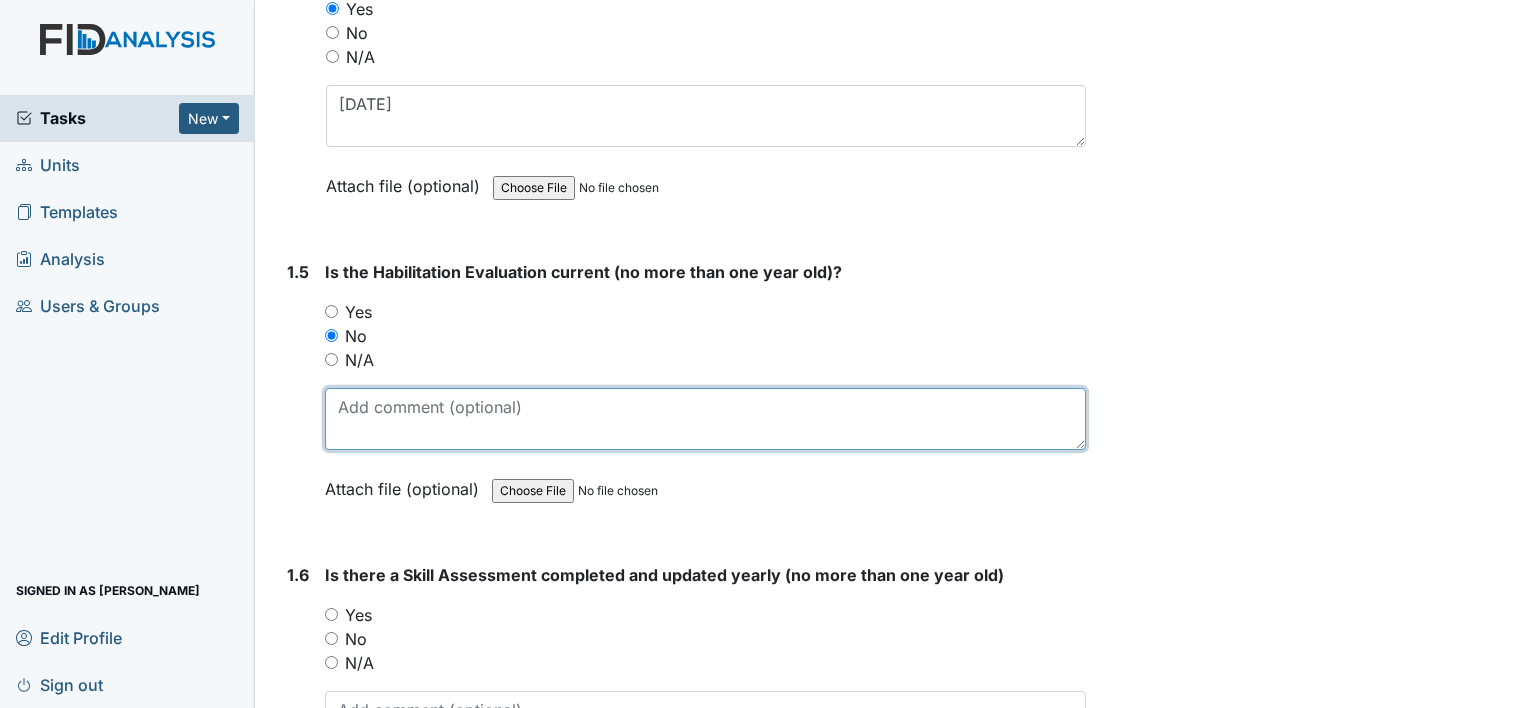 click at bounding box center (705, 419) 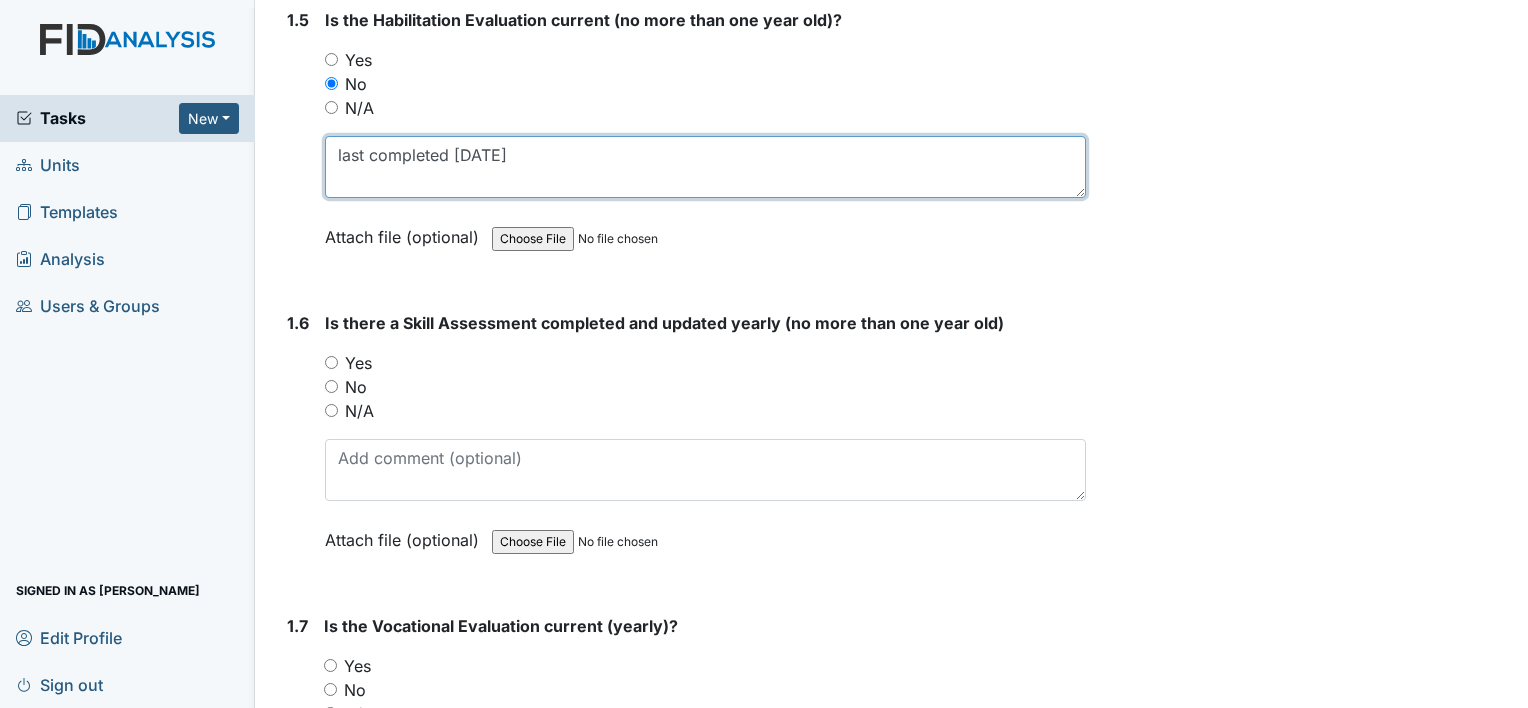 scroll, scrollTop: 1600, scrollLeft: 0, axis: vertical 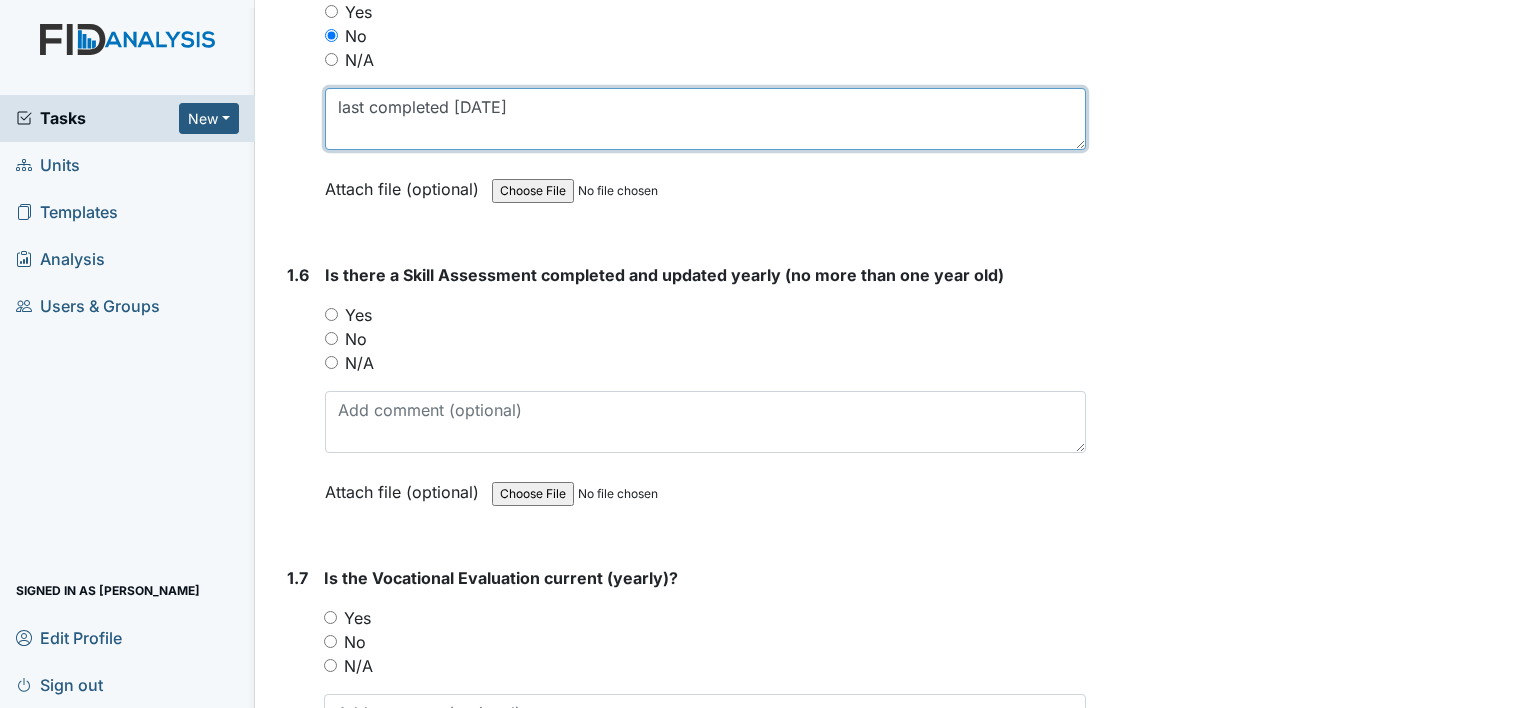 type on "last completed [DATE]" 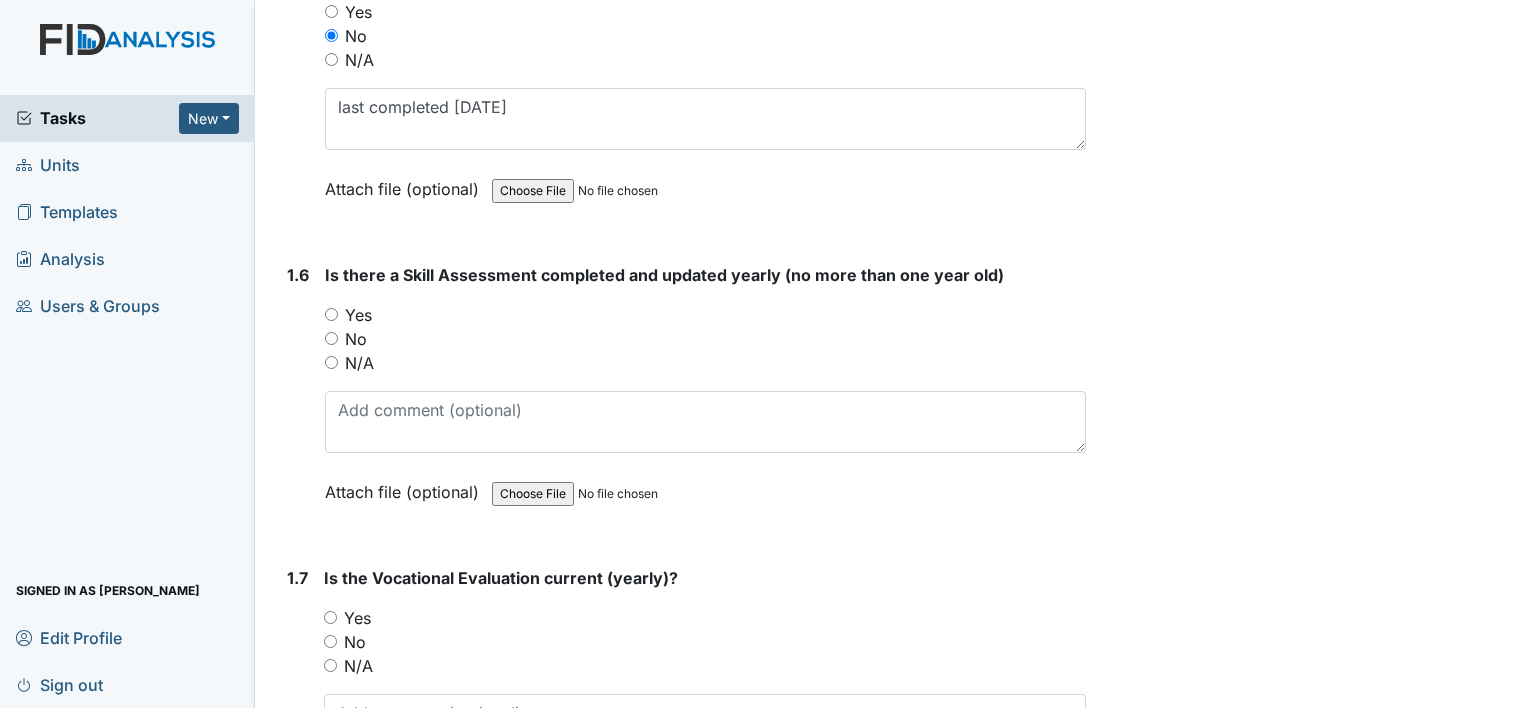 click on "Yes" at bounding box center (331, 314) 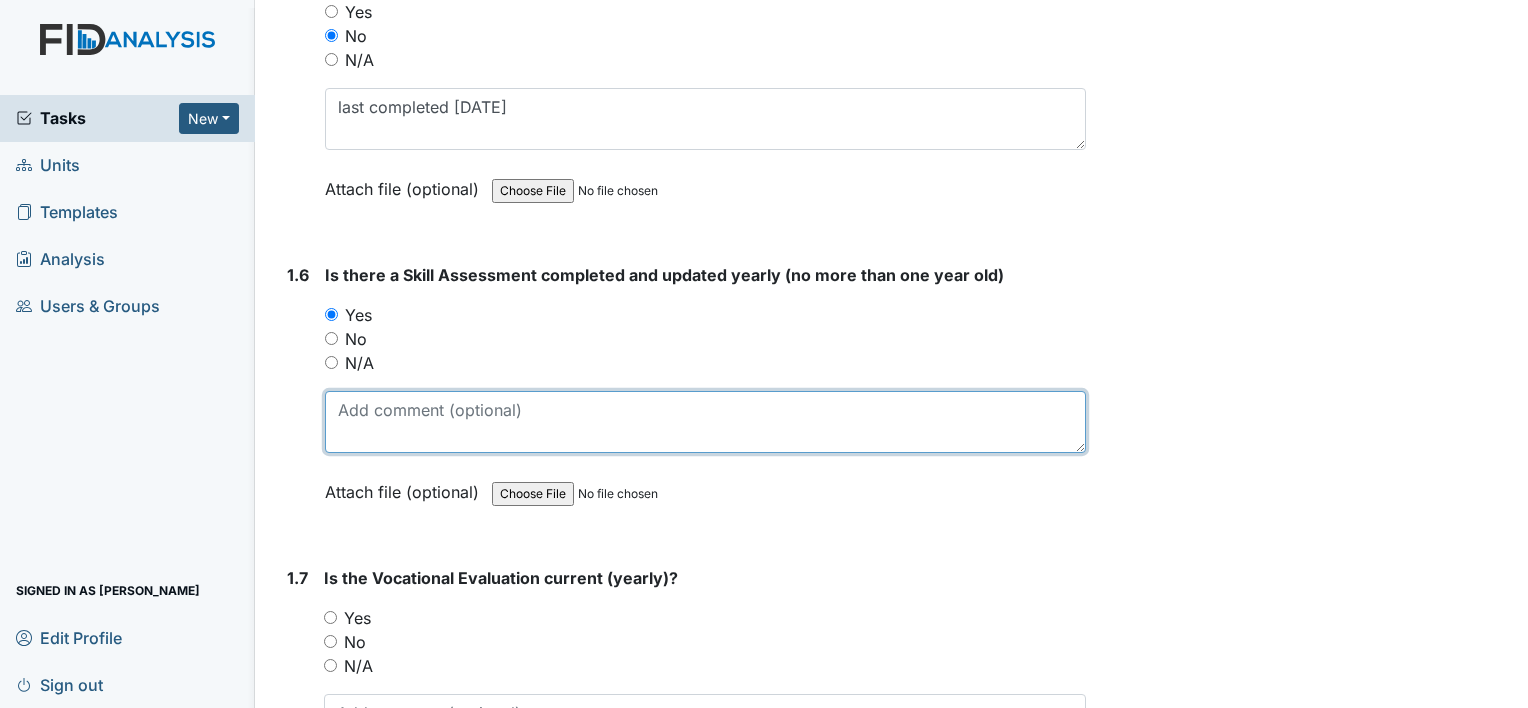 click at bounding box center [705, 422] 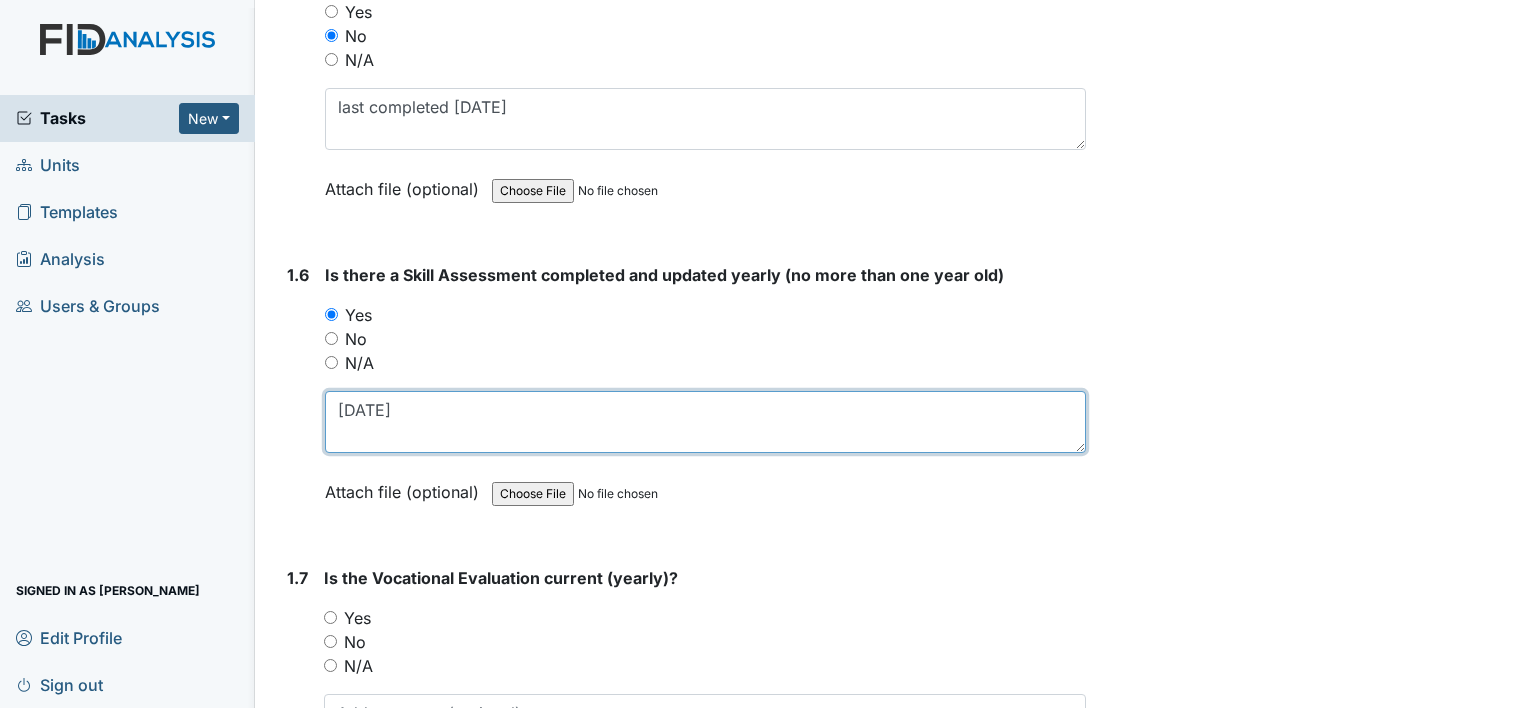 type on "12/18/24" 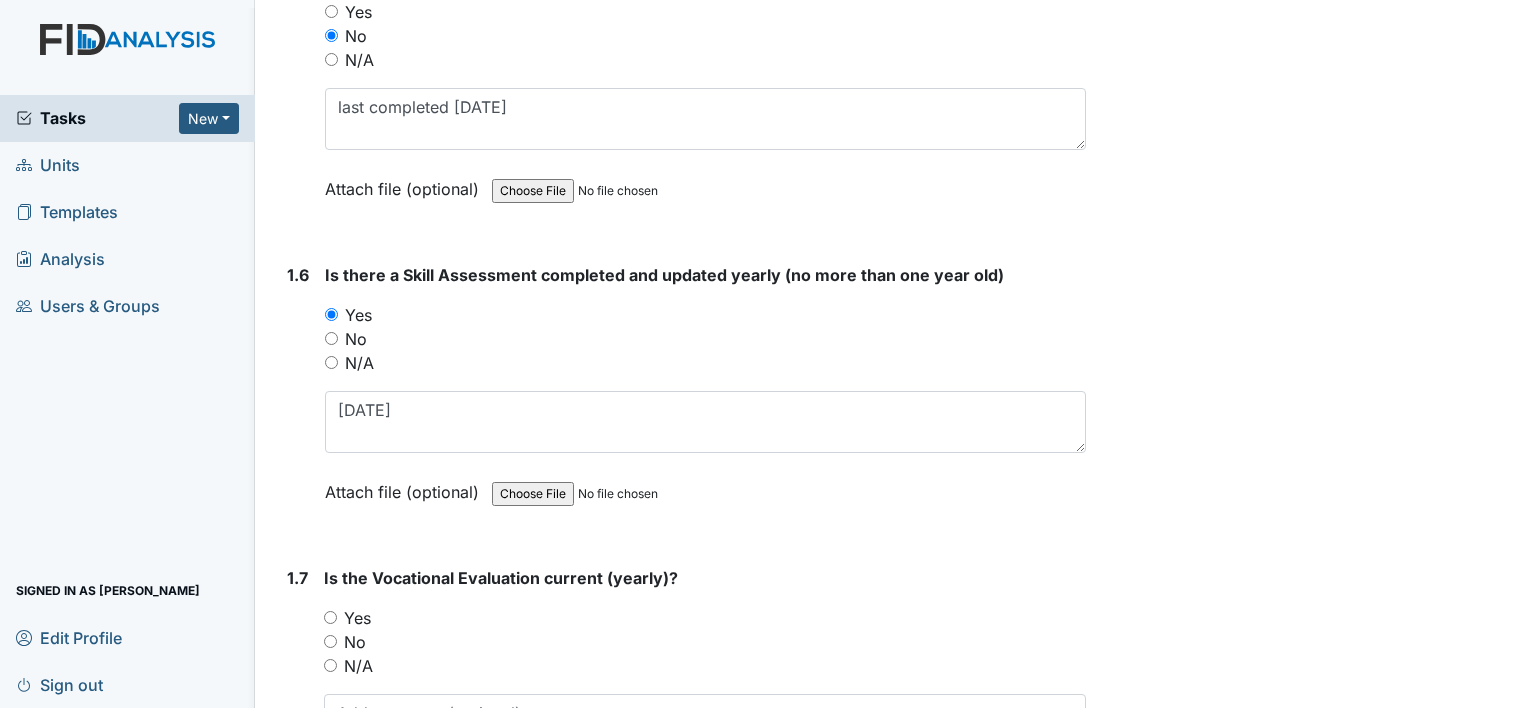 click on "Yes" at bounding box center [330, 617] 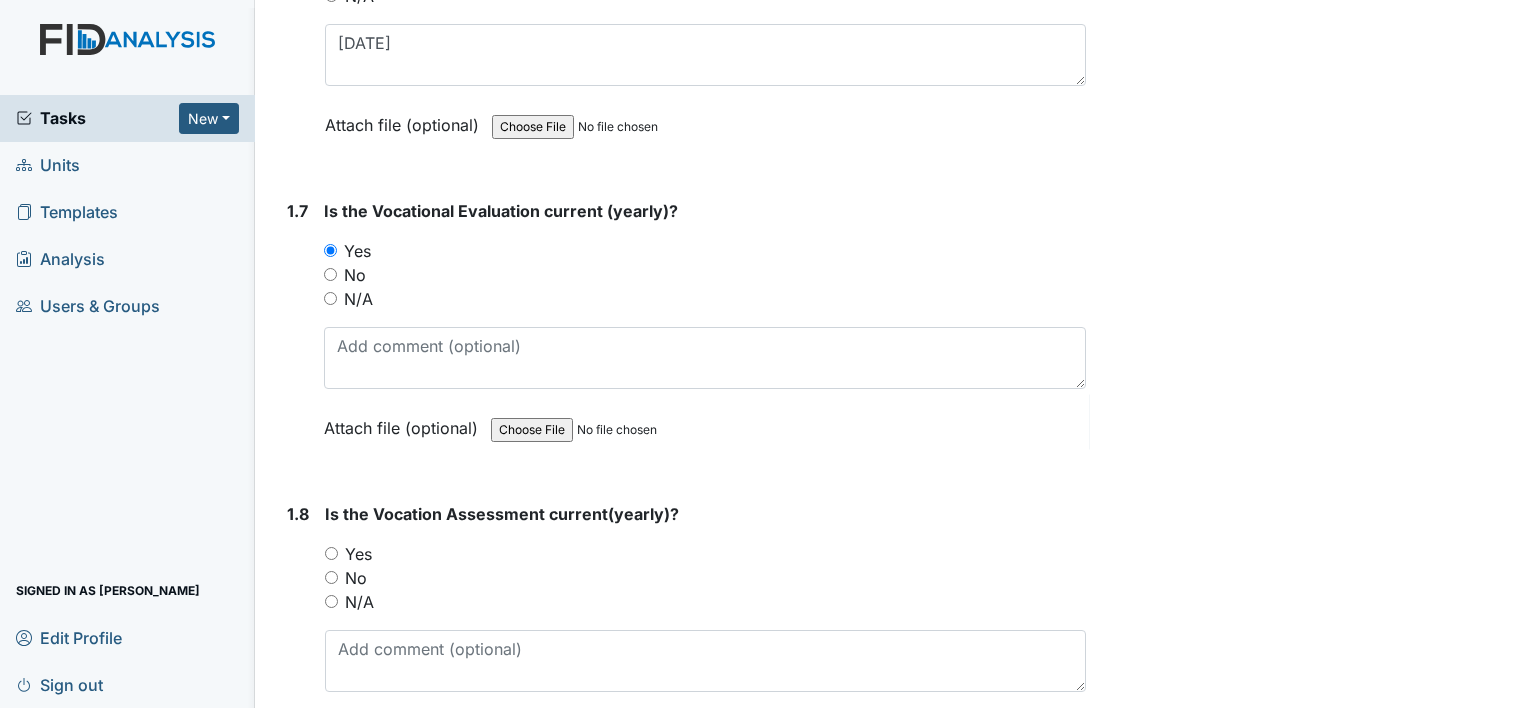 scroll, scrollTop: 2000, scrollLeft: 0, axis: vertical 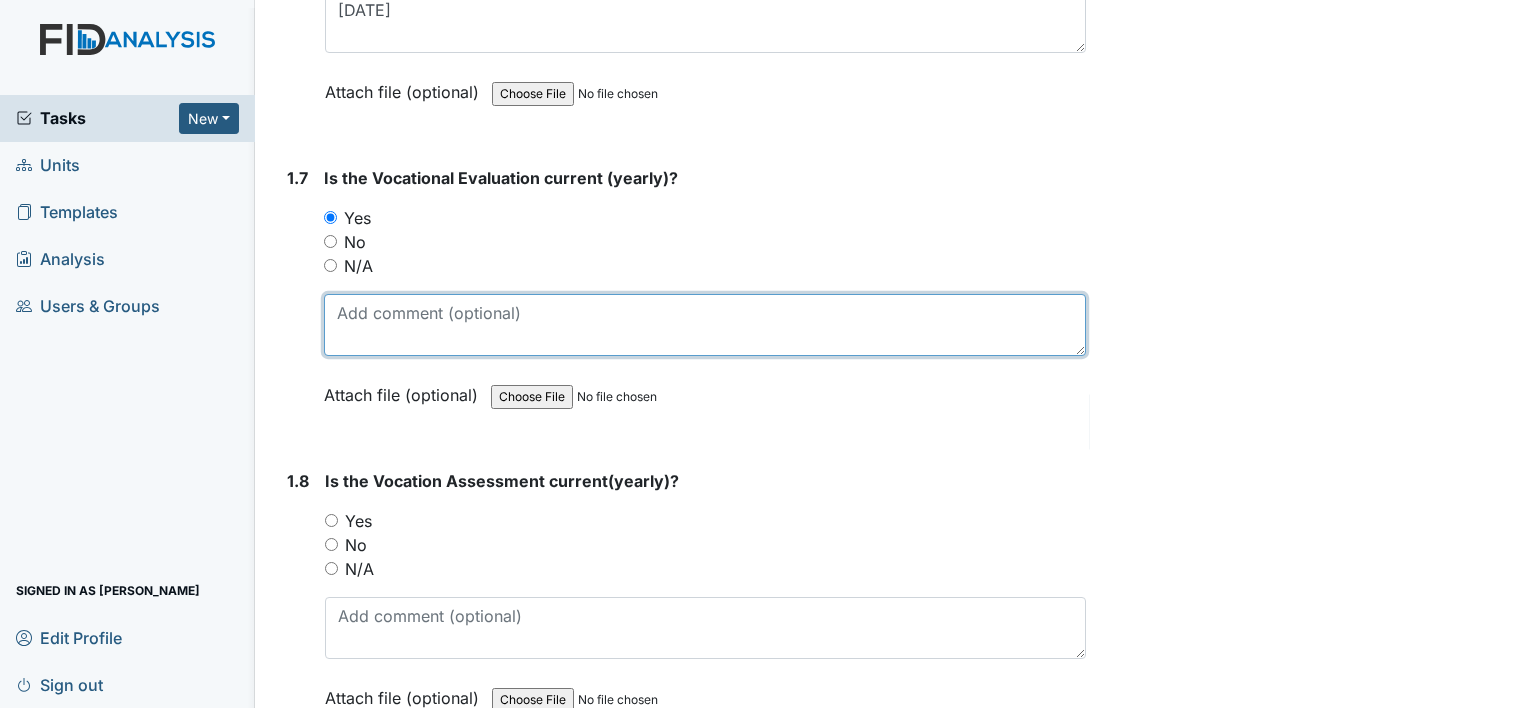 click at bounding box center [705, 325] 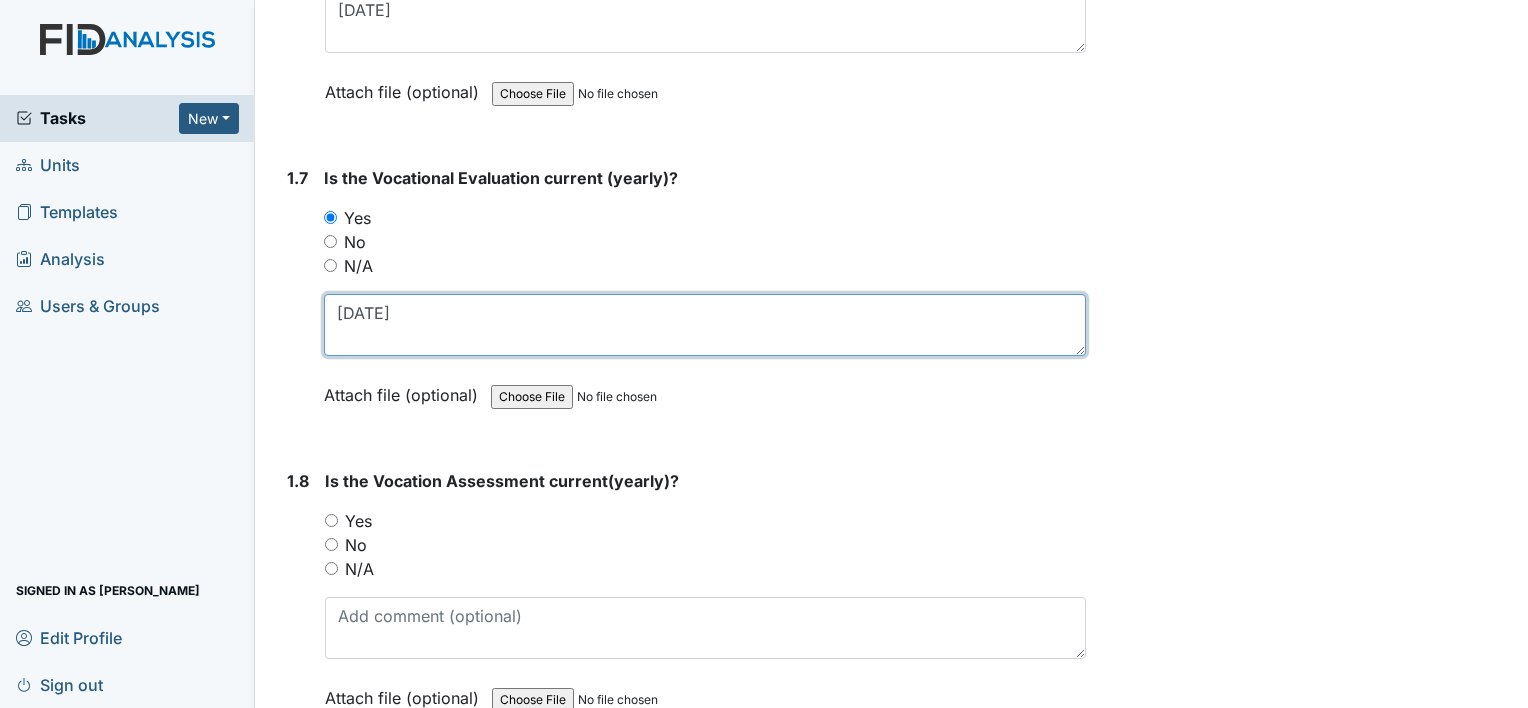type on "04/22/25" 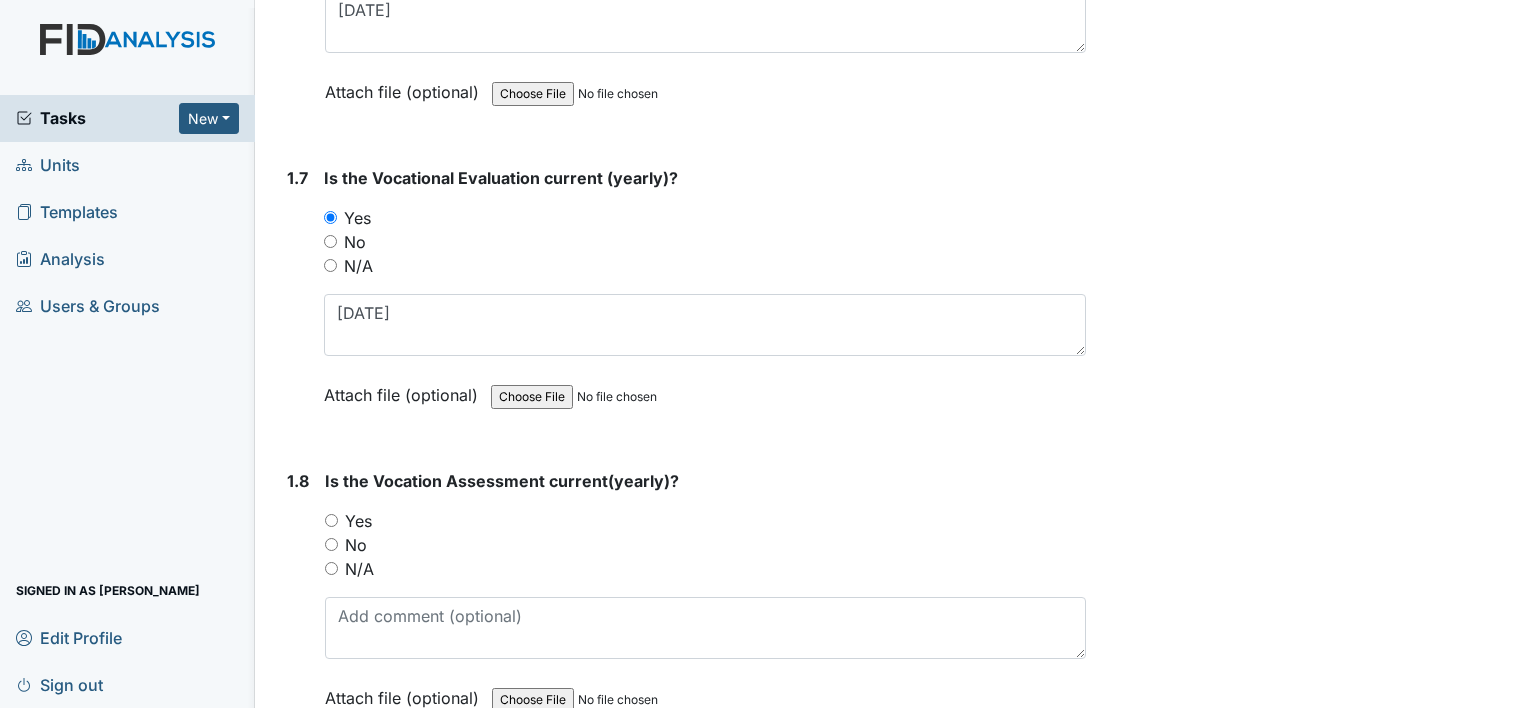 drag, startPoint x: 328, startPoint y: 486, endPoint x: 344, endPoint y: 519, distance: 36.67424 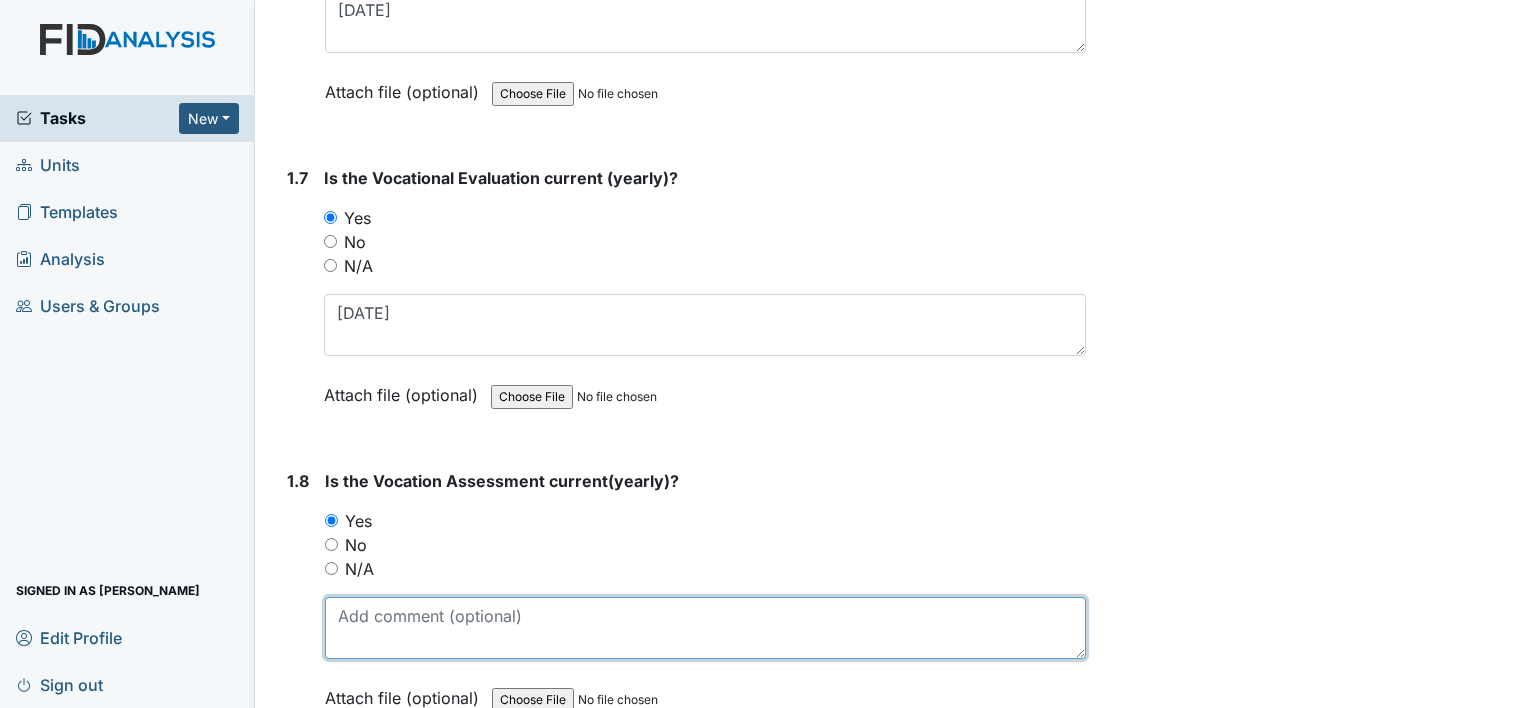 click at bounding box center (705, 628) 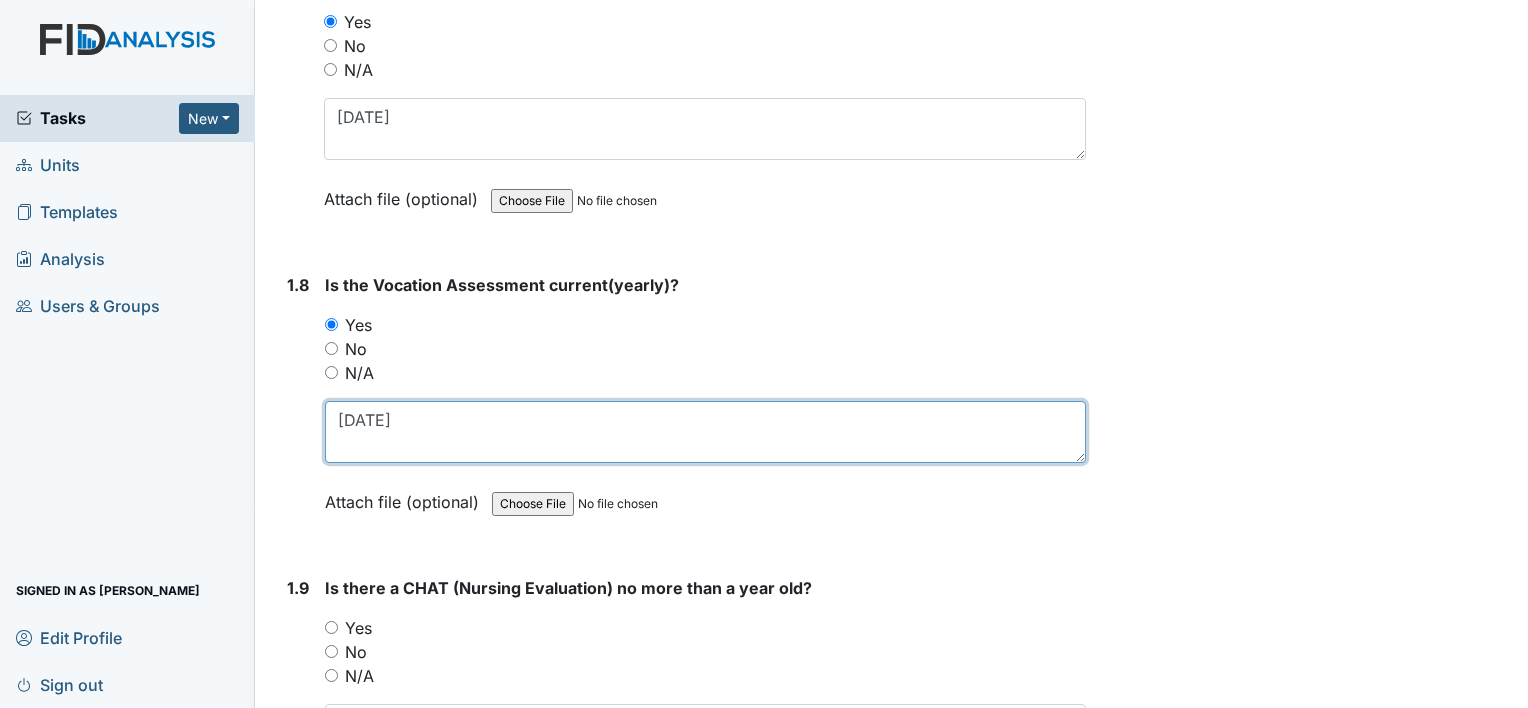 scroll, scrollTop: 2300, scrollLeft: 0, axis: vertical 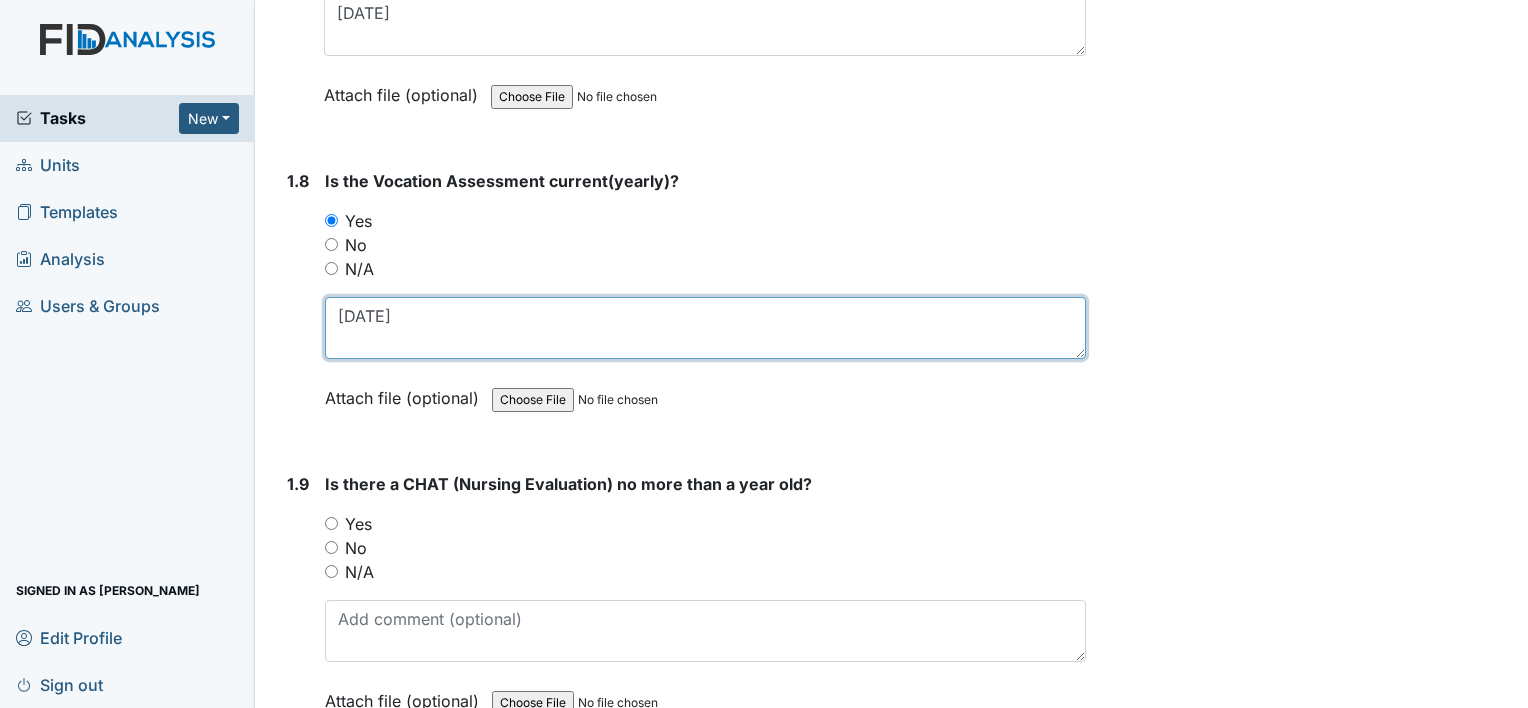 type on "04/22/25" 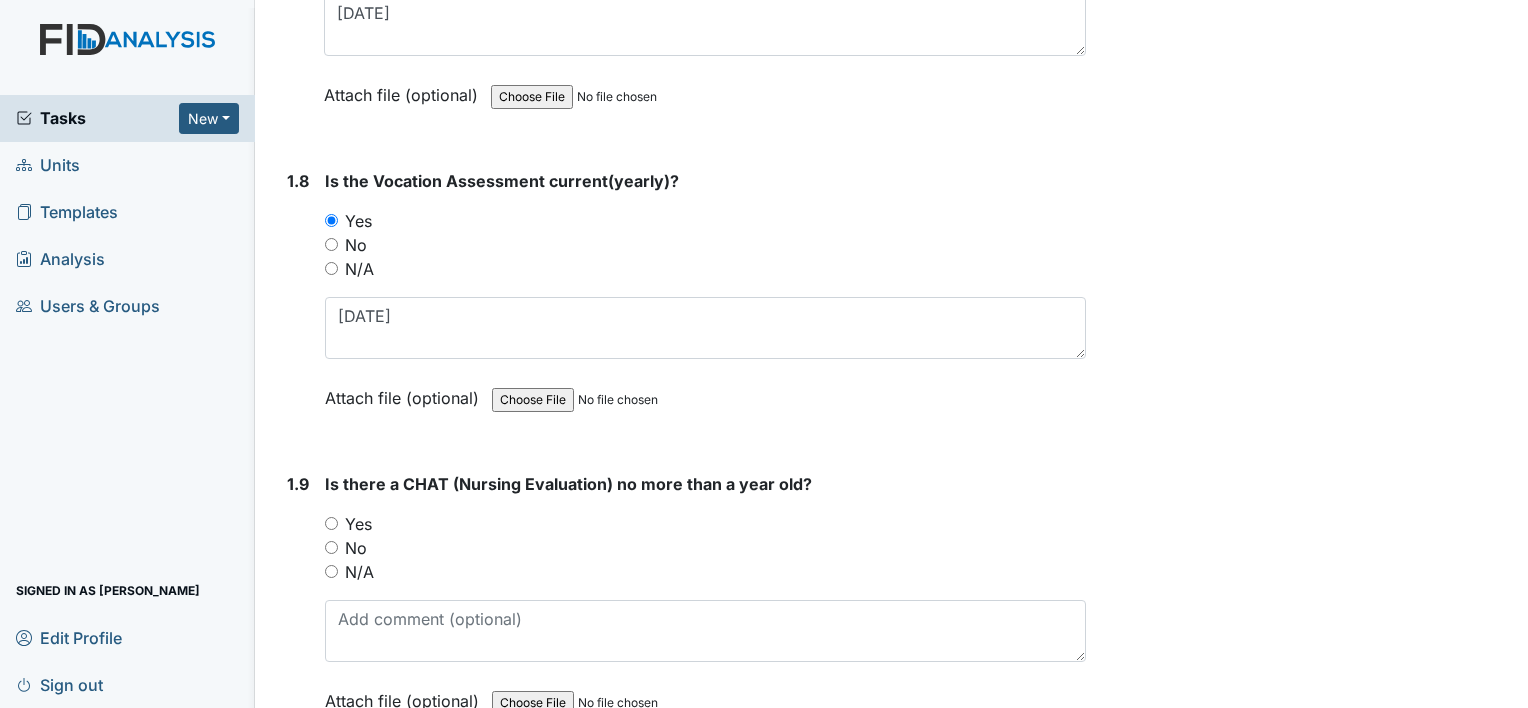 click on "Yes" at bounding box center [331, 523] 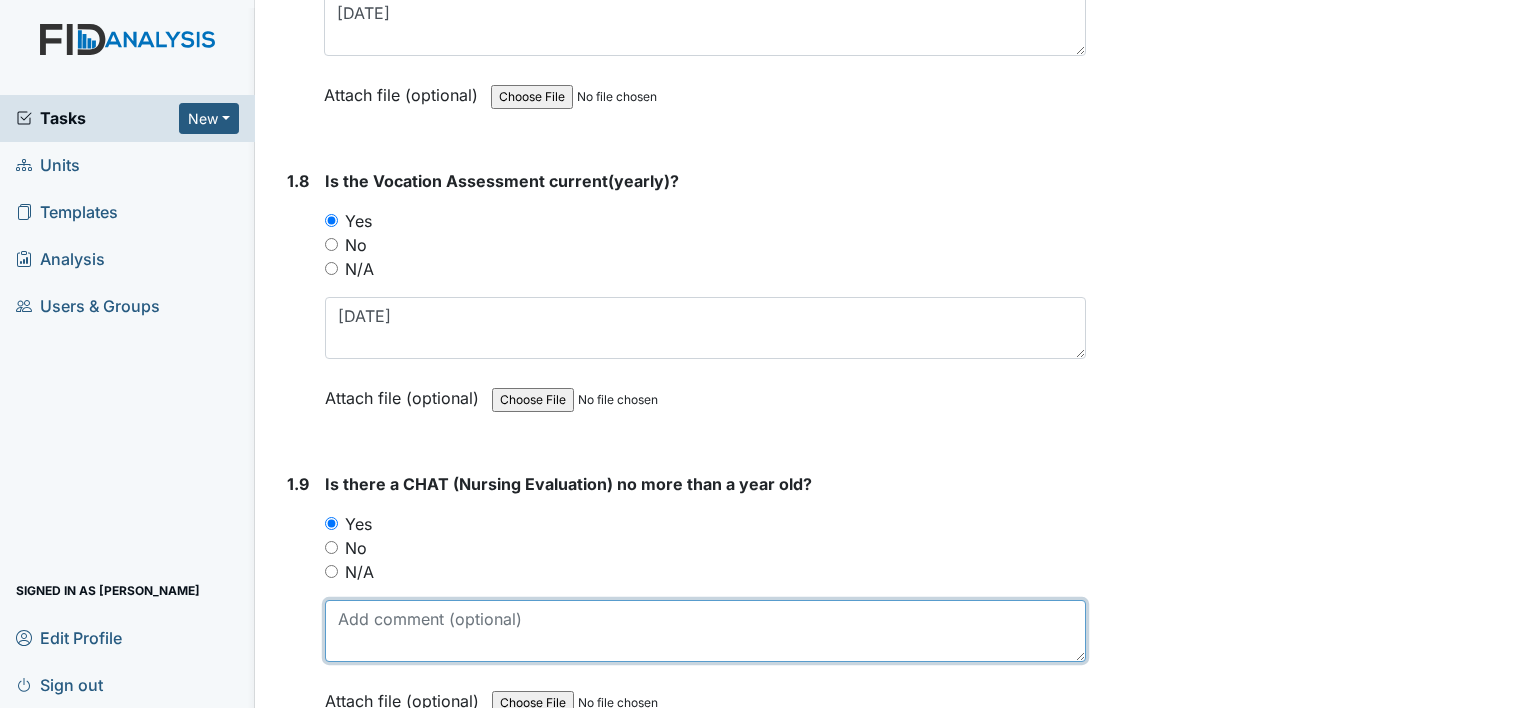 click at bounding box center [705, 631] 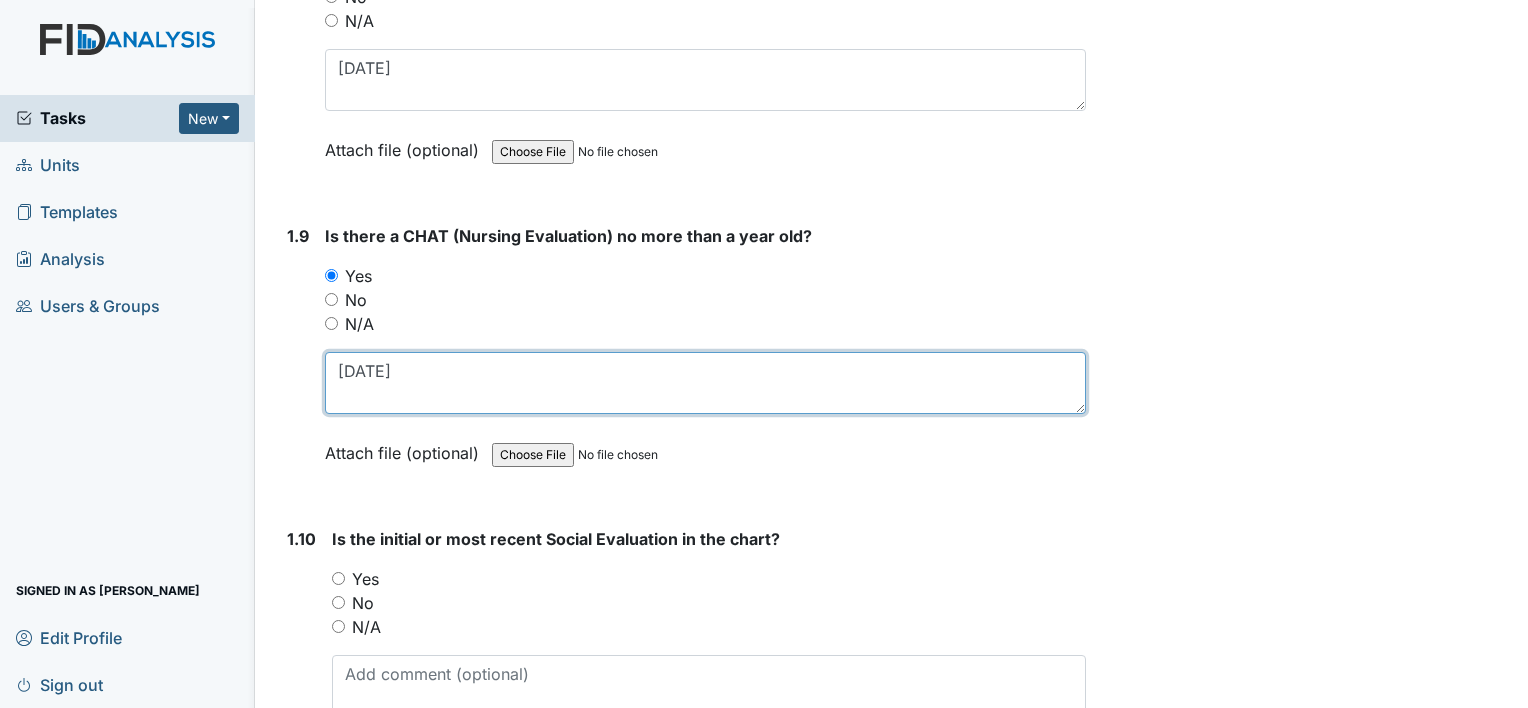 scroll, scrollTop: 2600, scrollLeft: 0, axis: vertical 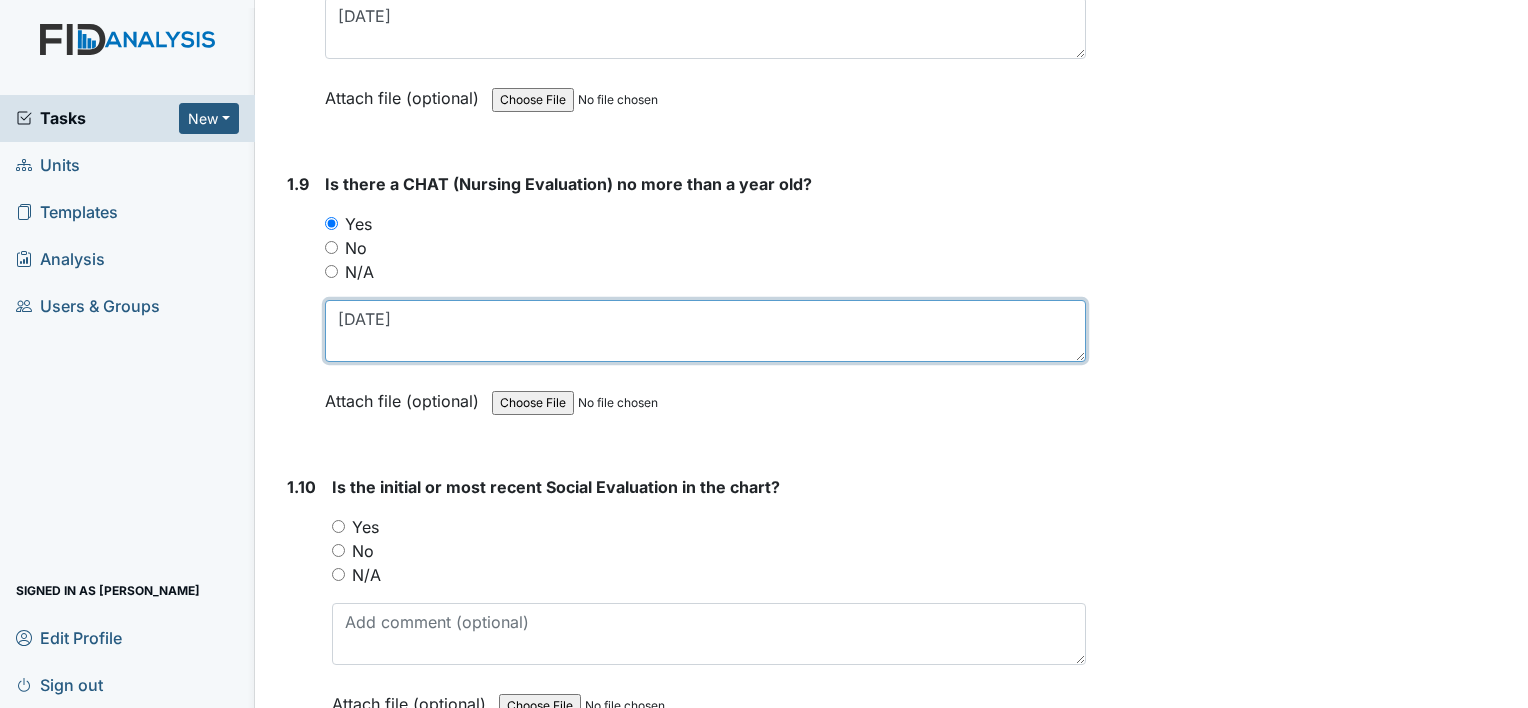 type on "11/20/24" 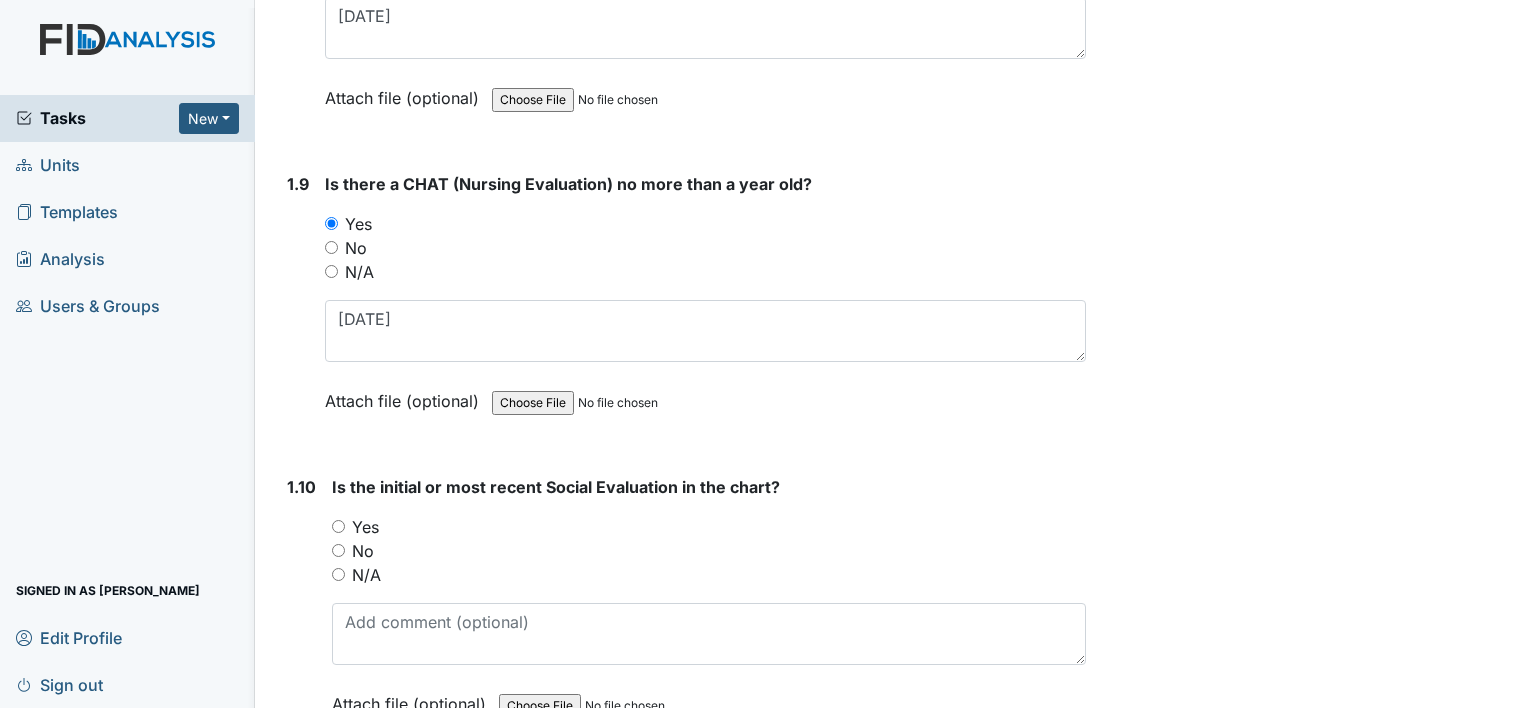 drag, startPoint x: 334, startPoint y: 493, endPoint x: 348, endPoint y: 536, distance: 45.221676 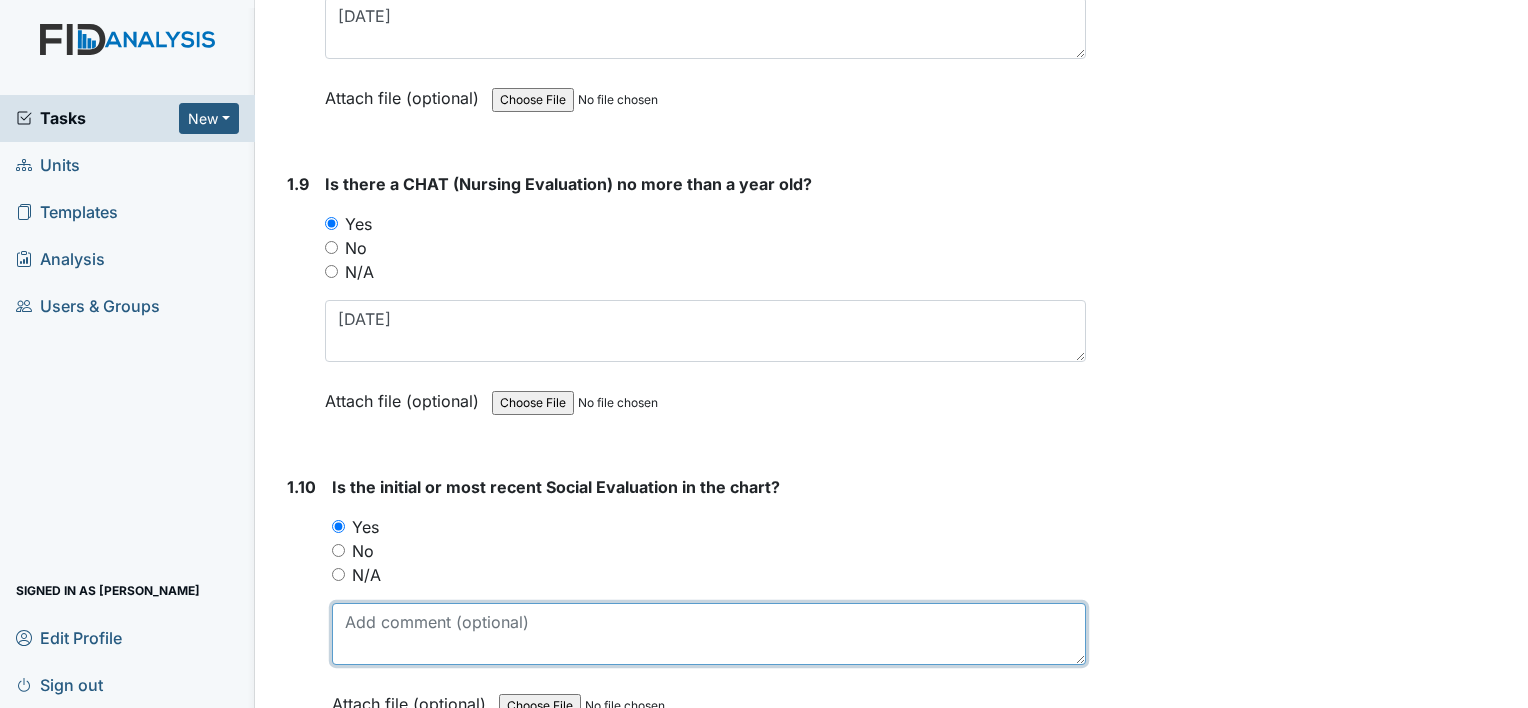 click at bounding box center (709, 634) 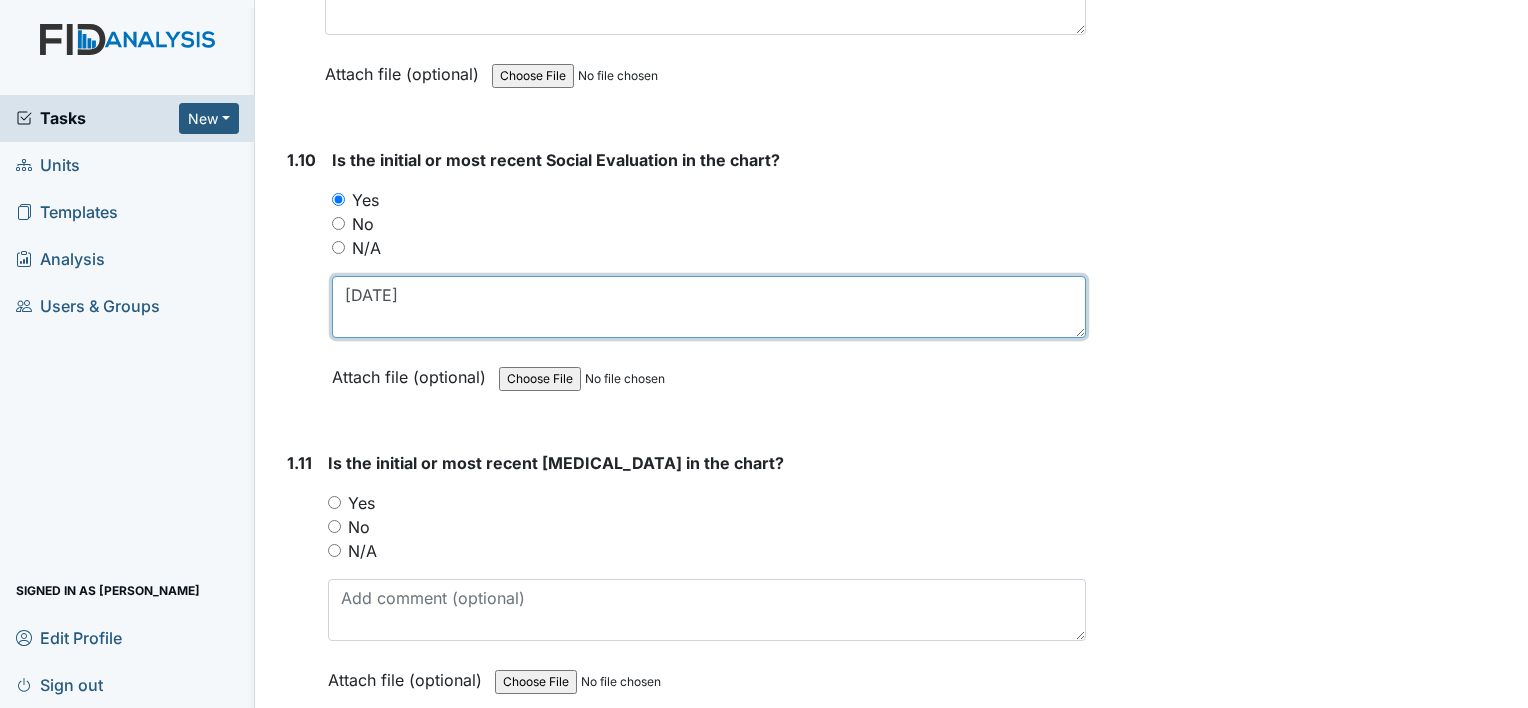 scroll, scrollTop: 3000, scrollLeft: 0, axis: vertical 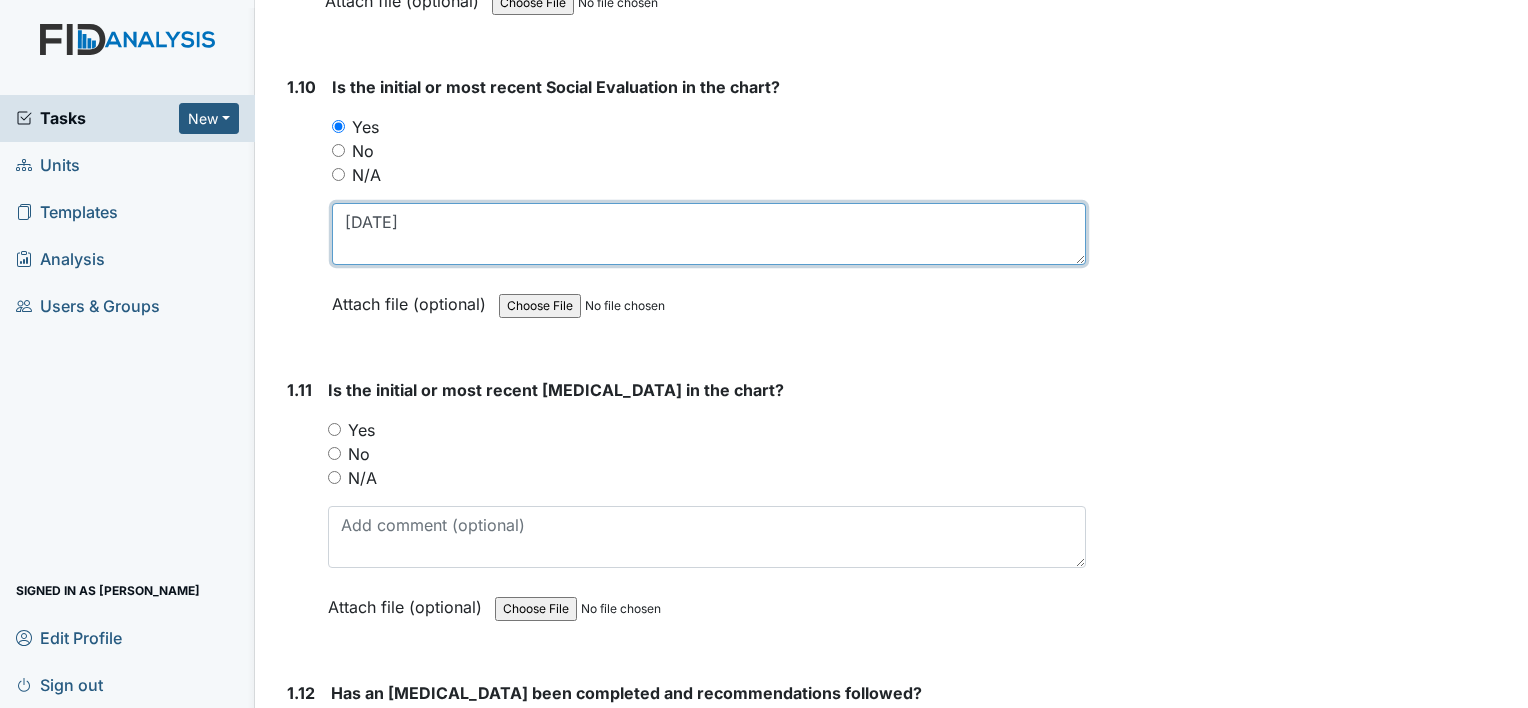 type on "01/18/11" 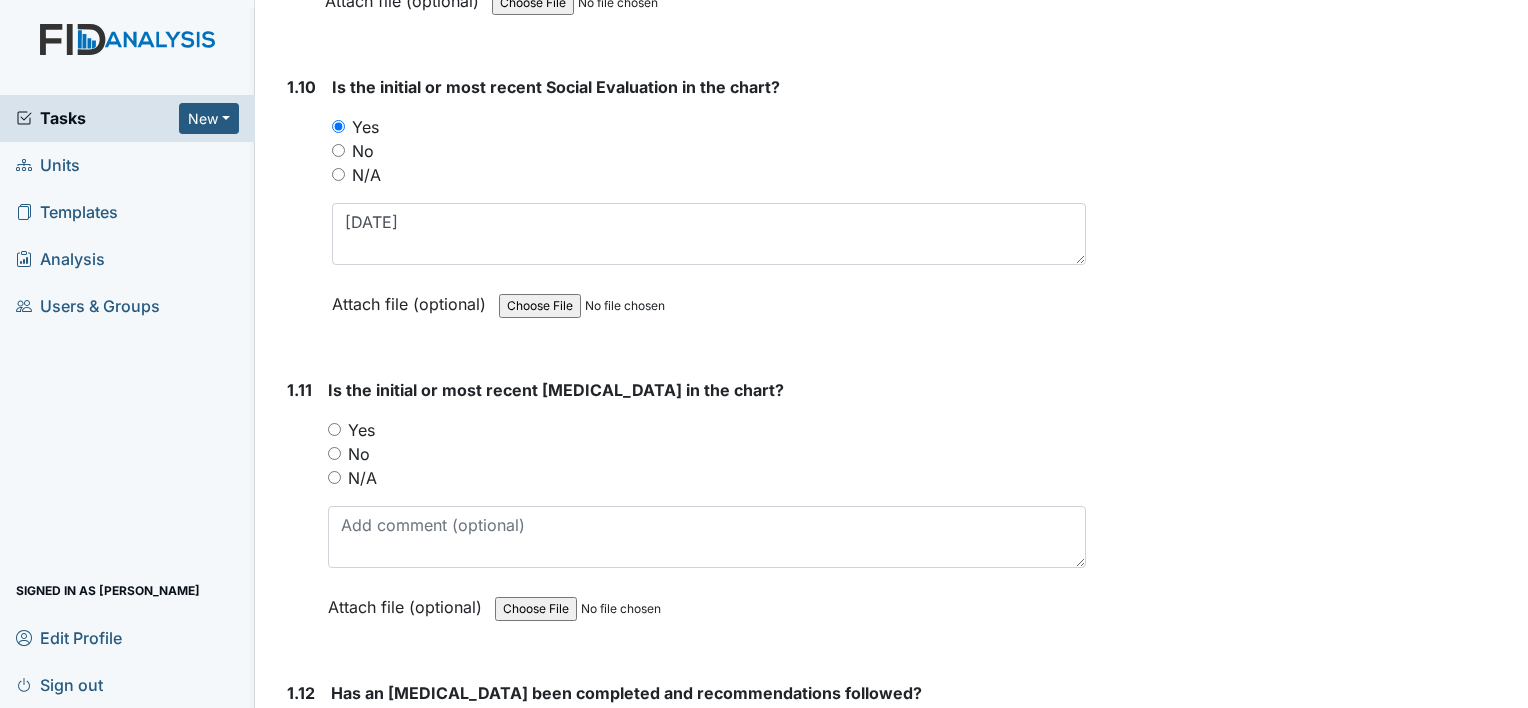 drag, startPoint x: 332, startPoint y: 396, endPoint x: 355, endPoint y: 452, distance: 60.53924 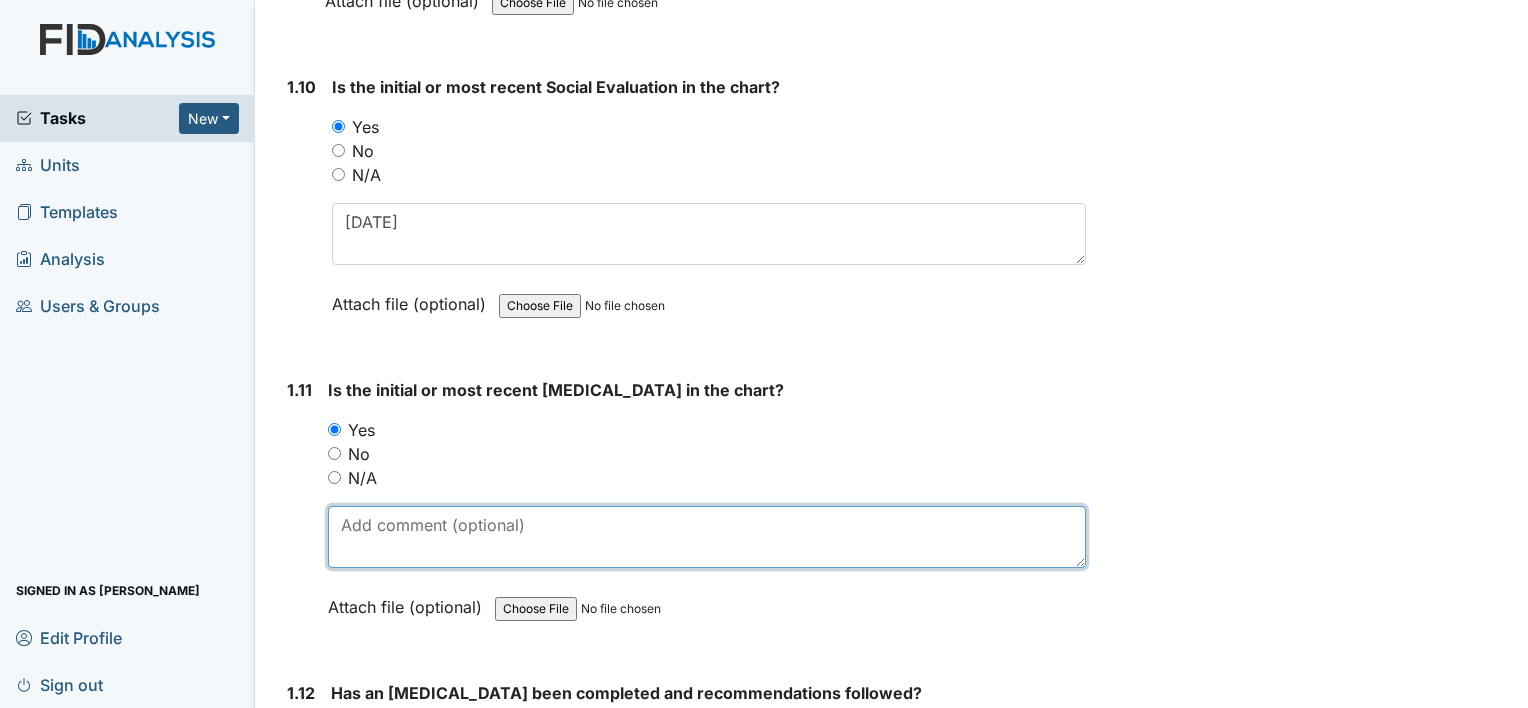 click at bounding box center [707, 537] 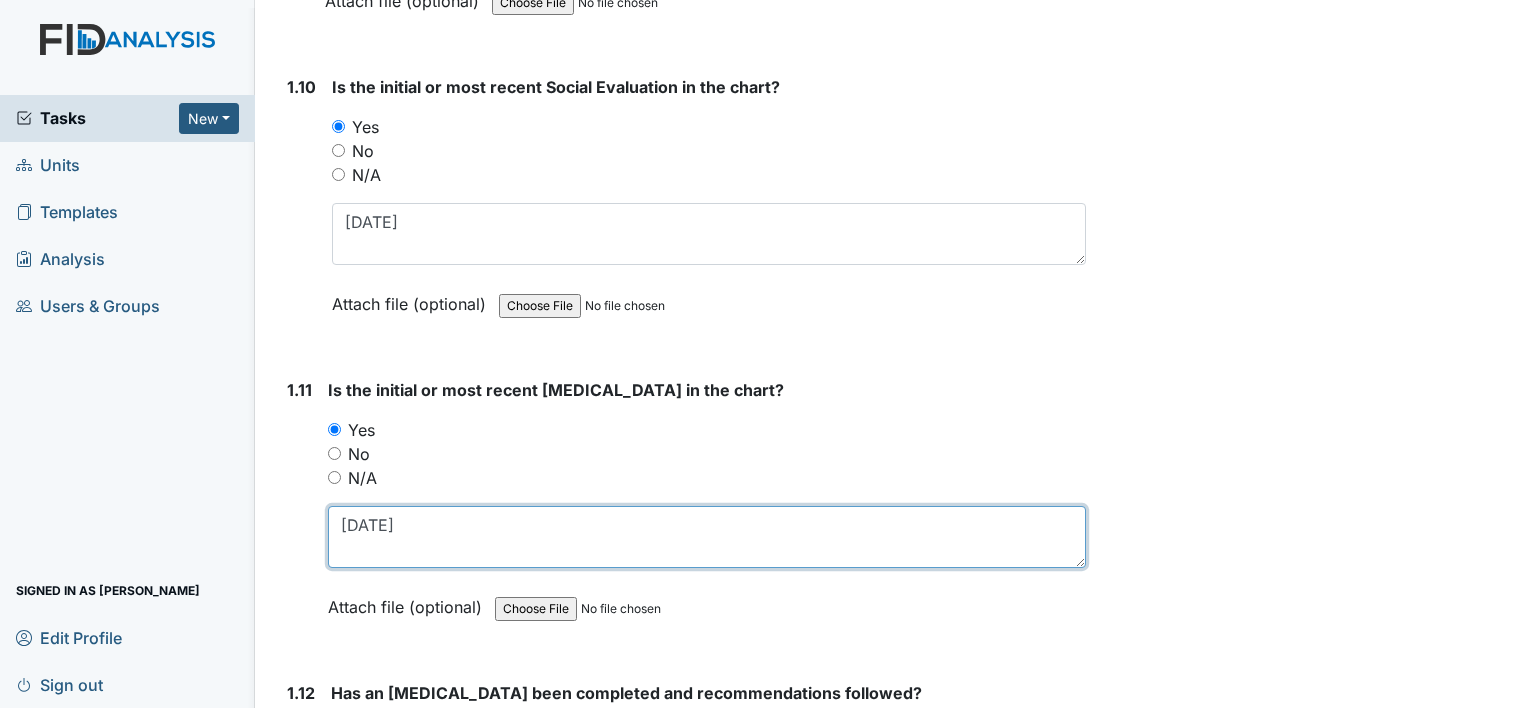 type on "08/24/09" 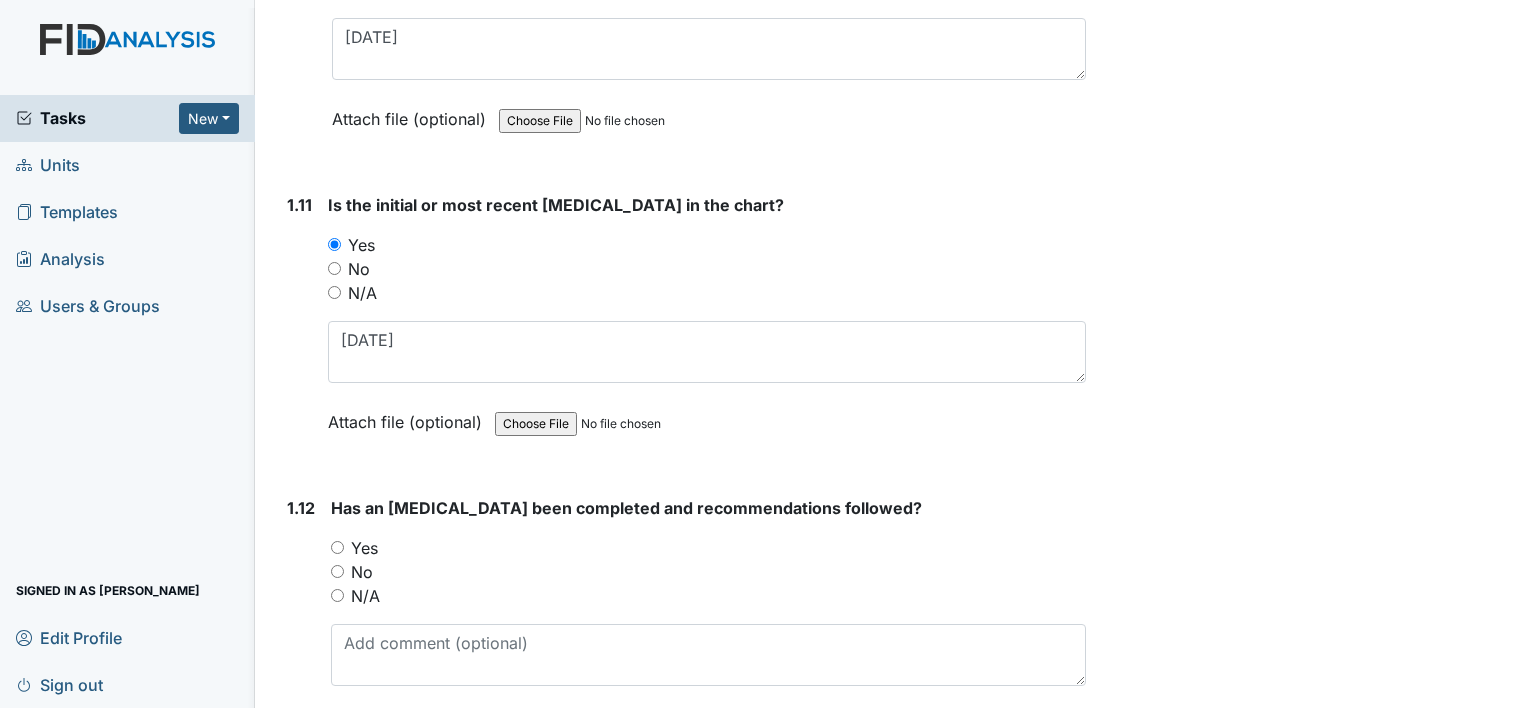 scroll, scrollTop: 3200, scrollLeft: 0, axis: vertical 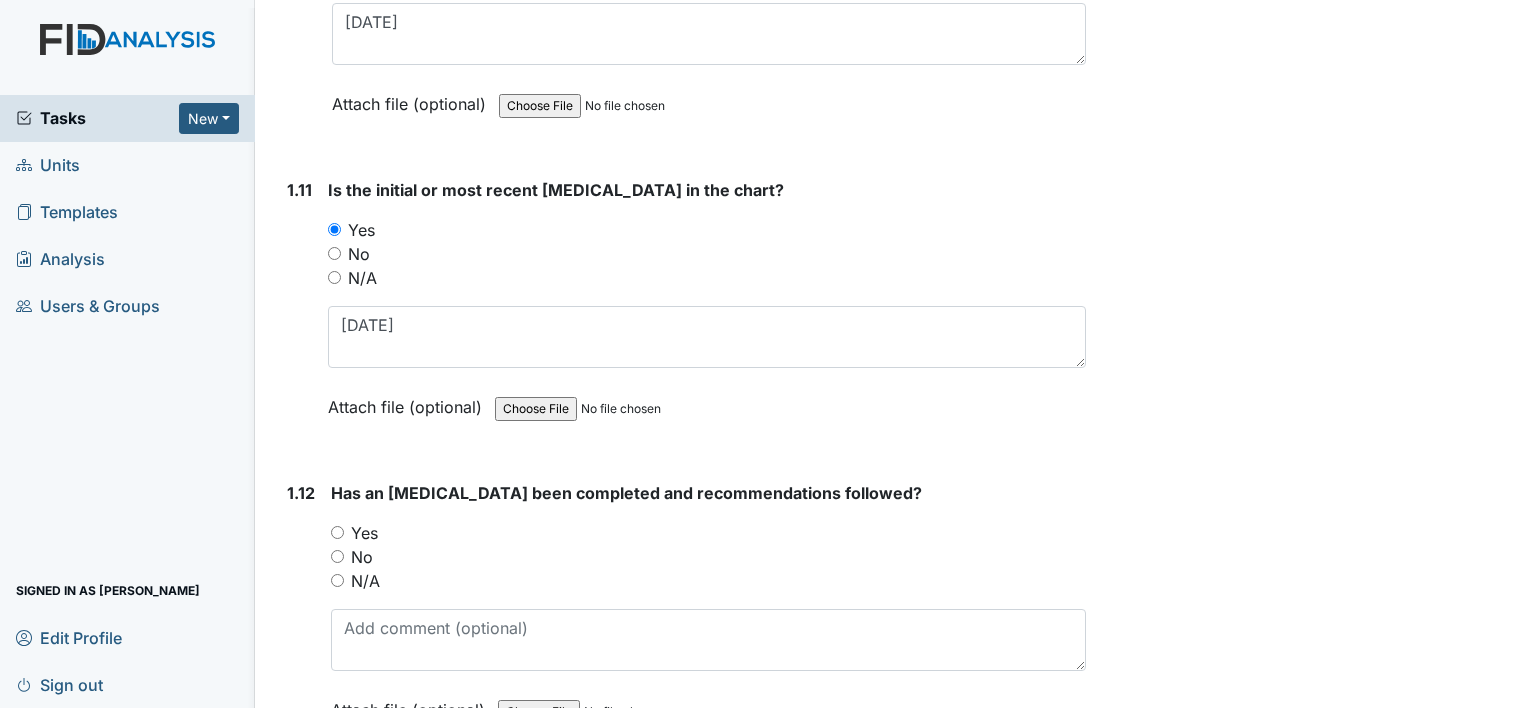 drag, startPoint x: 338, startPoint y: 496, endPoint x: 340, endPoint y: 508, distance: 12.165525 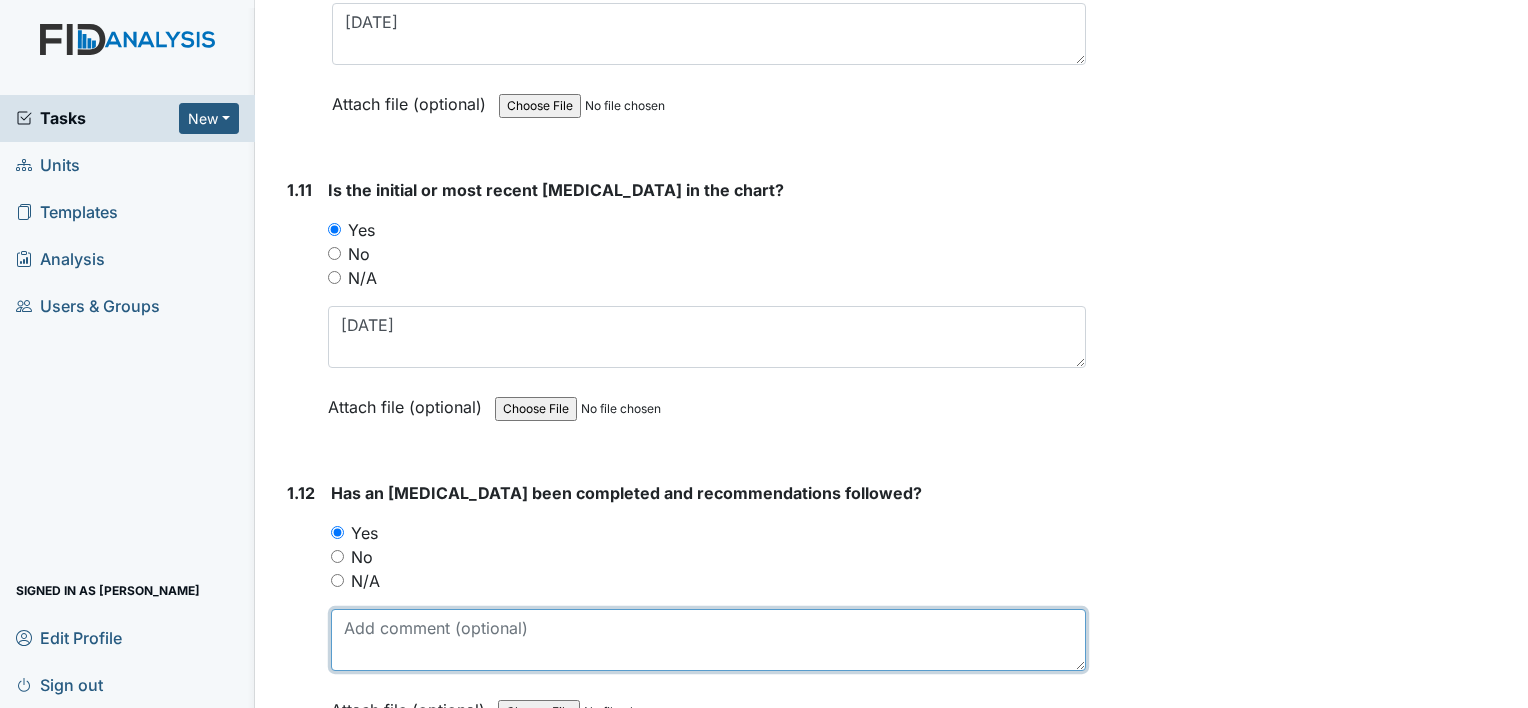 click at bounding box center (708, 640) 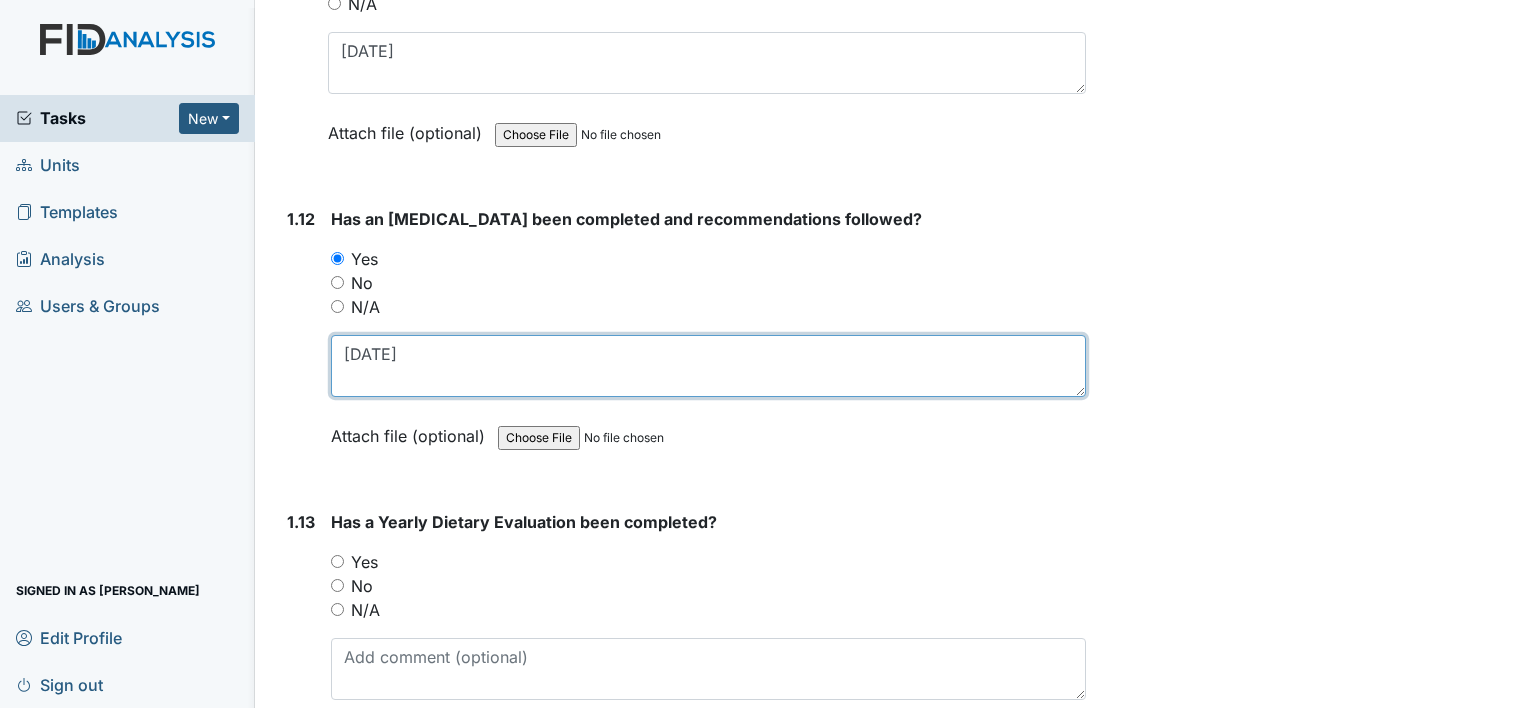 scroll, scrollTop: 3500, scrollLeft: 0, axis: vertical 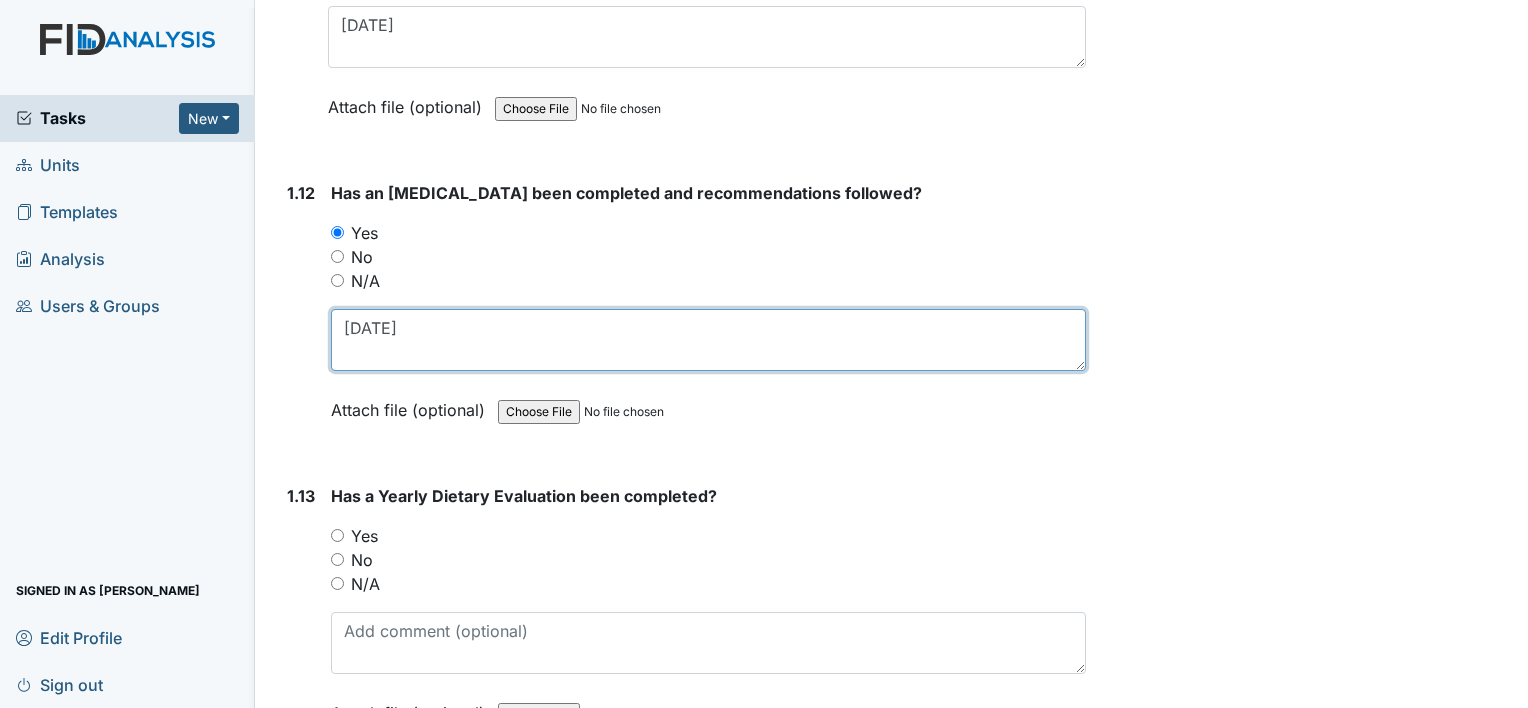 type on "01/25/11" 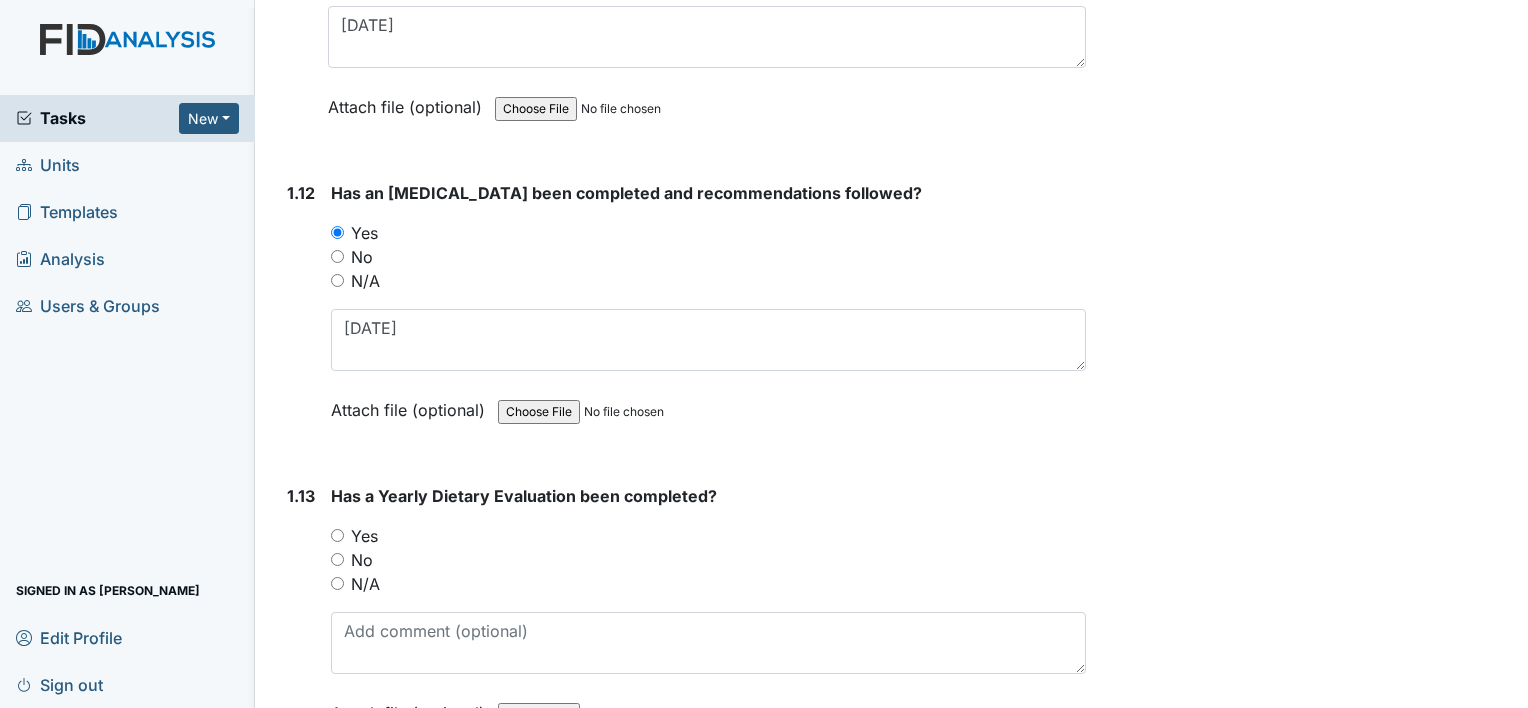 click on "Yes" at bounding box center (337, 535) 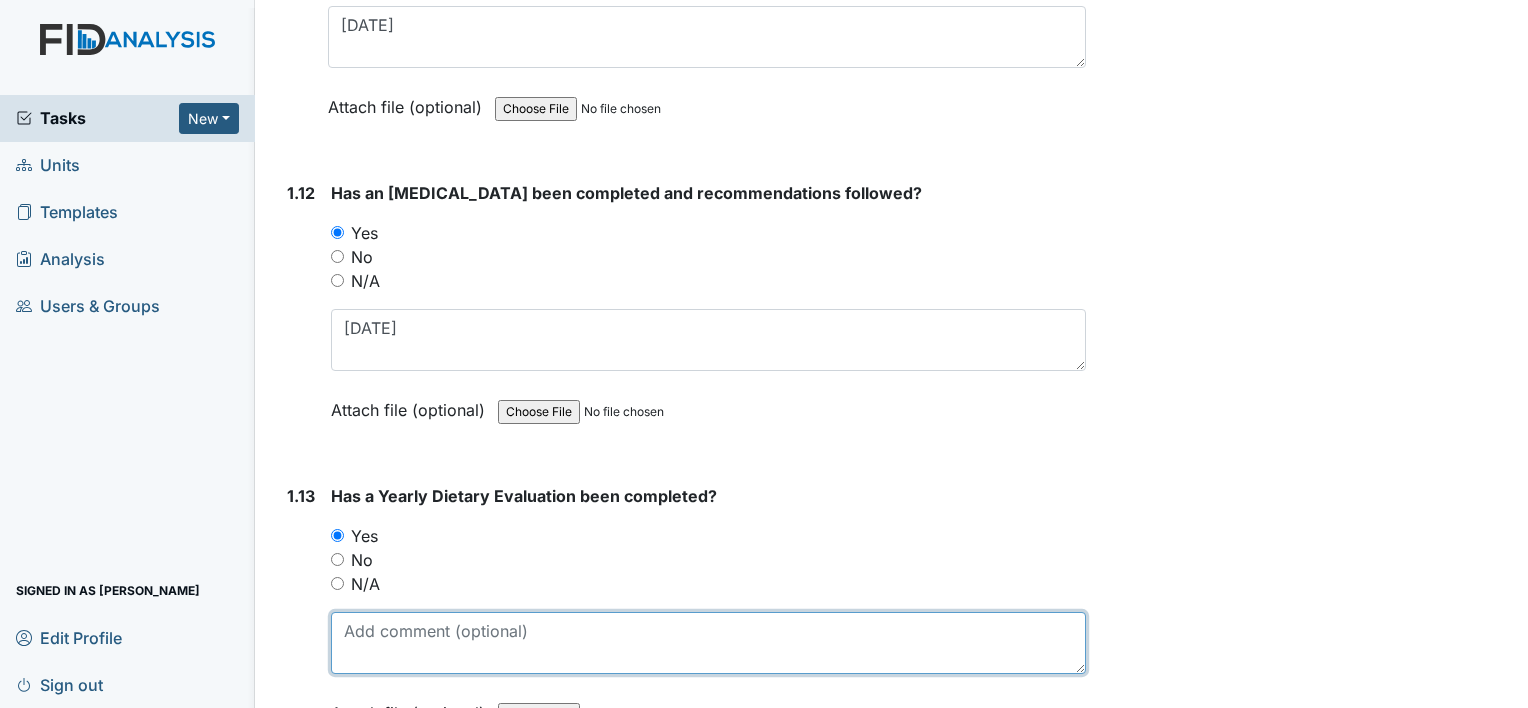 click at bounding box center (708, 643) 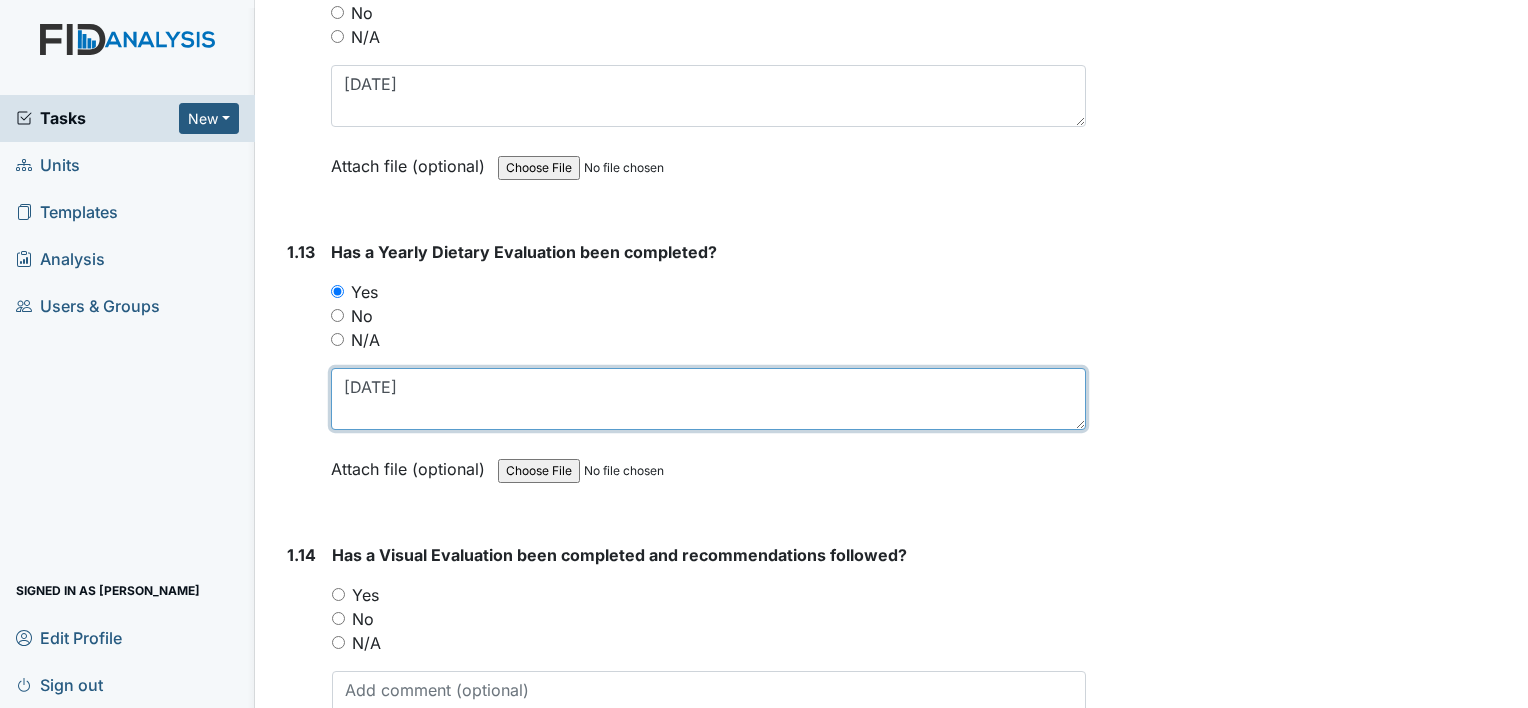scroll, scrollTop: 3800, scrollLeft: 0, axis: vertical 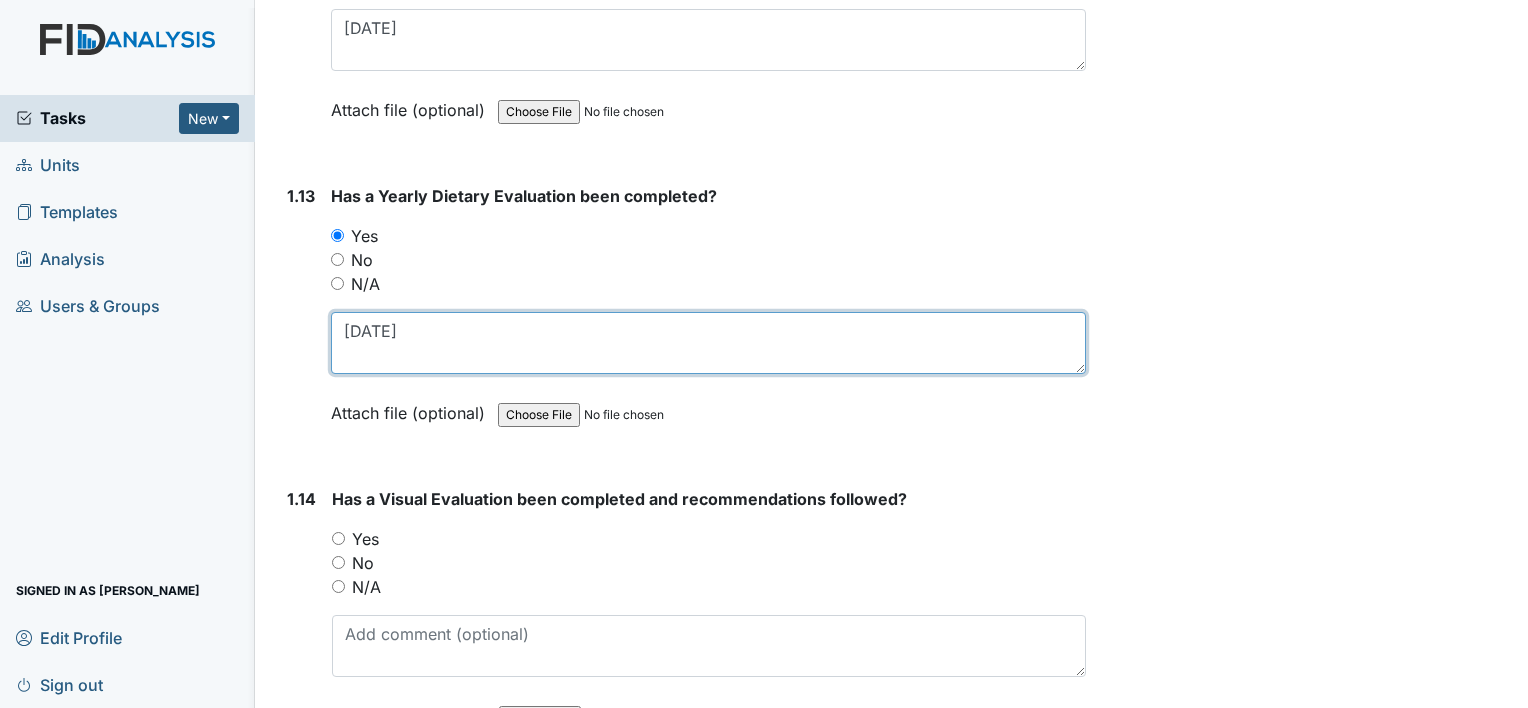 type on "12/30/24" 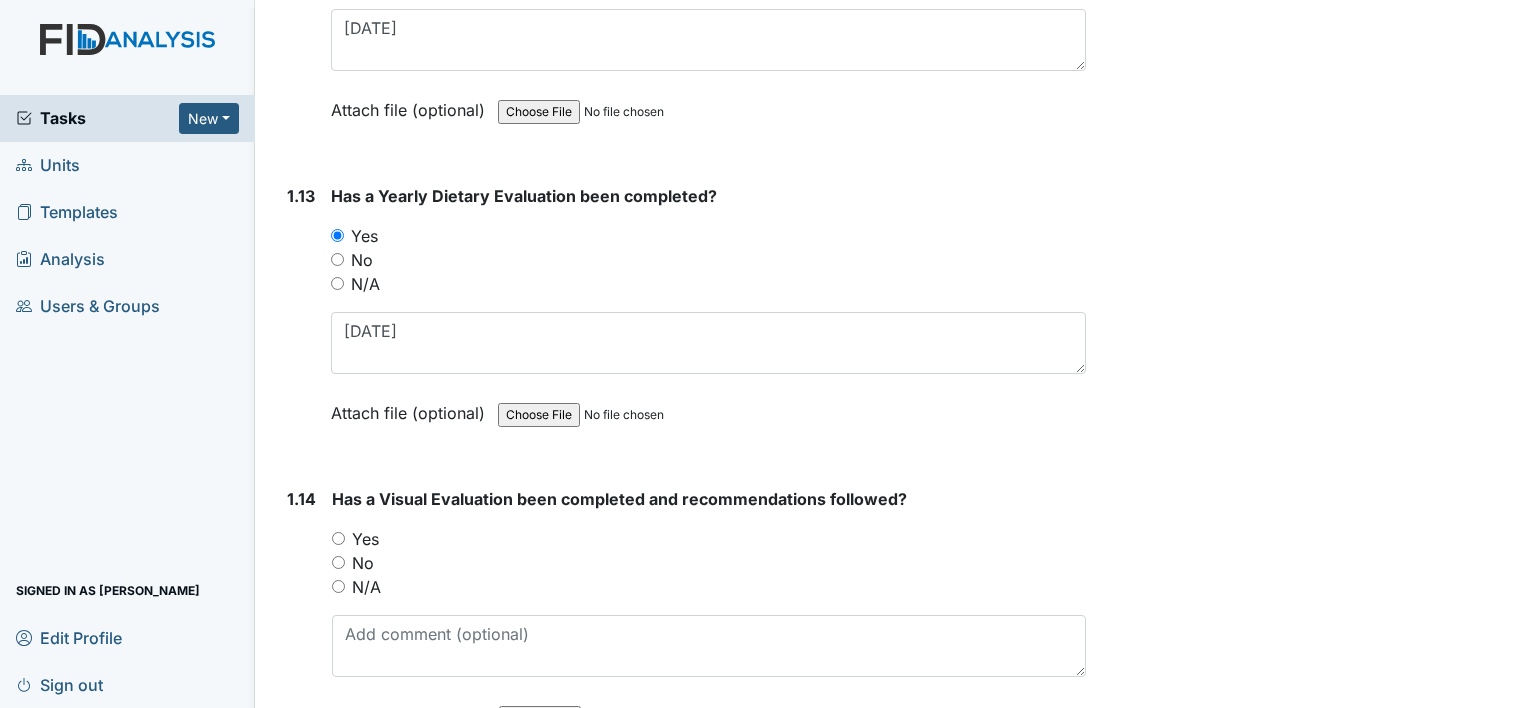 click on "Archive Task
×
Are you sure you want to archive this task? It will appear as incomplete on reports.
Archive
Delete Task
×
Are you sure you want to delete this task?
Delete
Save
Larkin Raynor assigned on May 20, 2025." at bounding box center (1310, 1140) 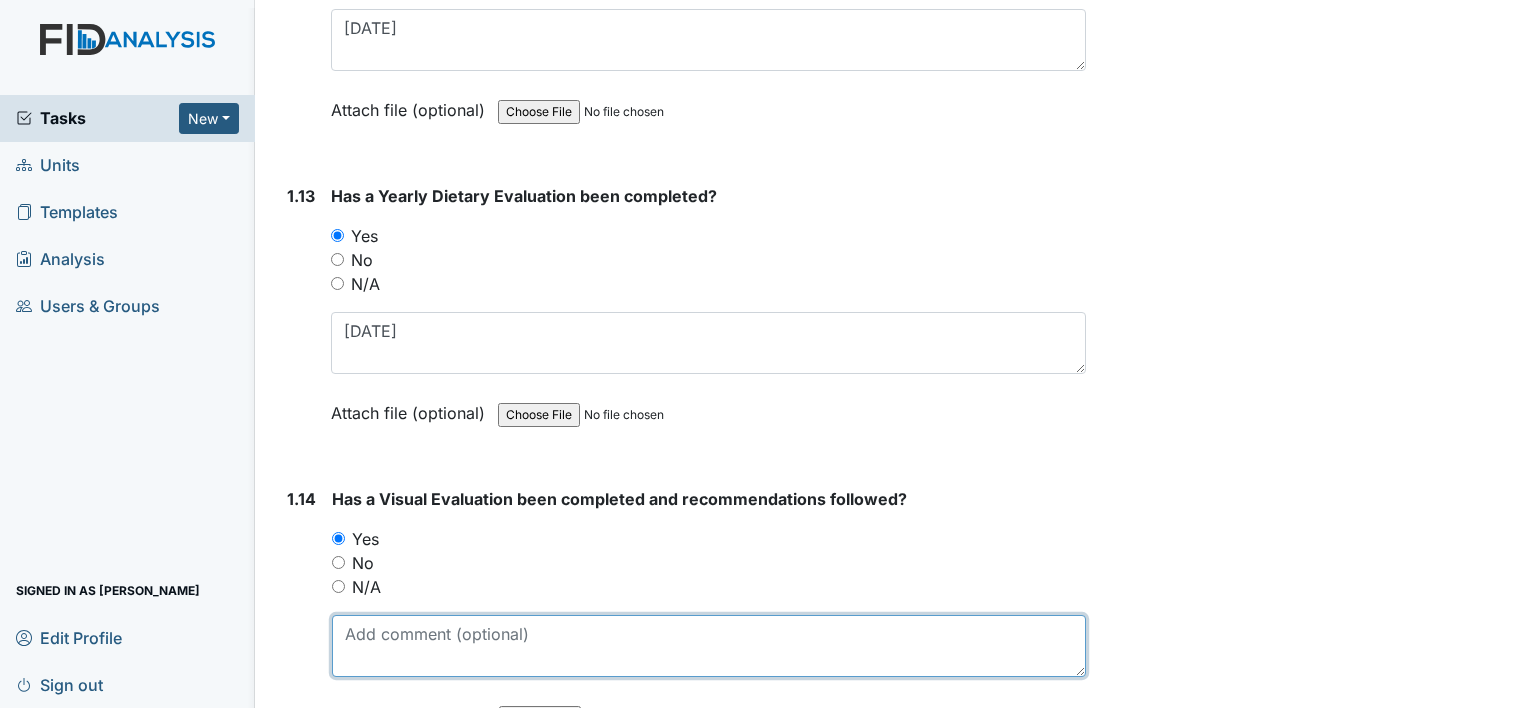 click at bounding box center (709, 646) 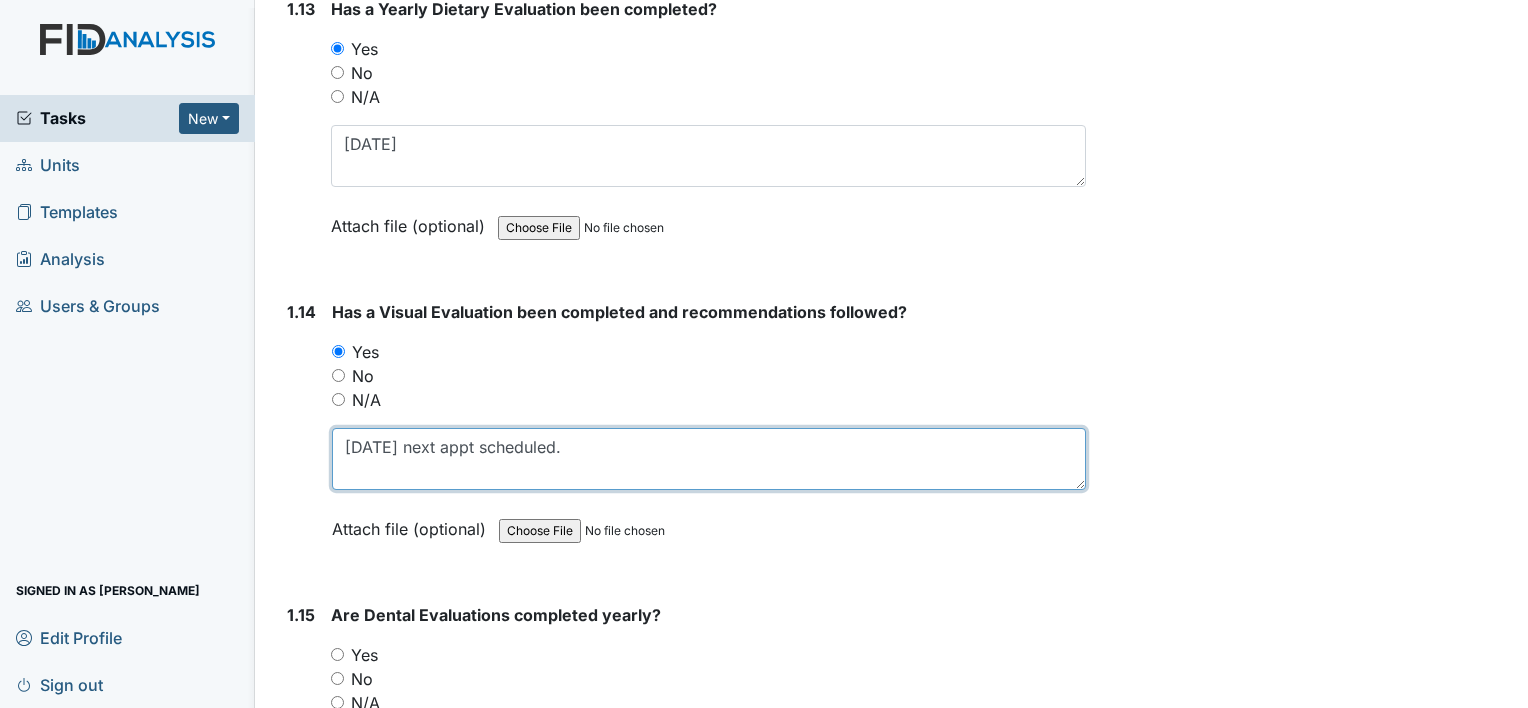 scroll, scrollTop: 4200, scrollLeft: 0, axis: vertical 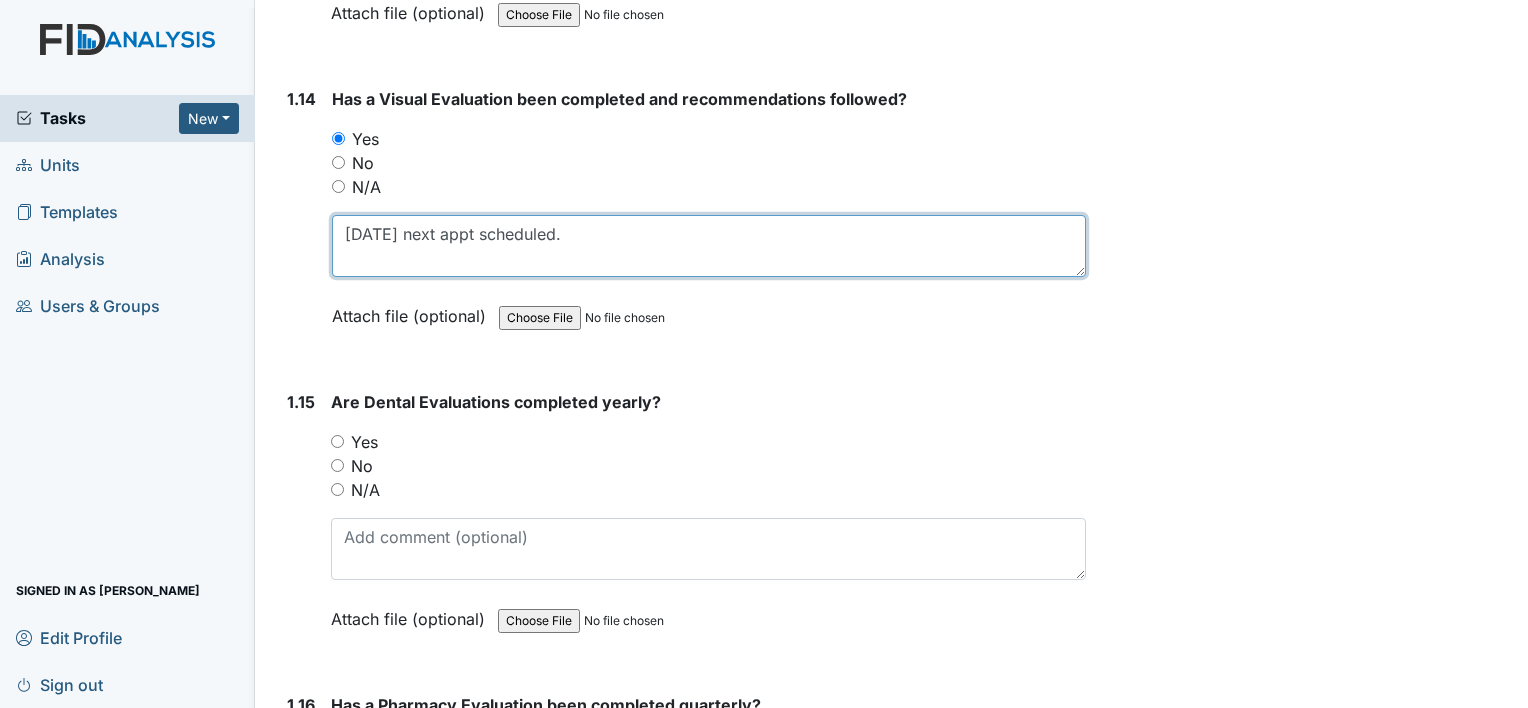 type on "10/10/23 next appt scheduled." 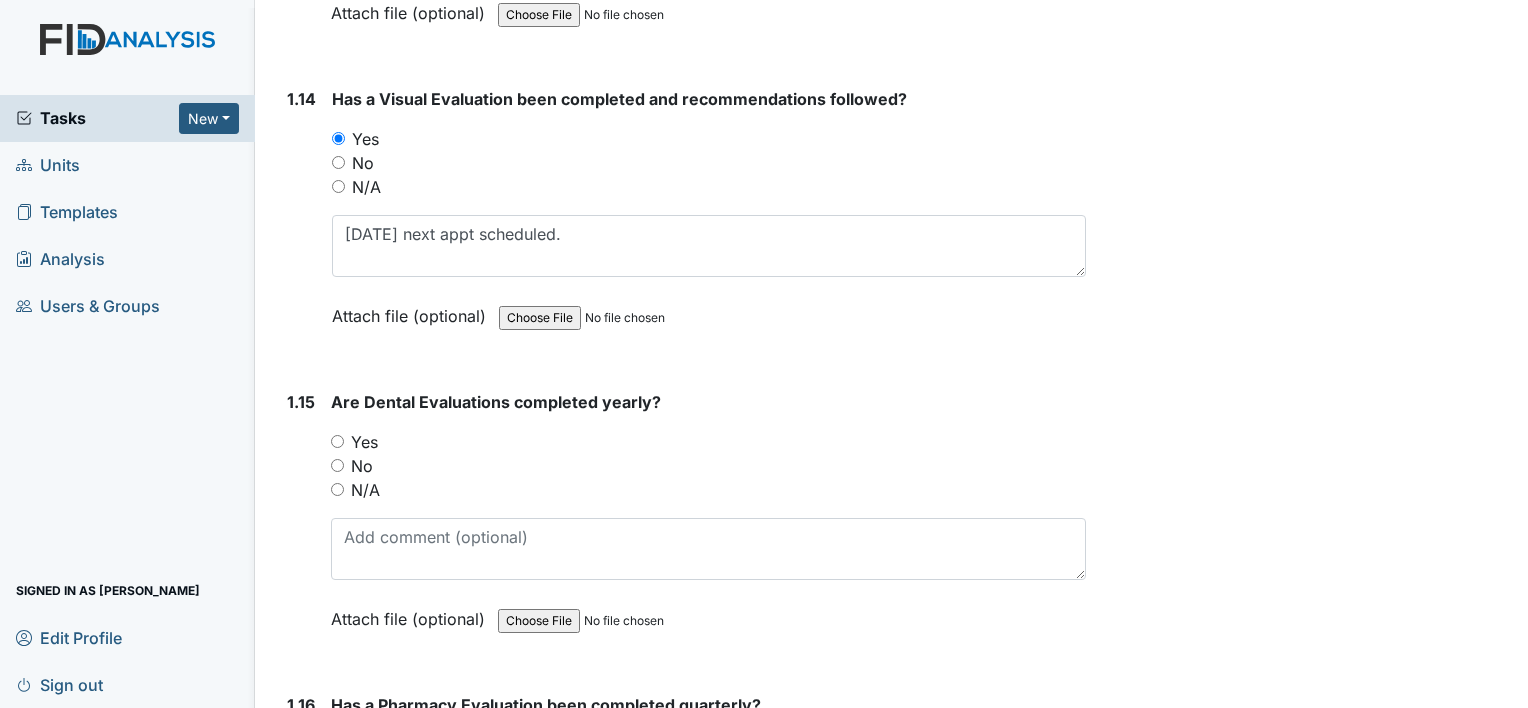 click on "Yes" at bounding box center [337, 441] 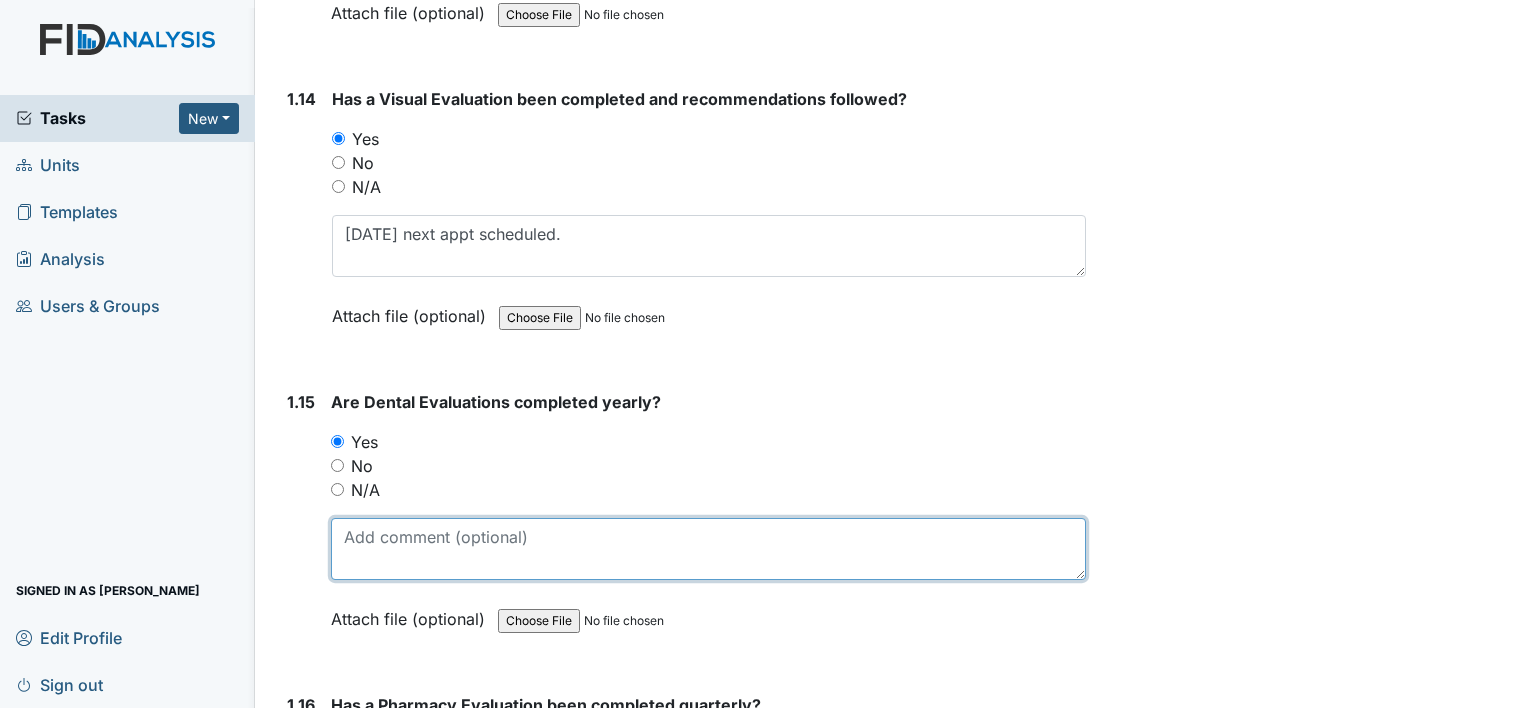 click at bounding box center [708, 549] 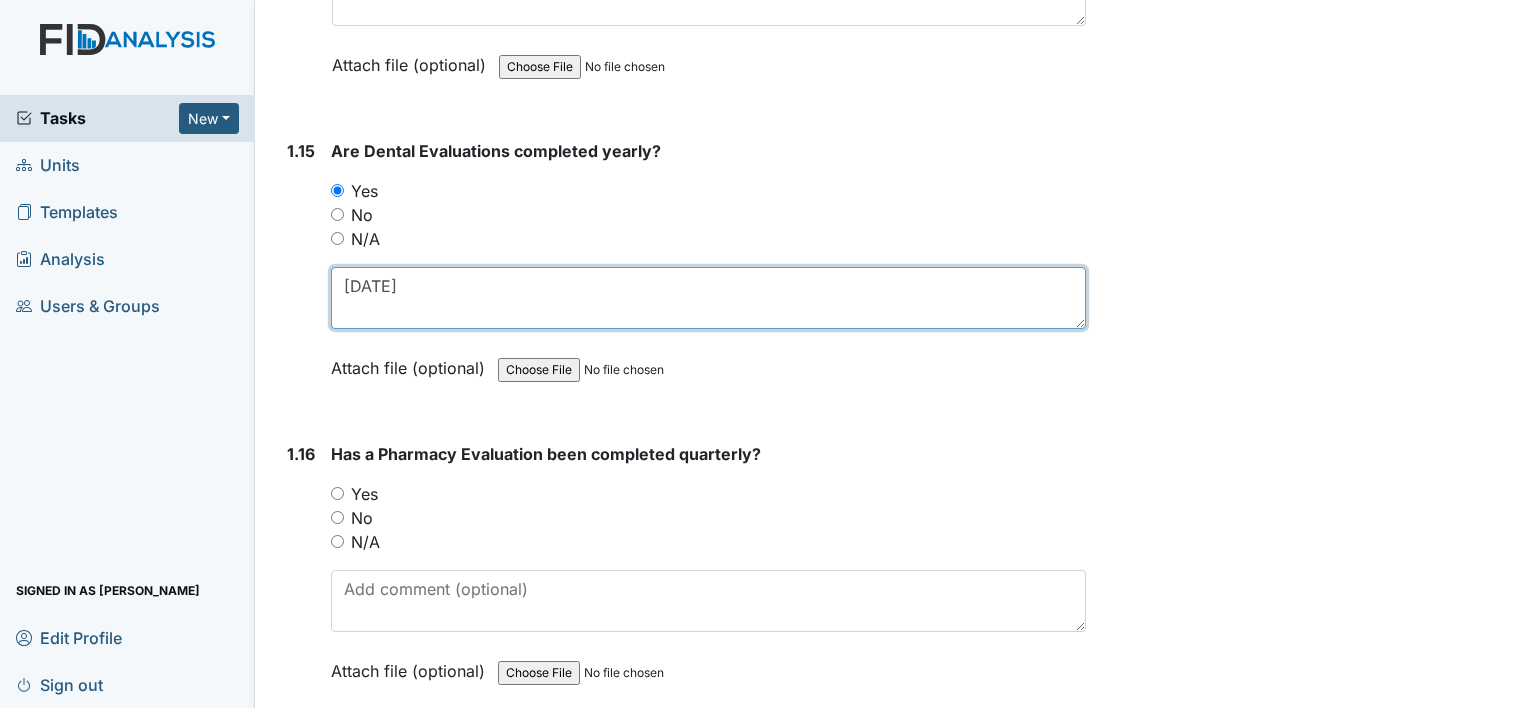 scroll, scrollTop: 4500, scrollLeft: 0, axis: vertical 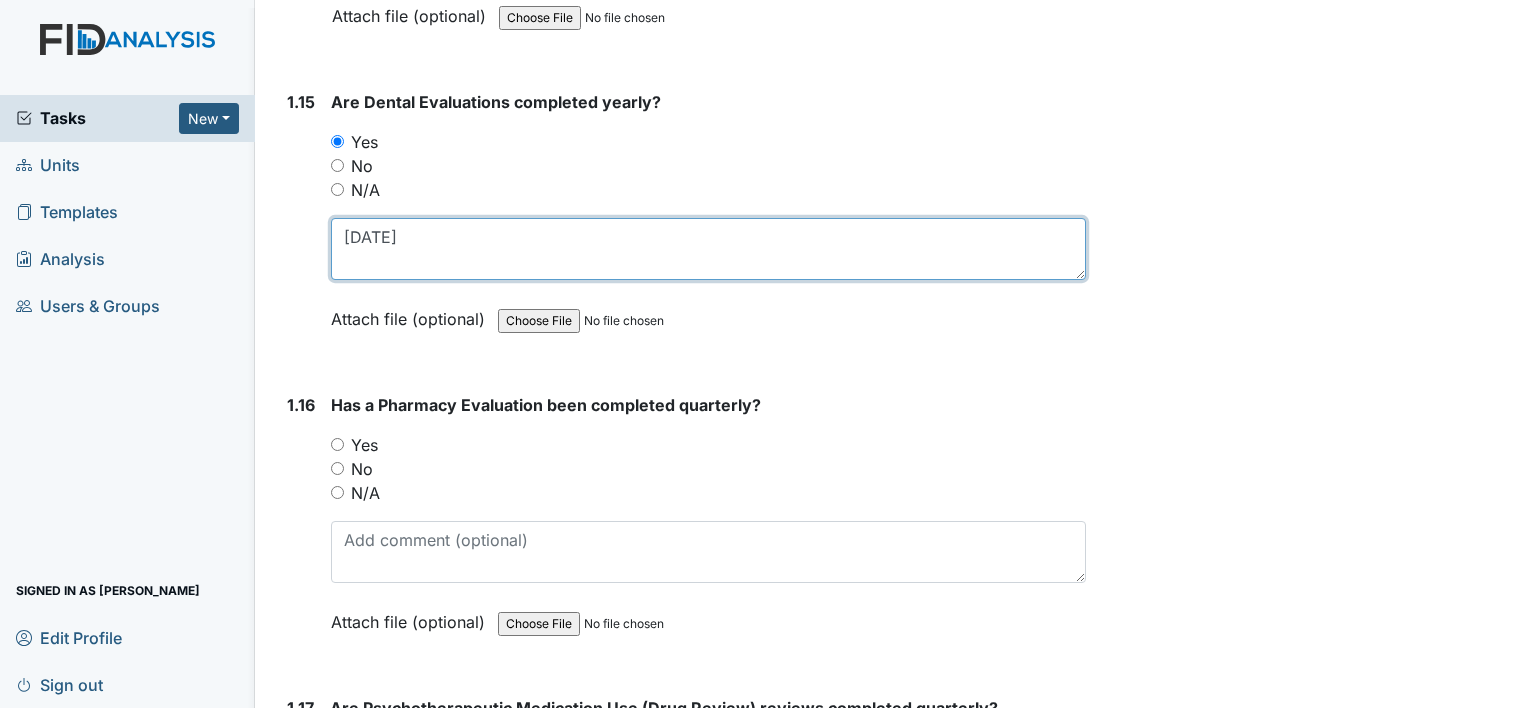 type on "06/06/25" 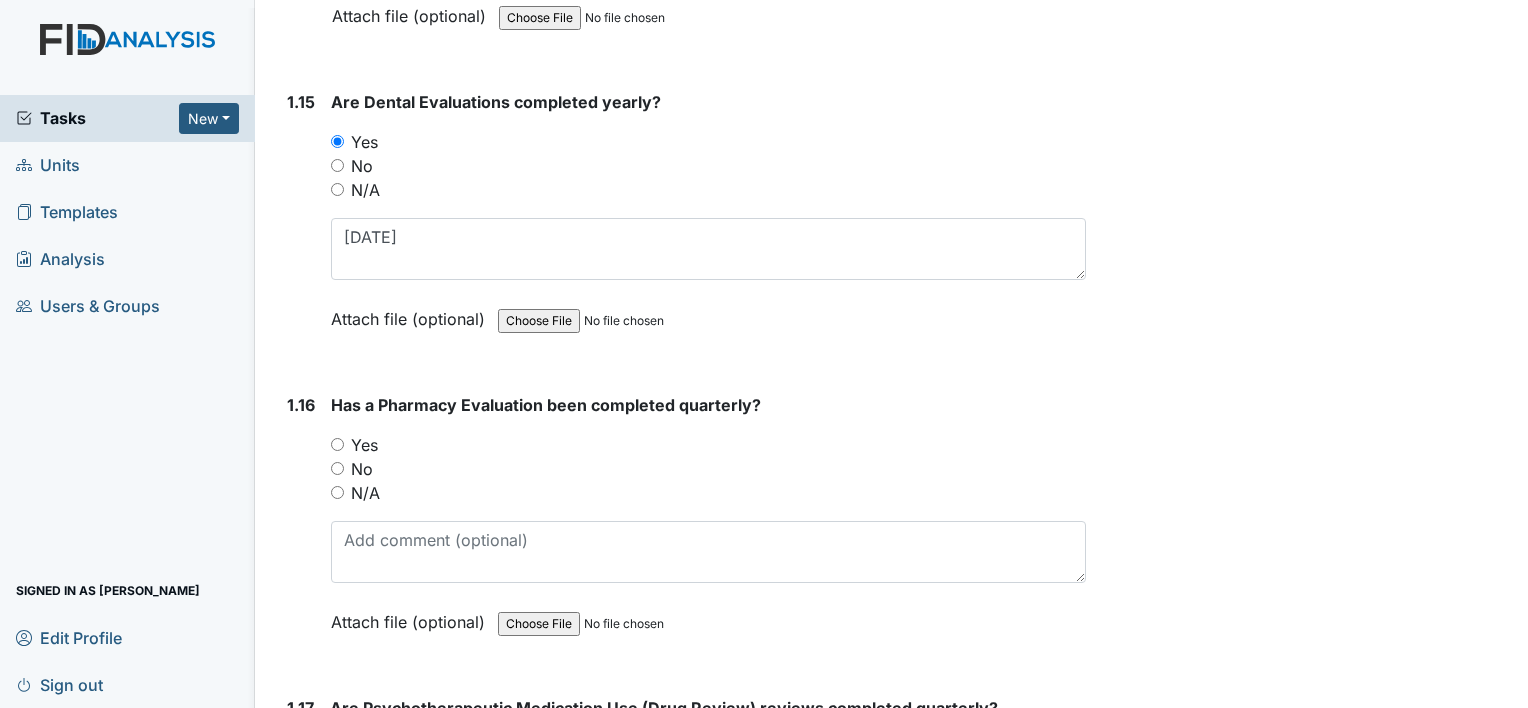 click on "Yes" at bounding box center [337, 444] 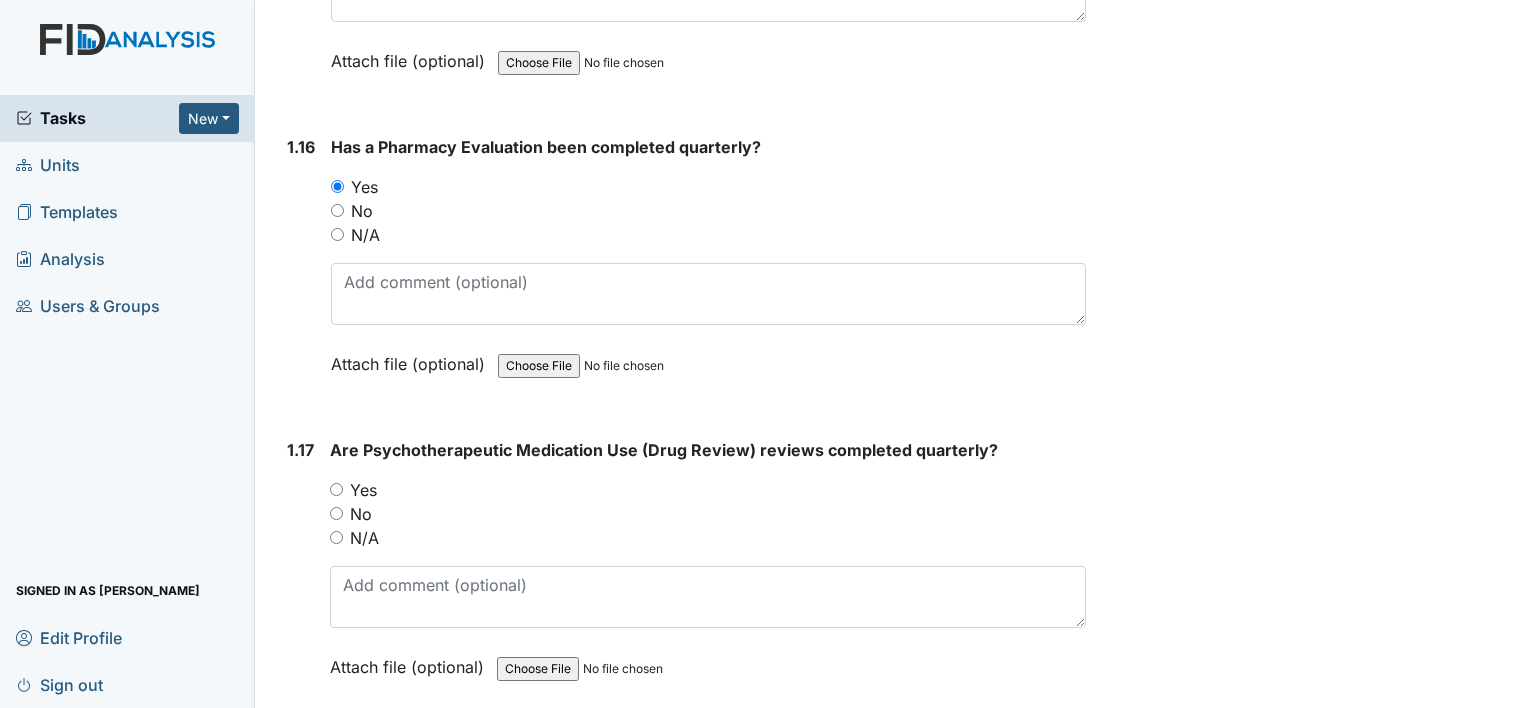 scroll, scrollTop: 4800, scrollLeft: 0, axis: vertical 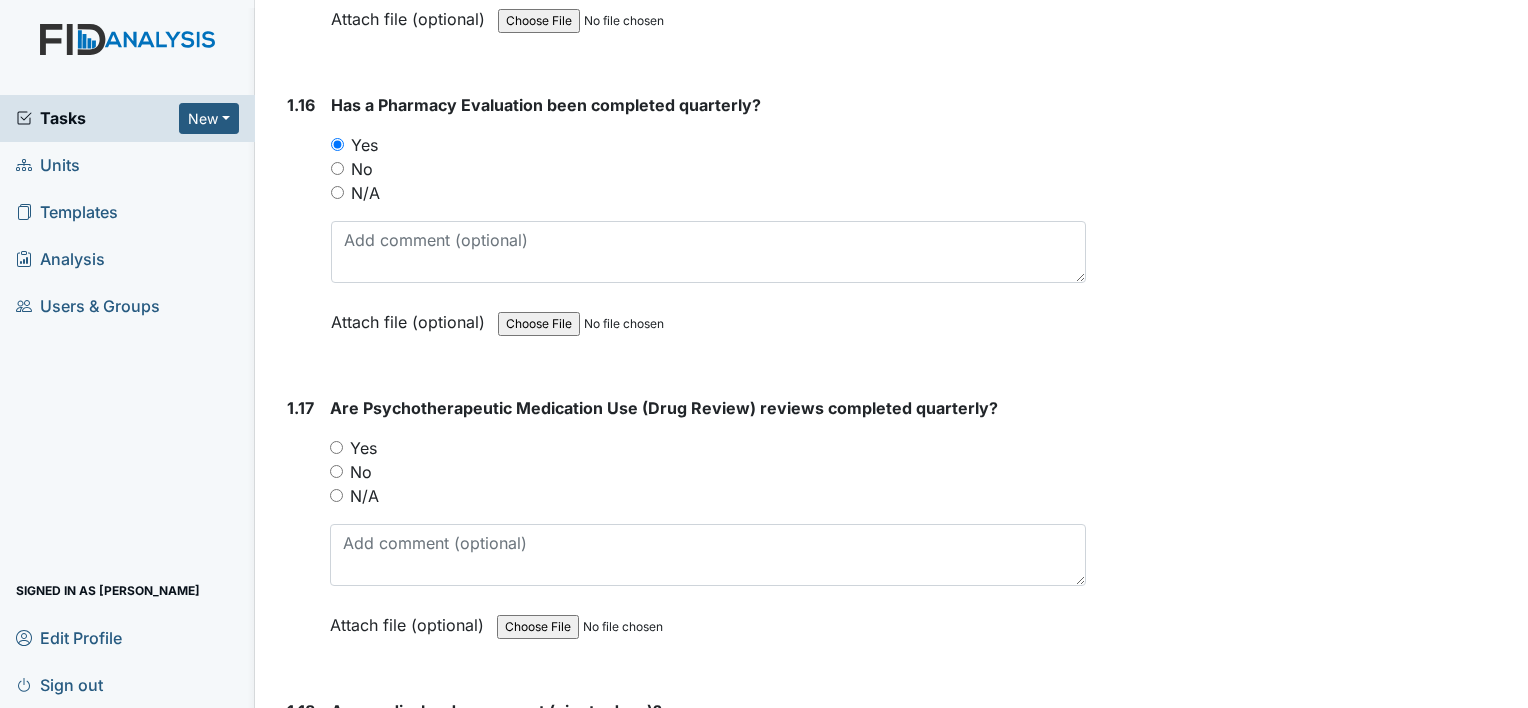 click on "Yes" at bounding box center [336, 447] 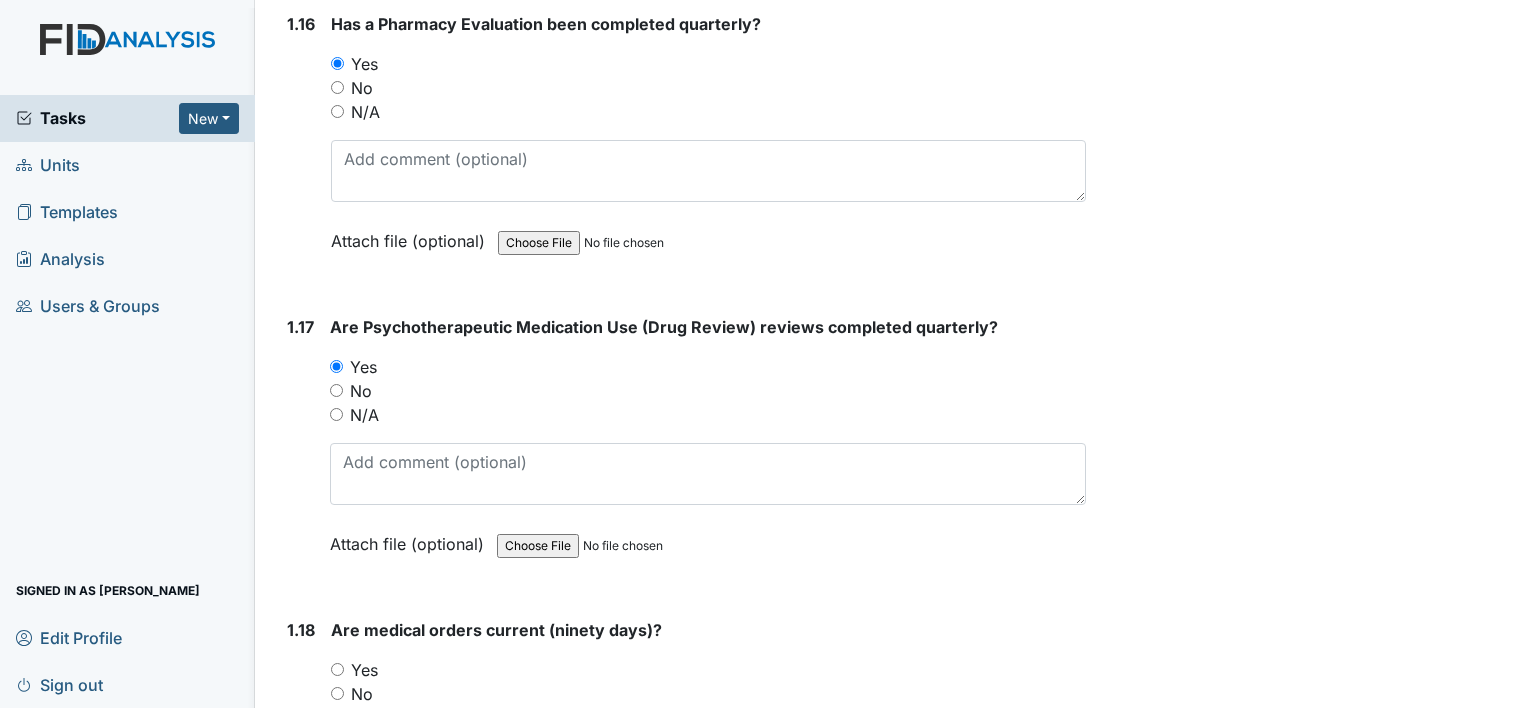 scroll, scrollTop: 5100, scrollLeft: 0, axis: vertical 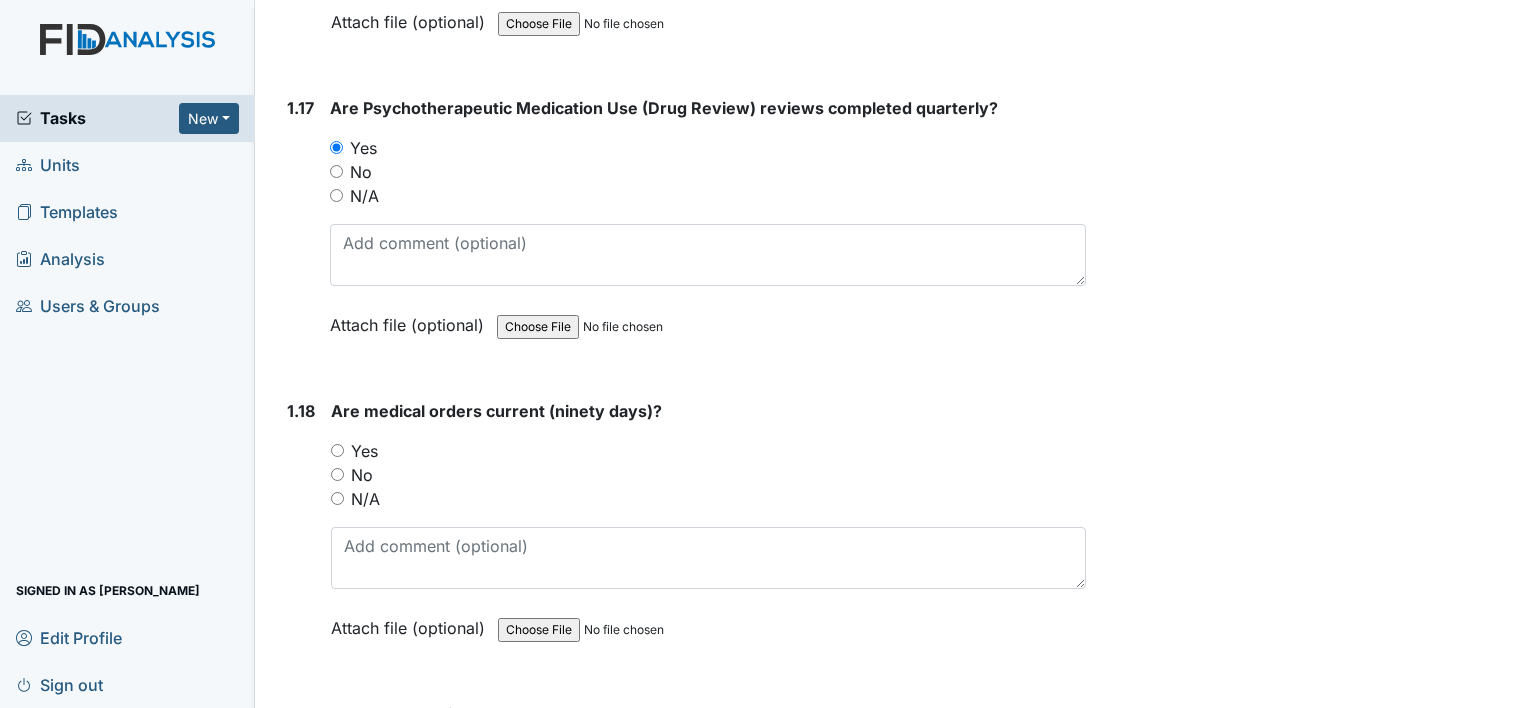 click on "Yes" at bounding box center [337, 450] 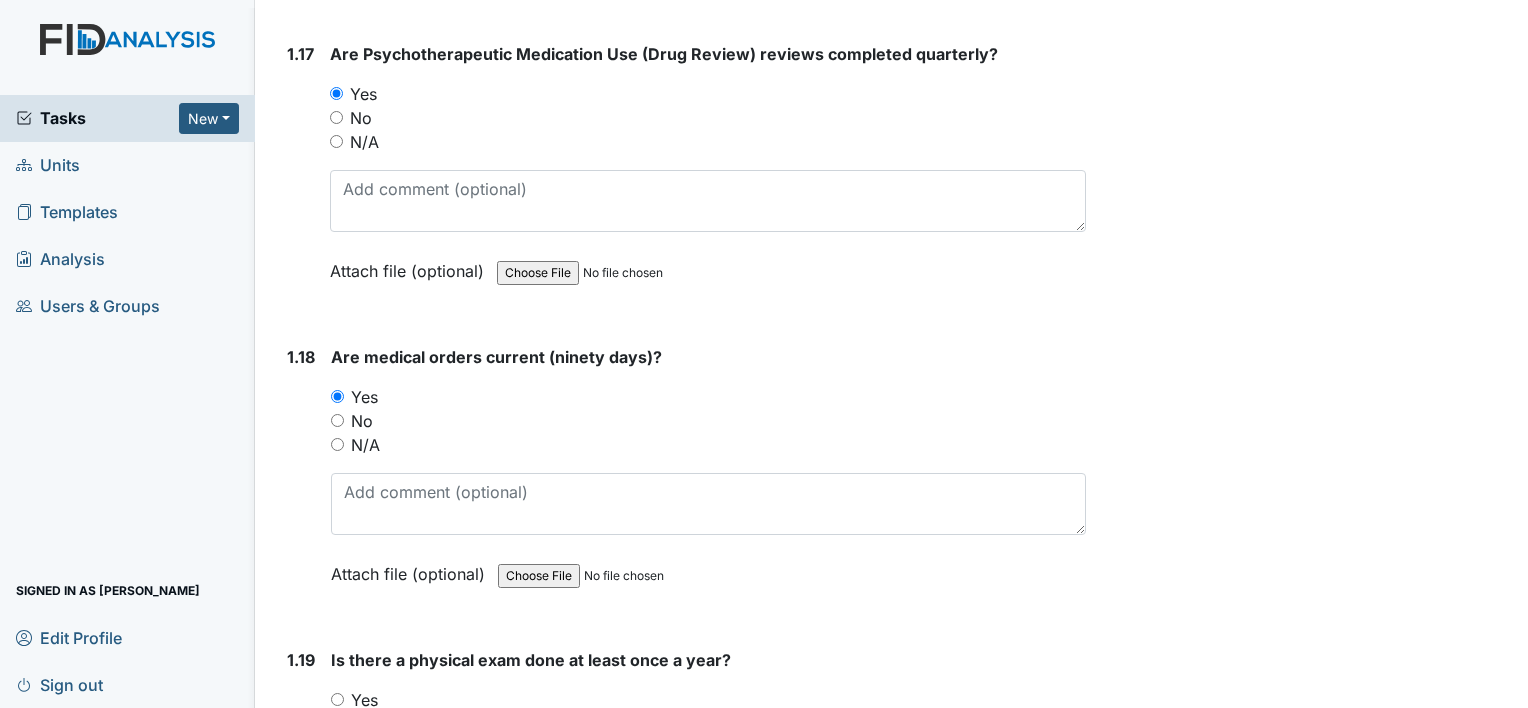 scroll, scrollTop: 5400, scrollLeft: 0, axis: vertical 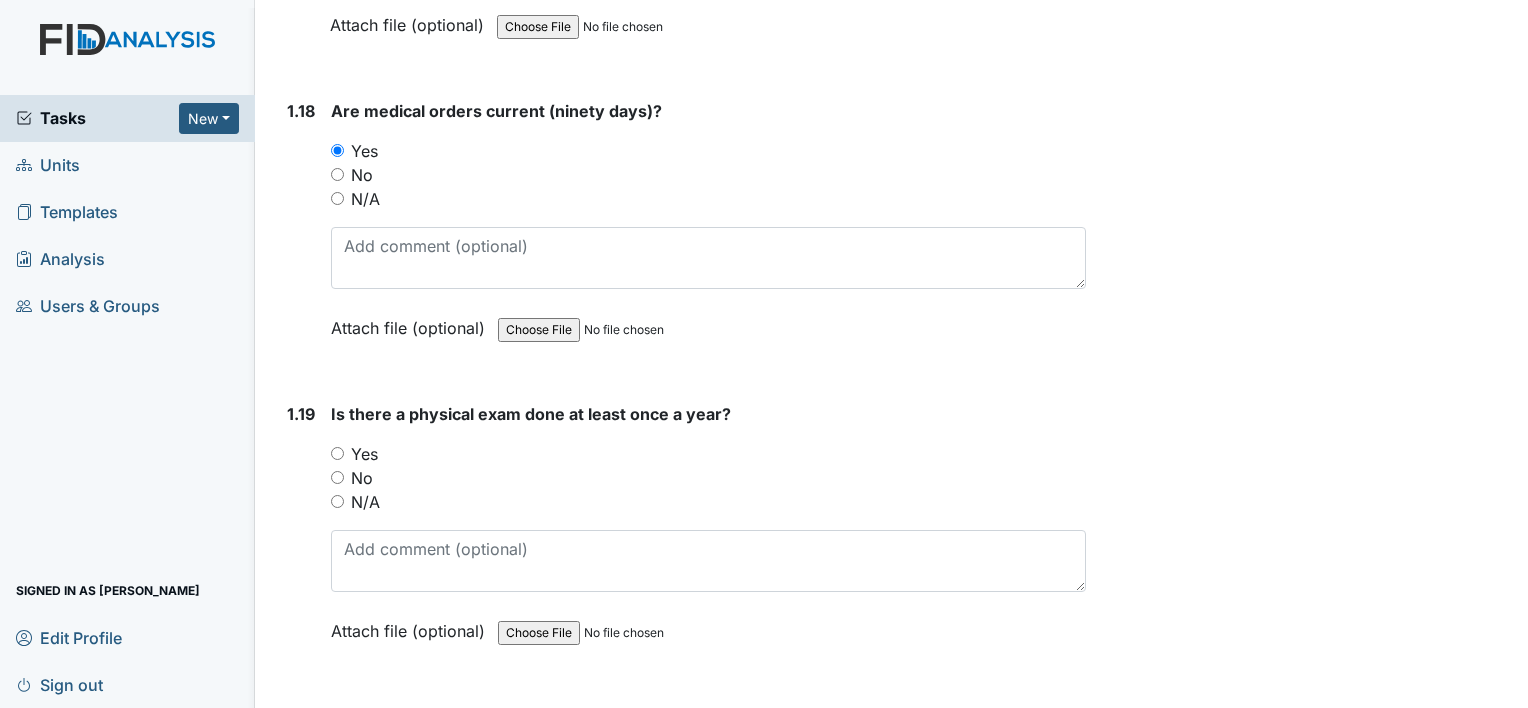 click on "Yes" at bounding box center (337, 453) 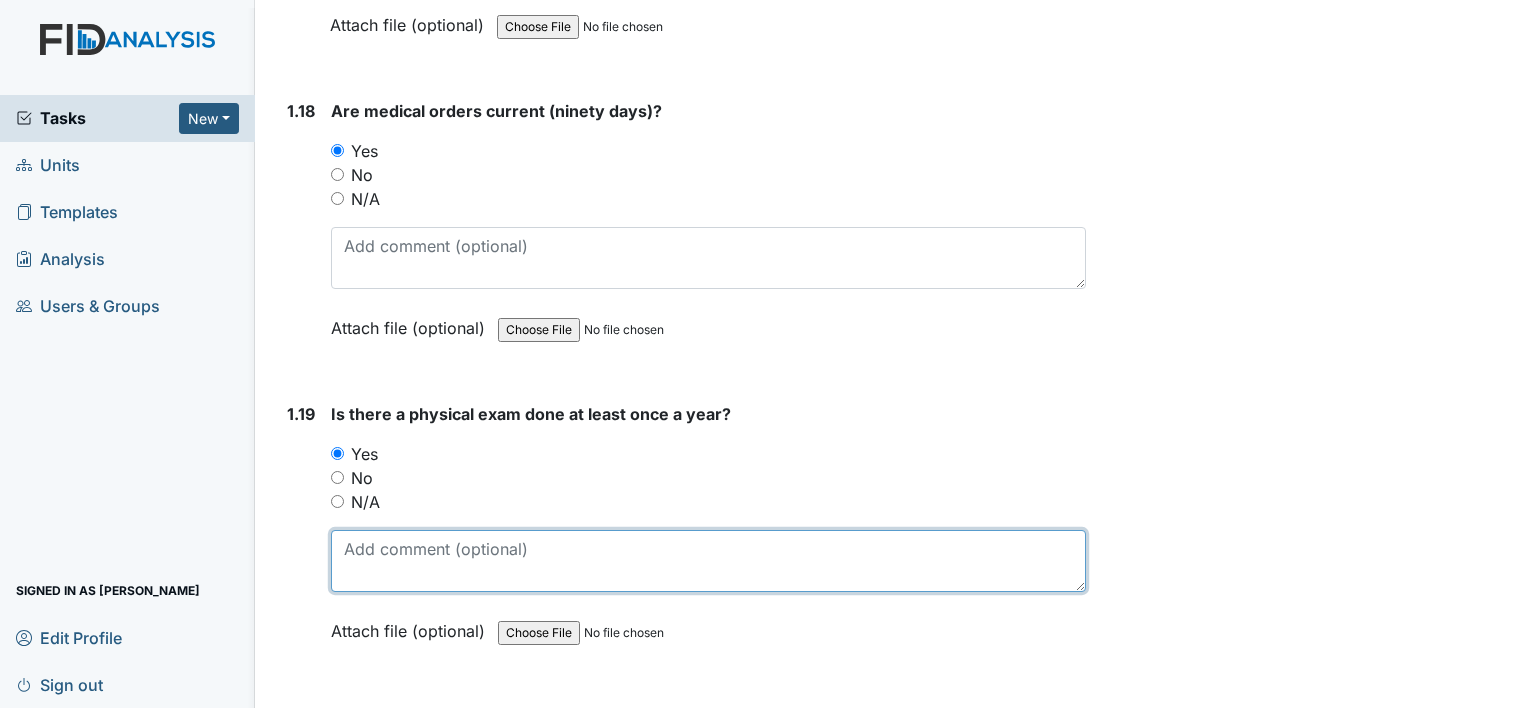 click at bounding box center (708, 561) 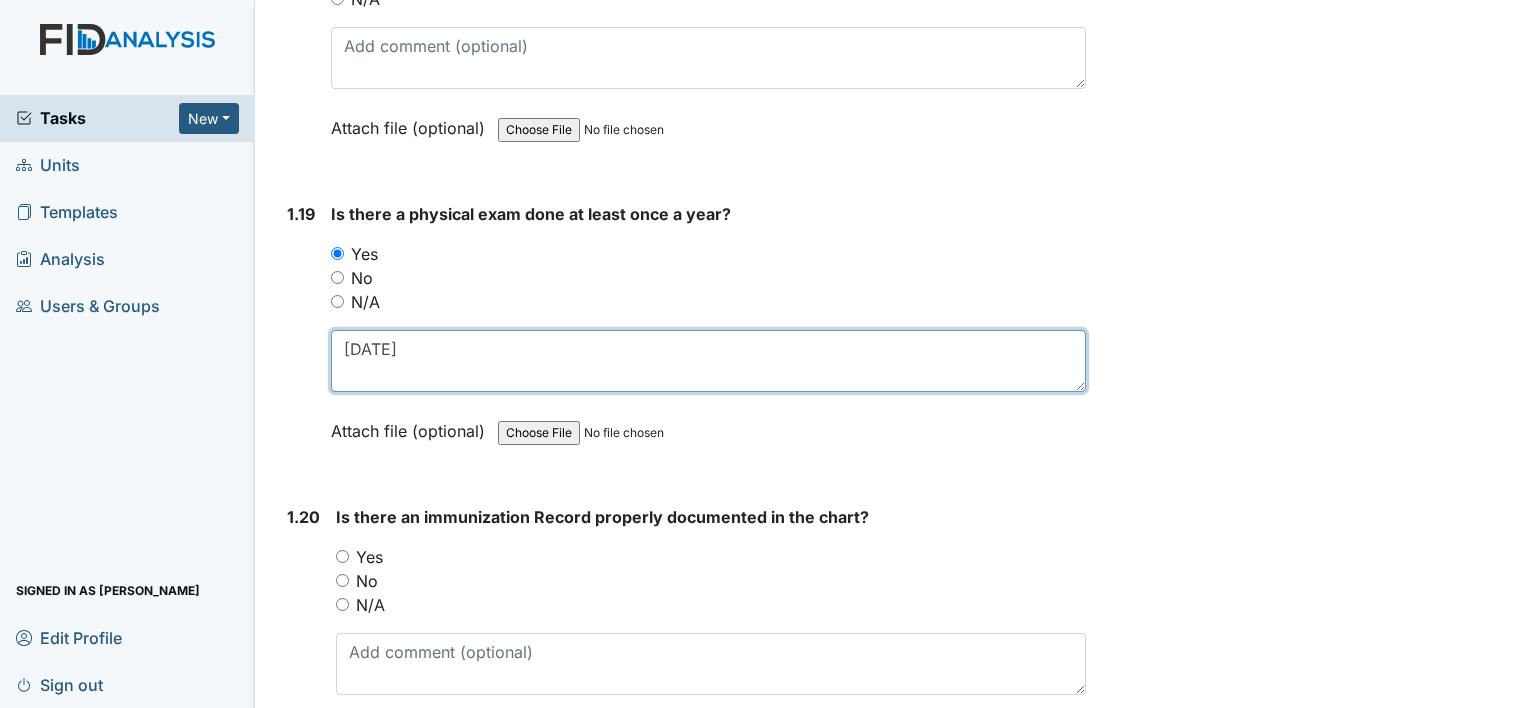 type on "04/21/25" 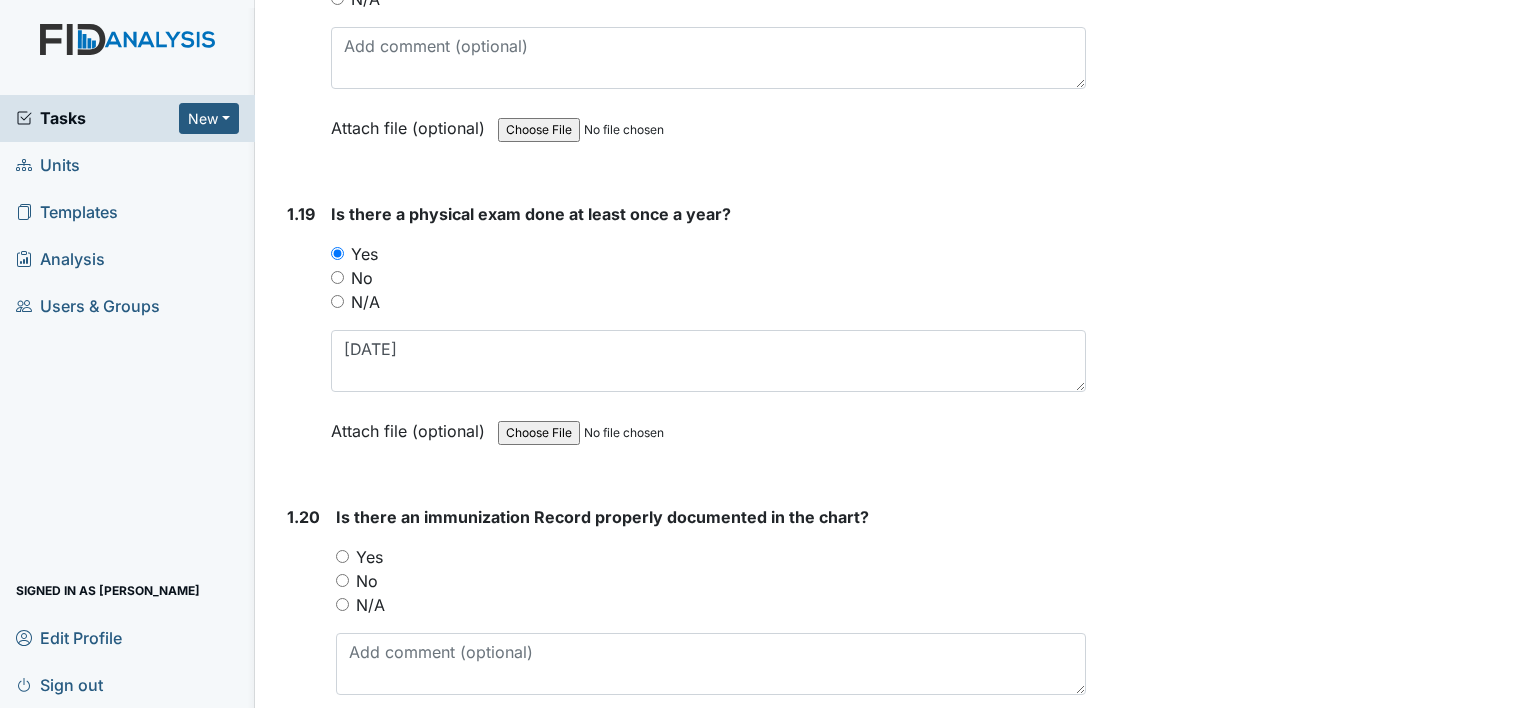 click on "Yes" at bounding box center (342, 556) 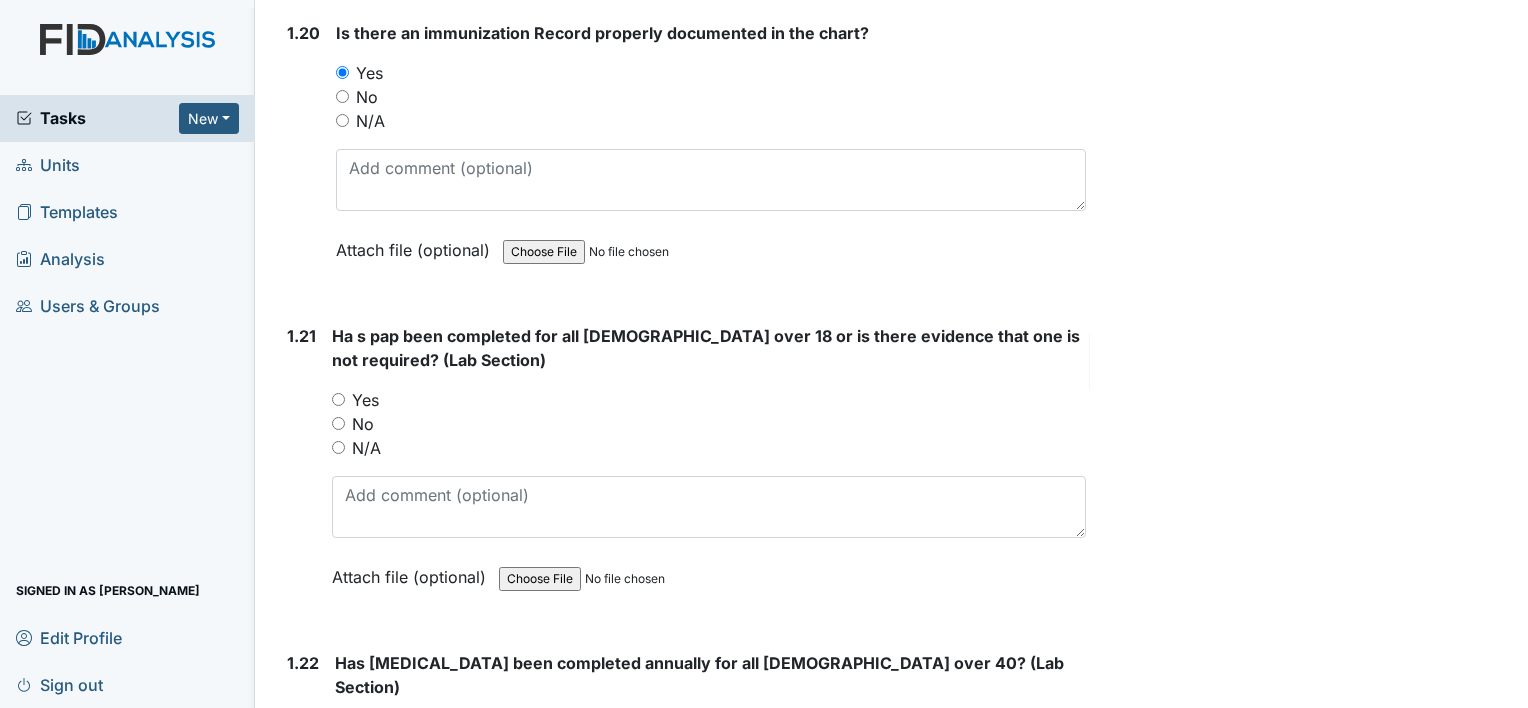 scroll, scrollTop: 6100, scrollLeft: 0, axis: vertical 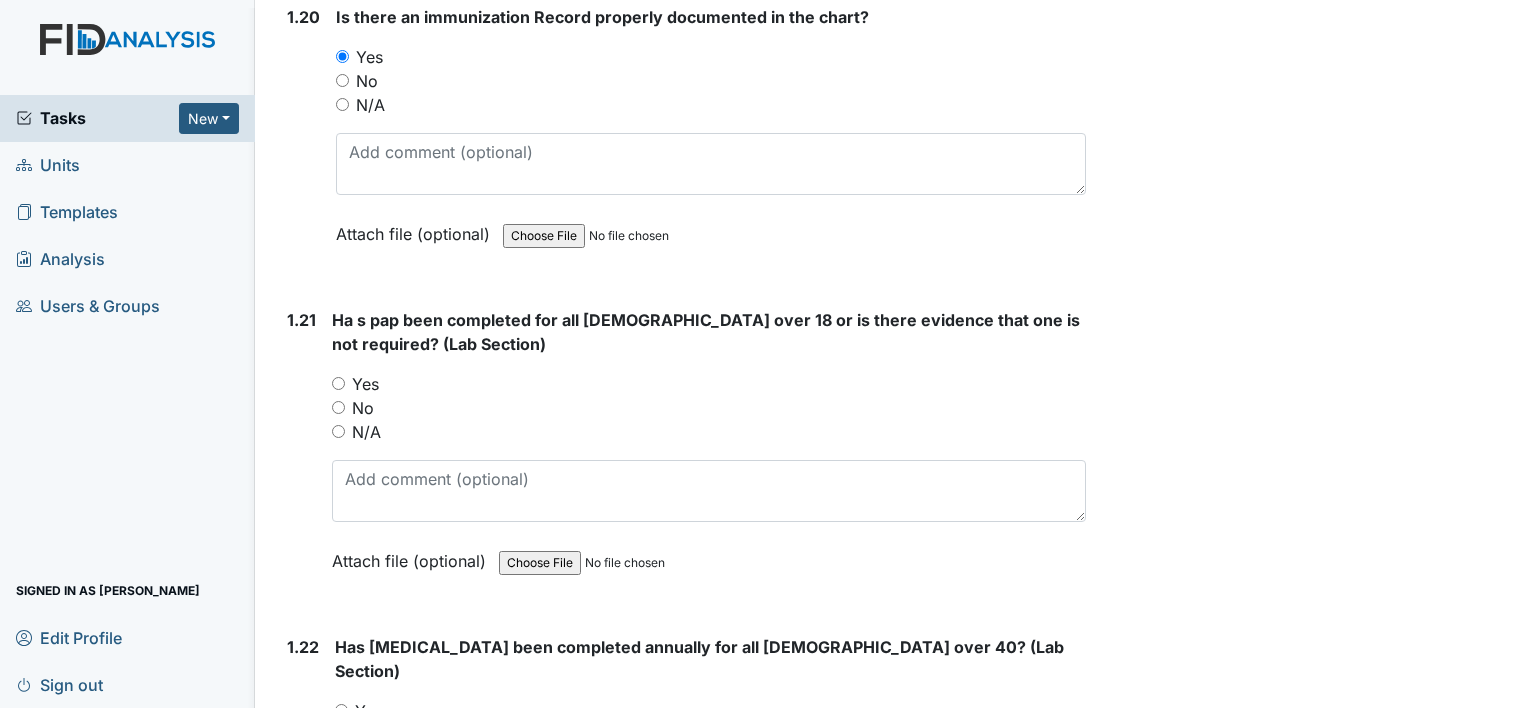 click on "N/A" at bounding box center [338, 431] 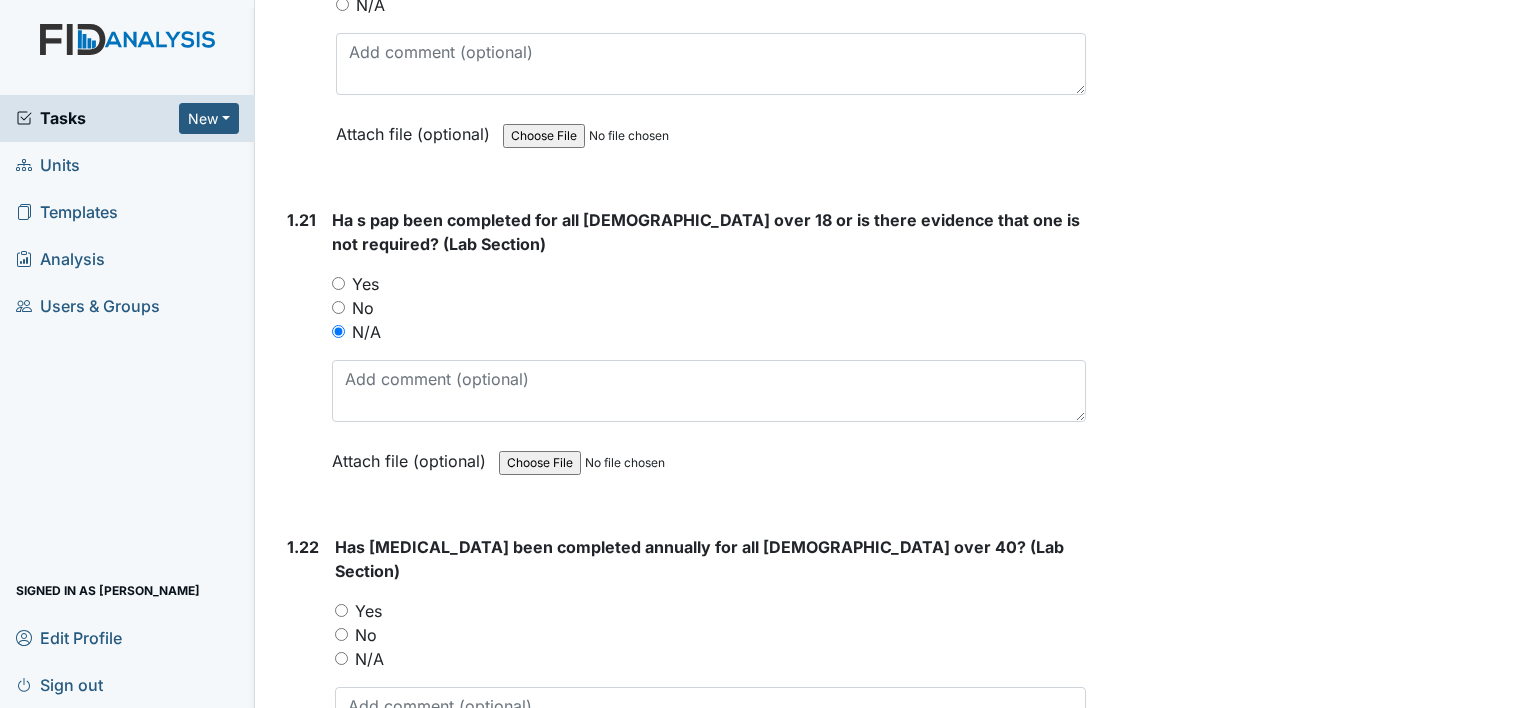 scroll, scrollTop: 6500, scrollLeft: 0, axis: vertical 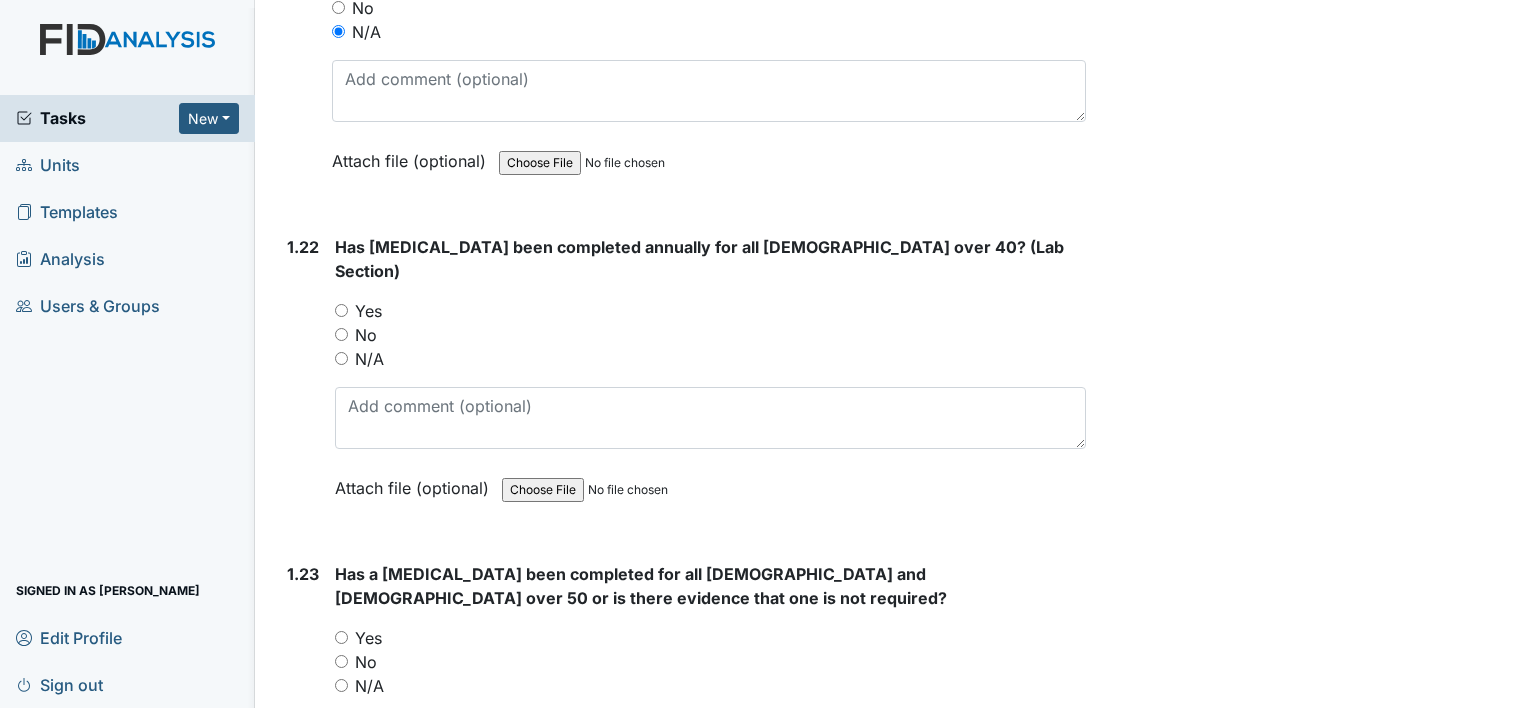click on "N/A" at bounding box center (341, 358) 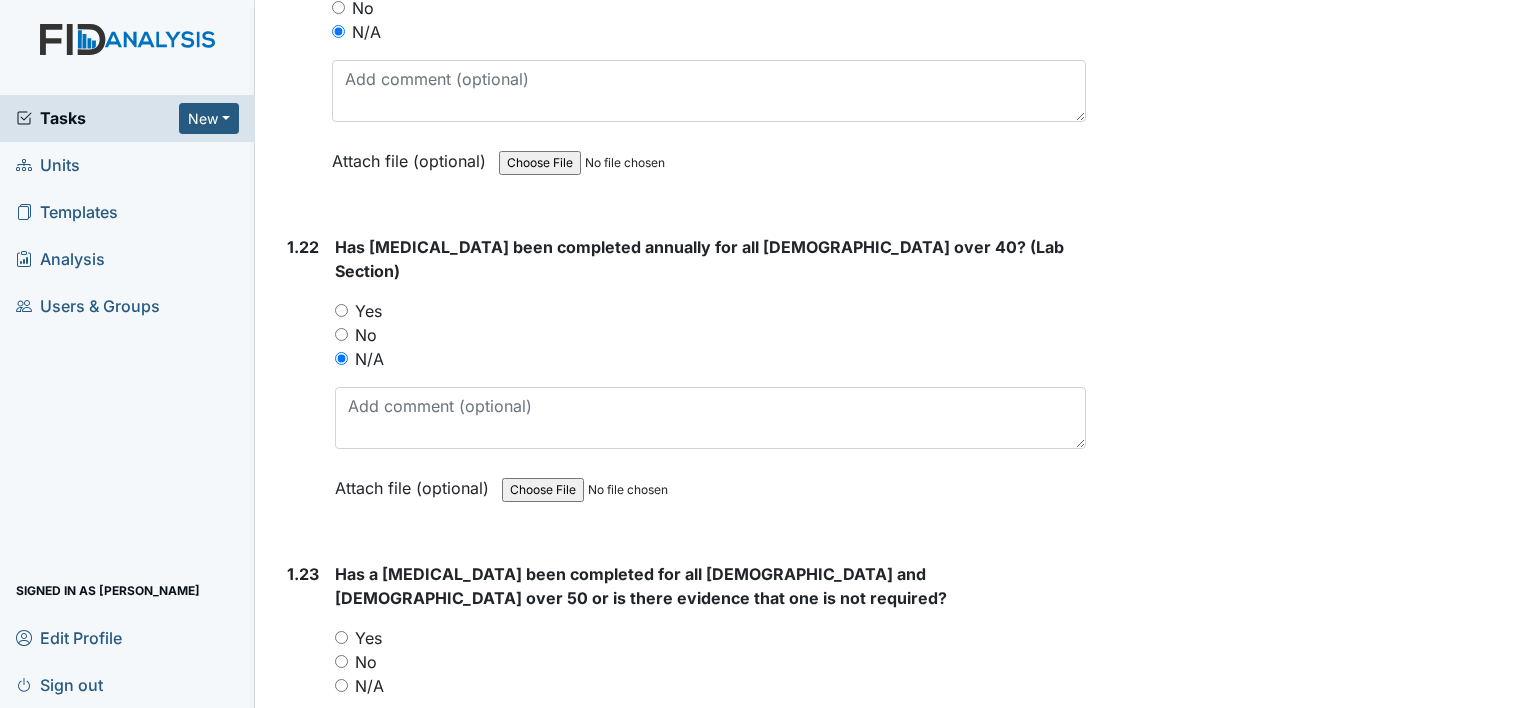 click on "N/A" at bounding box center (341, 685) 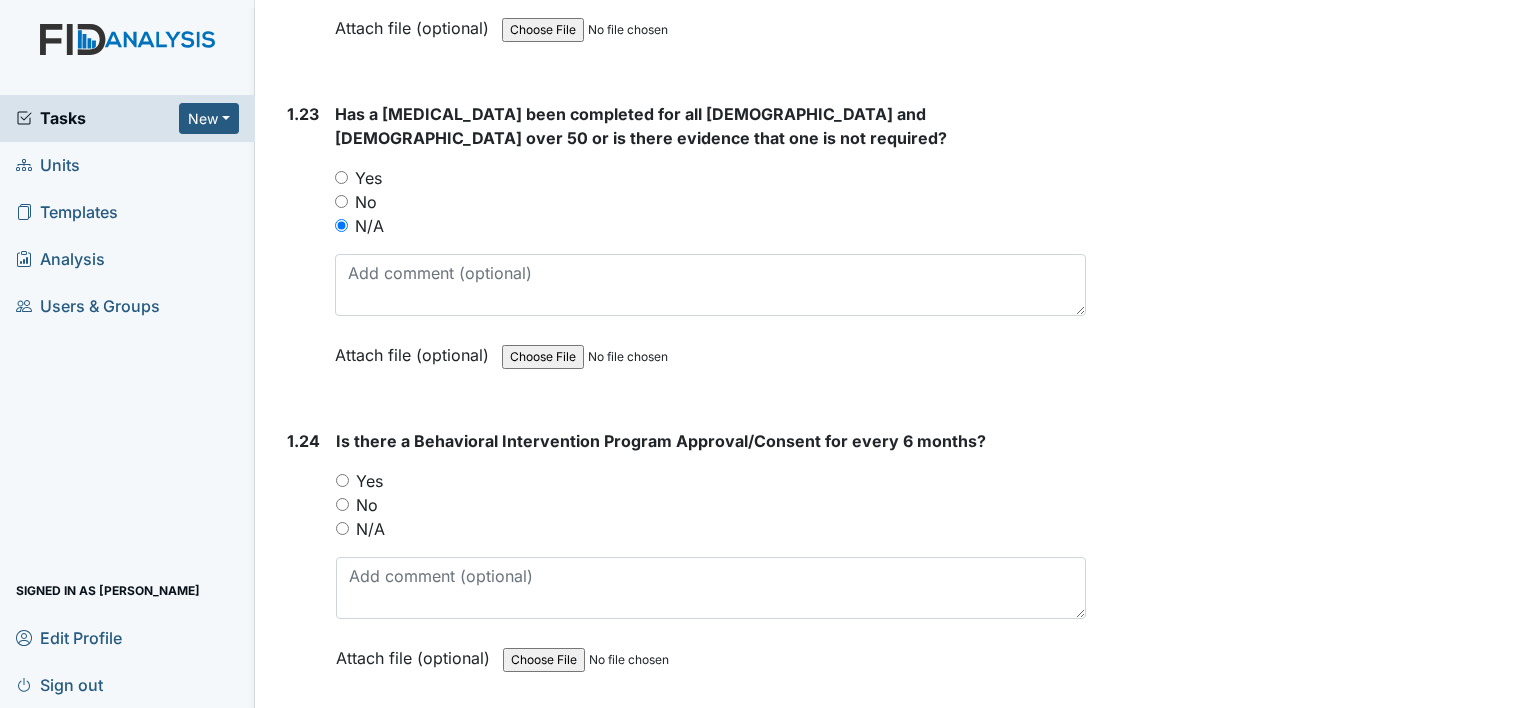 scroll, scrollTop: 7000, scrollLeft: 0, axis: vertical 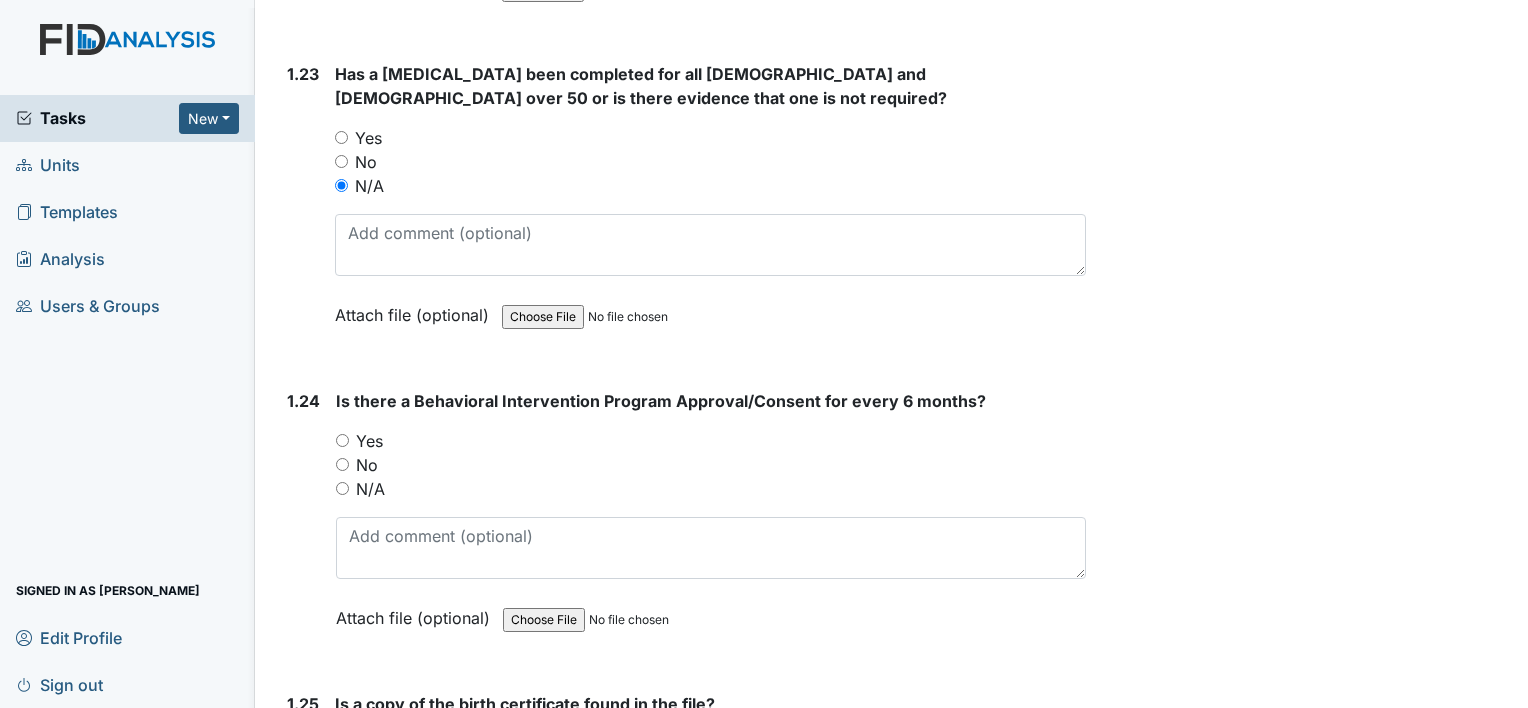 drag, startPoint x: 343, startPoint y: 371, endPoint x: 348, endPoint y: 400, distance: 29.427877 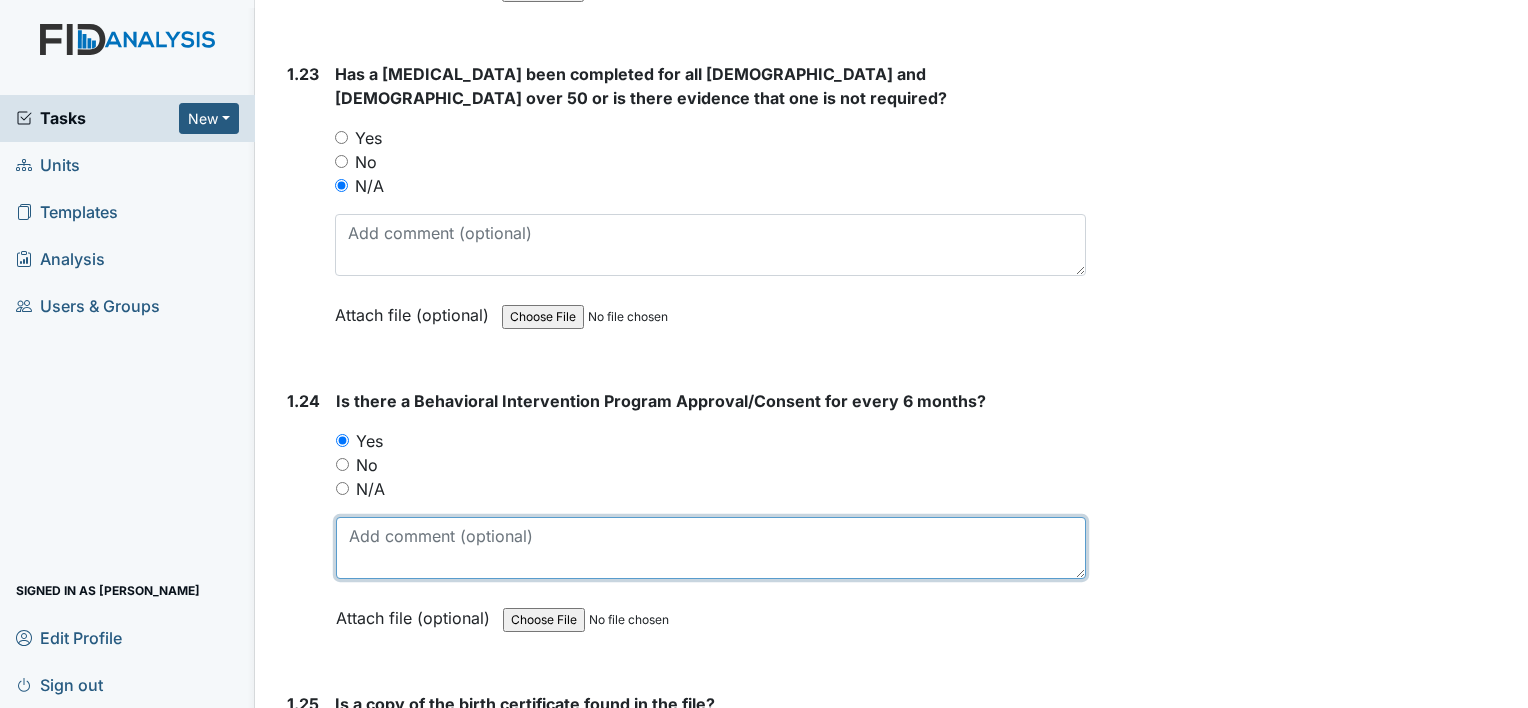 click at bounding box center [711, 548] 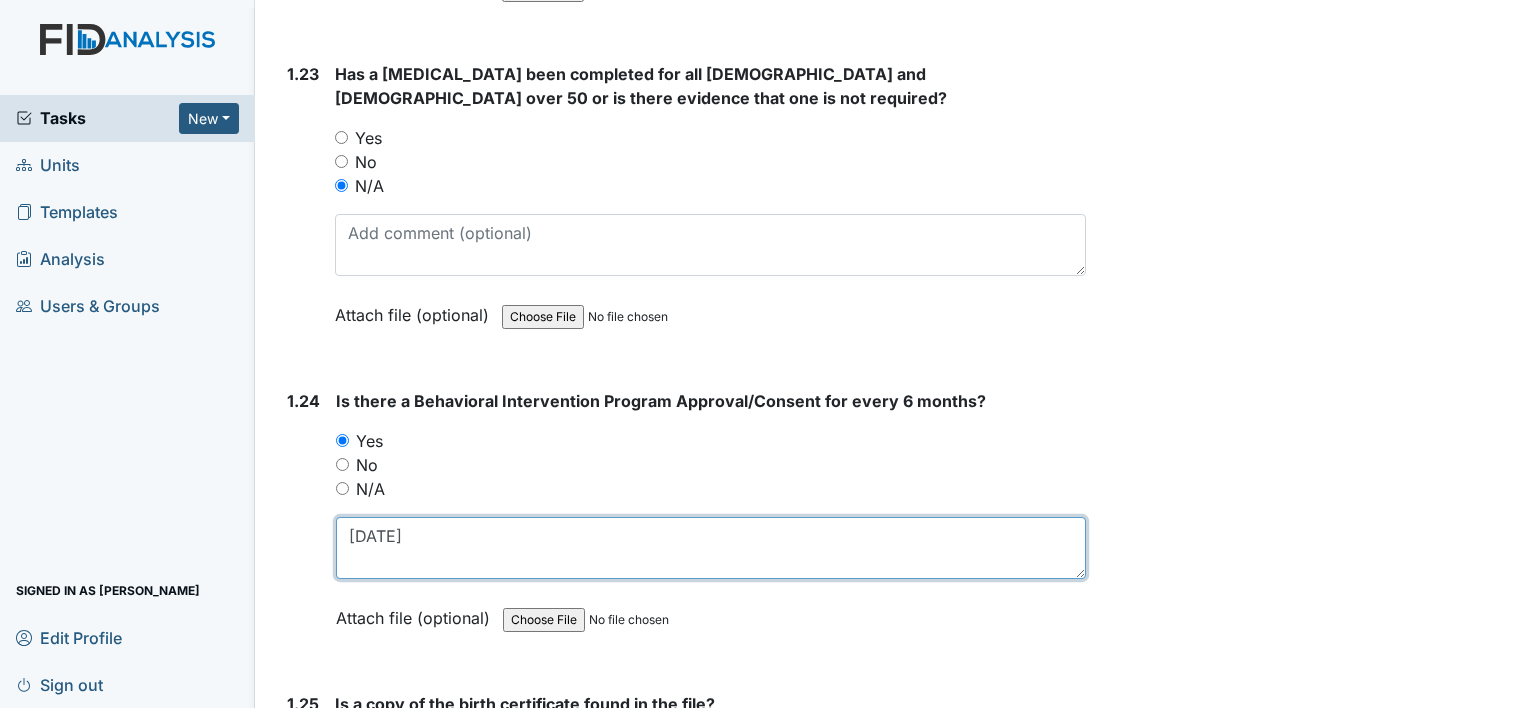 click on "09/07/25" at bounding box center [711, 548] 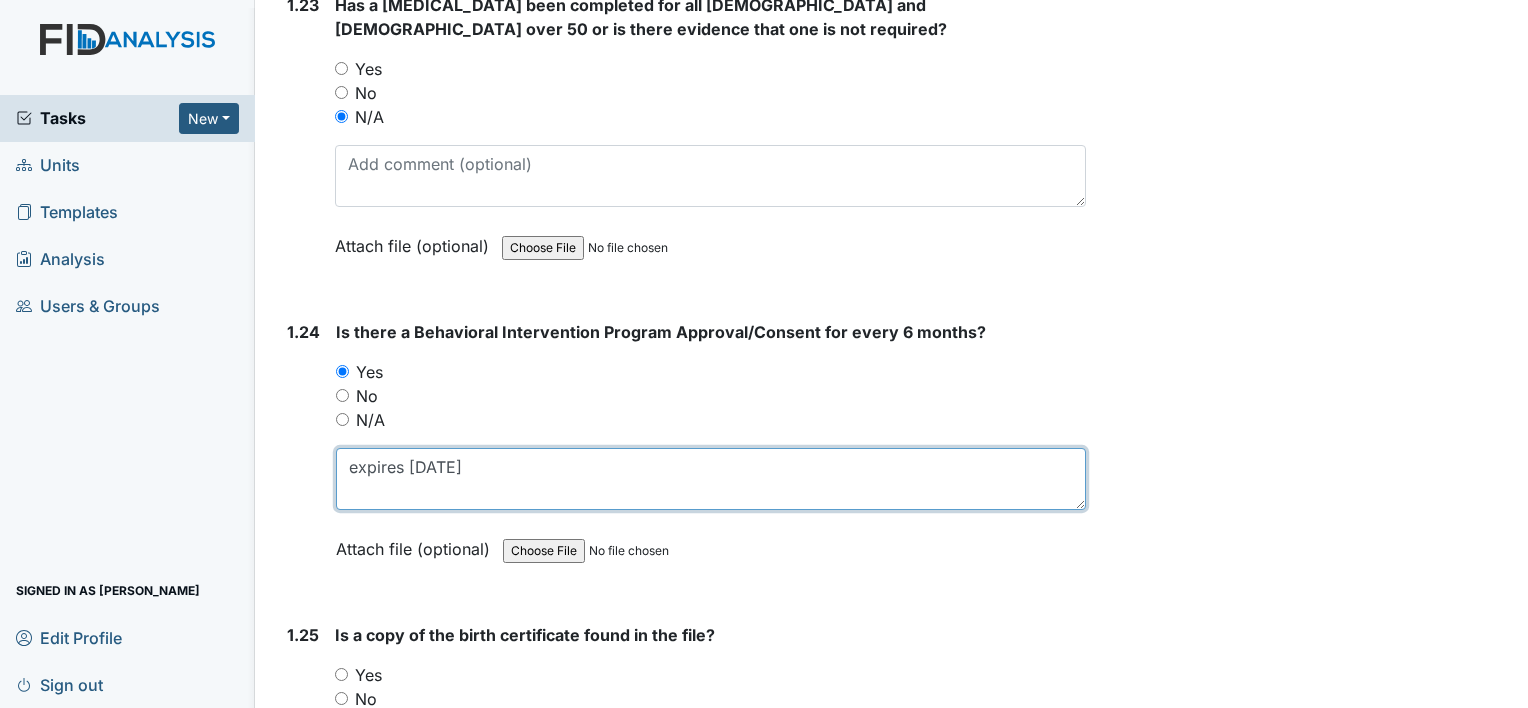 scroll, scrollTop: 7200, scrollLeft: 0, axis: vertical 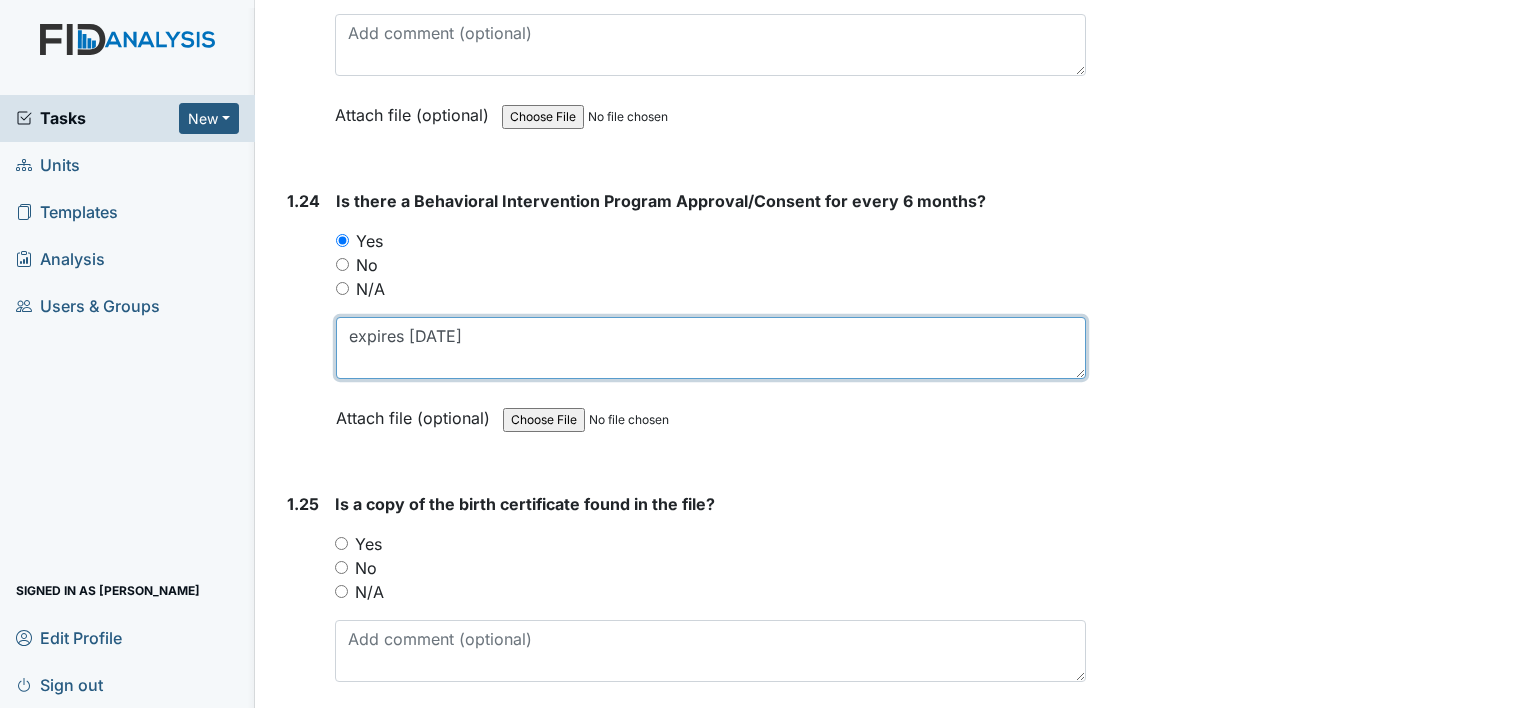 type on "expires 09/07/25" 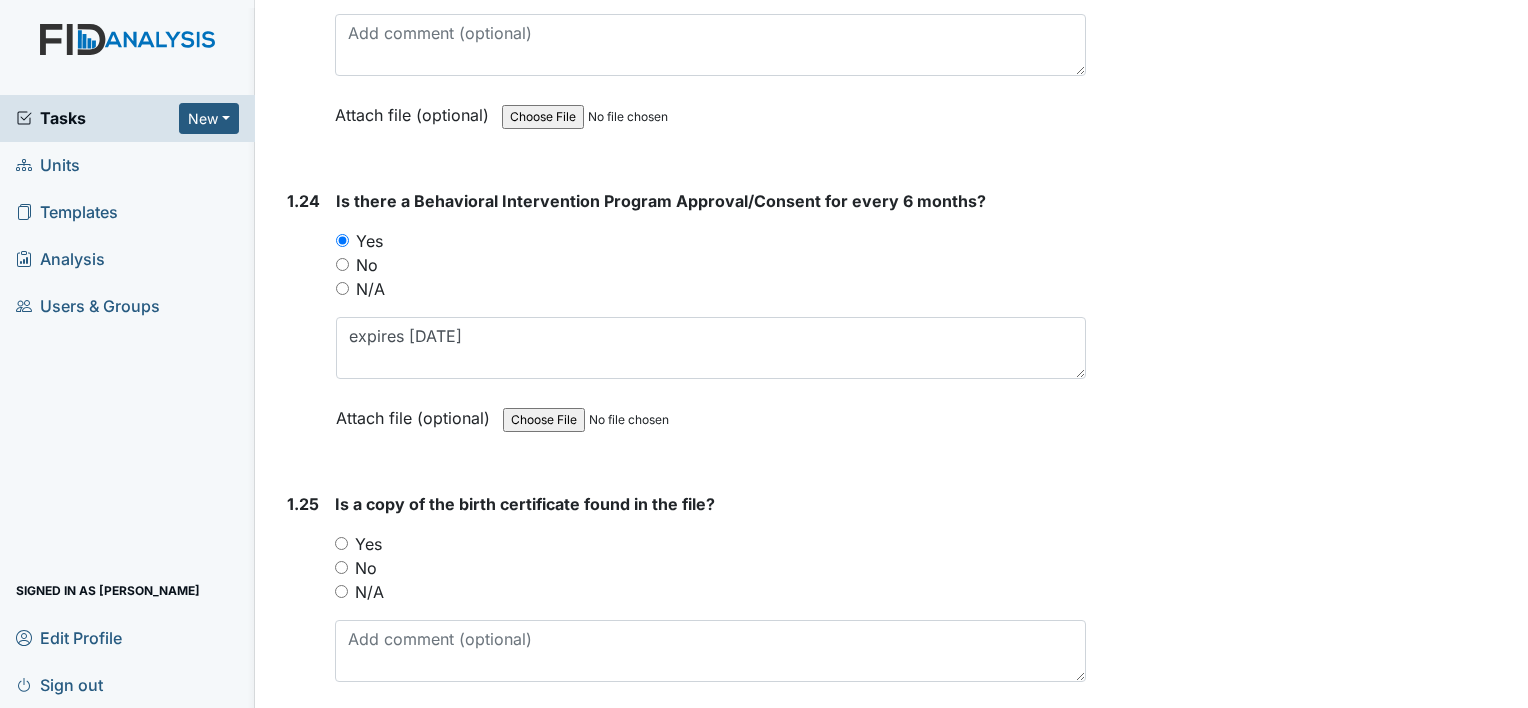 click on "No" at bounding box center (341, 567) 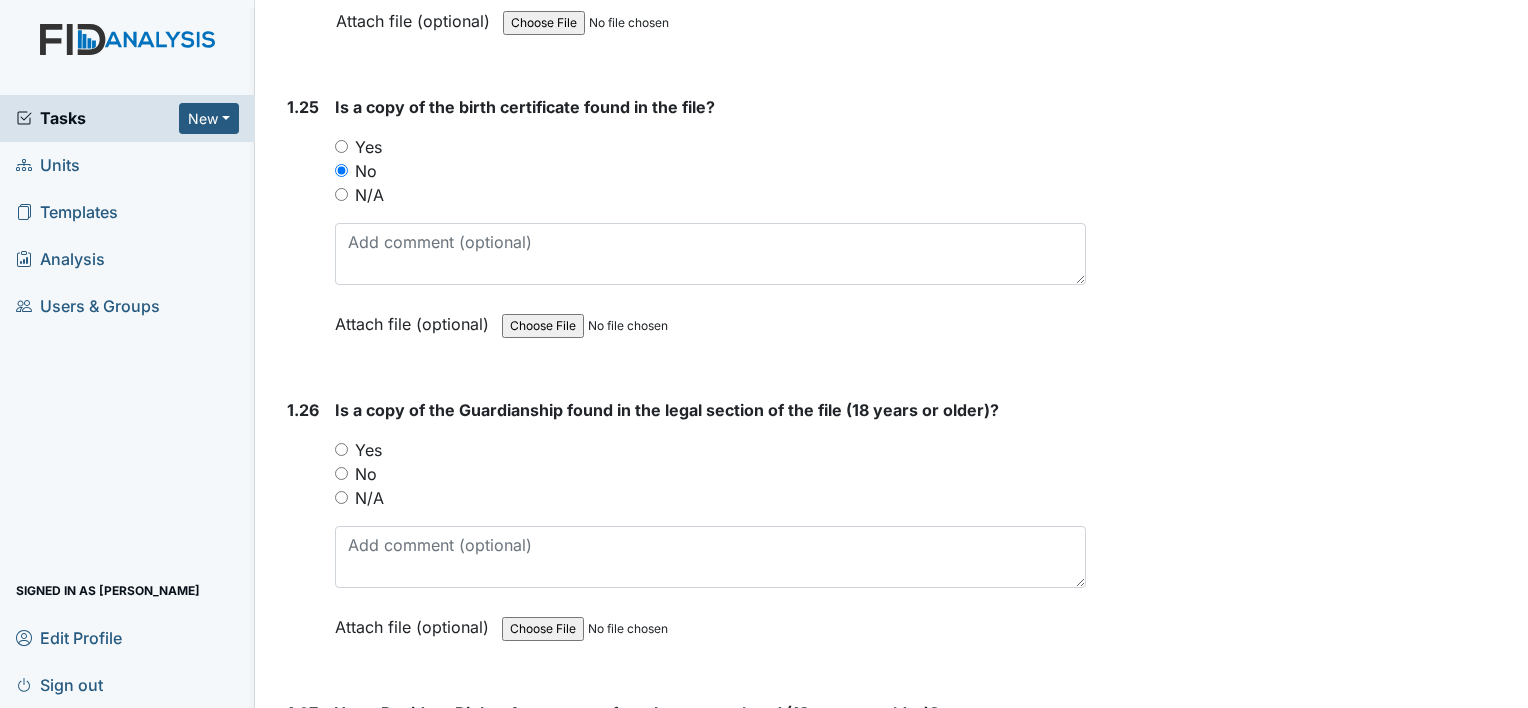scroll, scrollTop: 7600, scrollLeft: 0, axis: vertical 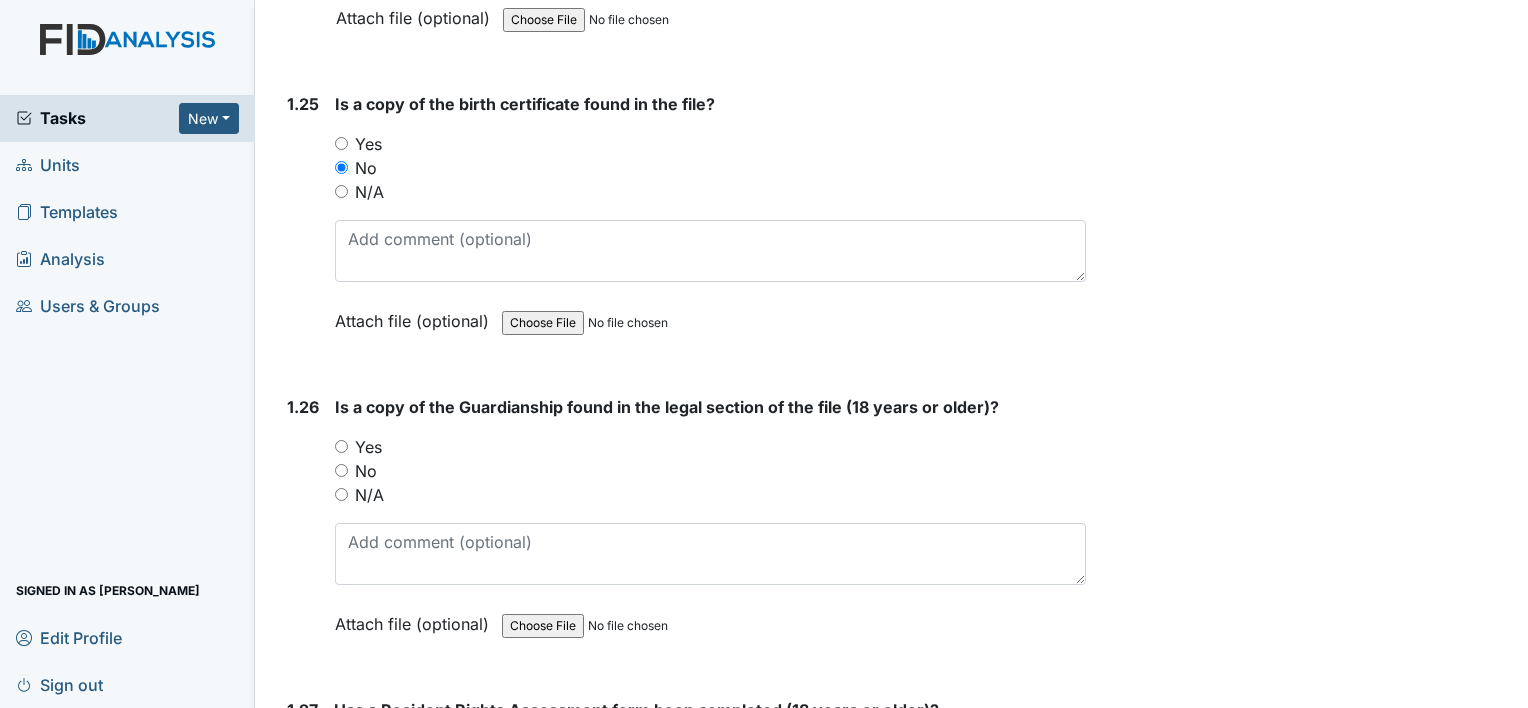click on "No" at bounding box center [341, 470] 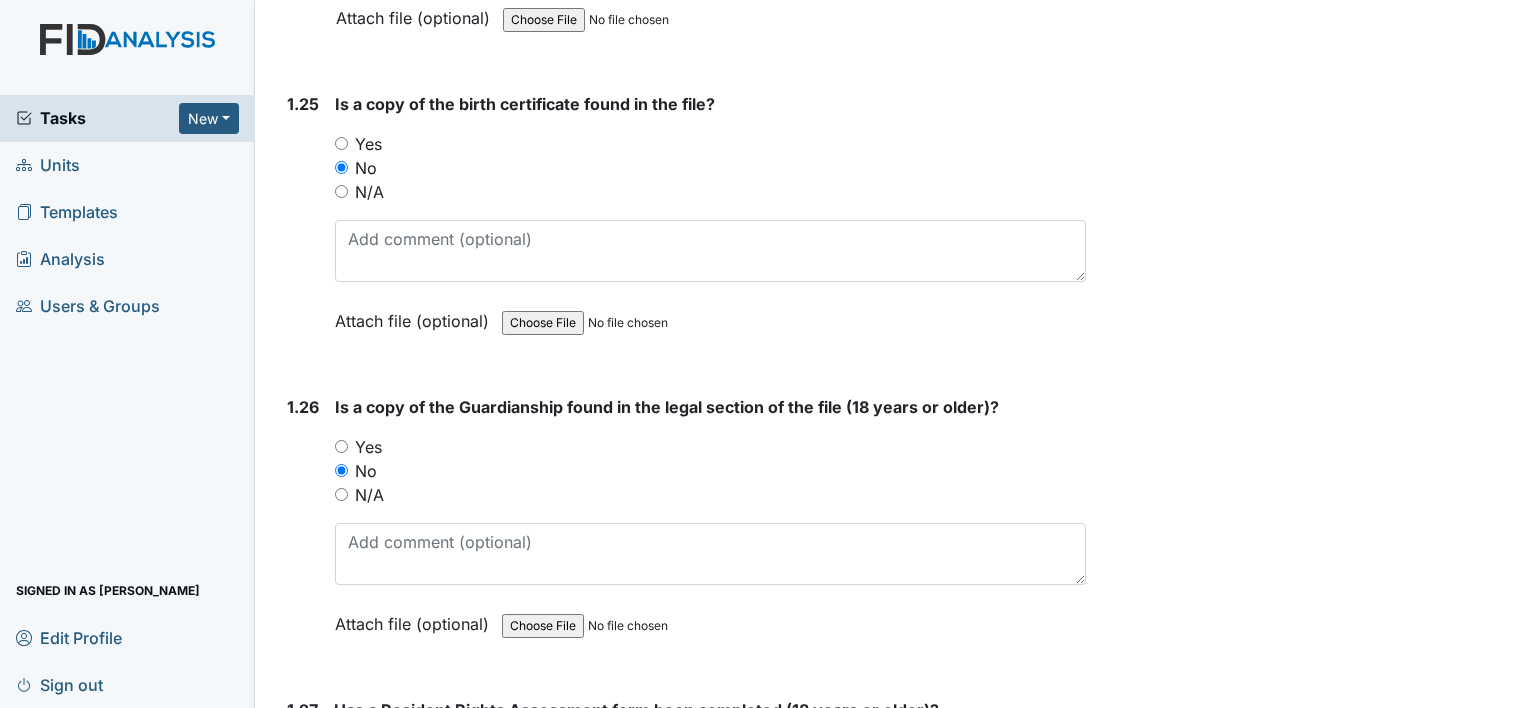 click on "Yes" at bounding box center [341, 446] 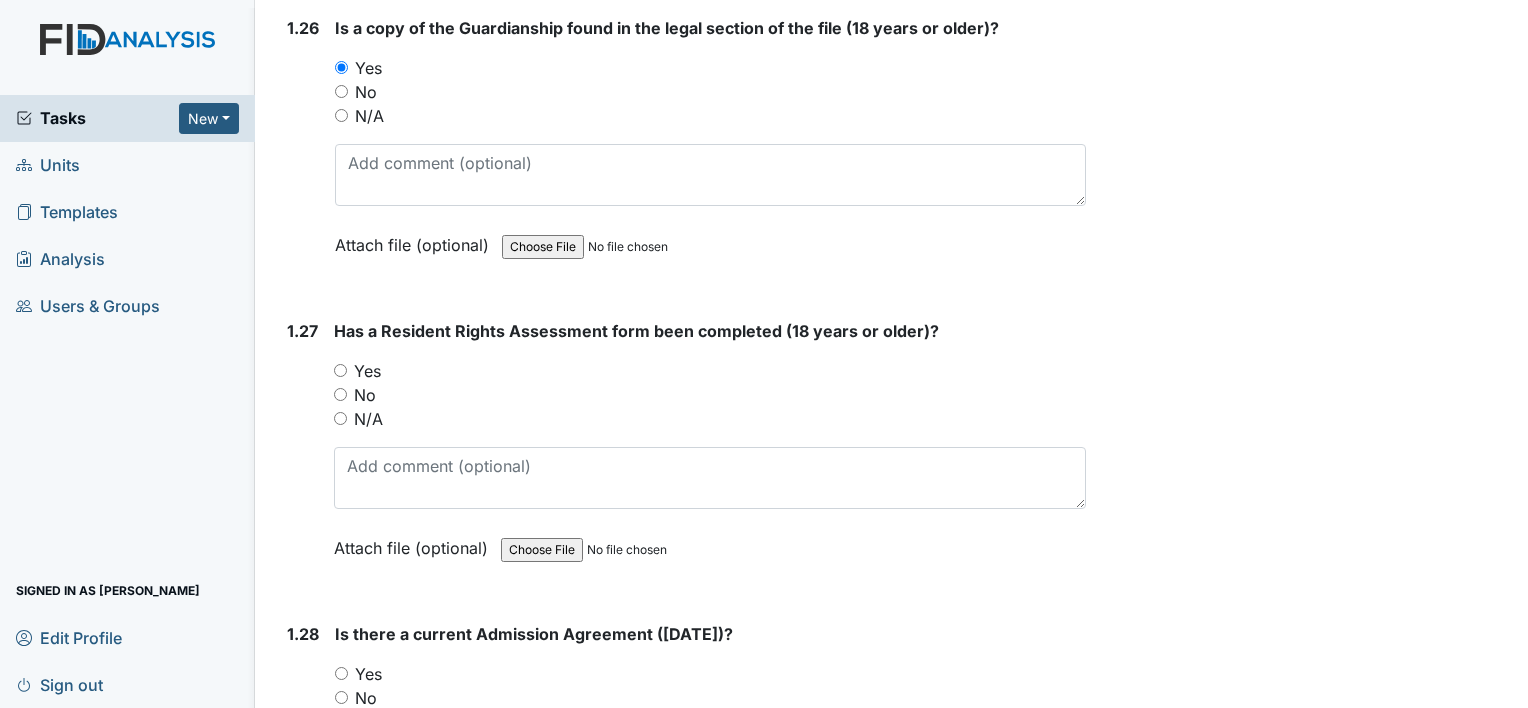 scroll, scrollTop: 8000, scrollLeft: 0, axis: vertical 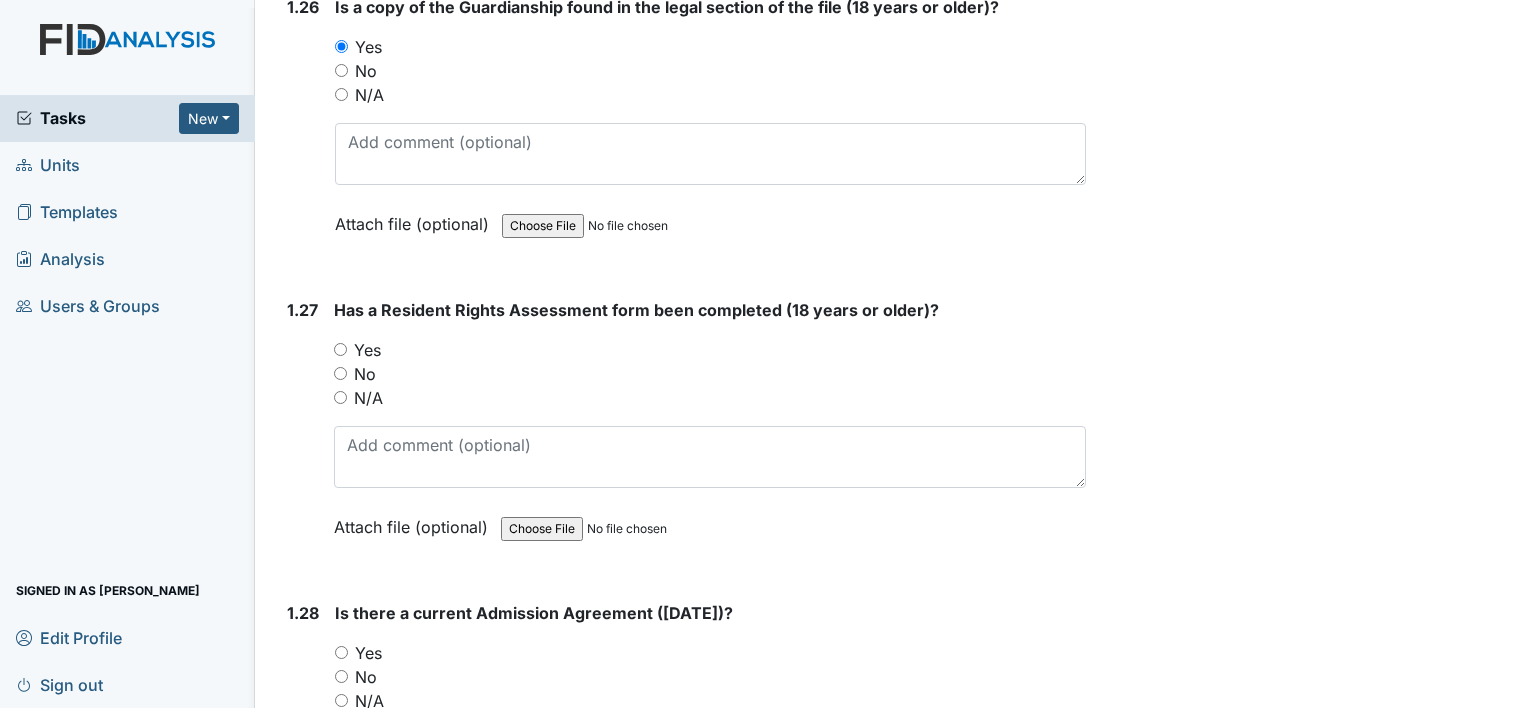drag, startPoint x: 337, startPoint y: 299, endPoint x: 400, endPoint y: 368, distance: 93.43447 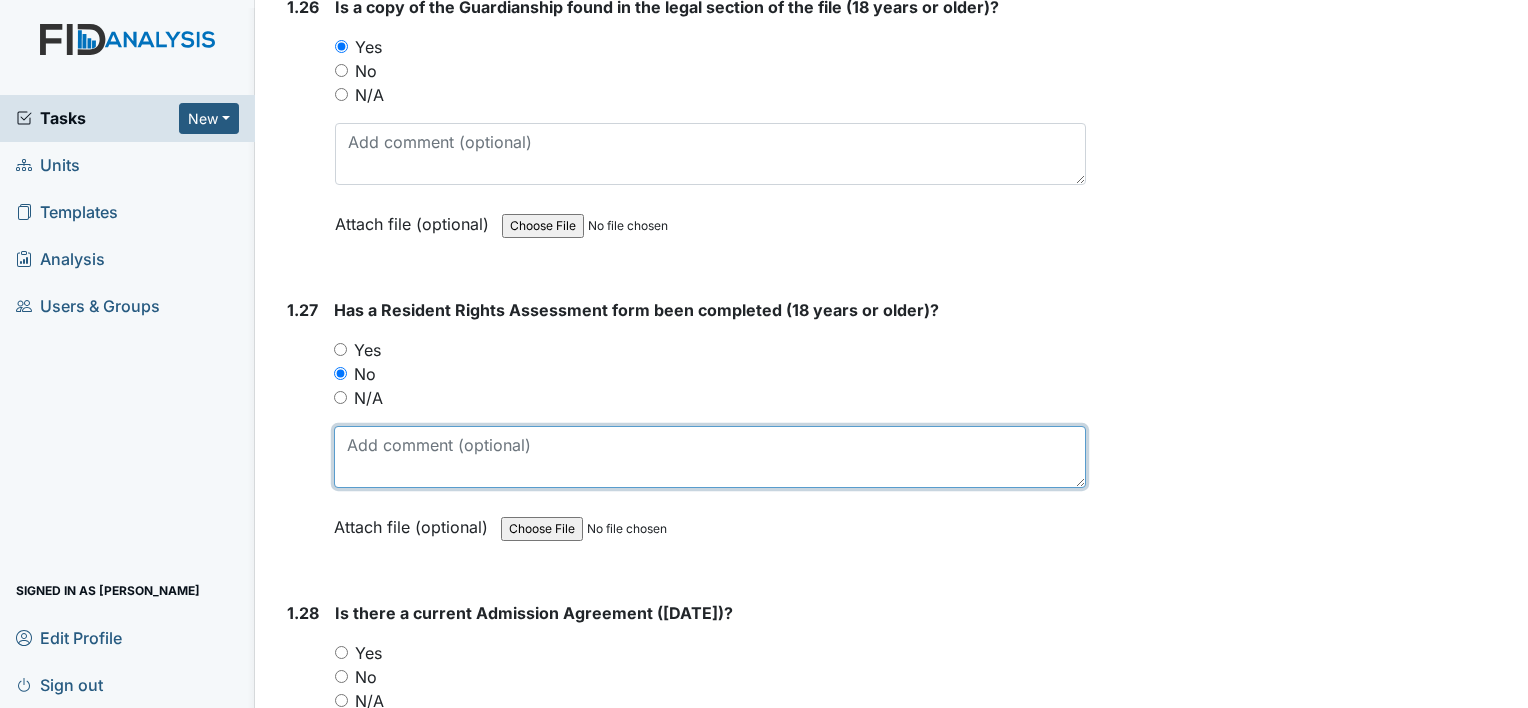 click at bounding box center (710, 457) 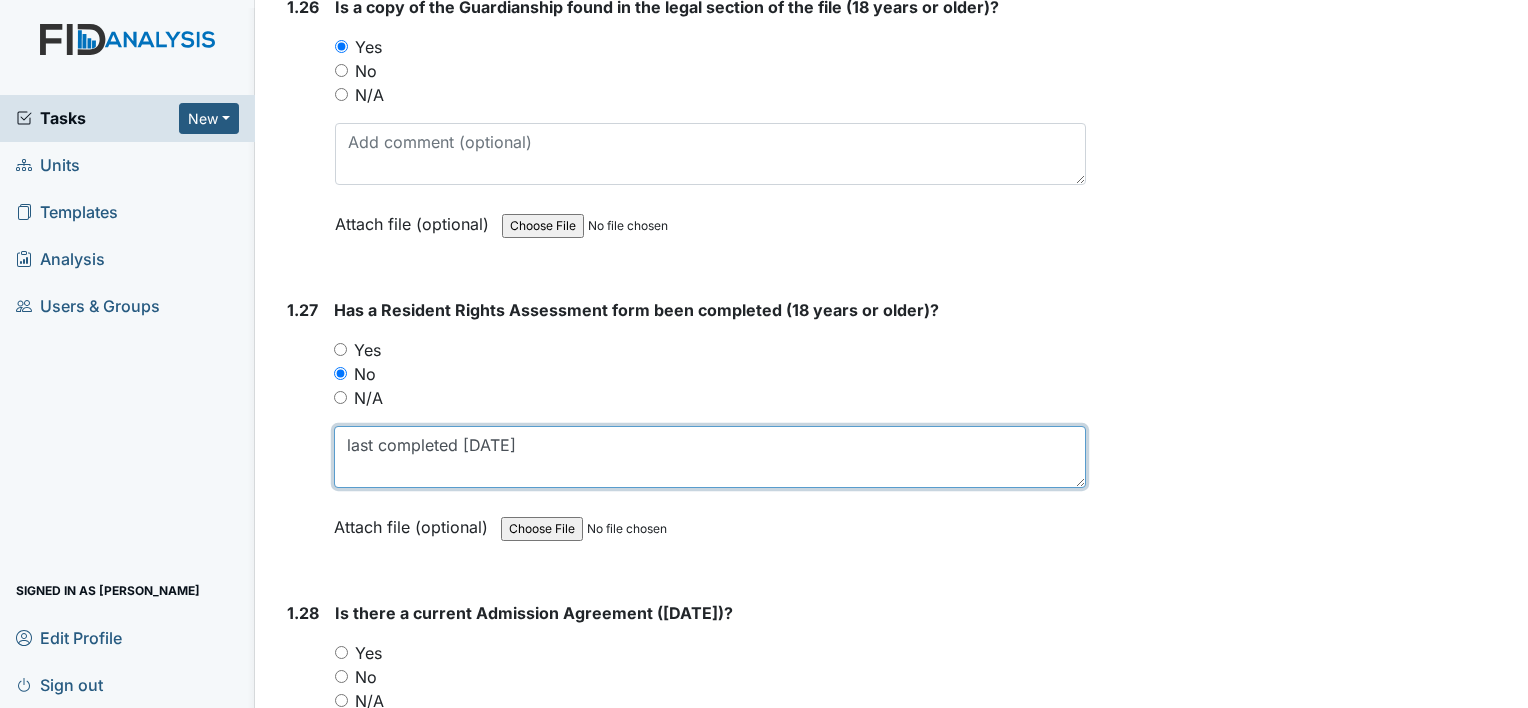 type on "last completed 02/24/22" 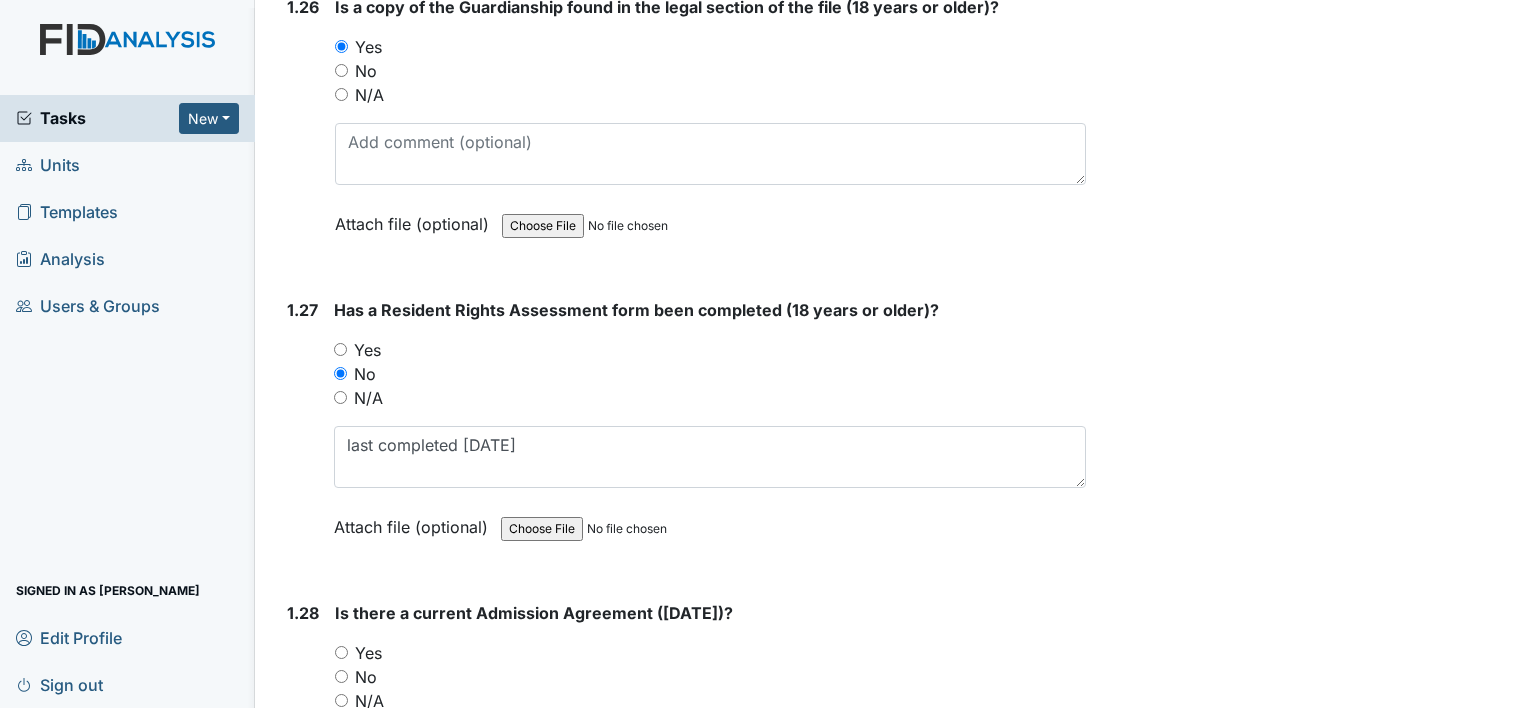 click on "Yes" at bounding box center [341, 652] 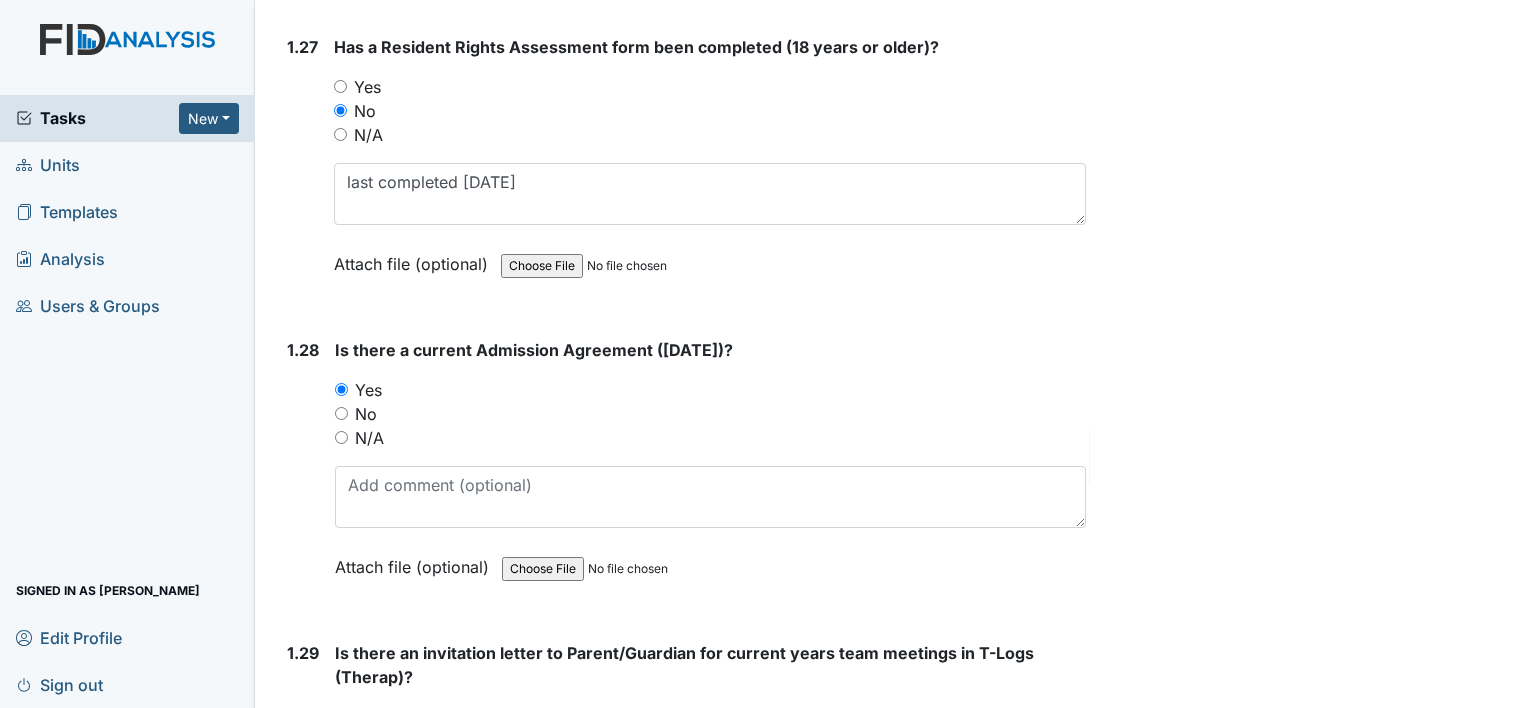 scroll, scrollTop: 8300, scrollLeft: 0, axis: vertical 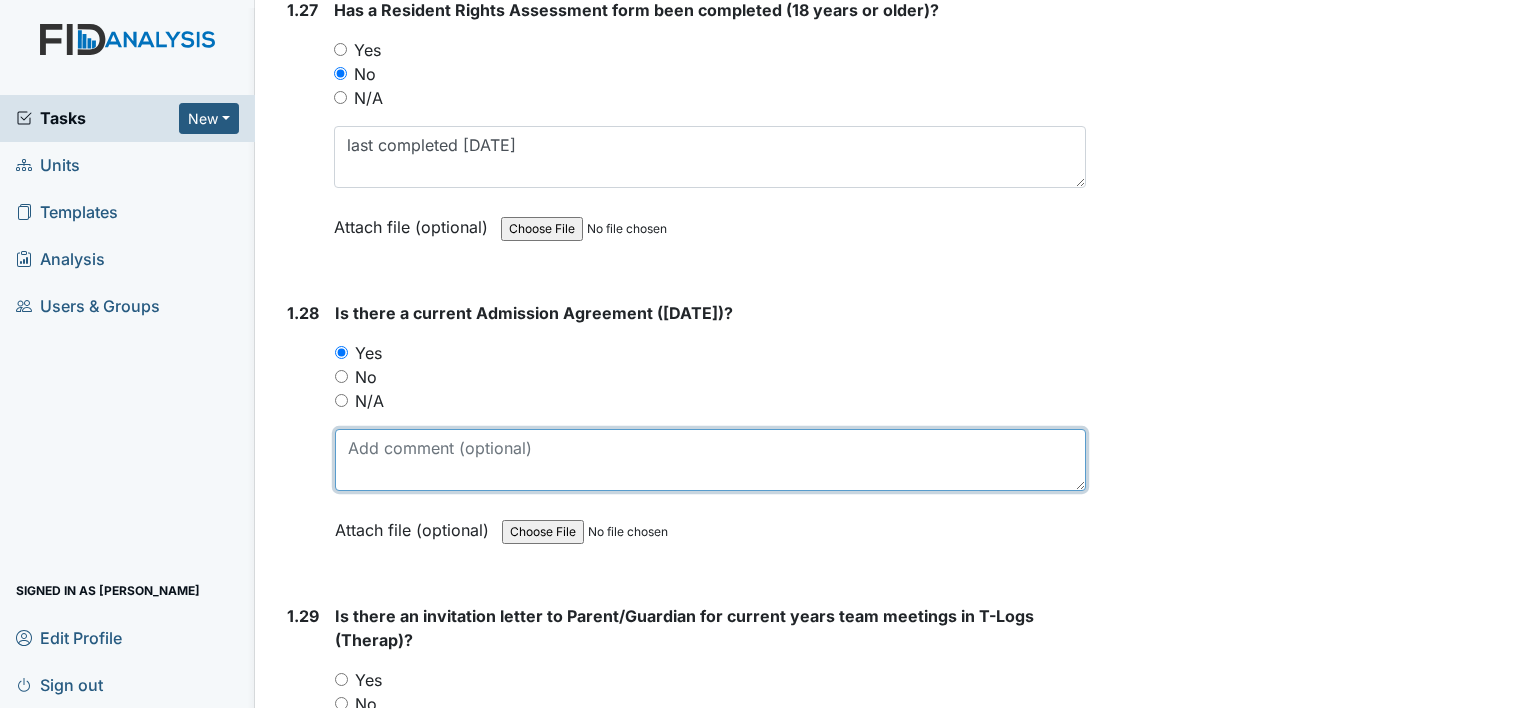 click at bounding box center [710, 460] 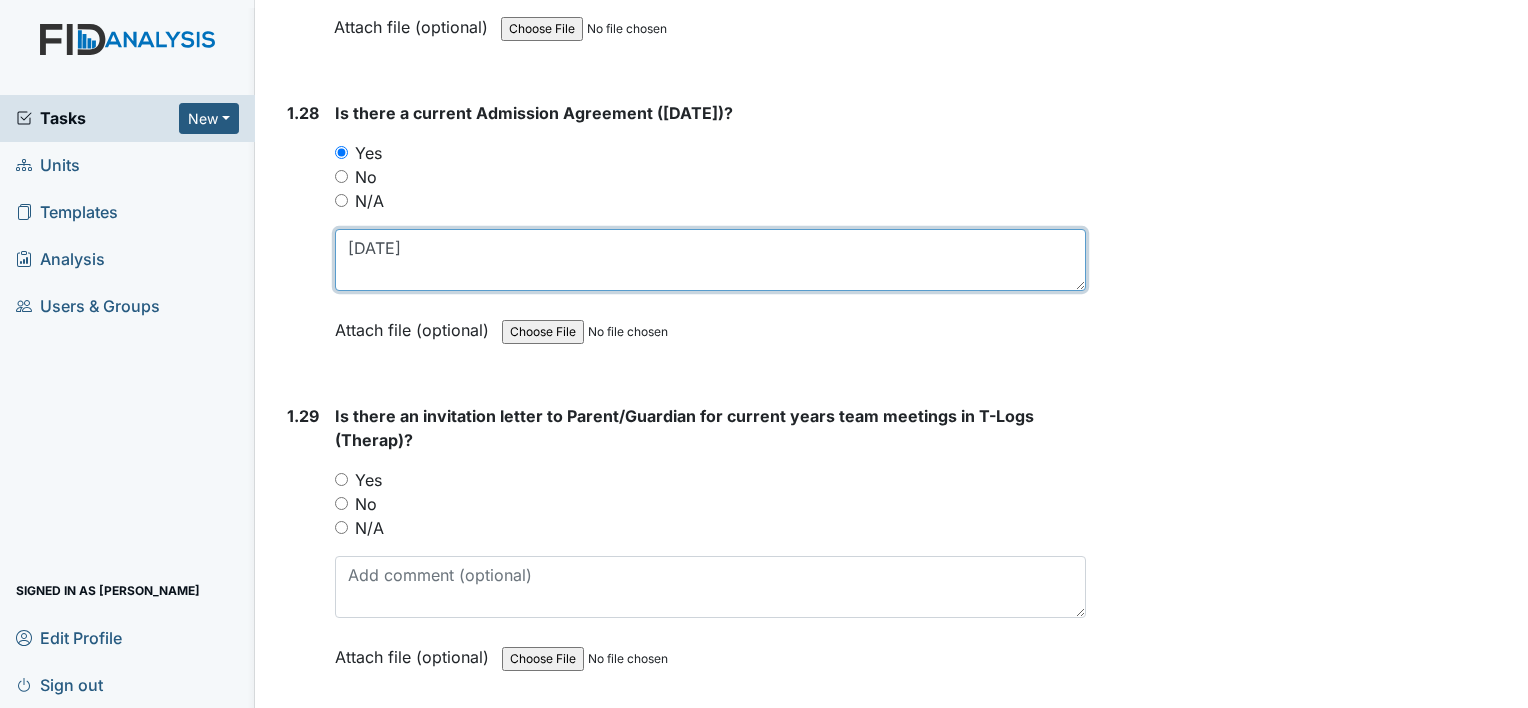 scroll, scrollTop: 8600, scrollLeft: 0, axis: vertical 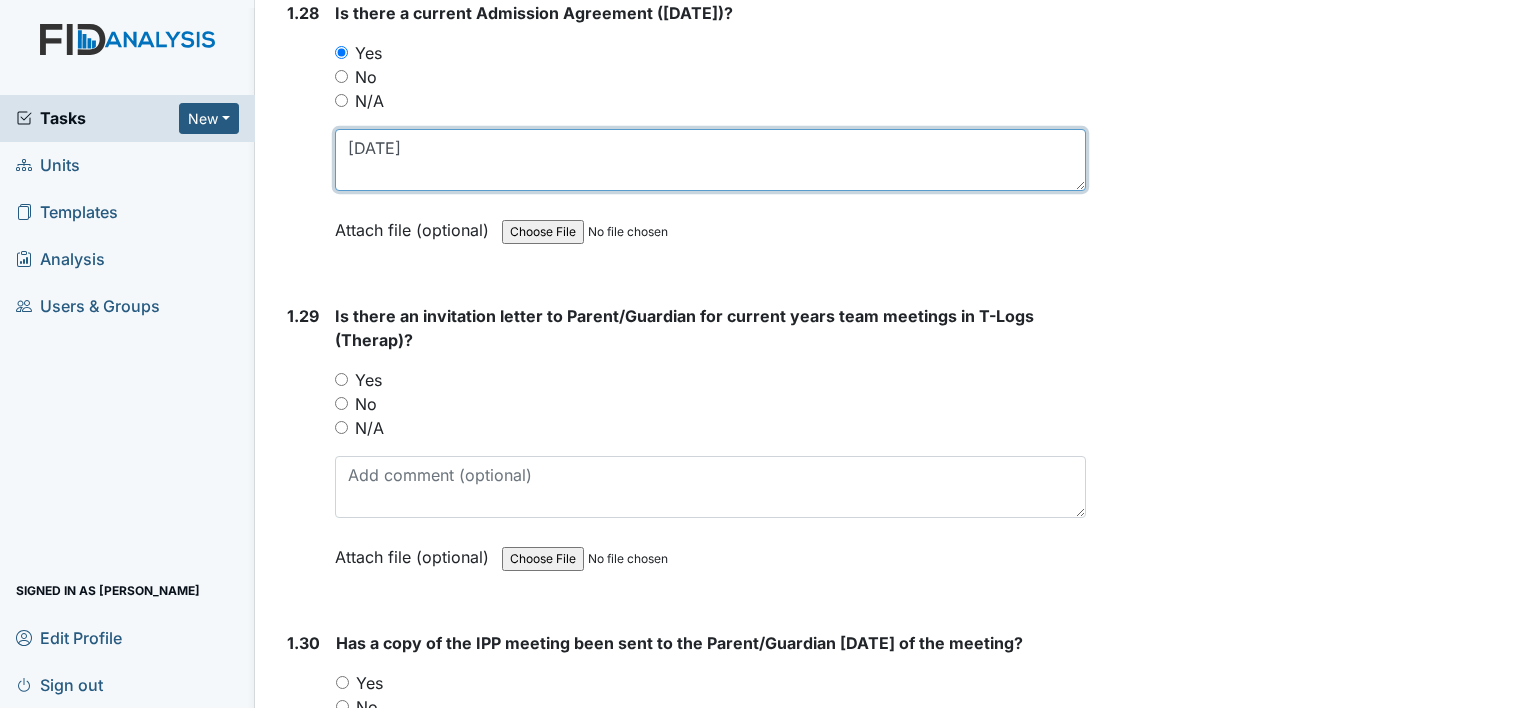 type on "03/07/25" 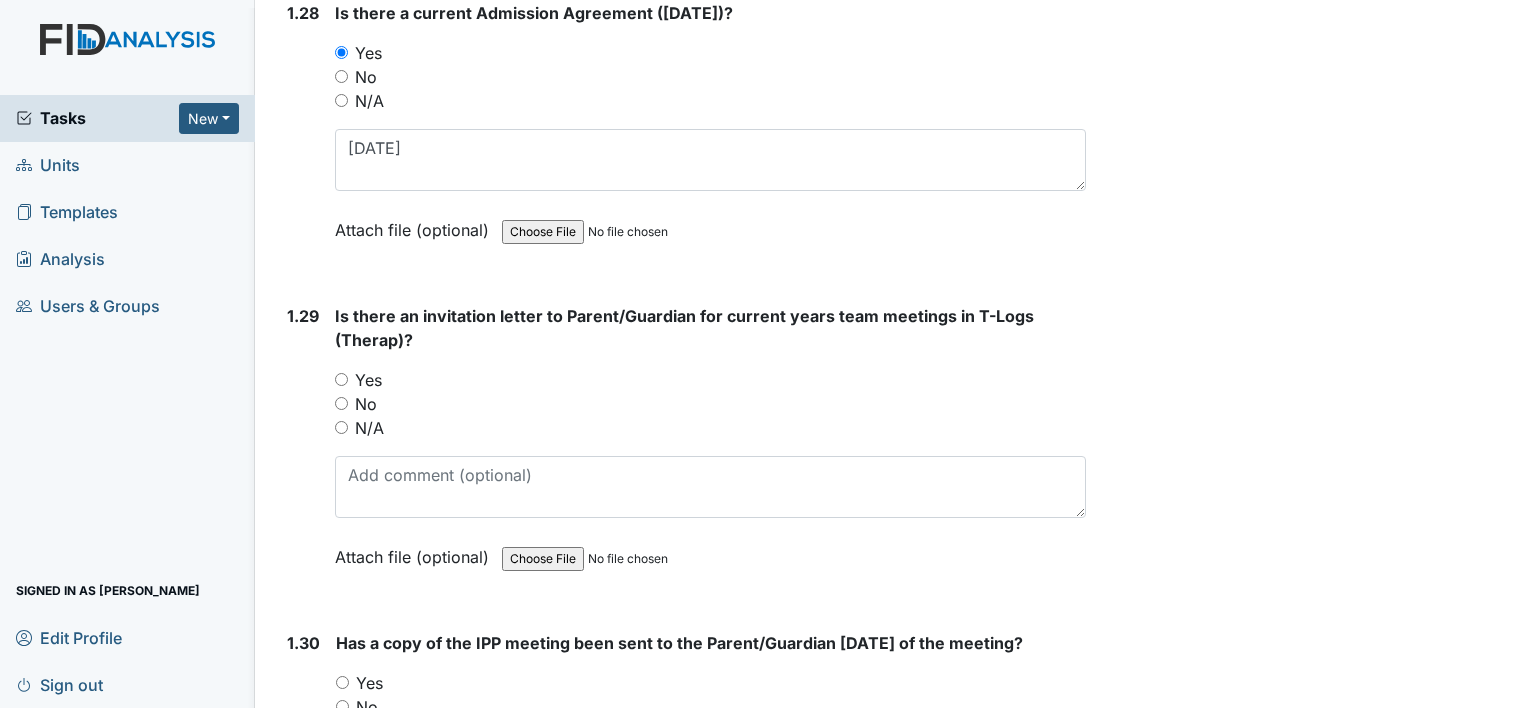 click on "No" at bounding box center (341, 403) 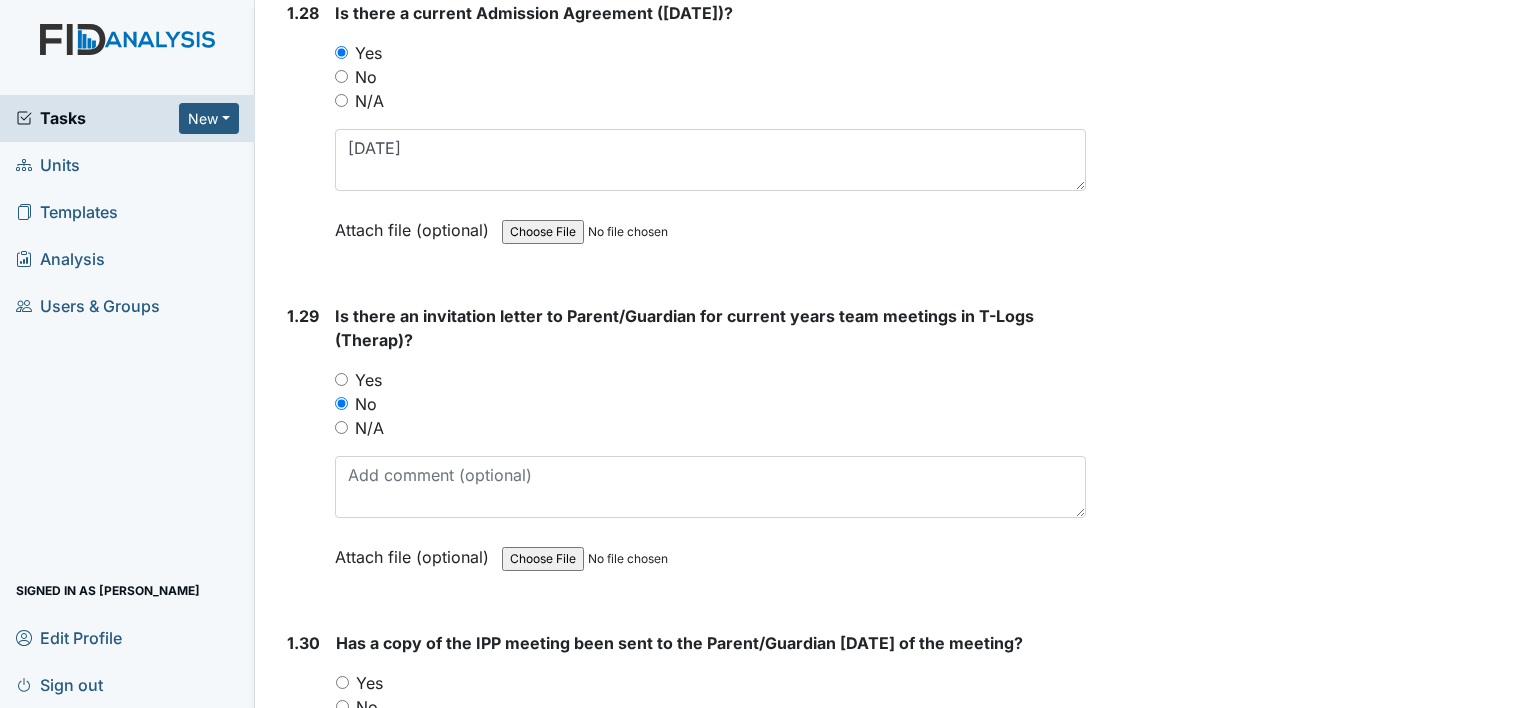 click on "Yes" at bounding box center (342, 682) 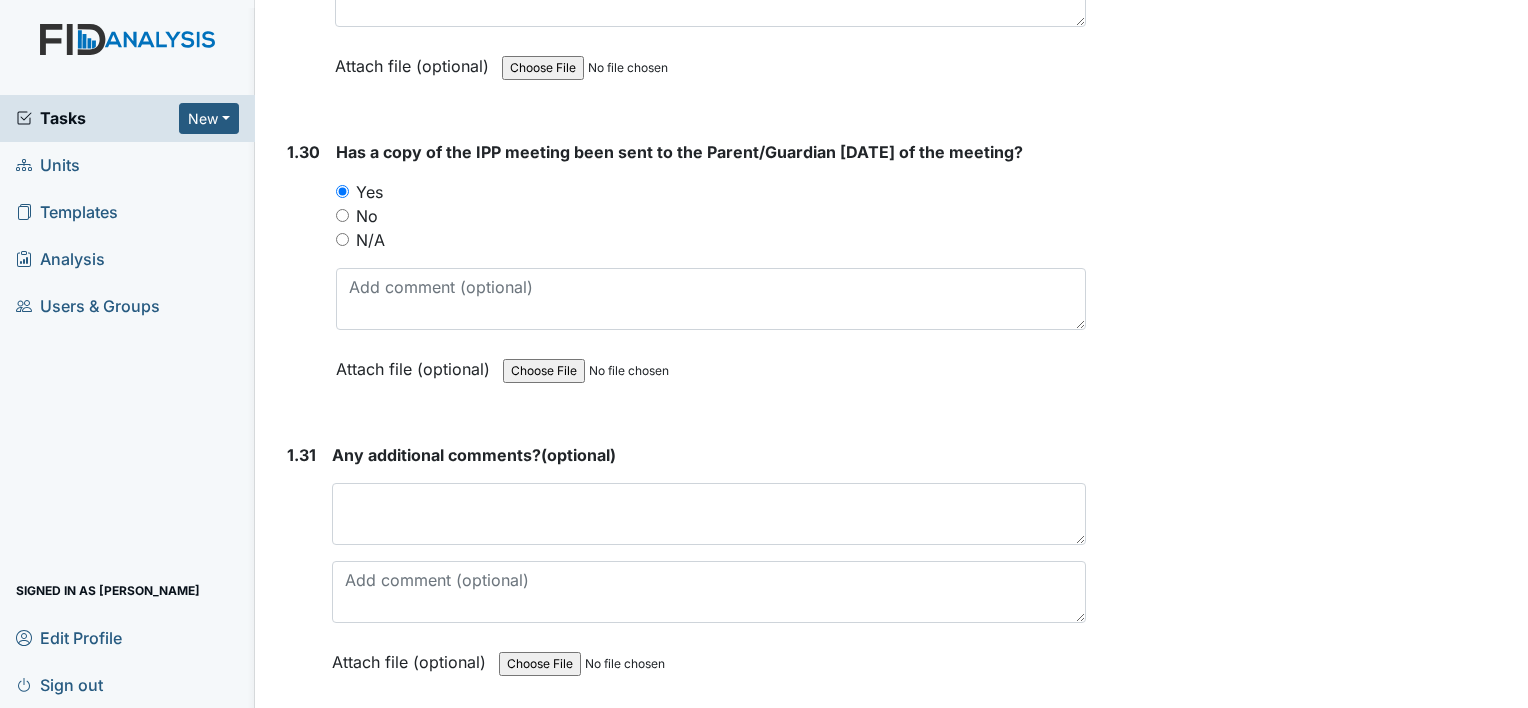 scroll, scrollTop: 9092, scrollLeft: 0, axis: vertical 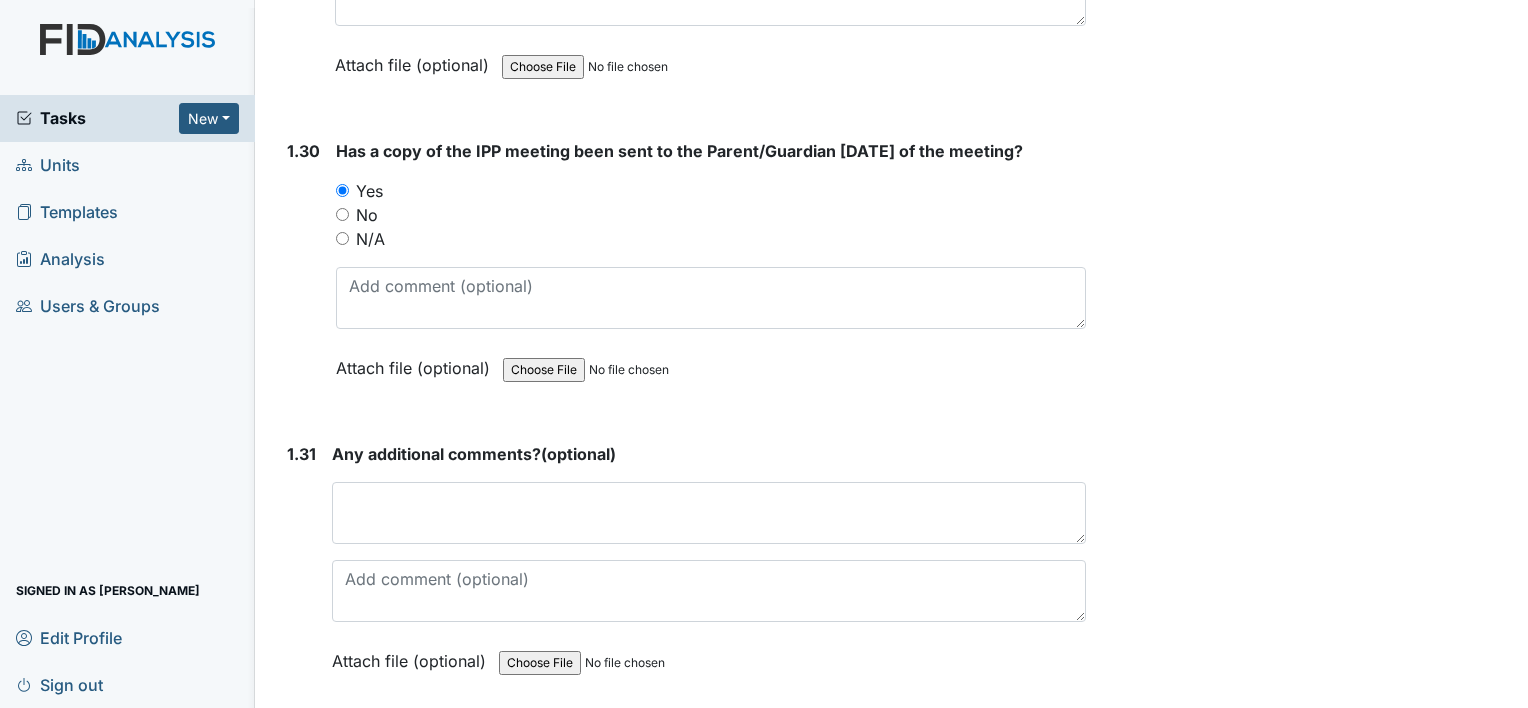 click on "Submit" at bounding box center [330, 754] 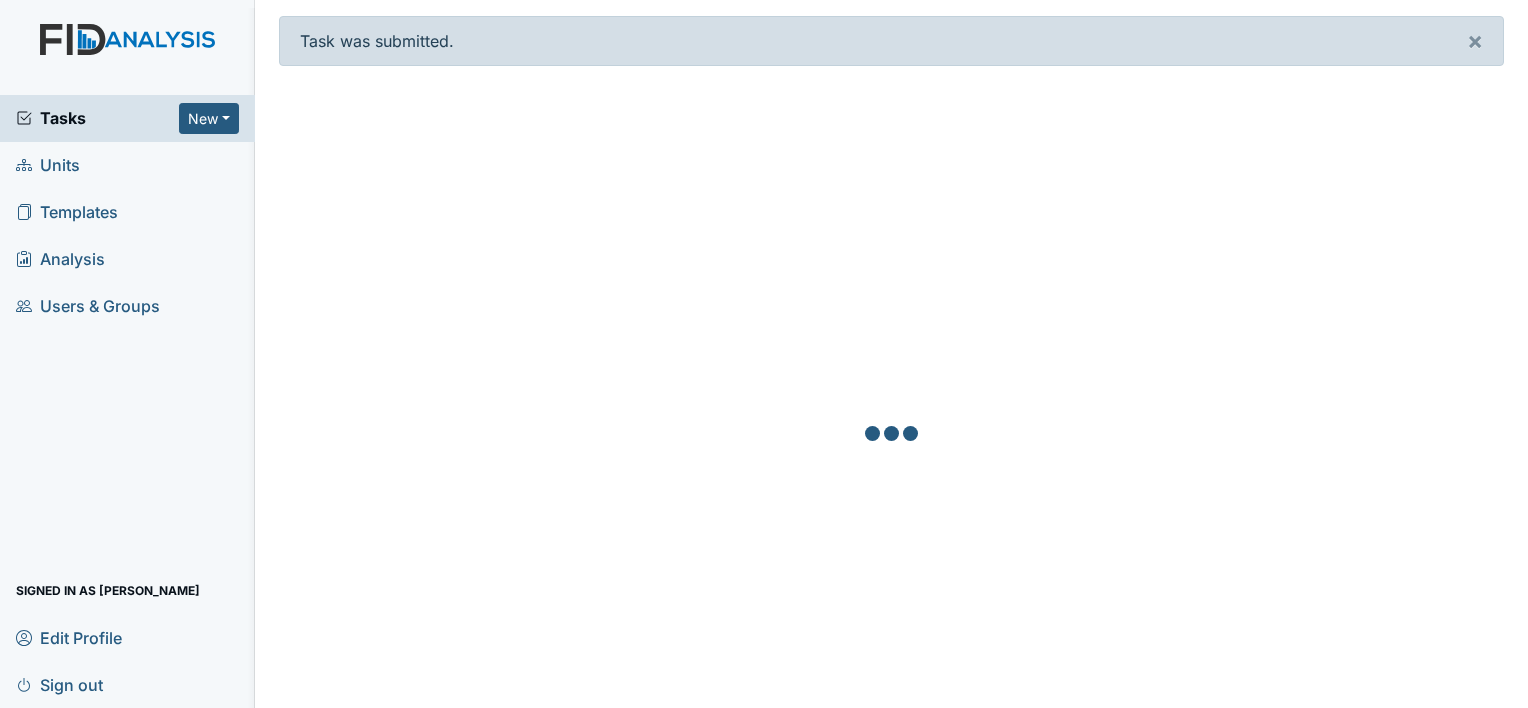 scroll, scrollTop: 0, scrollLeft: 0, axis: both 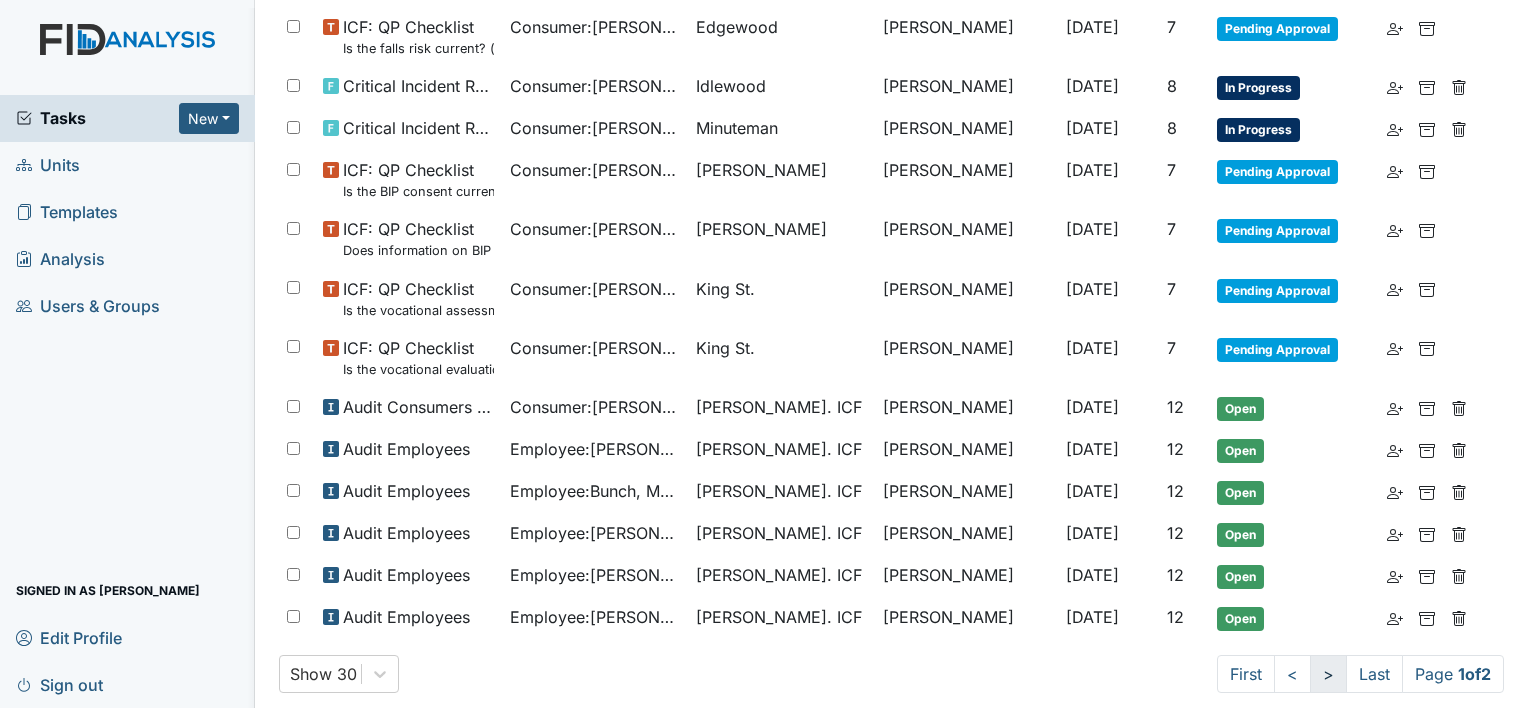click on ">" at bounding box center (1328, 674) 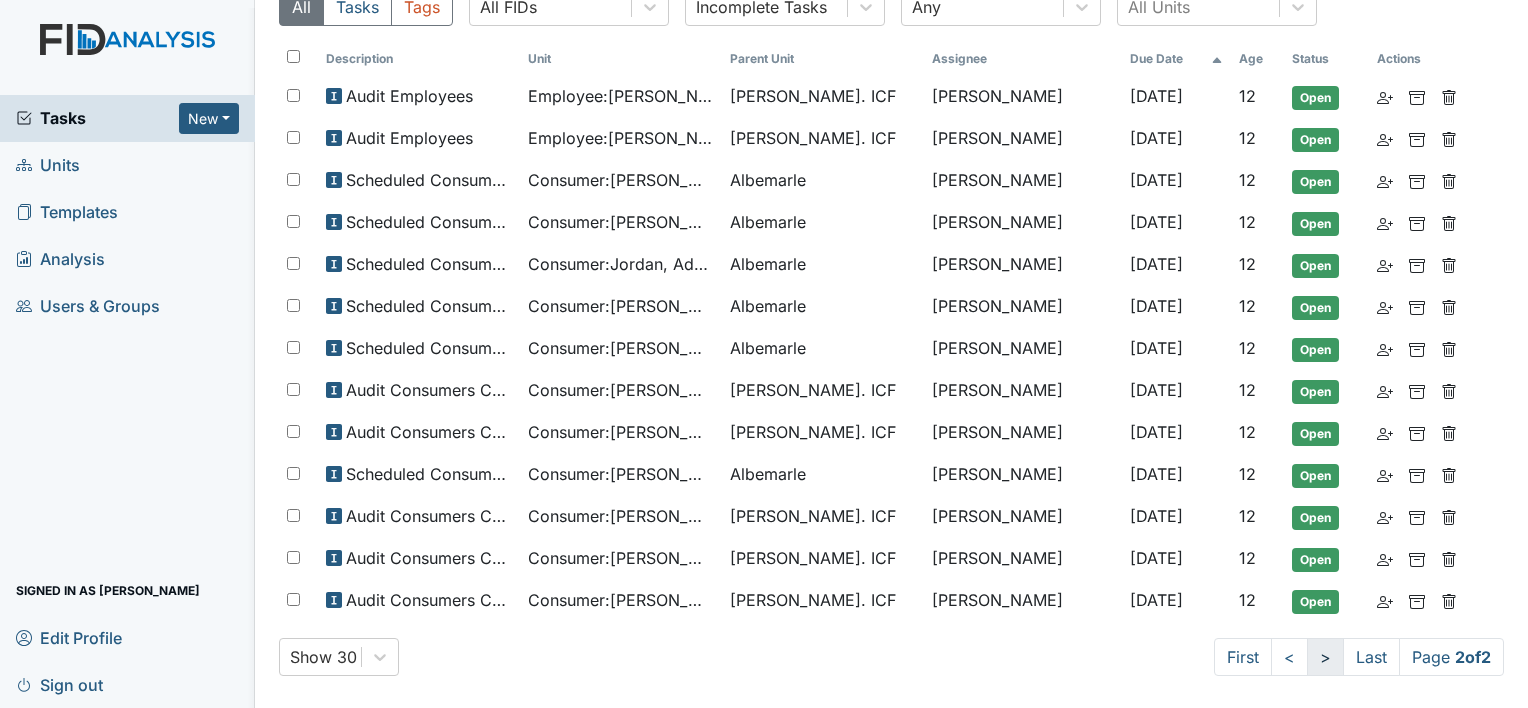 scroll, scrollTop: 145, scrollLeft: 0, axis: vertical 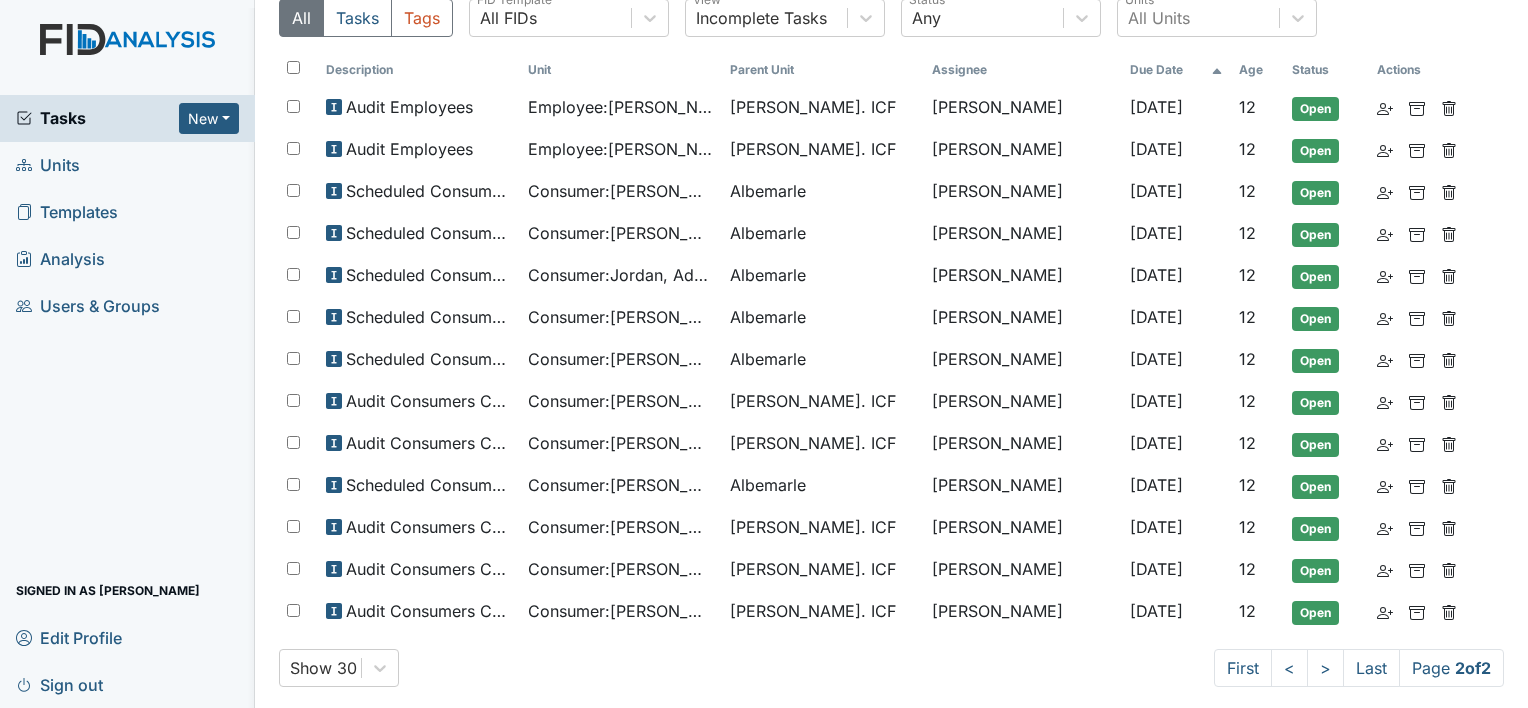 click at bounding box center (127, 59) 